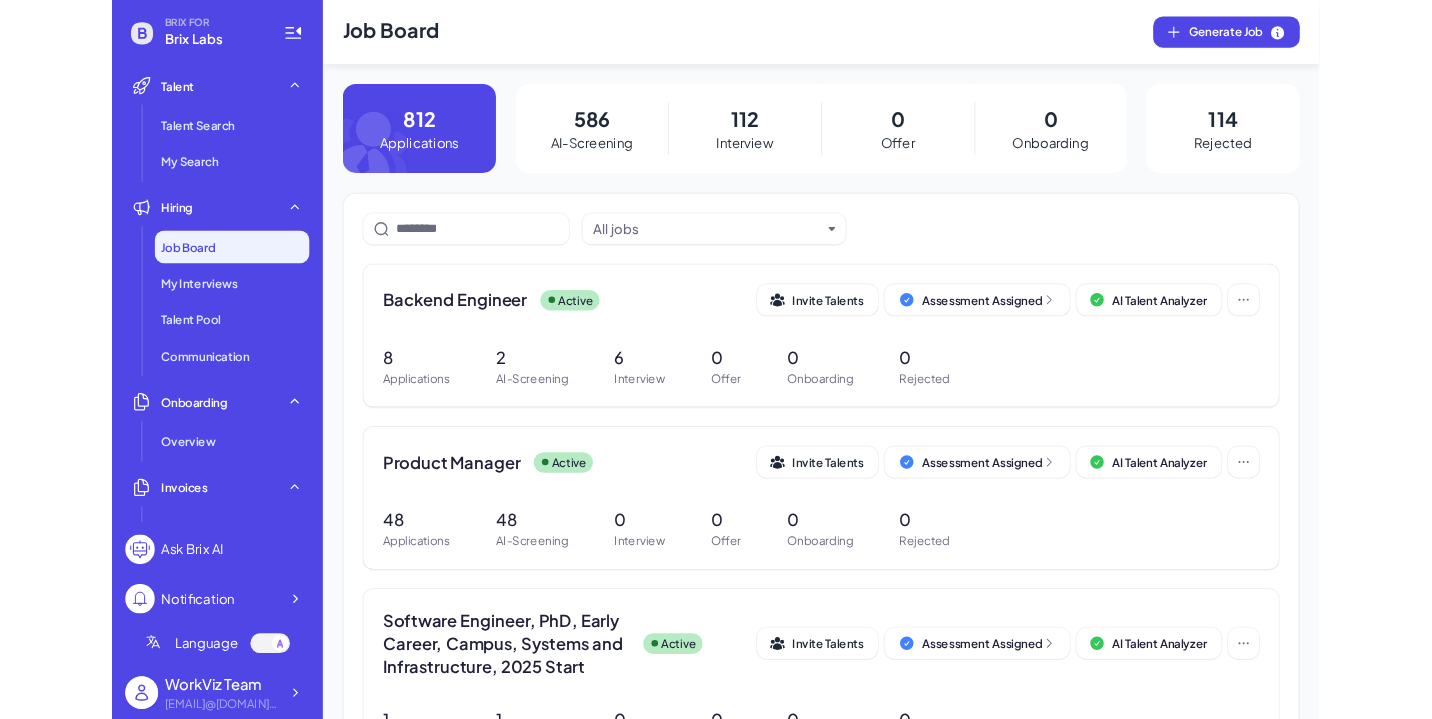 scroll, scrollTop: 0, scrollLeft: 0, axis: both 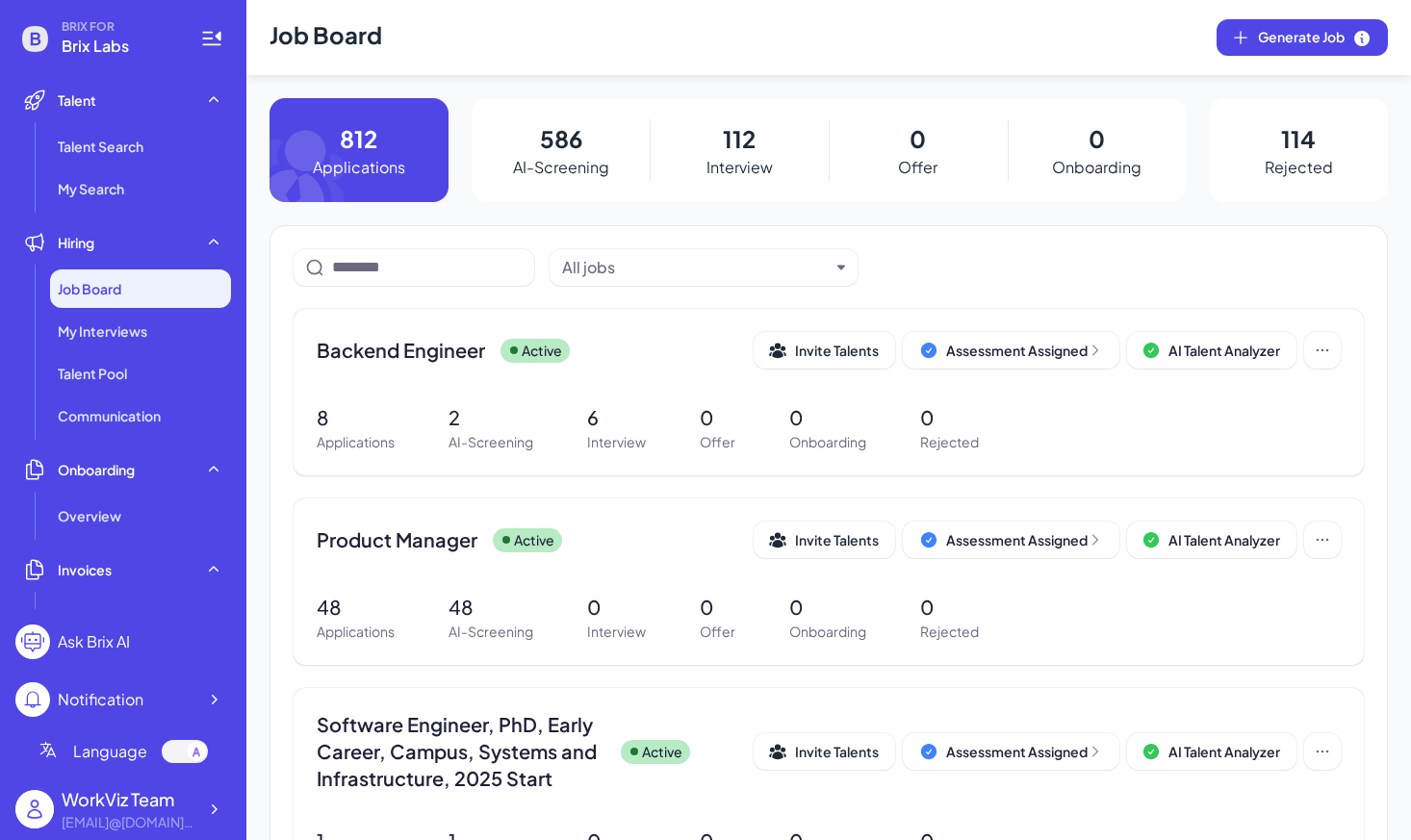 click on "All jobs" at bounding box center (696, 267) 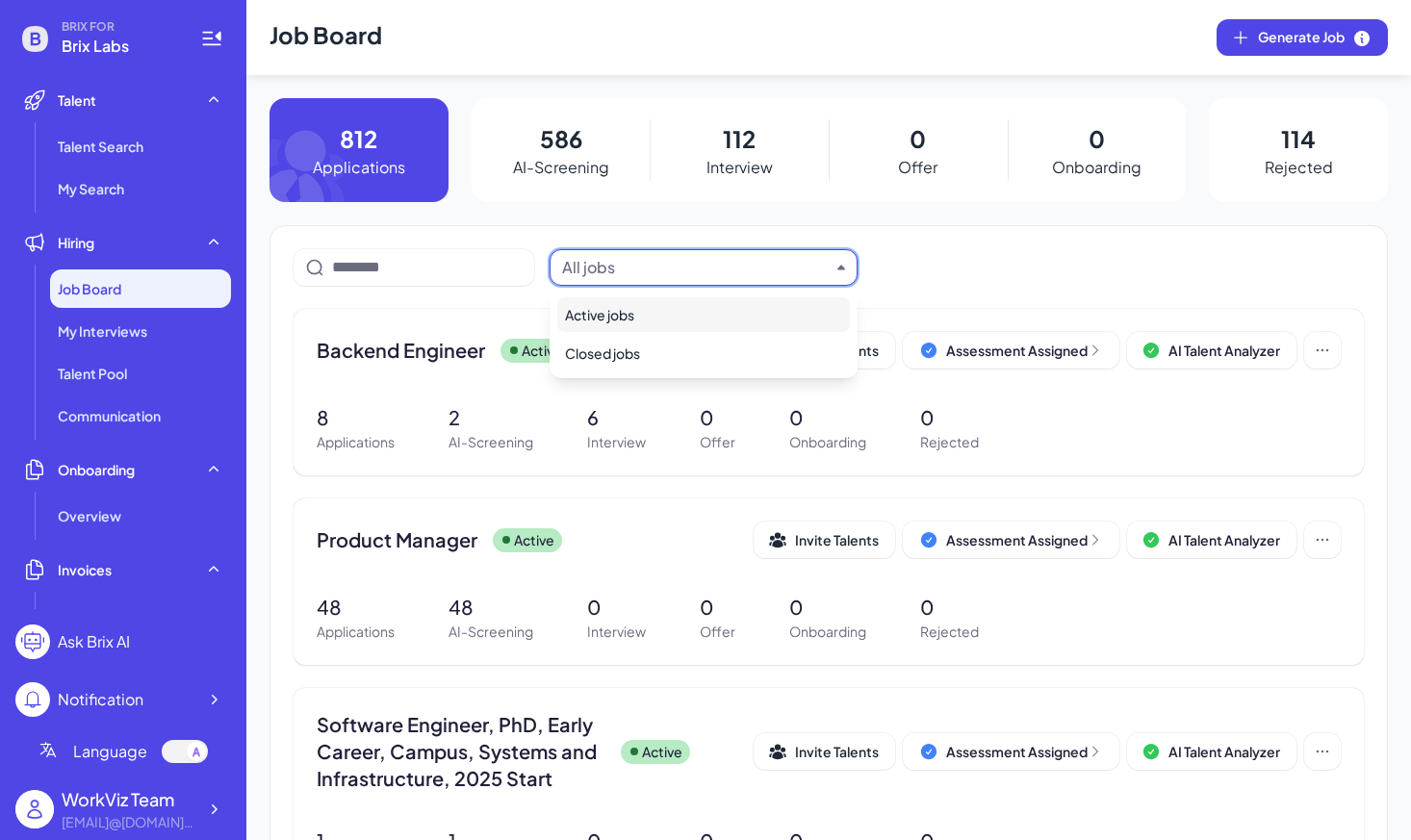 click on "All jobs Backend Engineer Active Invite Talents Assessment Assigned AI Talent Analyzer 8   Applications 2 AI-Screening 6 Interview 0 Offer 0 Onboarding 0 Rejected Product Manager Active Invite Talents Assessment Assigned AI Talent Analyzer 48   Applications 48 AI-Screening 0 Interview 0 Offer 0 Onboarding 0 Rejected Software Engineer, PhD, Early Career, Campus, Systems and Infrastructure, 2025 Start Active Invite Talents Assessment Assigned AI Talent Analyzer 1   Applications 1 AI-Screening 0 Interview 0 Offer 0 Onboarding 0 Rejected DevOps Engineer (New York Hybrid) Active Invite Talents Assessment Assigned AI Talent Analyzer 3   Applications 1 AI-Screening 2 Interview 0 Offer 0 Onboarding 0 Rejected Software Engineer, iOS Active Invite Talents Assessment Assigned AI Talent Analyzer 2   Applications 2 AI-Screening 0 Interview 0 Offer 0 Onboarding 0 Rejected Accounting Assistant Active Invite Talents Assessment Assigned AI Talent Analyzer 1   Applications 1 AI-Screening 0 Interview 0 Offer 0 Onboarding 0 5" at bounding box center (829, 1287) 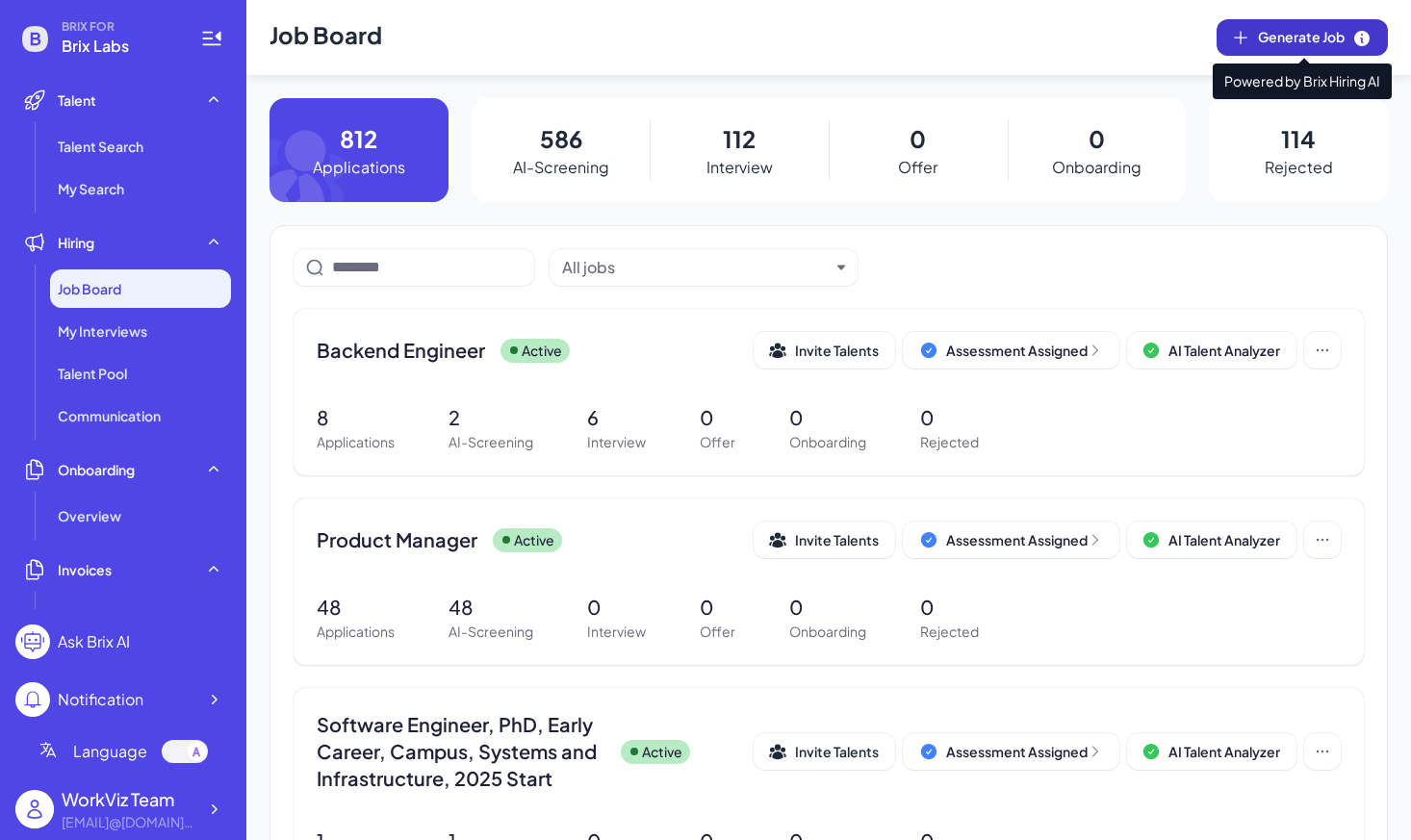 click on "Generate Job" at bounding box center [1315, 38] 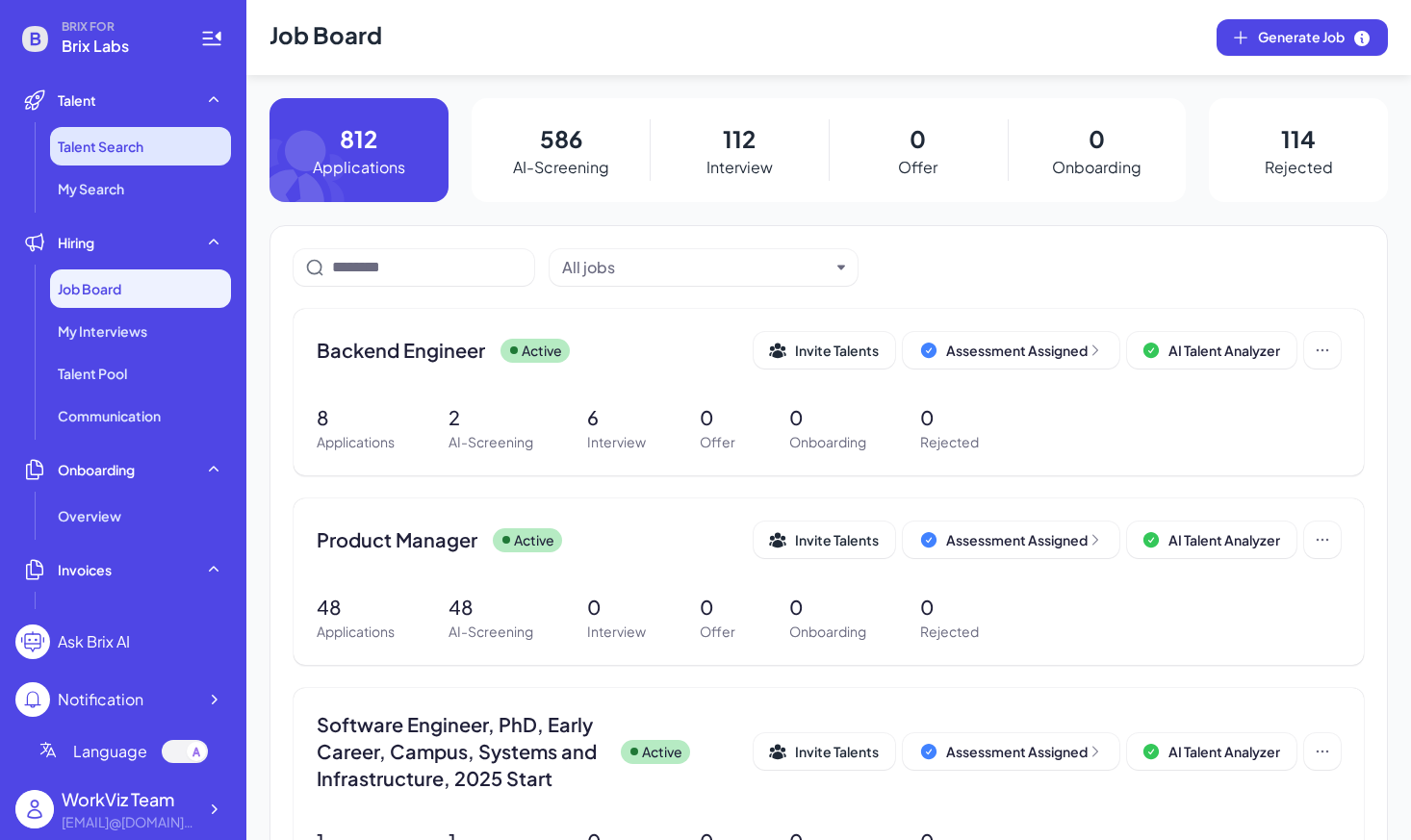 type 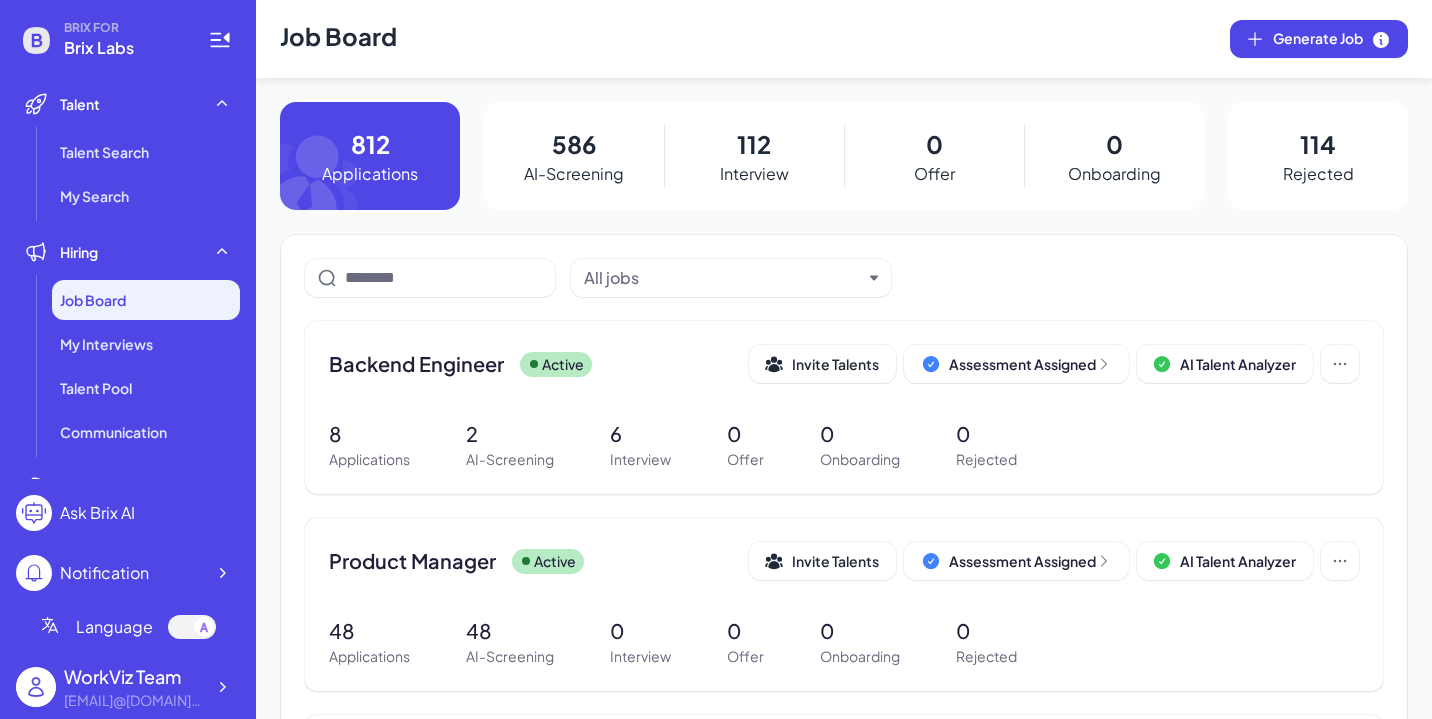 click on "586 AI-Screening" at bounding box center [574, 156] 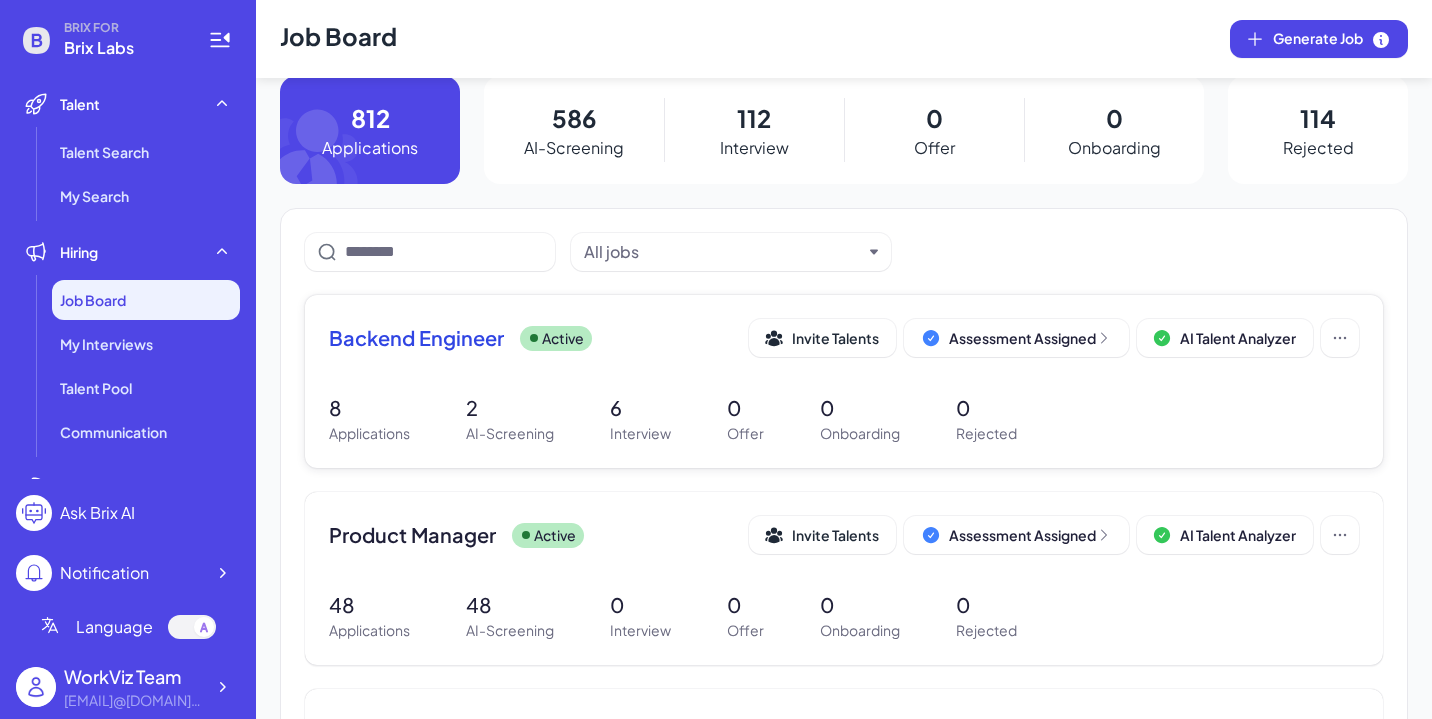 scroll, scrollTop: 41, scrollLeft: 0, axis: vertical 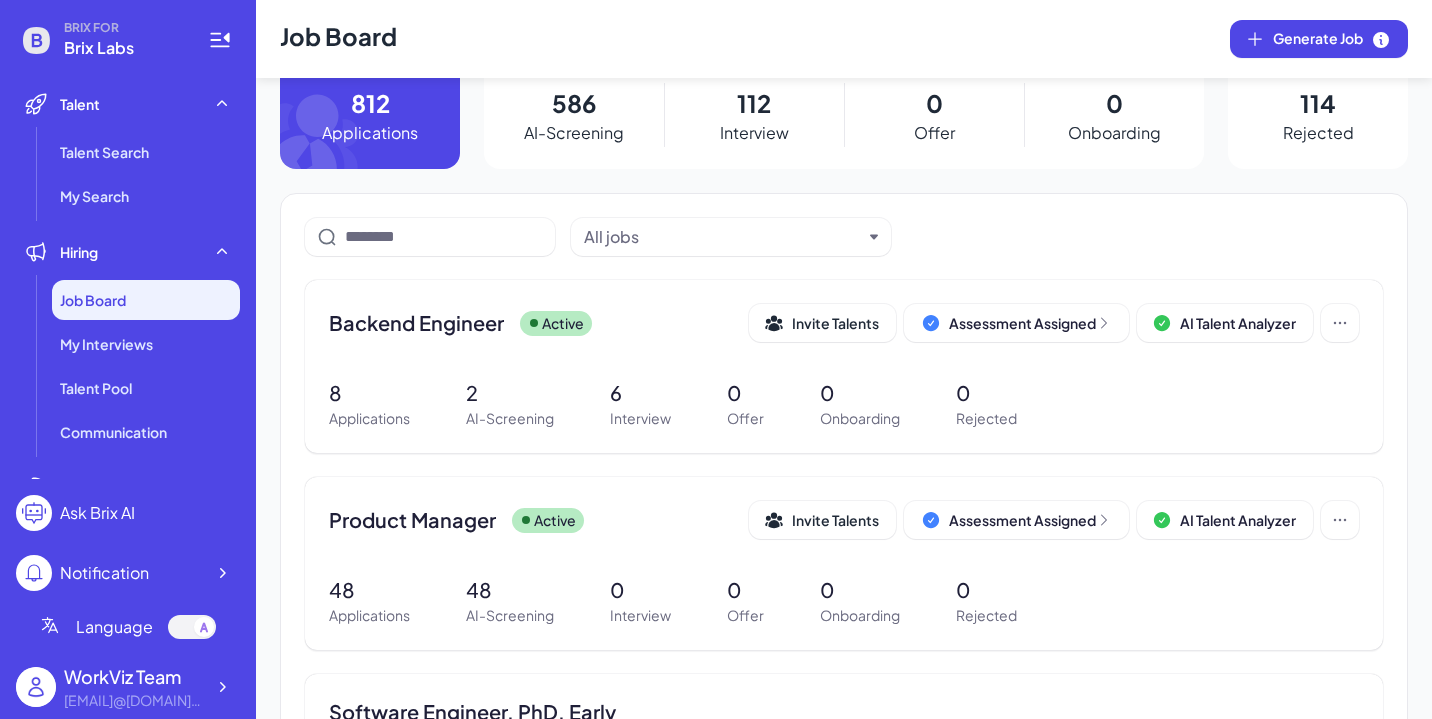 click on "Backend Engineer Active Invite Talents Assessment Assigned AI Talent Analyzer 8   Applications 2 AI-Screening 6 Interview 0 Offer 0 Onboarding 0 Rejected Product Manager Active Invite Talents Assessment Assigned AI Talent Analyzer 48   Applications 48 AI-Screening 0 Interview 0 Offer 0 Onboarding 0 Rejected Software Engineer, PhD, Early Career, Campus, Systems and Infrastructure, 2025 Start Active Invite Talents Assessment Assigned AI Talent Analyzer 1   Applications 1 AI-Screening 0 Interview 0 Offer 0 Onboarding 0 Rejected DevOps Engineer (New York Hybrid) Active Invite Talents Assessment Assigned AI Talent Analyzer 3   Applications 1 AI-Screening 2 Interview 0 Offer 0 Onboarding 0 Rejected Software Engineer, iOS Active Invite Talents Assessment Assigned AI Talent Analyzer 2   Applications 2 AI-Screening 0 Interview 0 Offer 0 Onboarding 0 Rejected Accounting Assistant Active Invite Talents Assessment Assigned AI Talent Analyzer 1   Applications 1 AI-Screening 0 Interview 0 Offer 0 Onboarding 0 Rejected 5" at bounding box center (844, 1304) 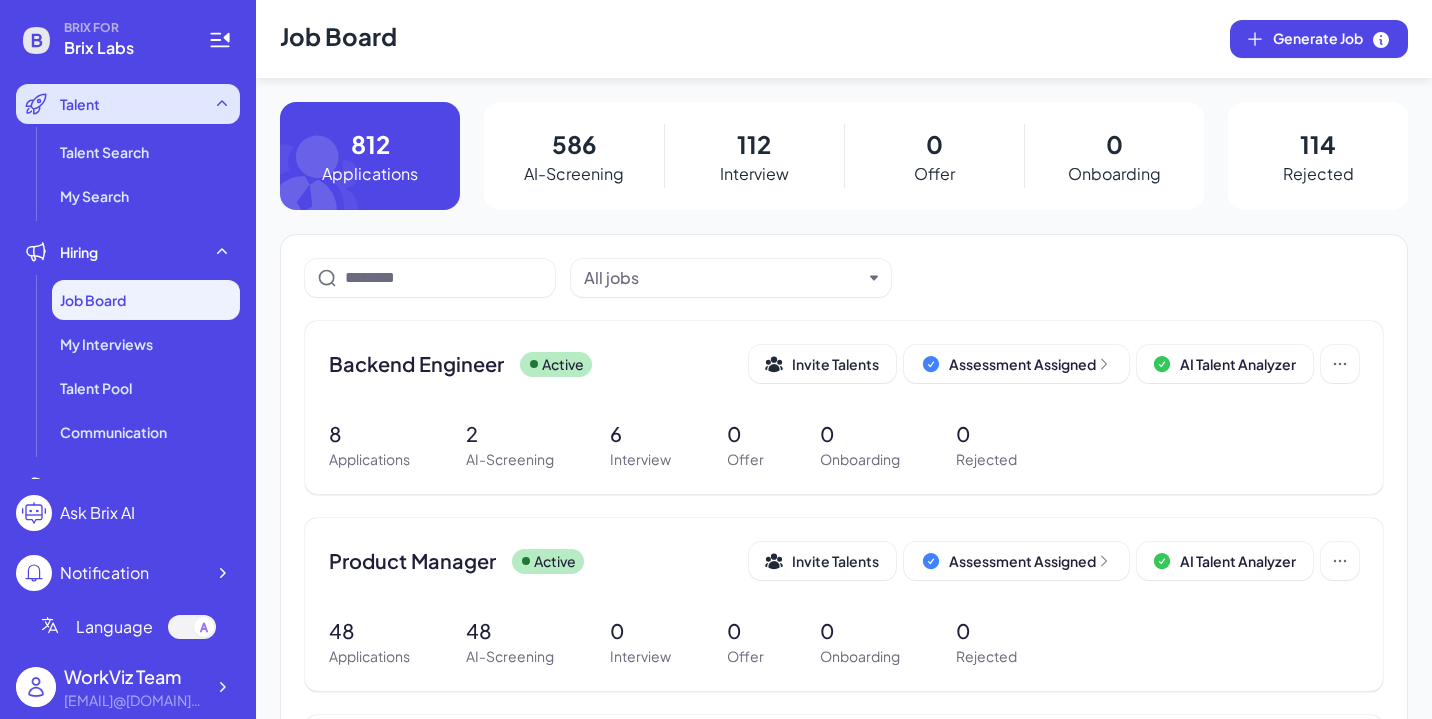 click on "Talent" at bounding box center [128, 104] 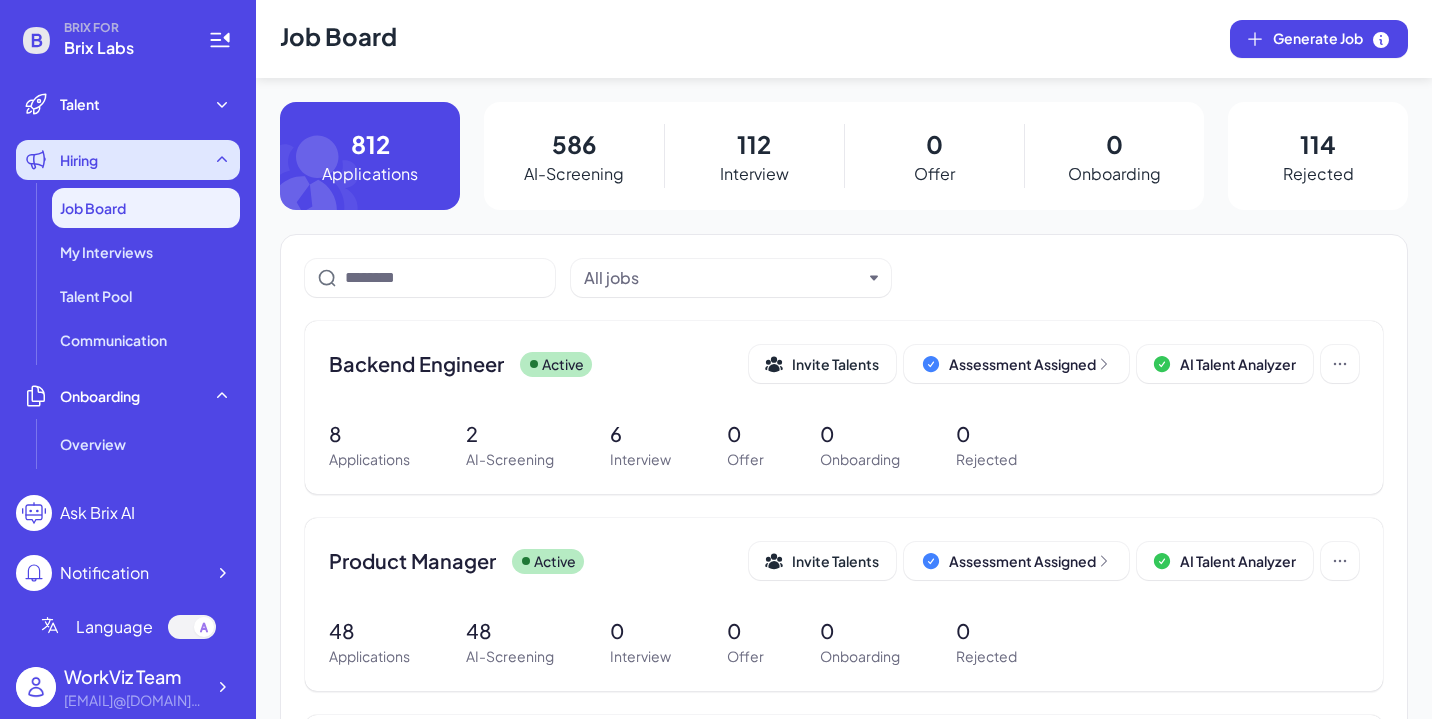 click on "Hiring" at bounding box center [128, 160] 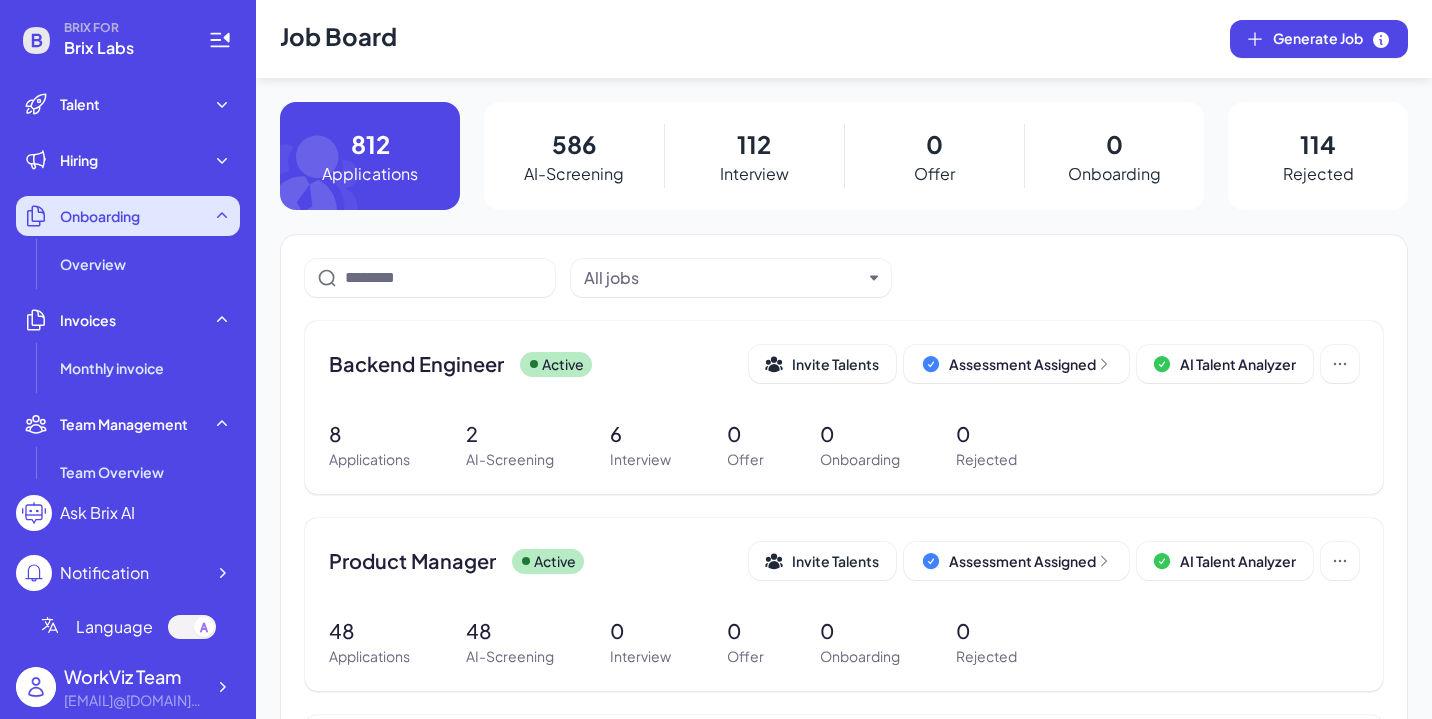 click on "Onboarding" at bounding box center (100, 216) 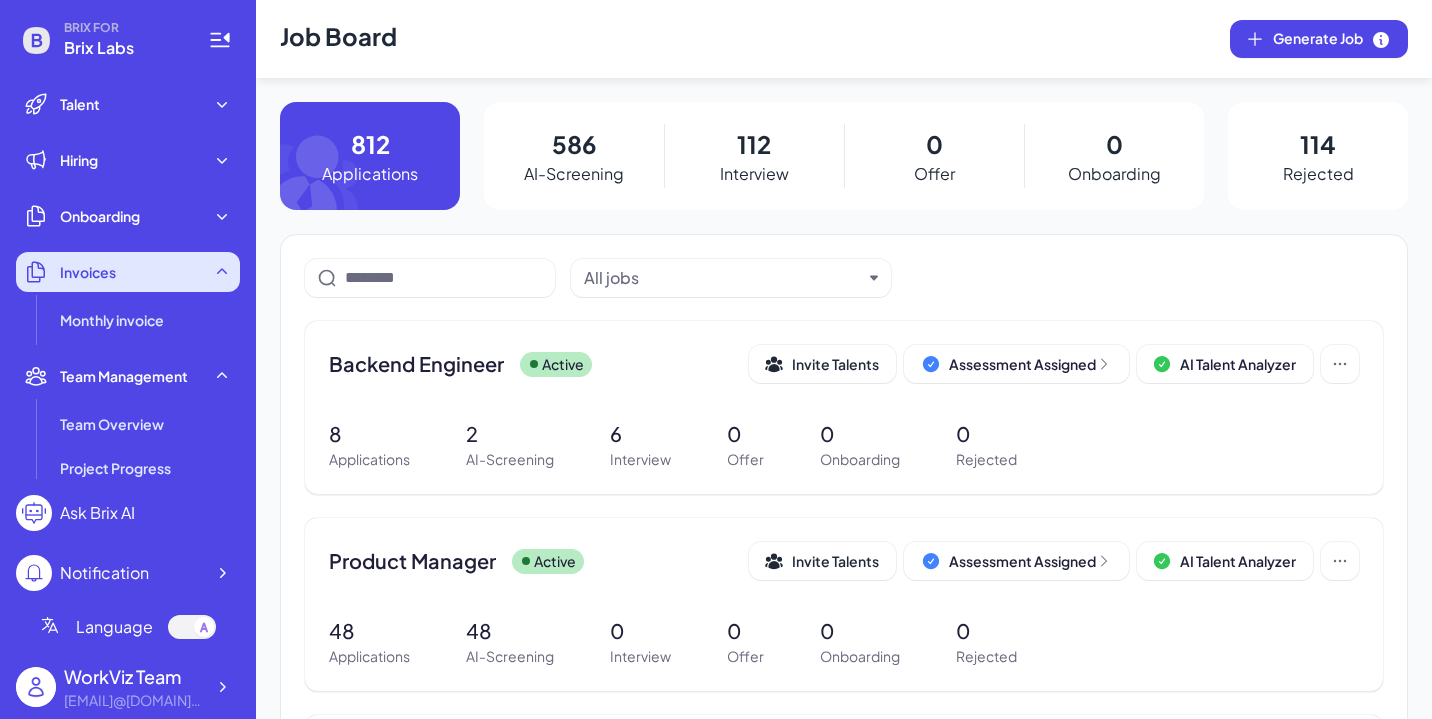 click on "Invoices" at bounding box center (128, 272) 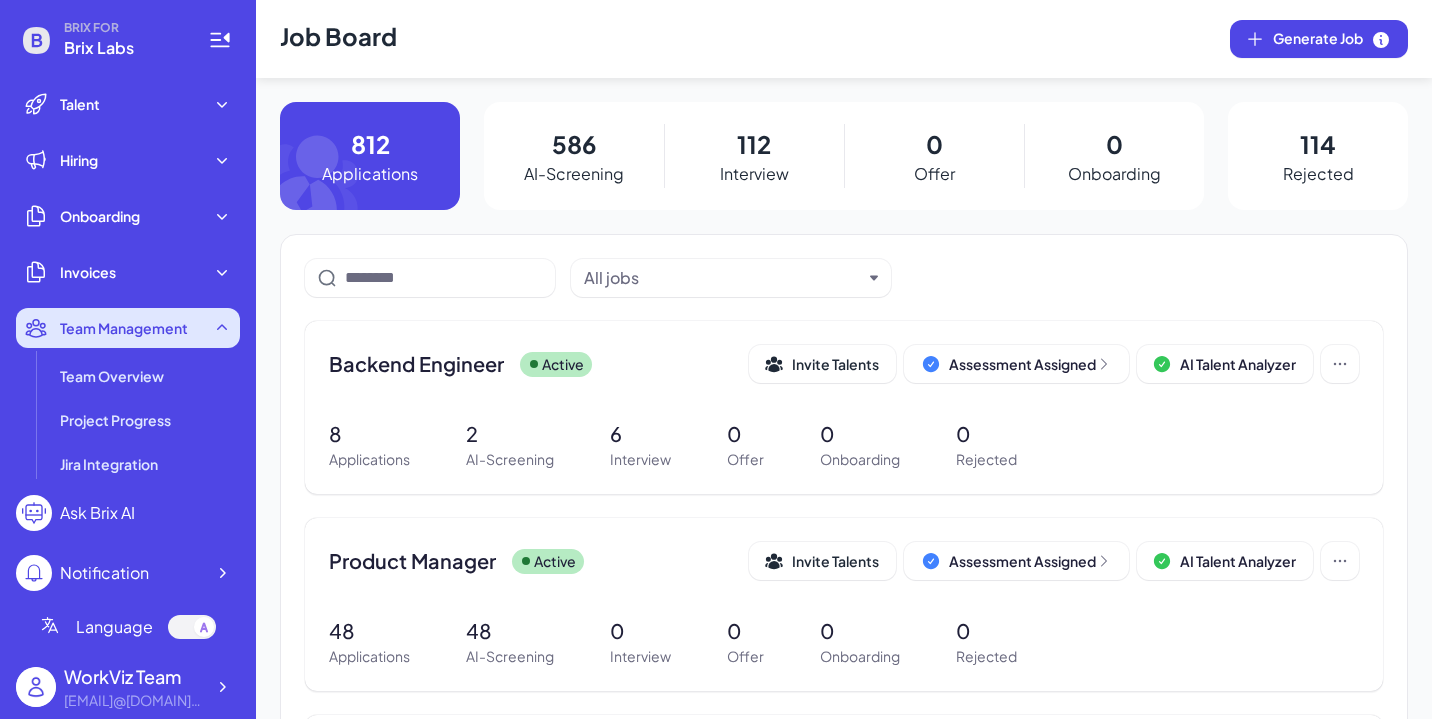 click on "Team Management" at bounding box center [124, 328] 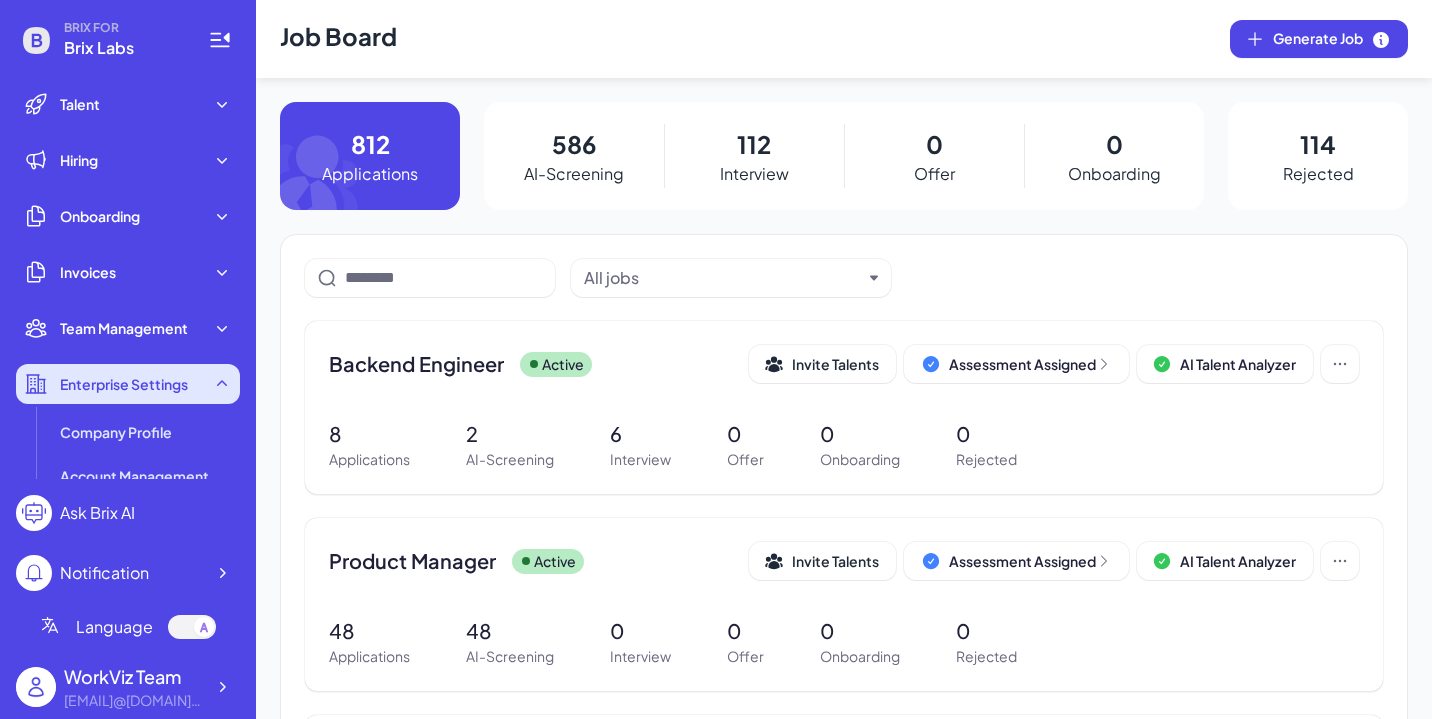 click on "Enterprise Settings" at bounding box center [124, 384] 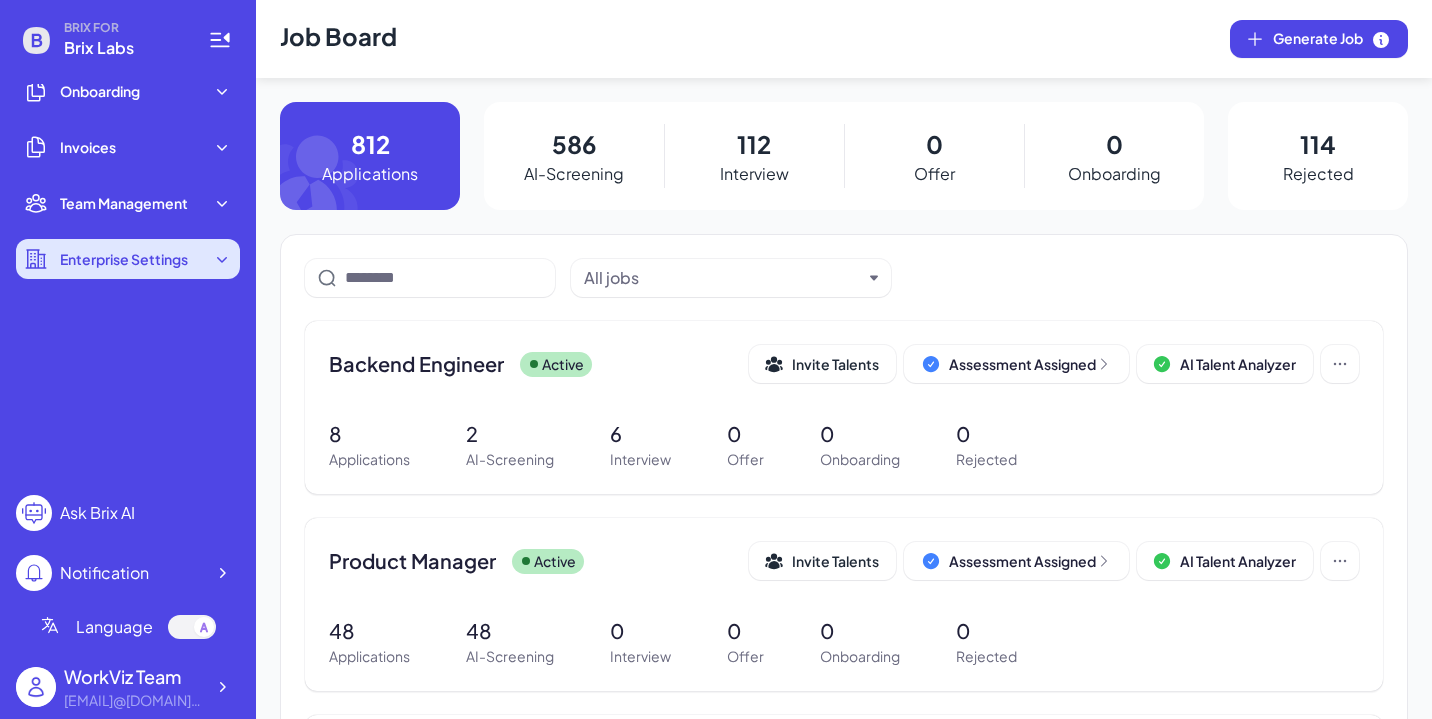 scroll, scrollTop: 0, scrollLeft: 0, axis: both 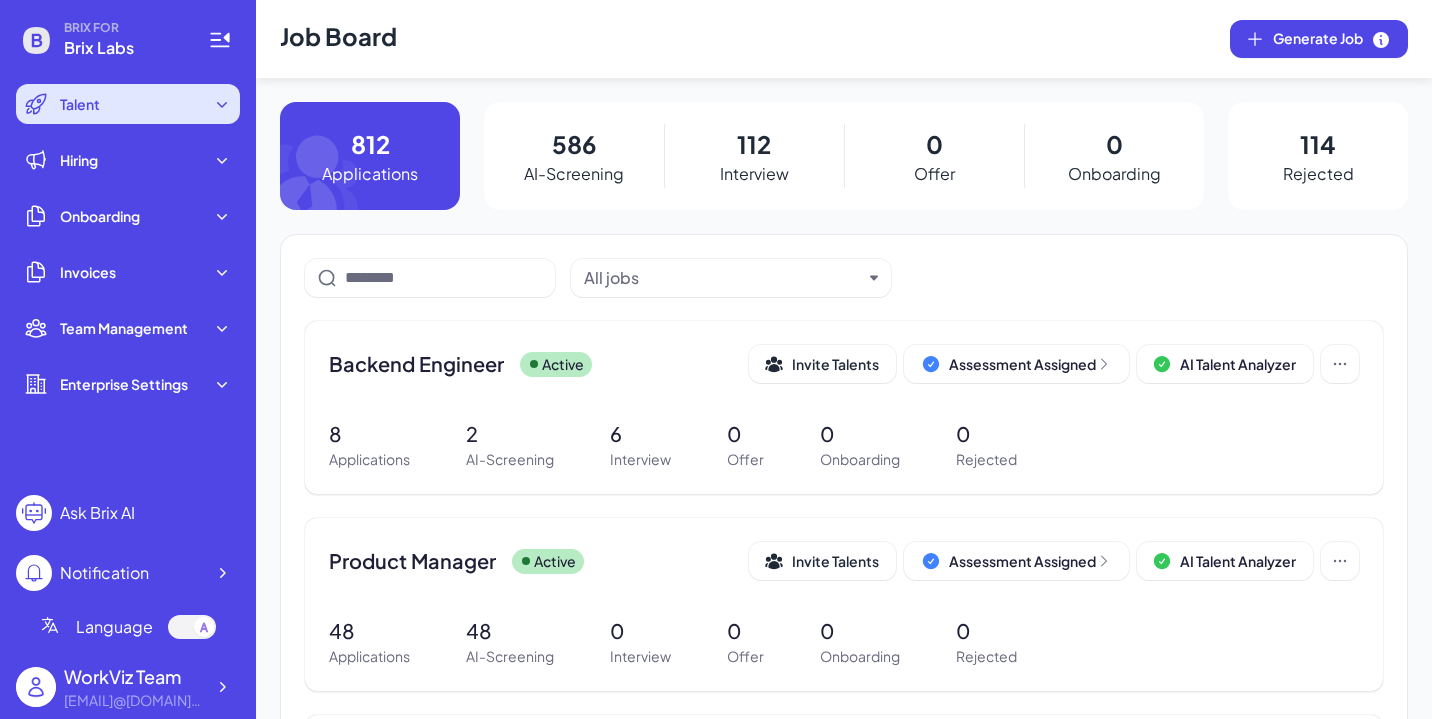 click on "Talent" at bounding box center [128, 104] 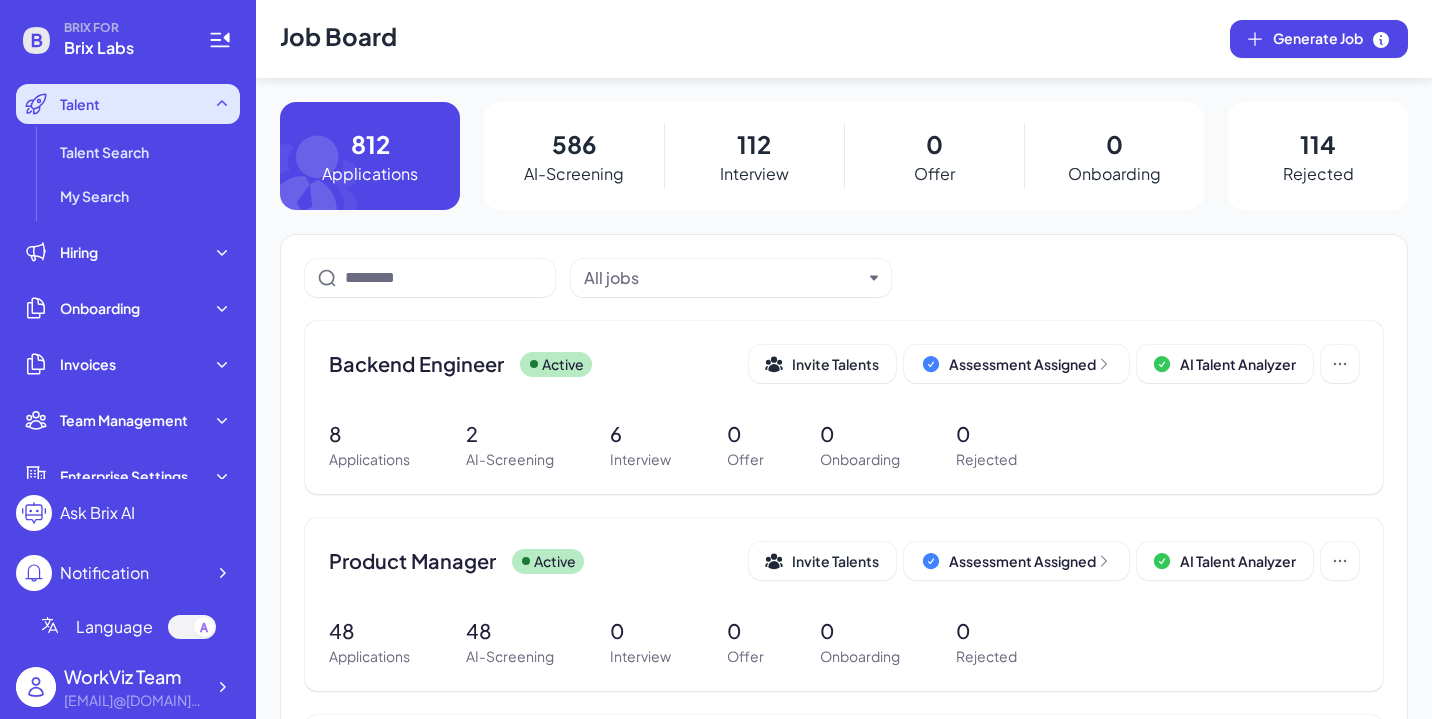 click on "Talent" at bounding box center (128, 104) 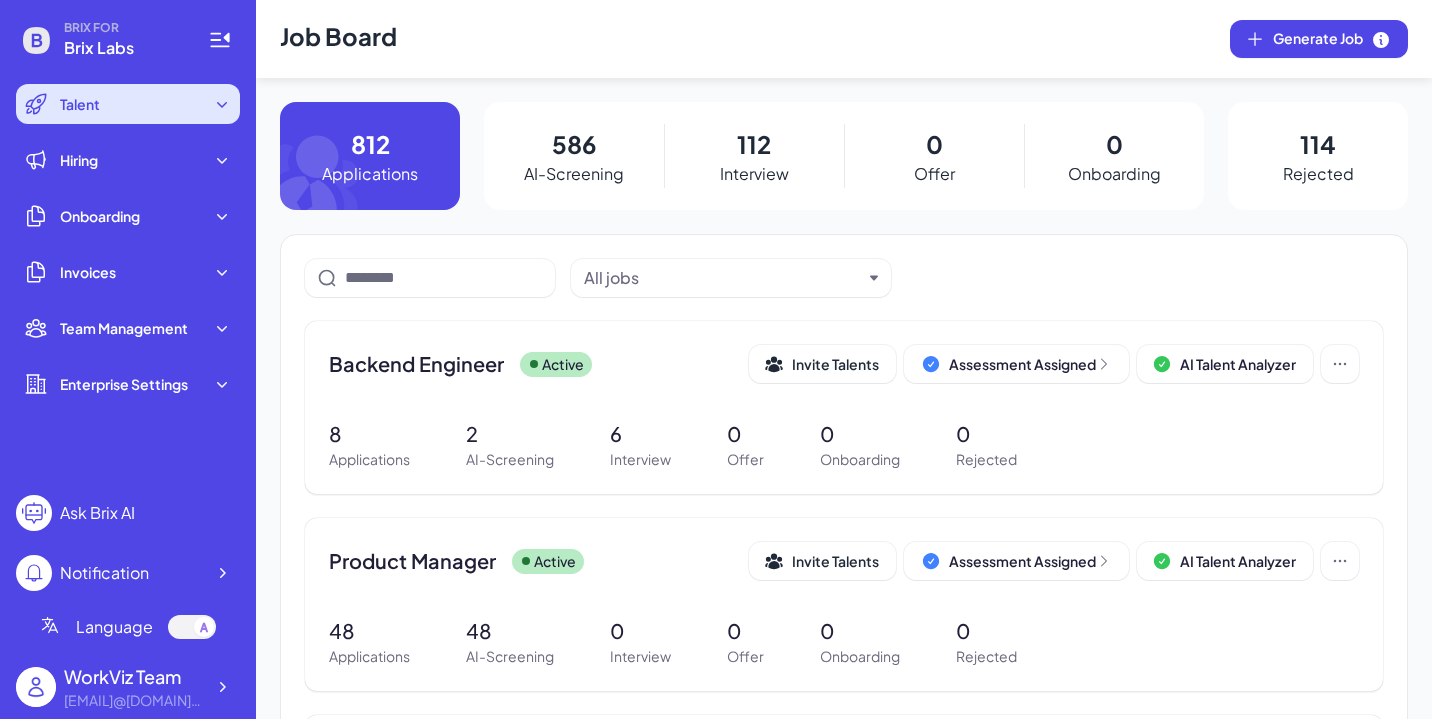 click on "Talent" at bounding box center (128, 104) 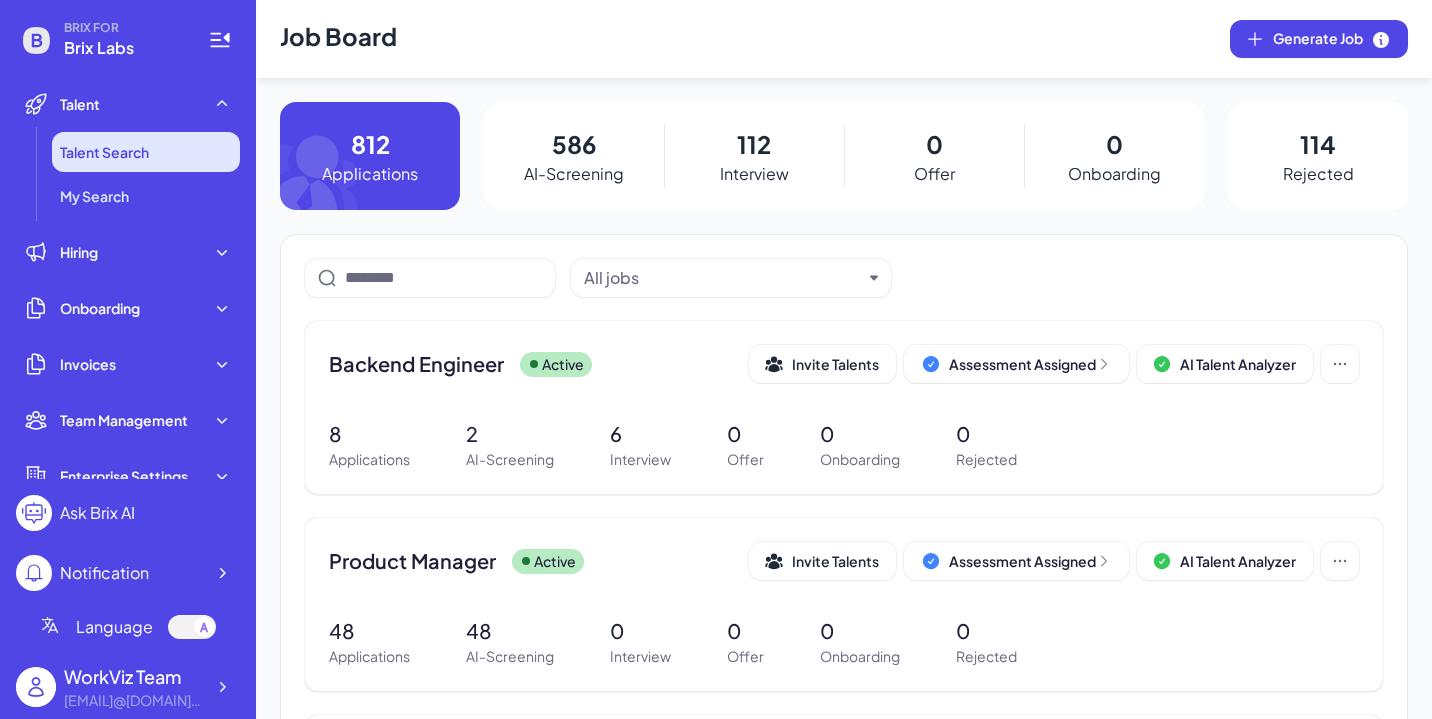 click on "Talent Search" at bounding box center [104, 152] 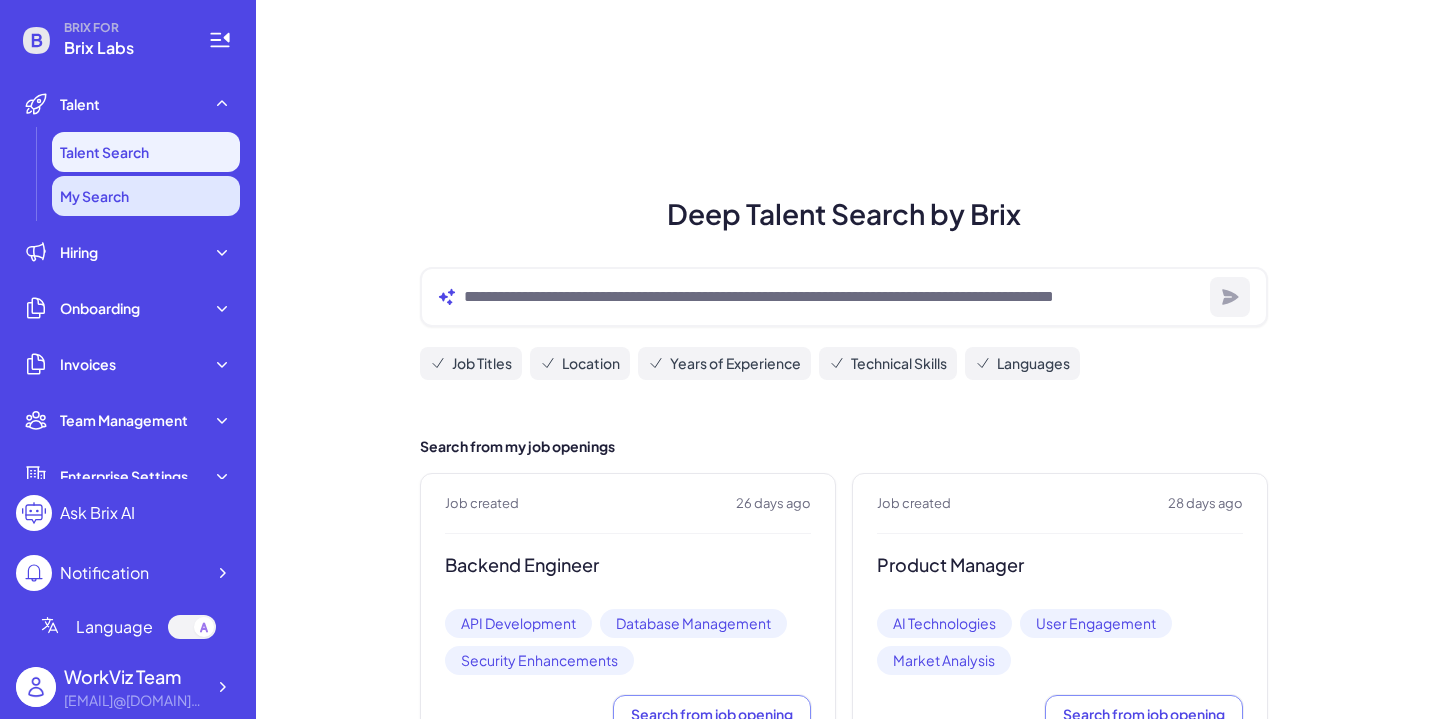 click on "My Search" at bounding box center (146, 196) 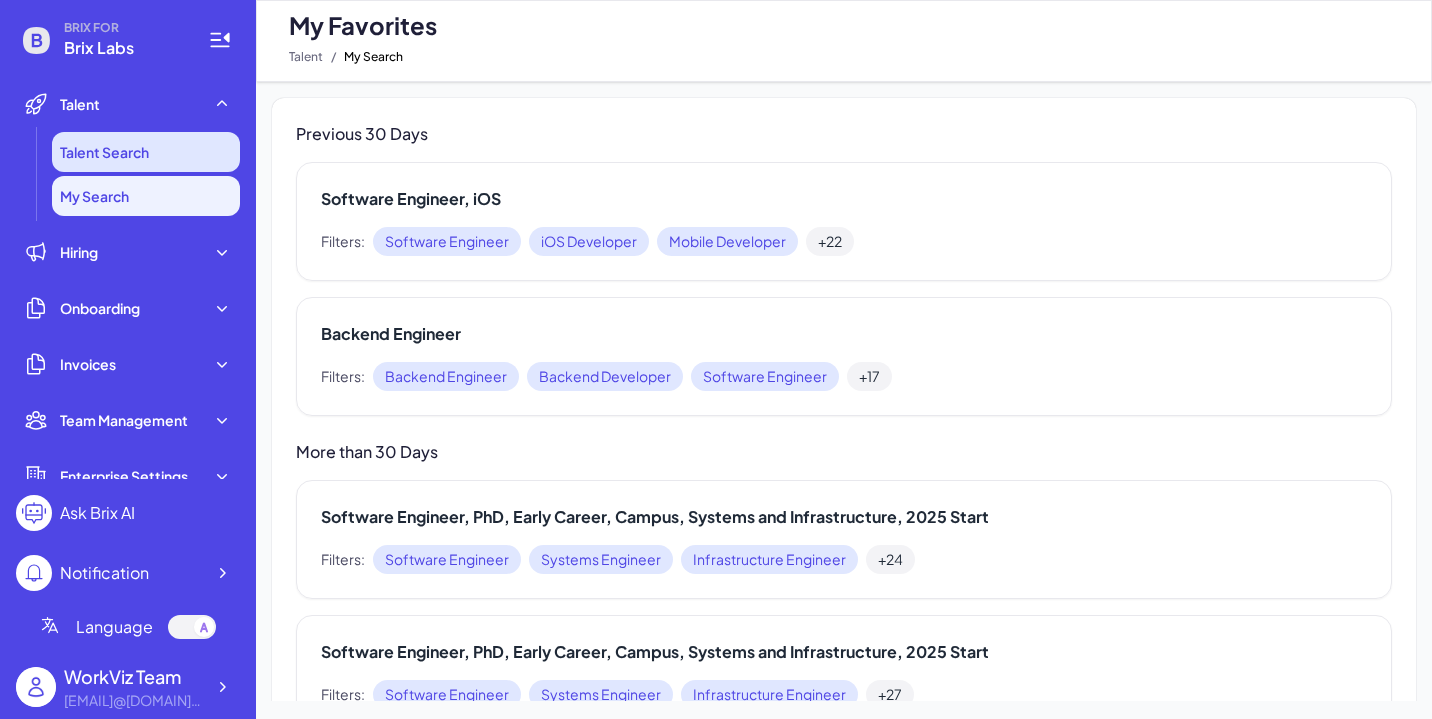 click on "Talent Search" at bounding box center (146, 152) 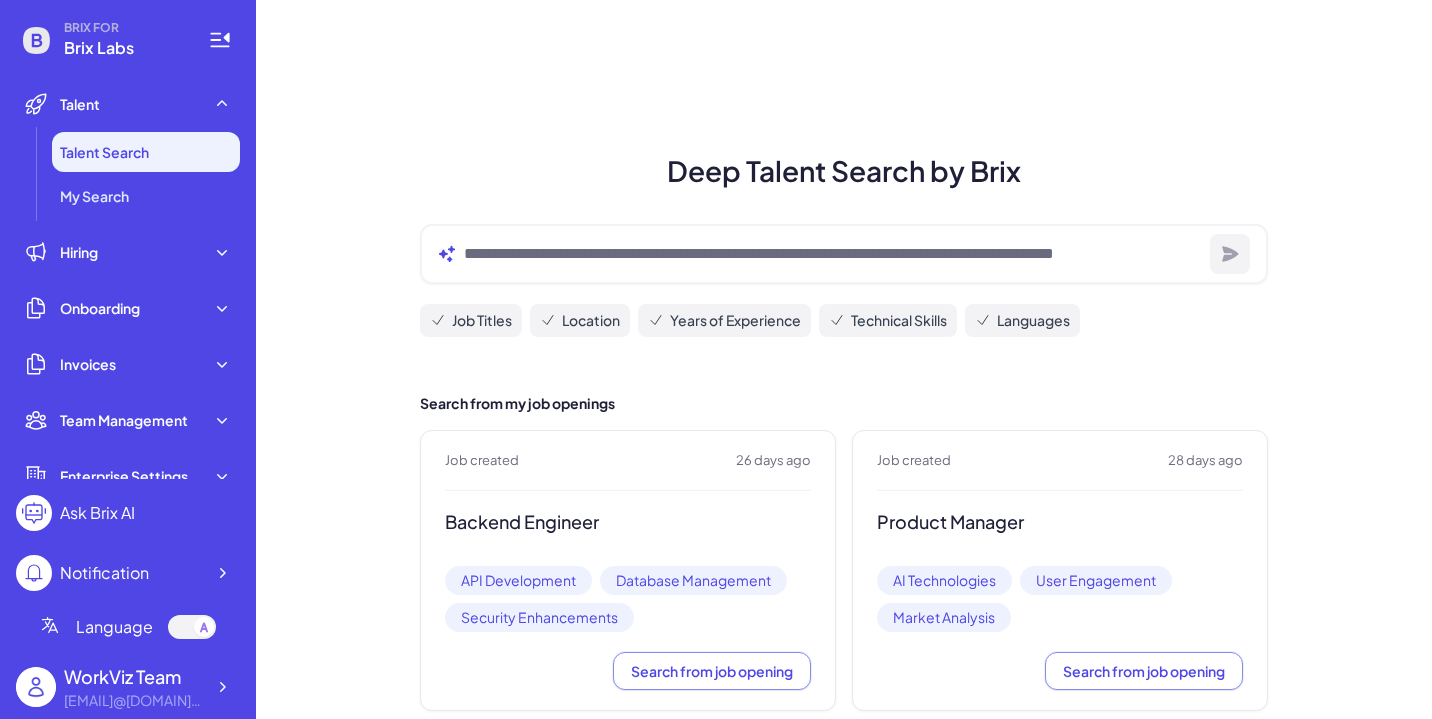 scroll, scrollTop: 0, scrollLeft: 0, axis: both 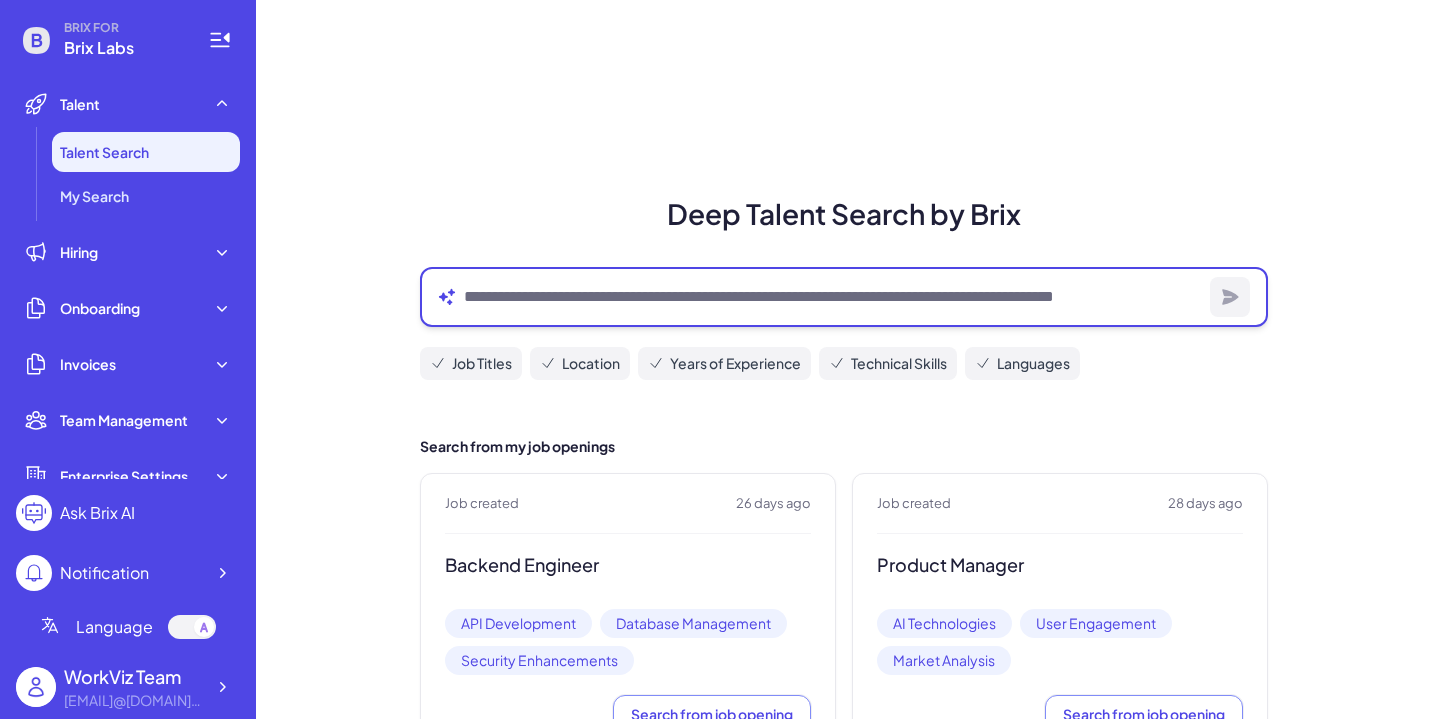 click at bounding box center (833, 297) 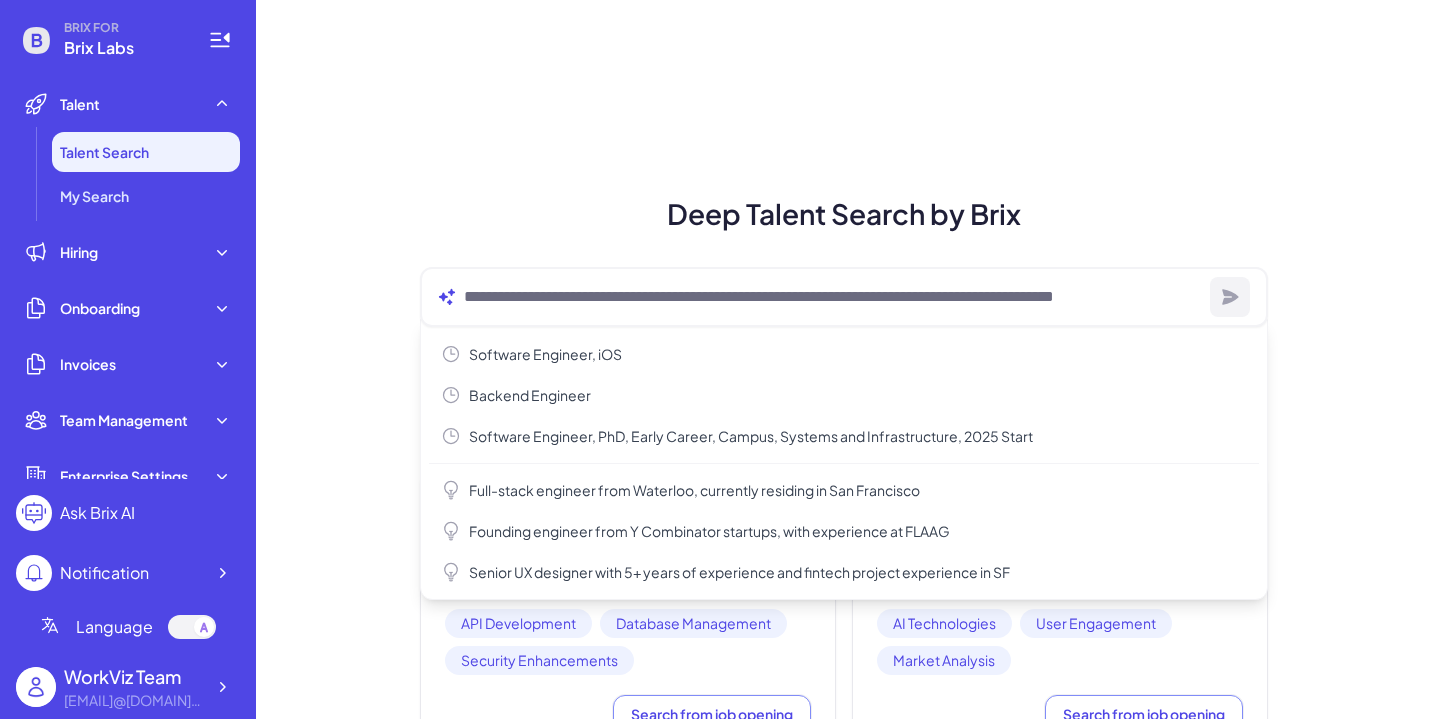 click on "Deep Talent Search by Brix Software Engineer, iOS Backend Engineer Software Engineer, PhD, Early Career, Campus, Systems and Infrastructure, 2025 Start Full-stack engineer from Waterloo, currently residing in San Francisco Founding engineer from Y Combinator startups, with experience at FLAAG Senior UX designer with 5+ years of experience and fintech project experience in SF Job Titles Location Years of Experience Technical Skills Languages Search from my job openings Job created 26 days ago Backend Engineer API Development Database Management Security Enhancements Search from job opening Job created 28 days ago Product Manager AI Technologies User Engagement Market Analysis Search from job opening Job created 1 months ago Software Engineer, PhD, Early Career, Campus, Systems and Infrastructure, 2025 Start USD 141K - 202K/year Coding System Development Design Reviews Search from job opening Job created 1 months ago DevOps Engineer (New York Hybrid) UTC-05:00  | USD 80K - 110K/year AWS Database Management HTML" at bounding box center [844, 4788] 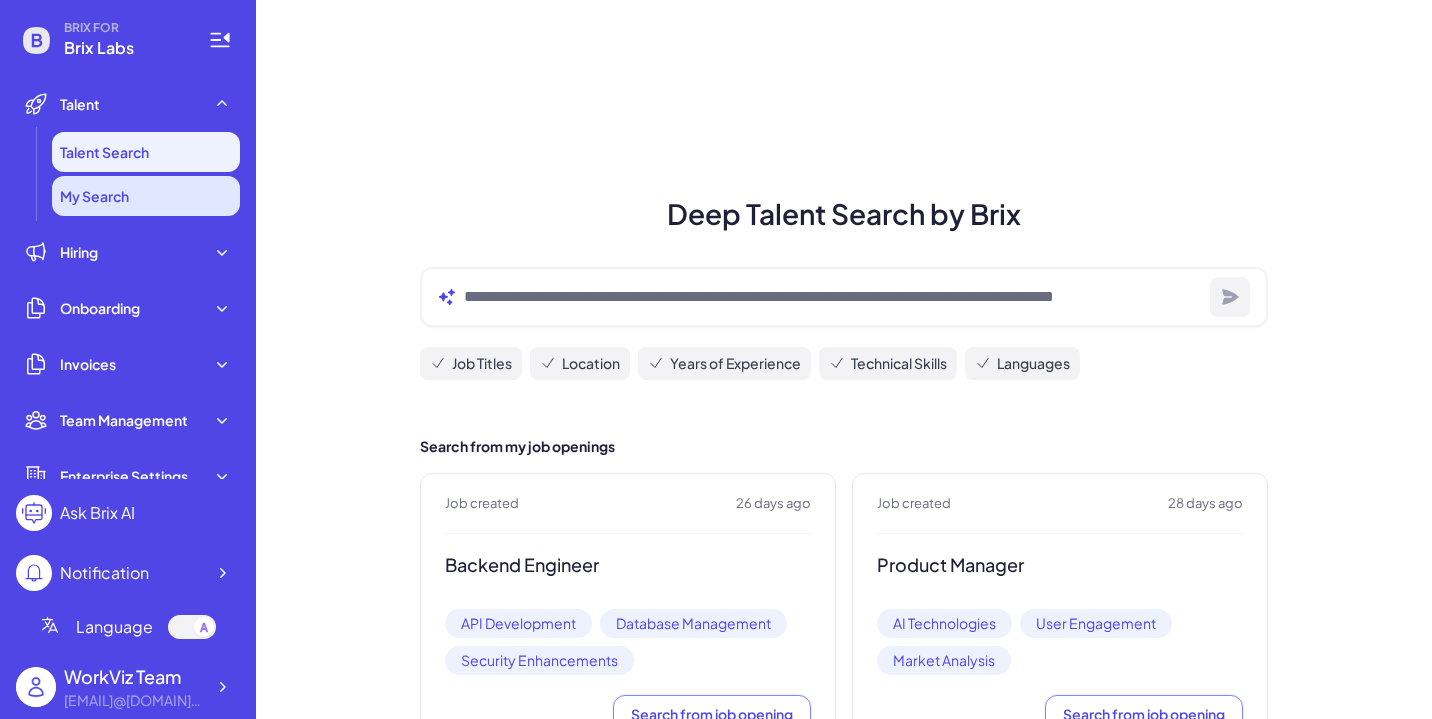 click on "My Search" at bounding box center (94, 196) 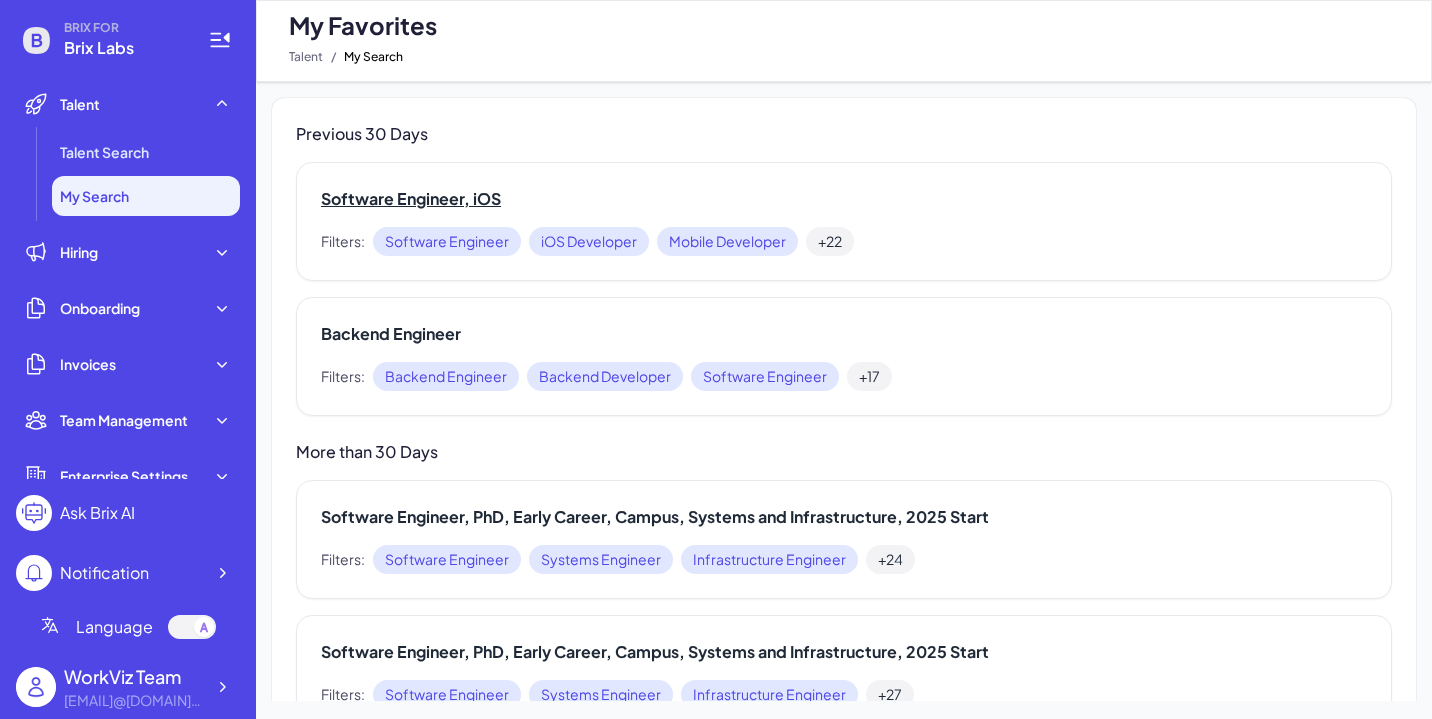 click on "Software Engineer, iOS" at bounding box center (844, 199) 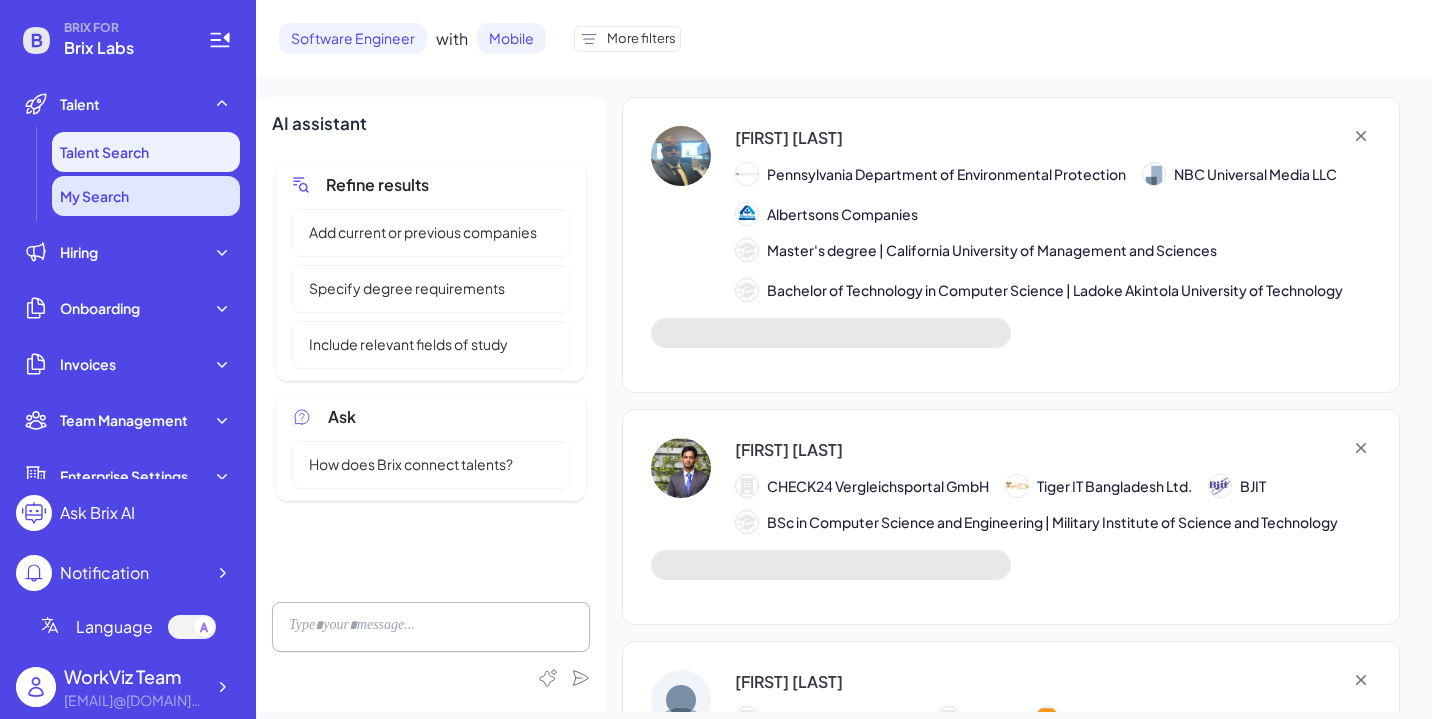 click on "My Search" at bounding box center (146, 196) 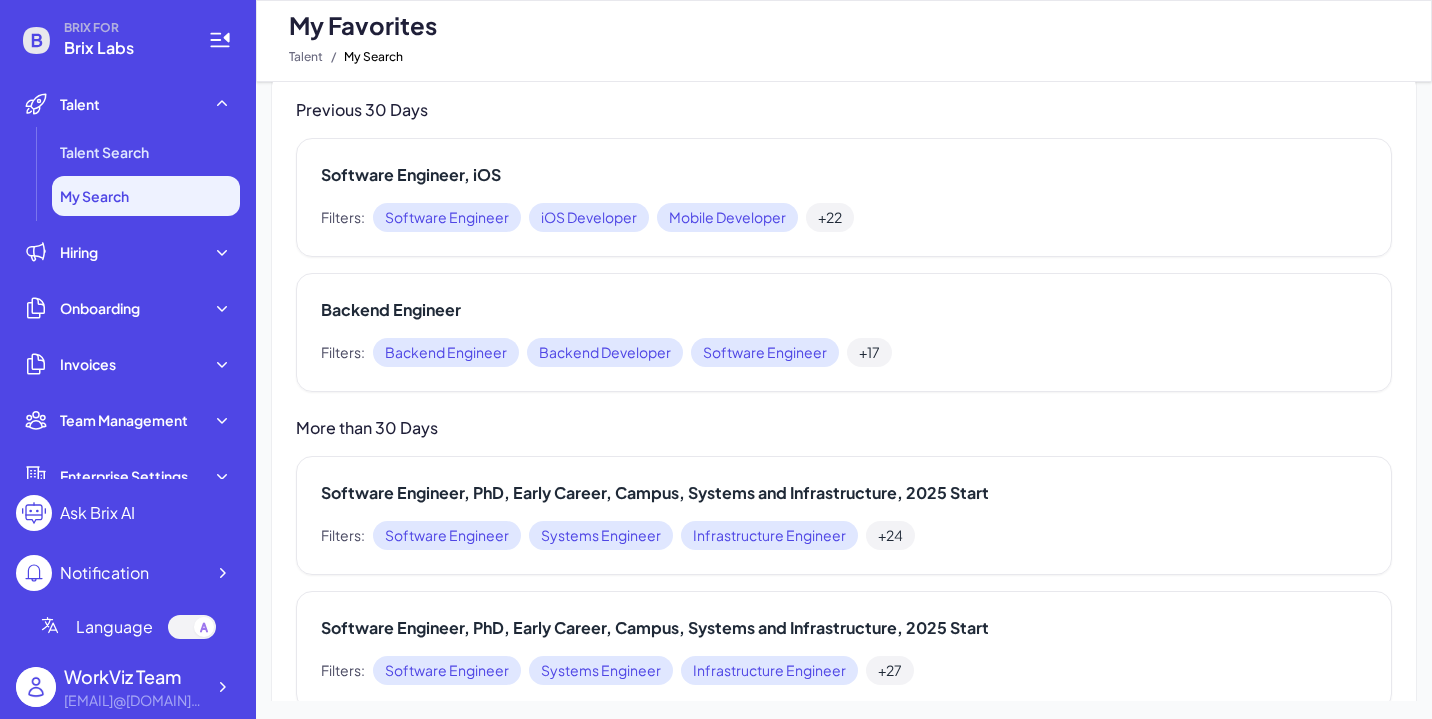 scroll, scrollTop: 29, scrollLeft: 0, axis: vertical 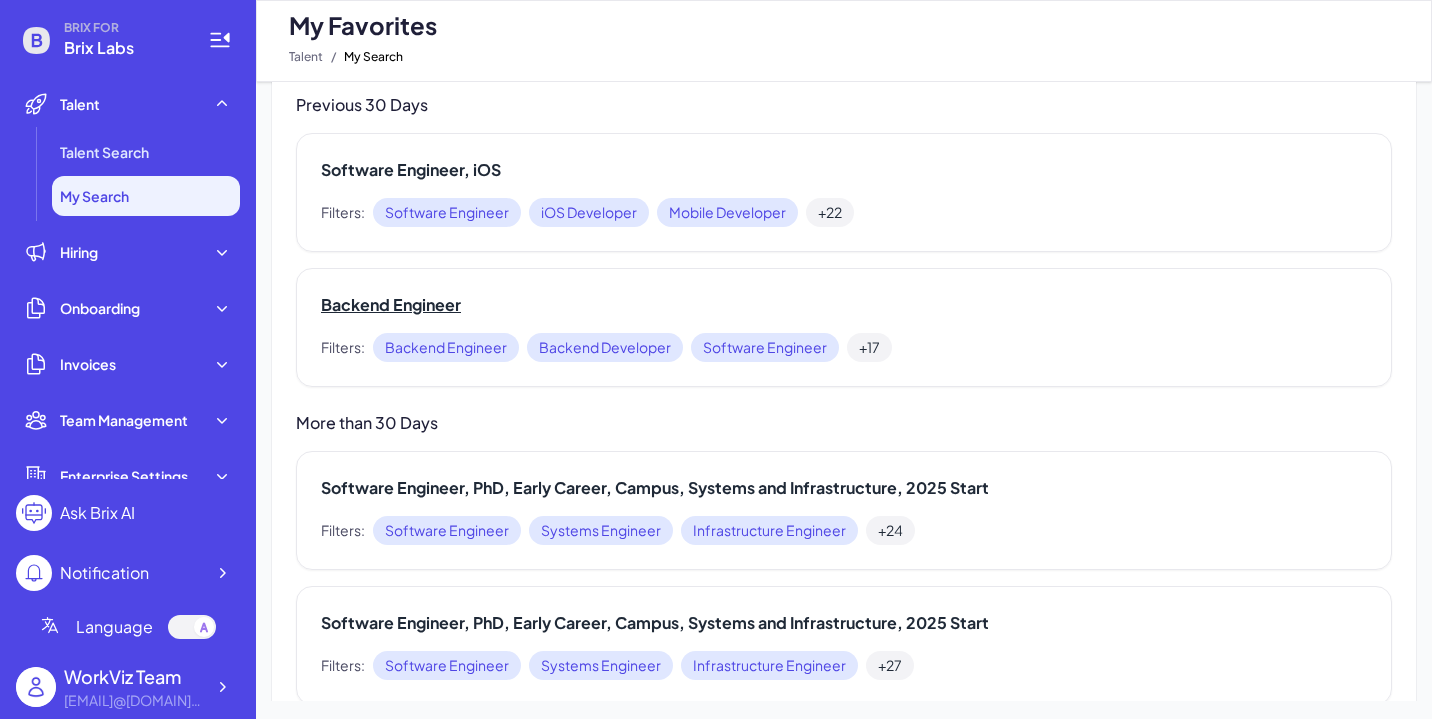 click on "Backend Engineer" at bounding box center (844, 305) 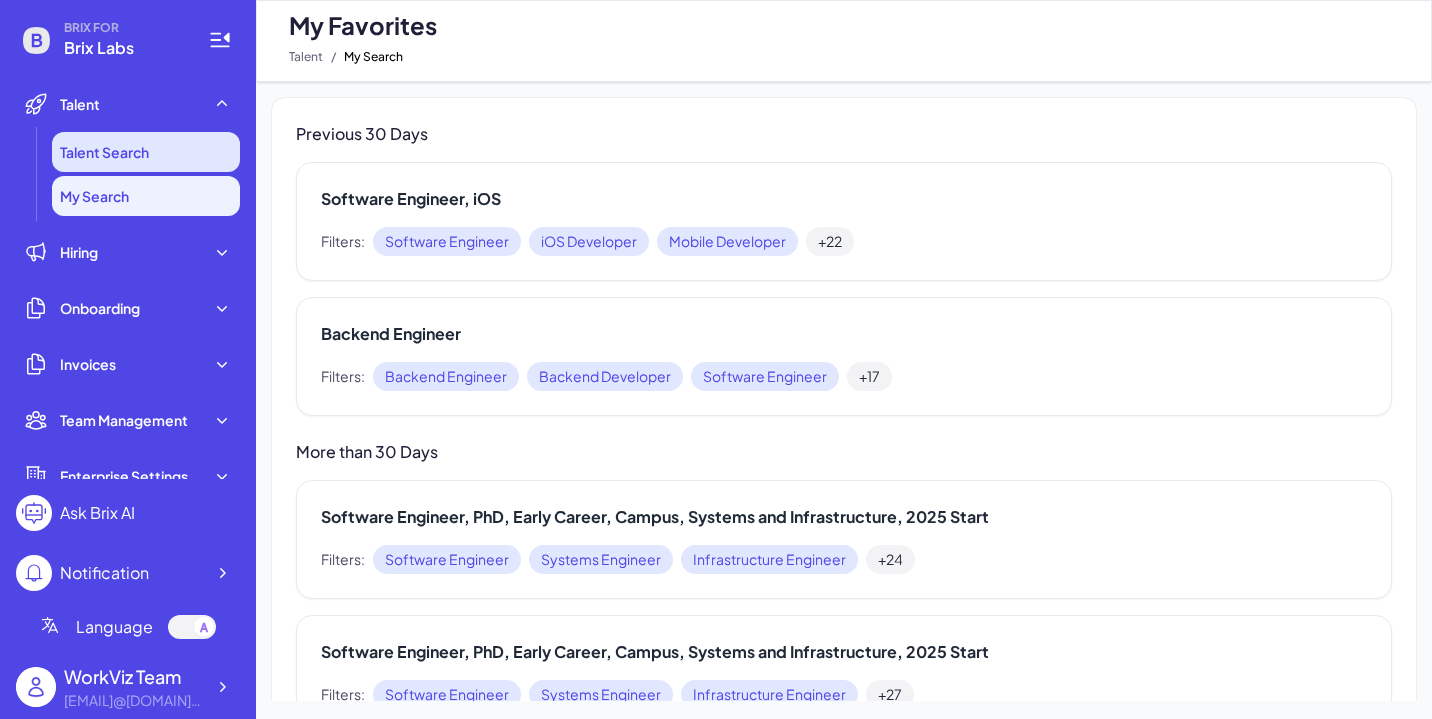 click on "Talent Search" at bounding box center (146, 152) 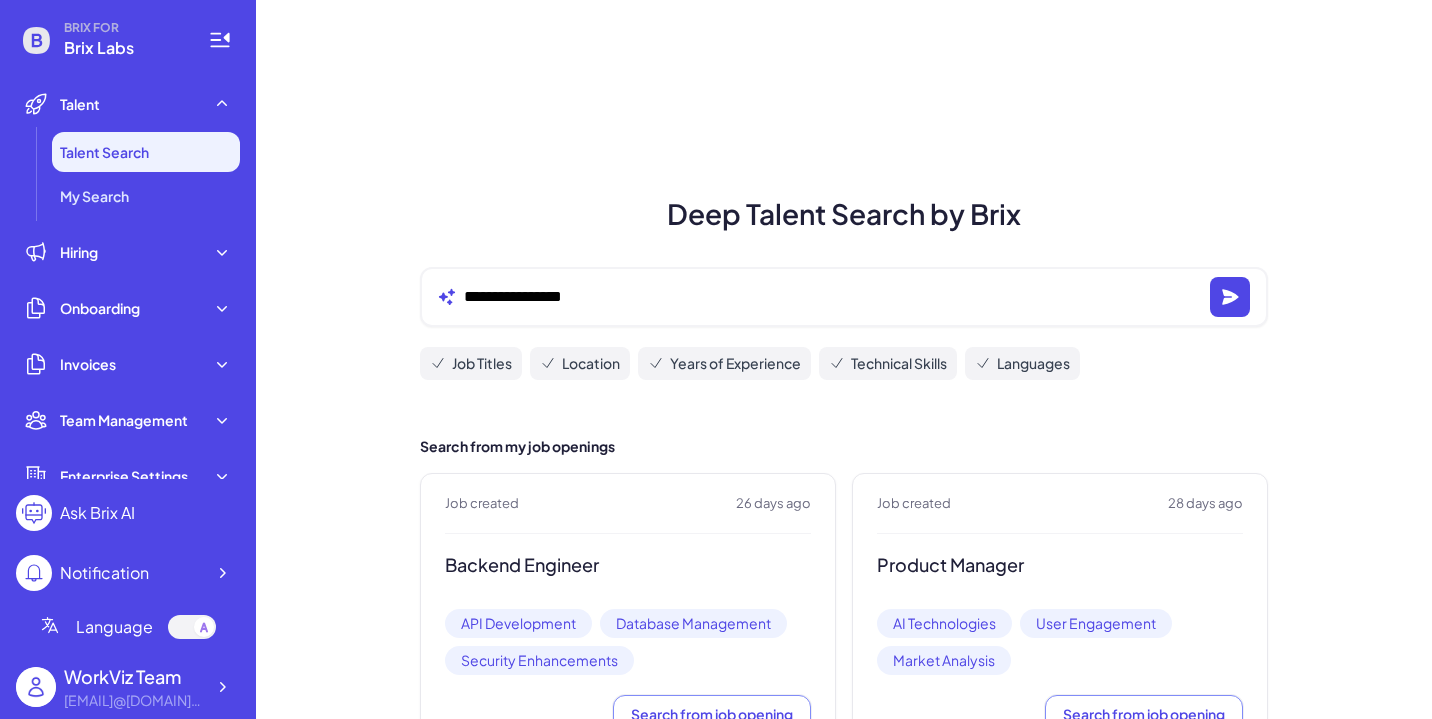 scroll, scrollTop: 83, scrollLeft: 0, axis: vertical 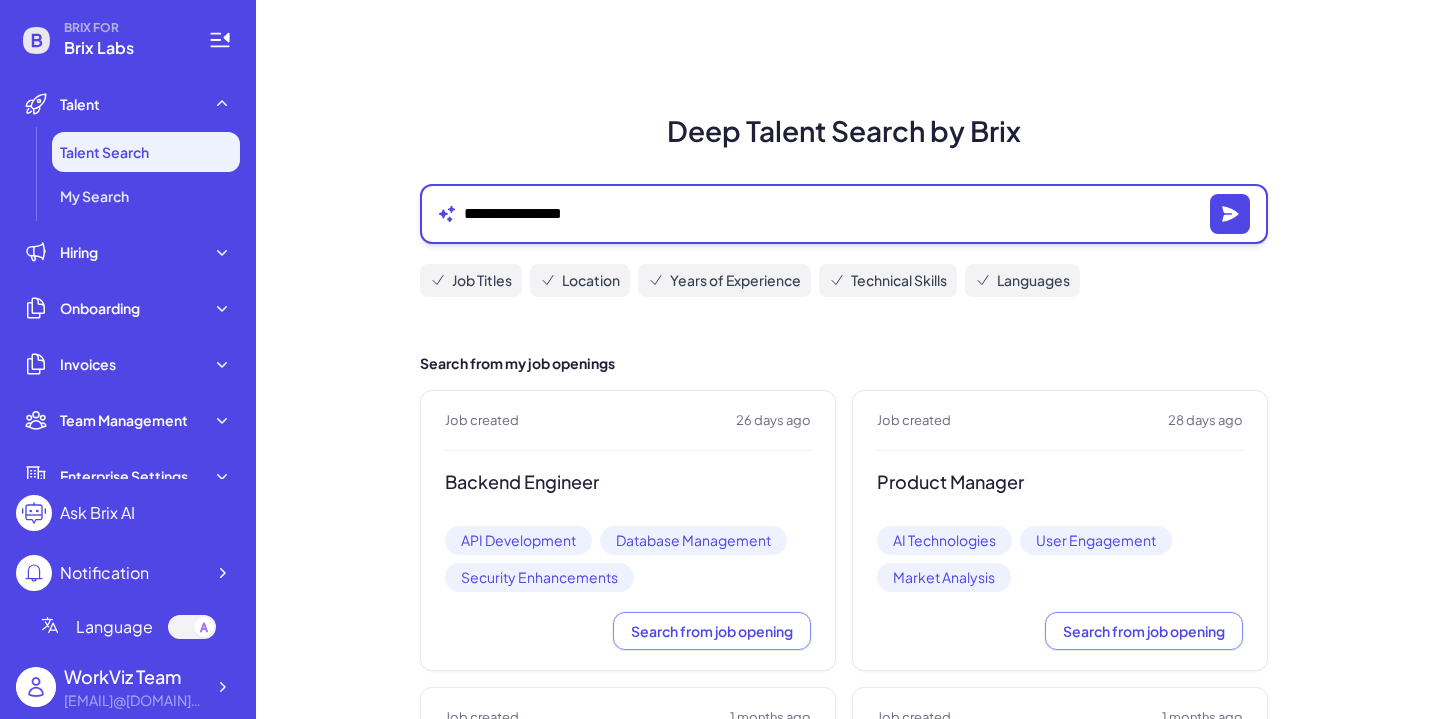click on "**********" at bounding box center [833, 214] 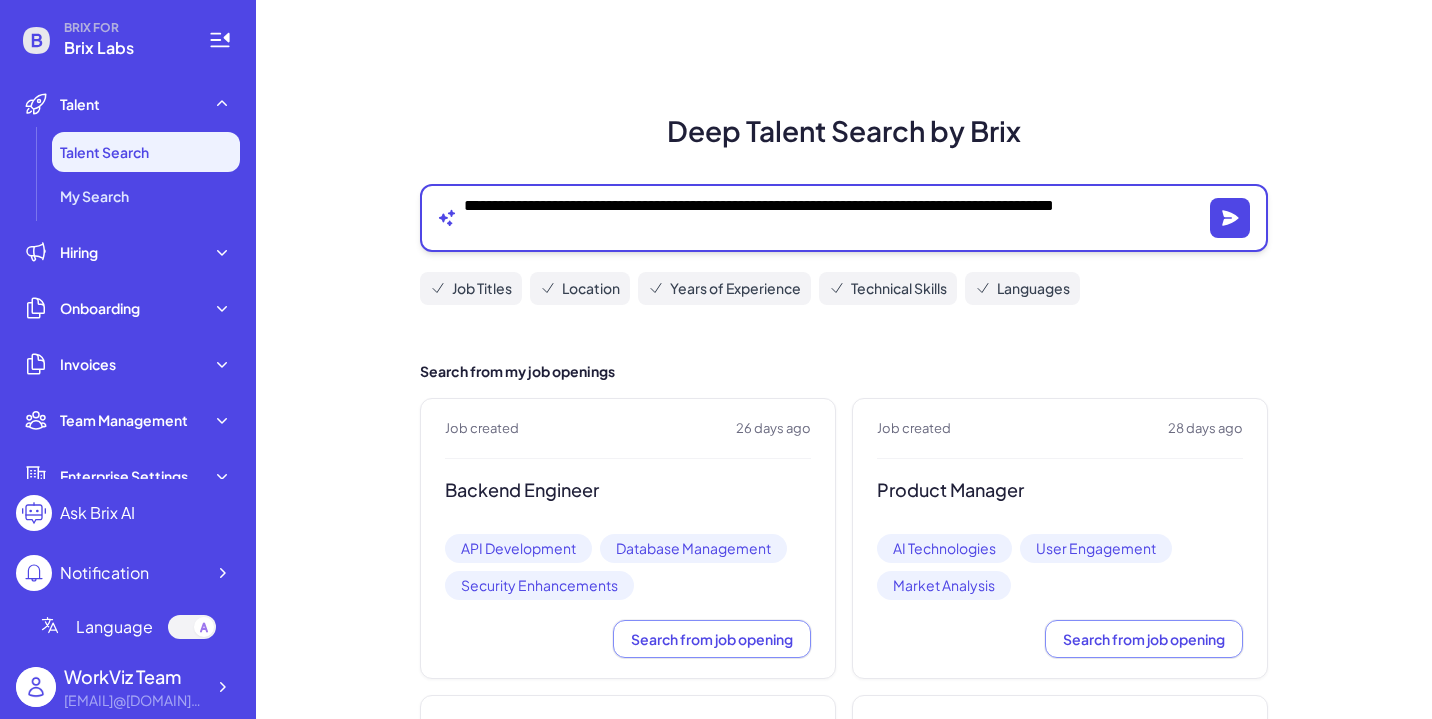 paste 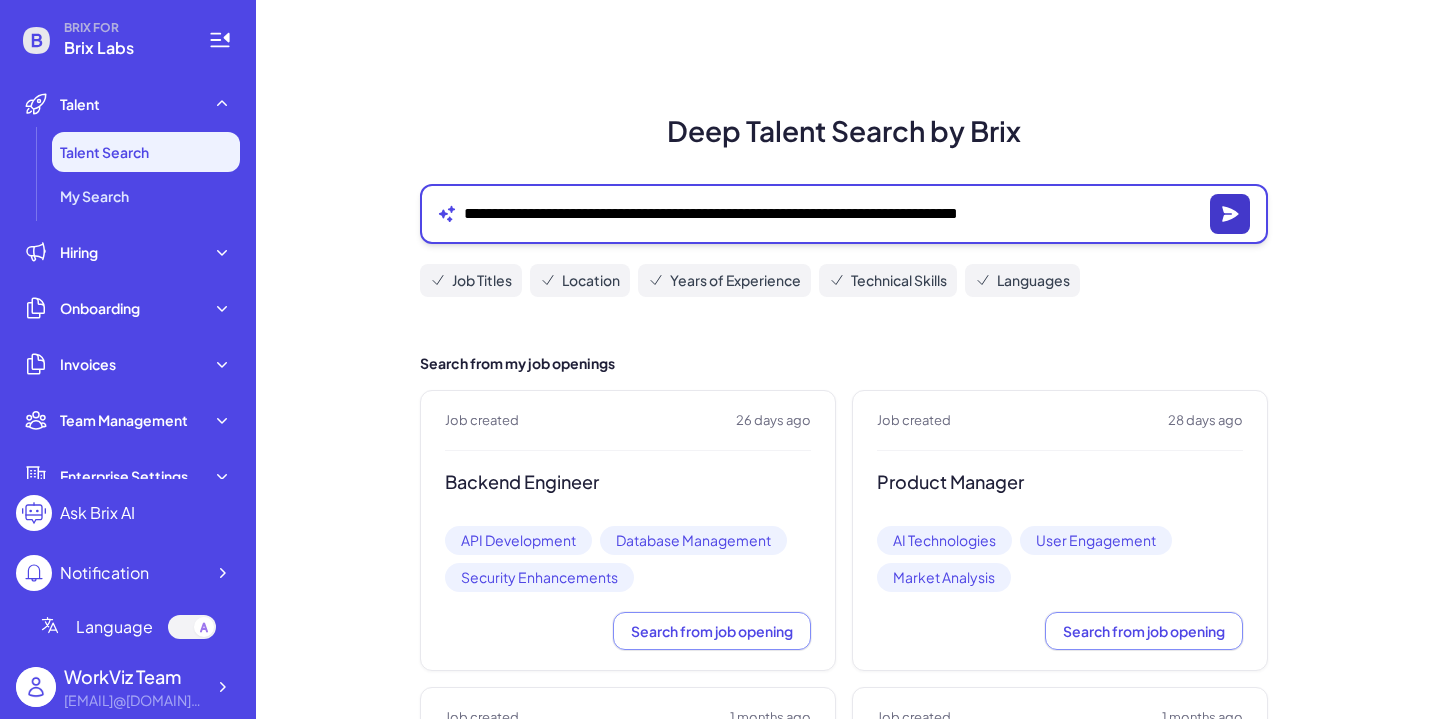 type on "**********" 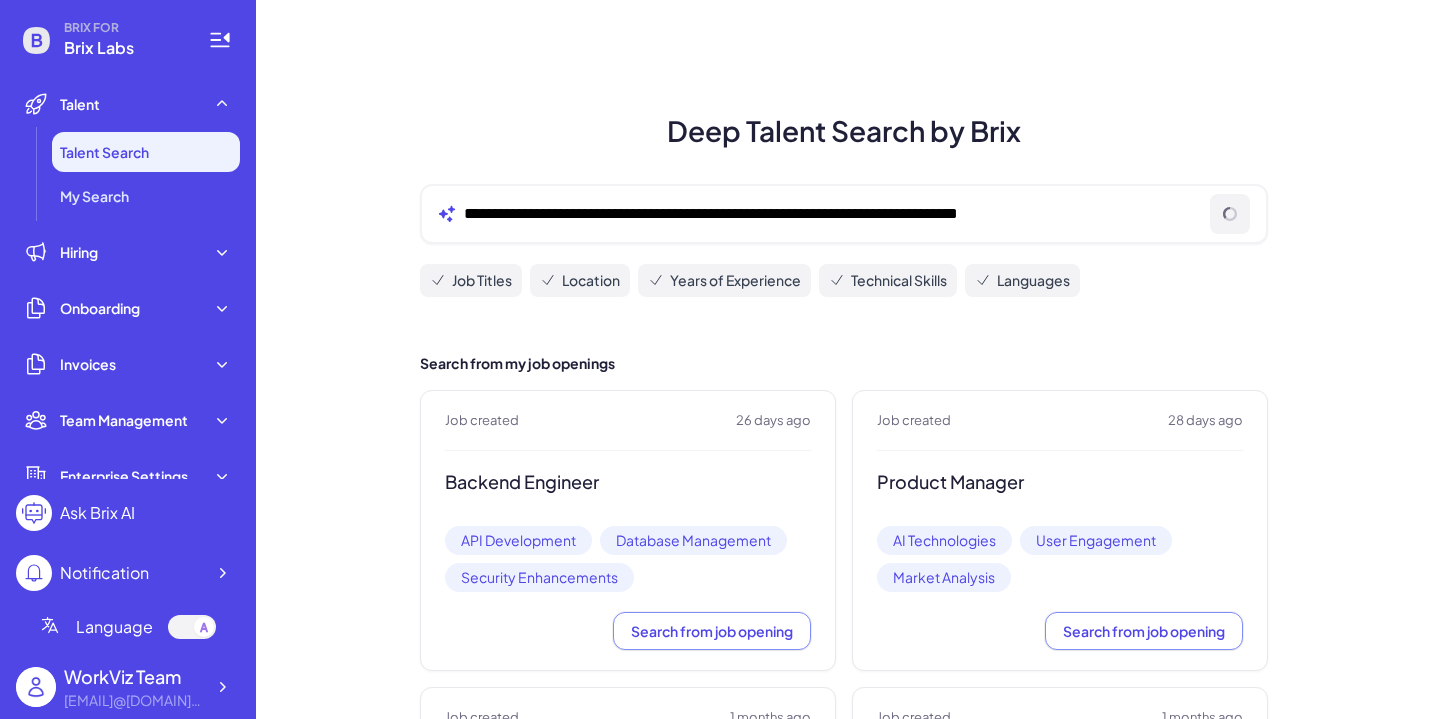 scroll, scrollTop: 0, scrollLeft: 0, axis: both 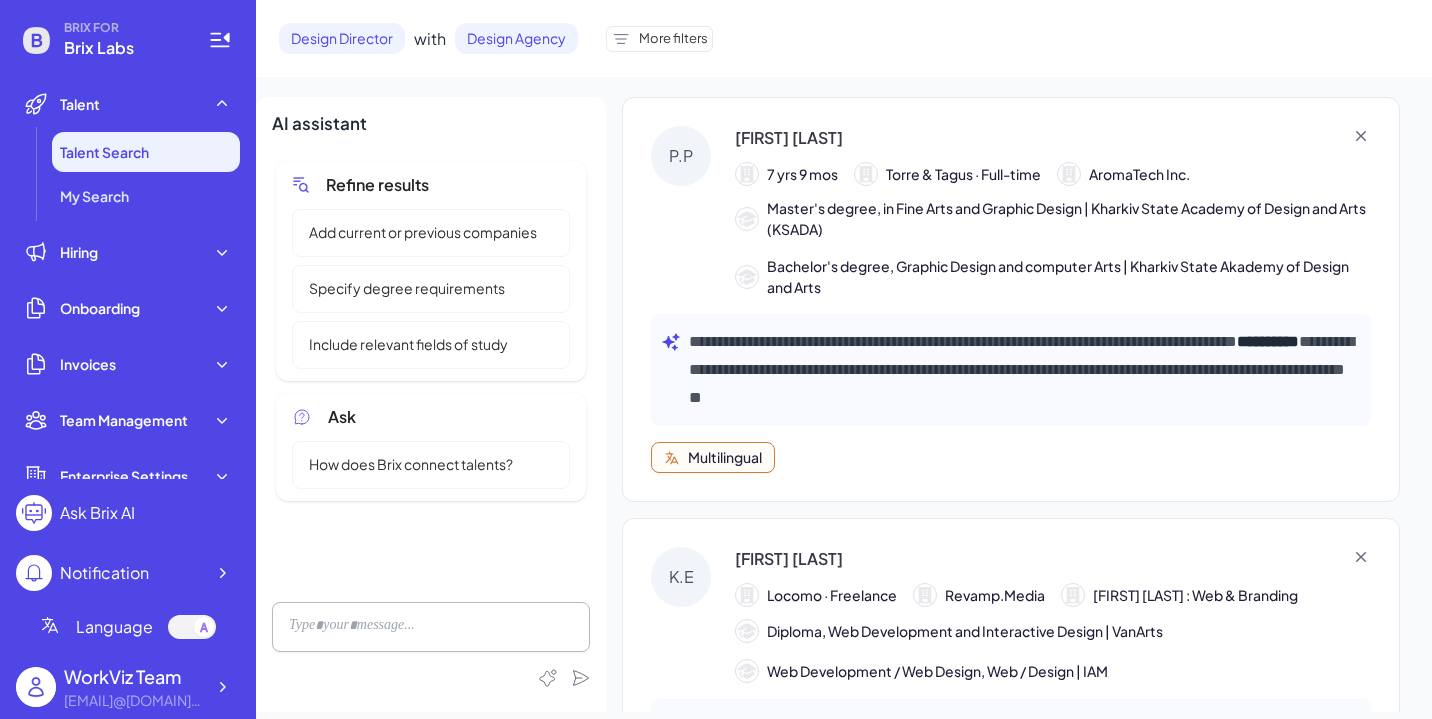 click on "Bachelor's degree, Graphic Design and computer Arts | Kharkiv State Akademy of Design and Arts" at bounding box center [1069, 277] 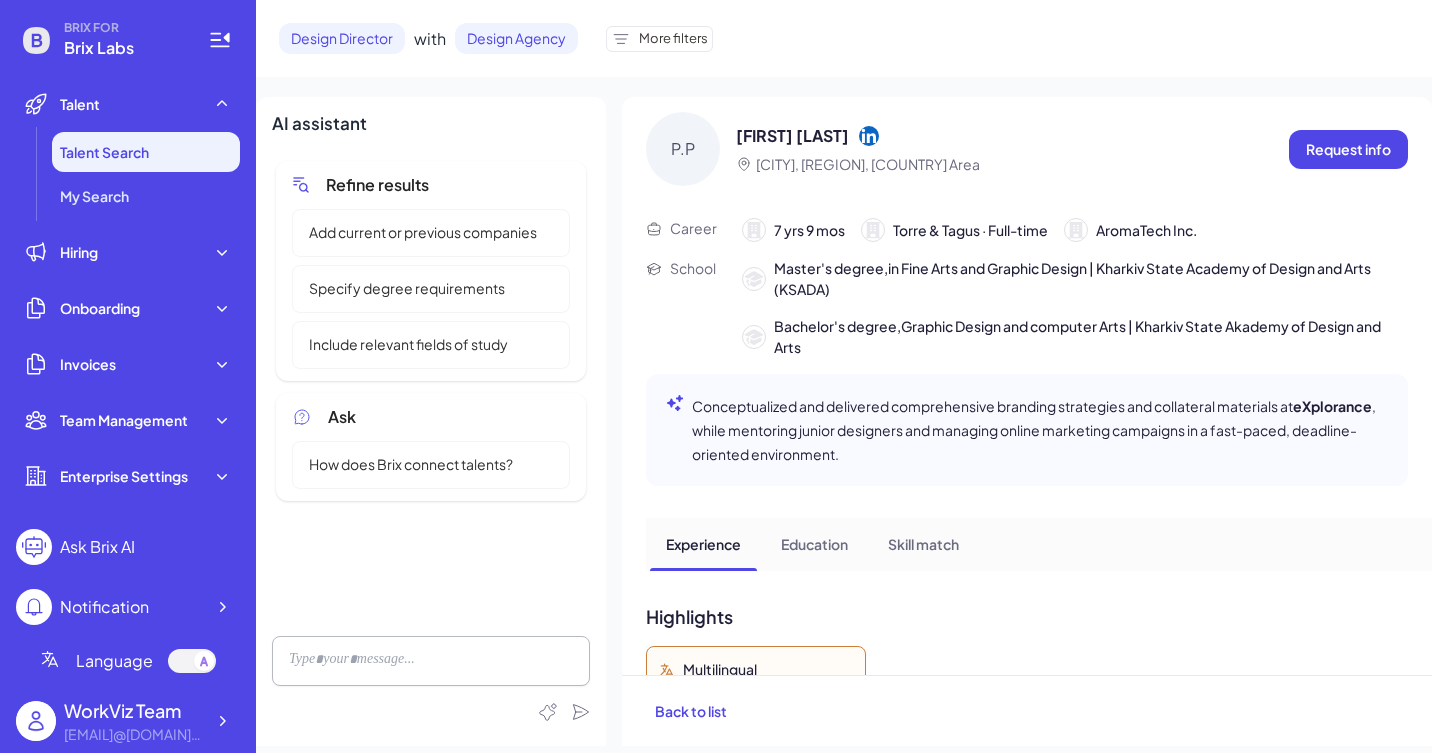 scroll, scrollTop: 0, scrollLeft: 0, axis: both 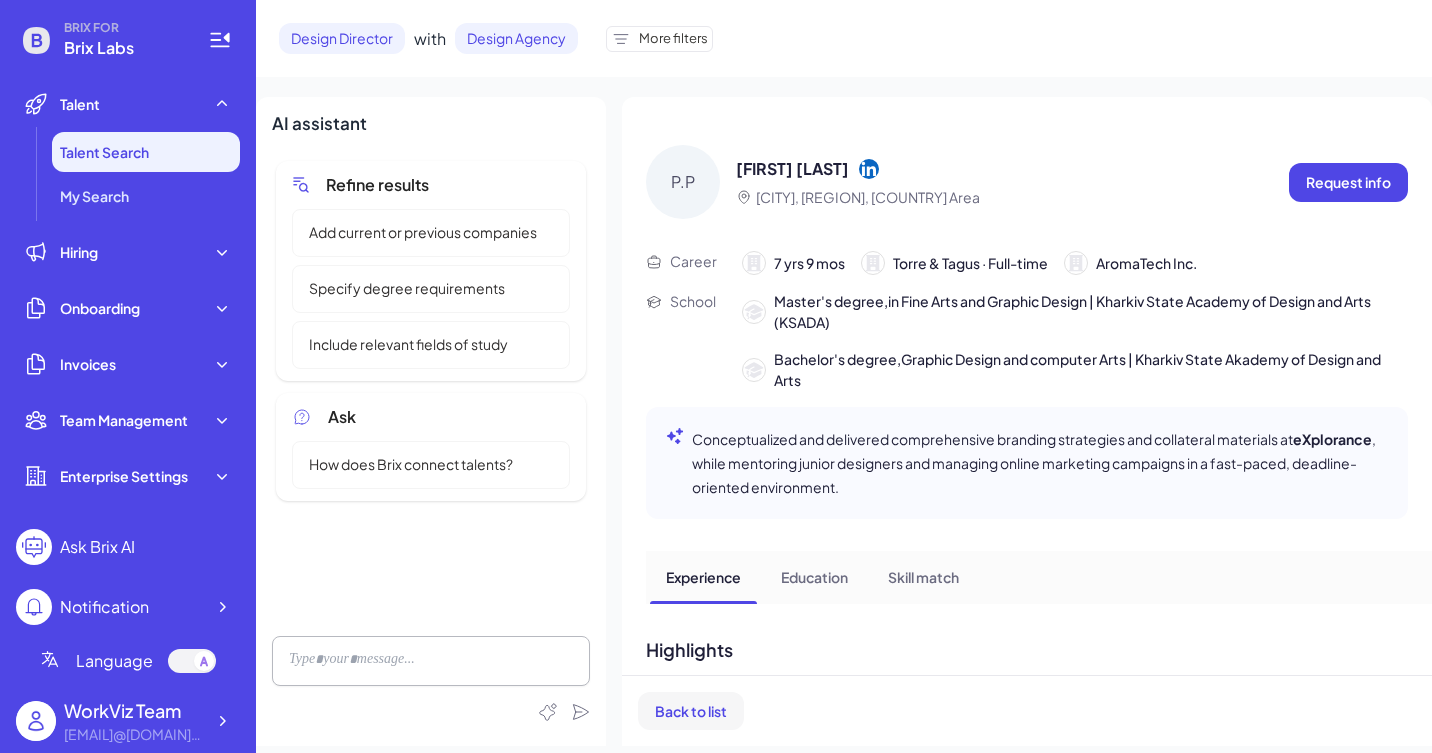 click on "Back to list" at bounding box center (691, 711) 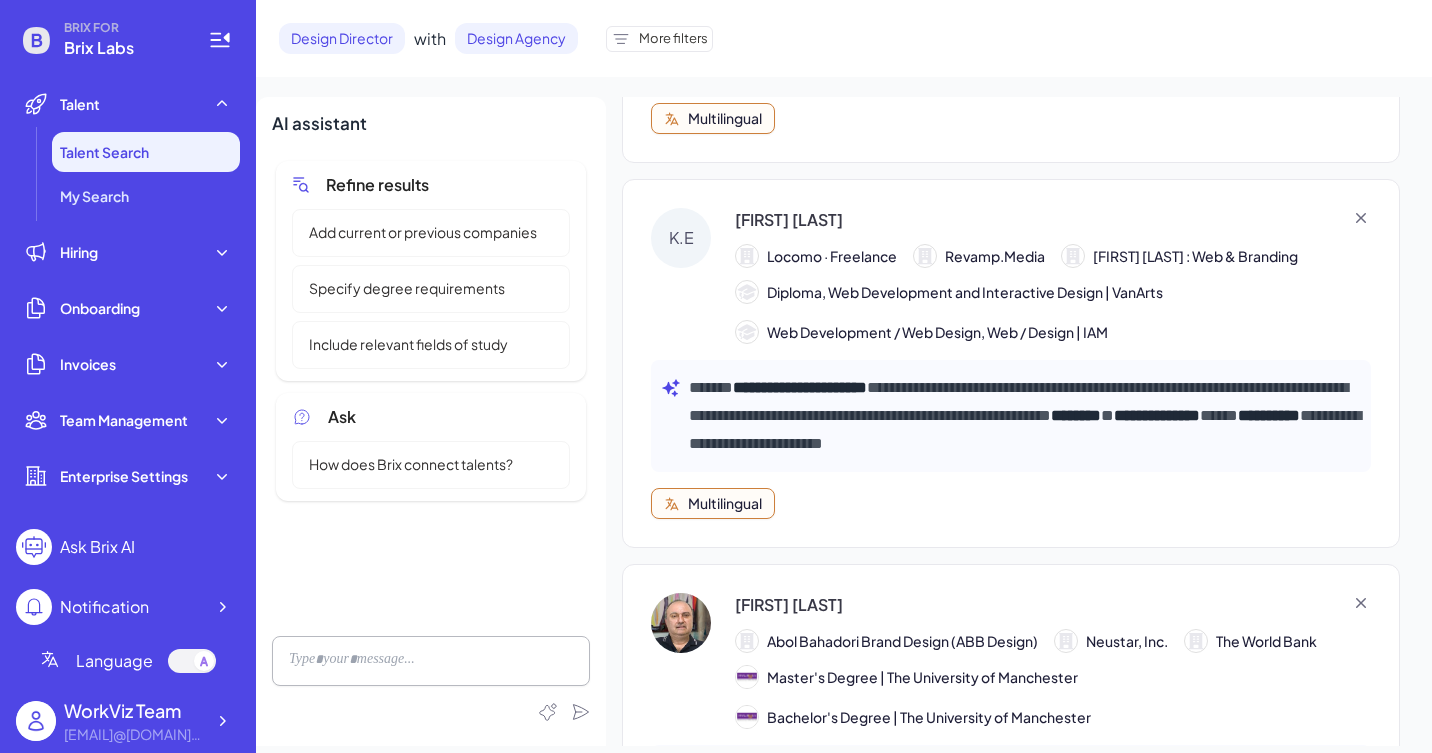 scroll, scrollTop: 0, scrollLeft: 0, axis: both 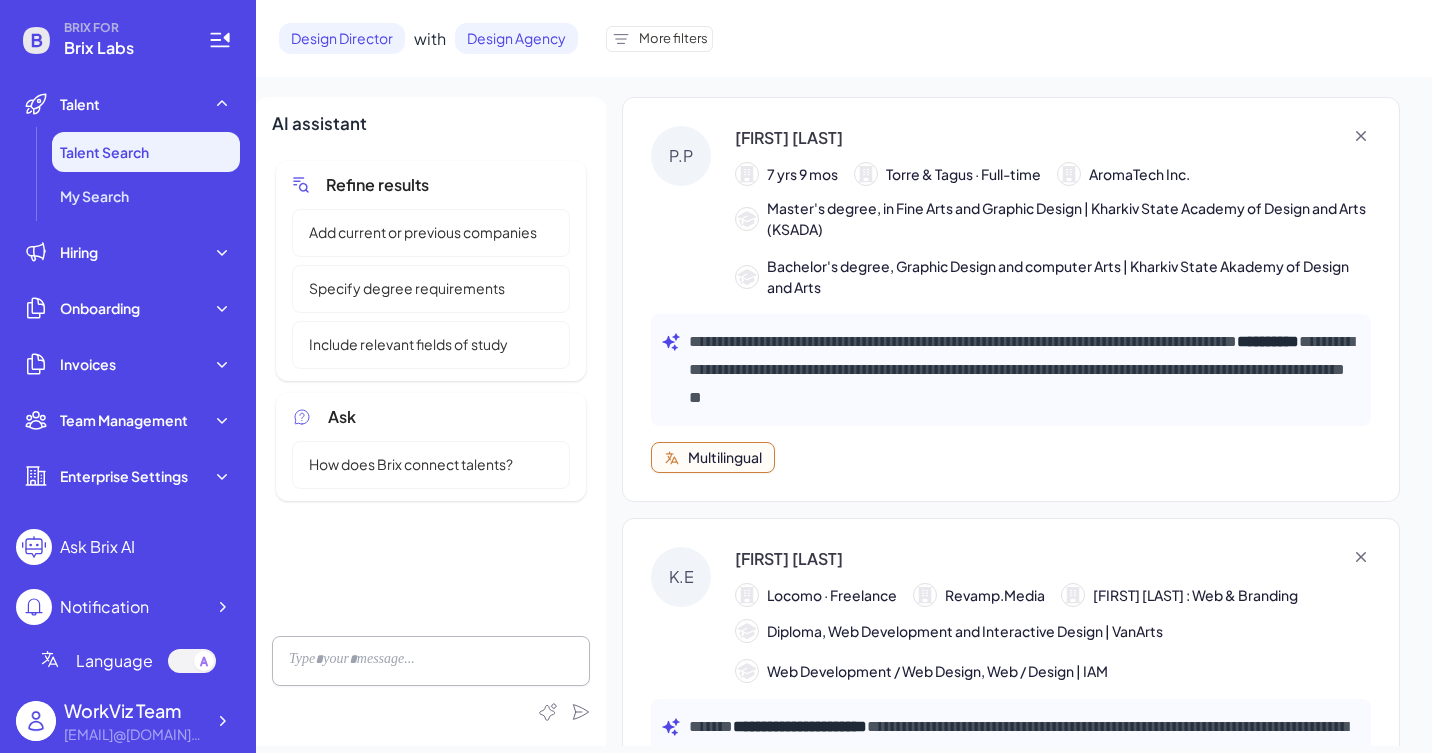 click on "Polina Ponomarenko" at bounding box center [789, 138] 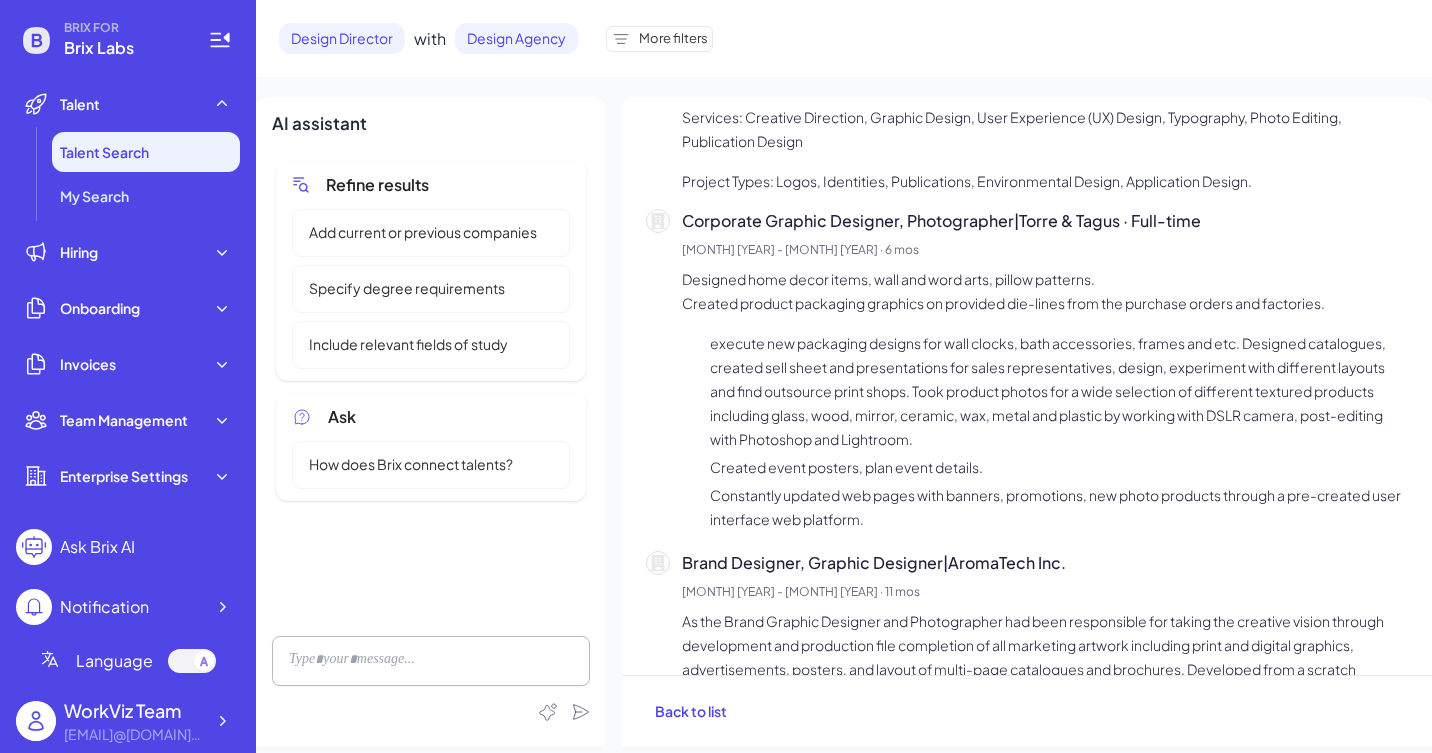 scroll, scrollTop: 0, scrollLeft: 0, axis: both 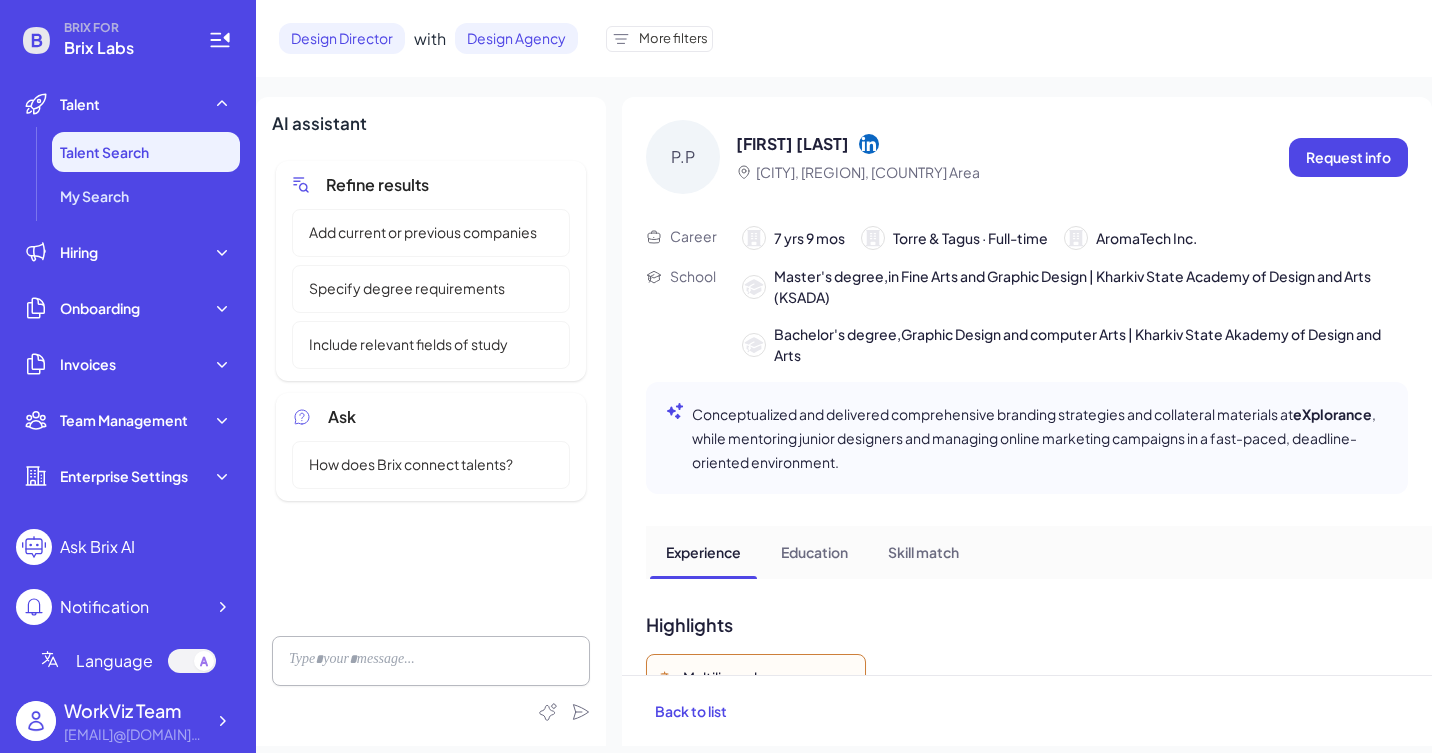 click on "Education" at bounding box center (814, 552) 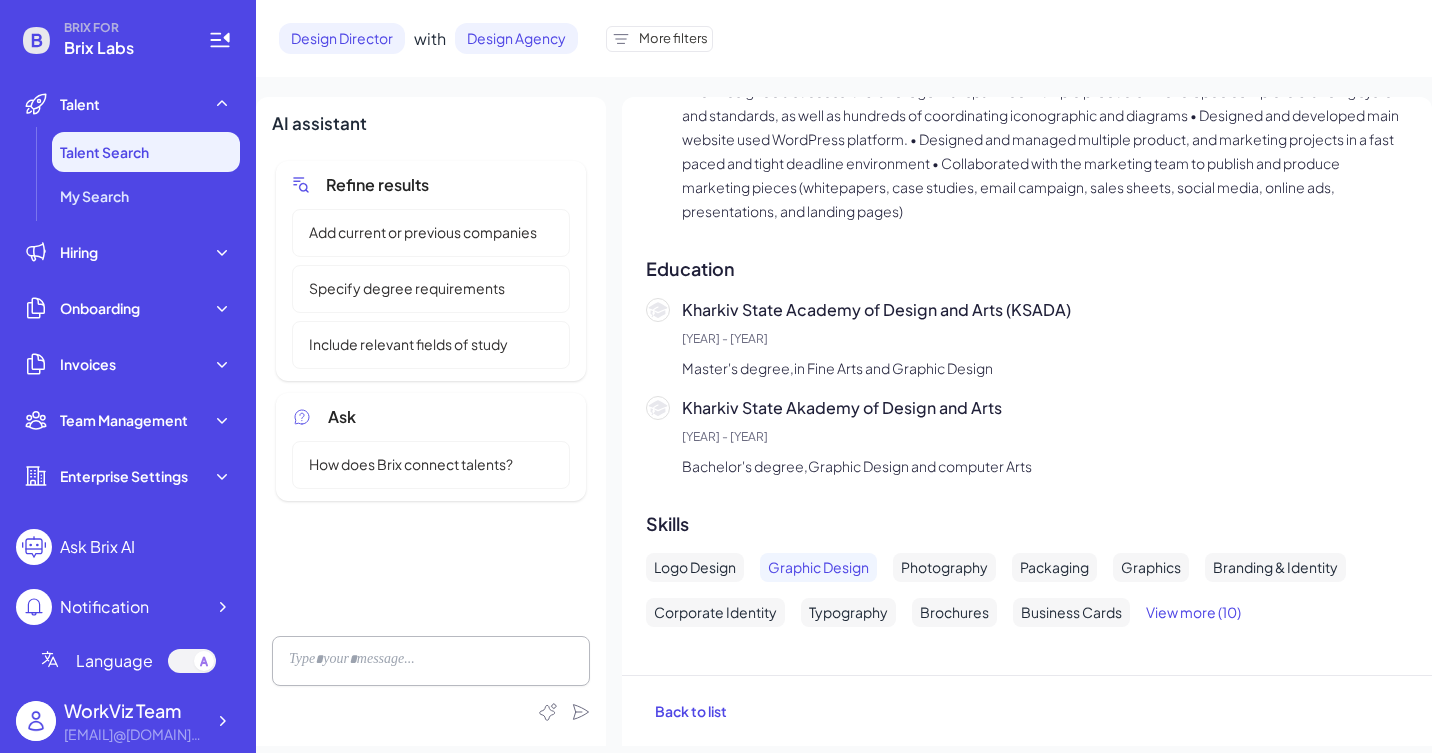 scroll, scrollTop: 1896, scrollLeft: 0, axis: vertical 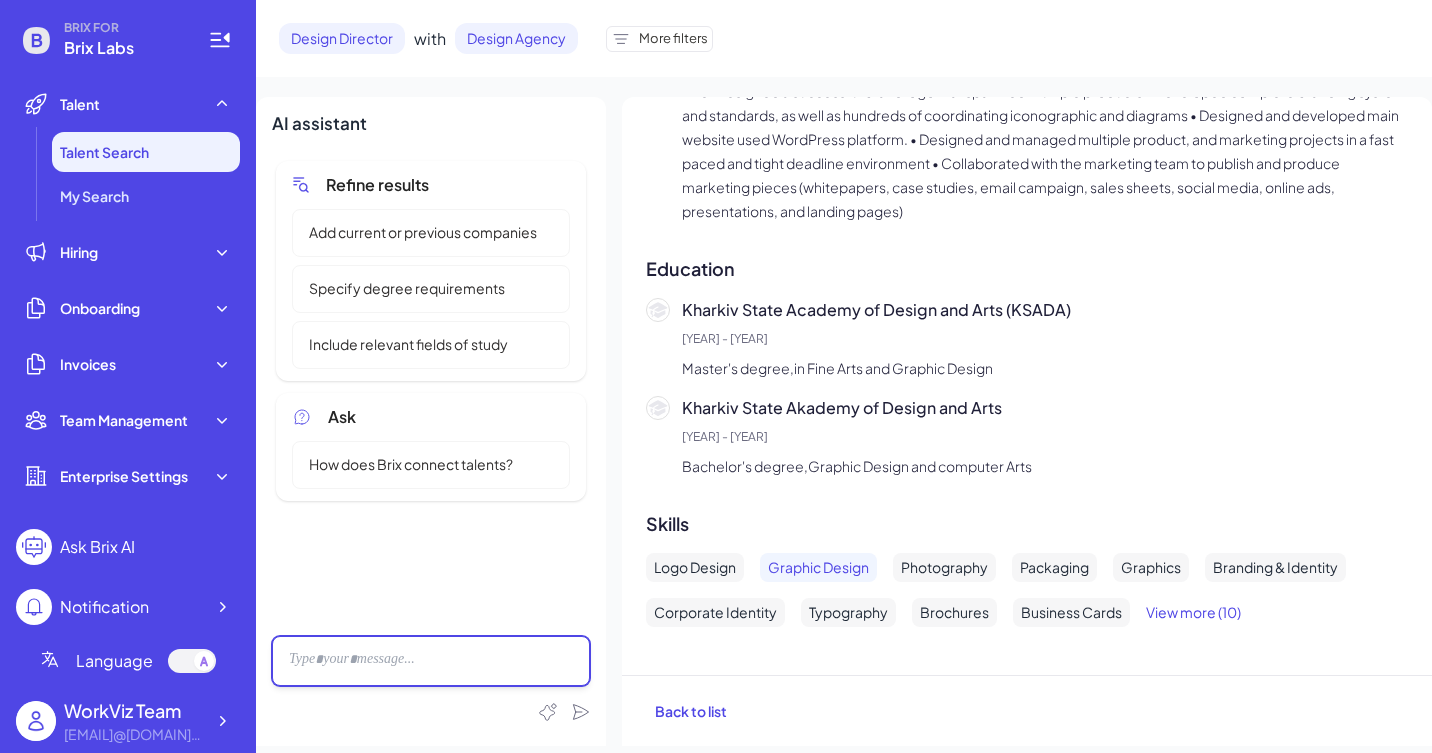 click at bounding box center (431, 661) 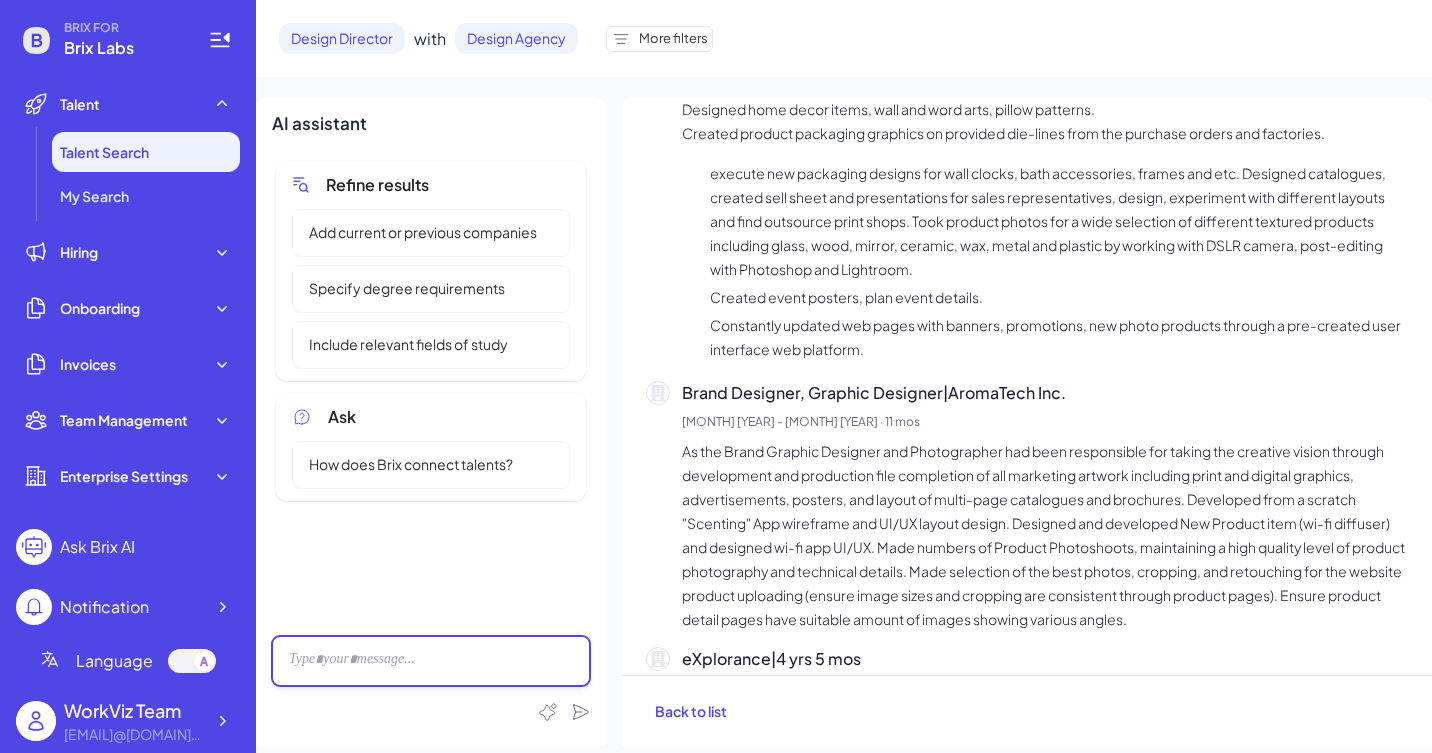 scroll, scrollTop: 449, scrollLeft: 0, axis: vertical 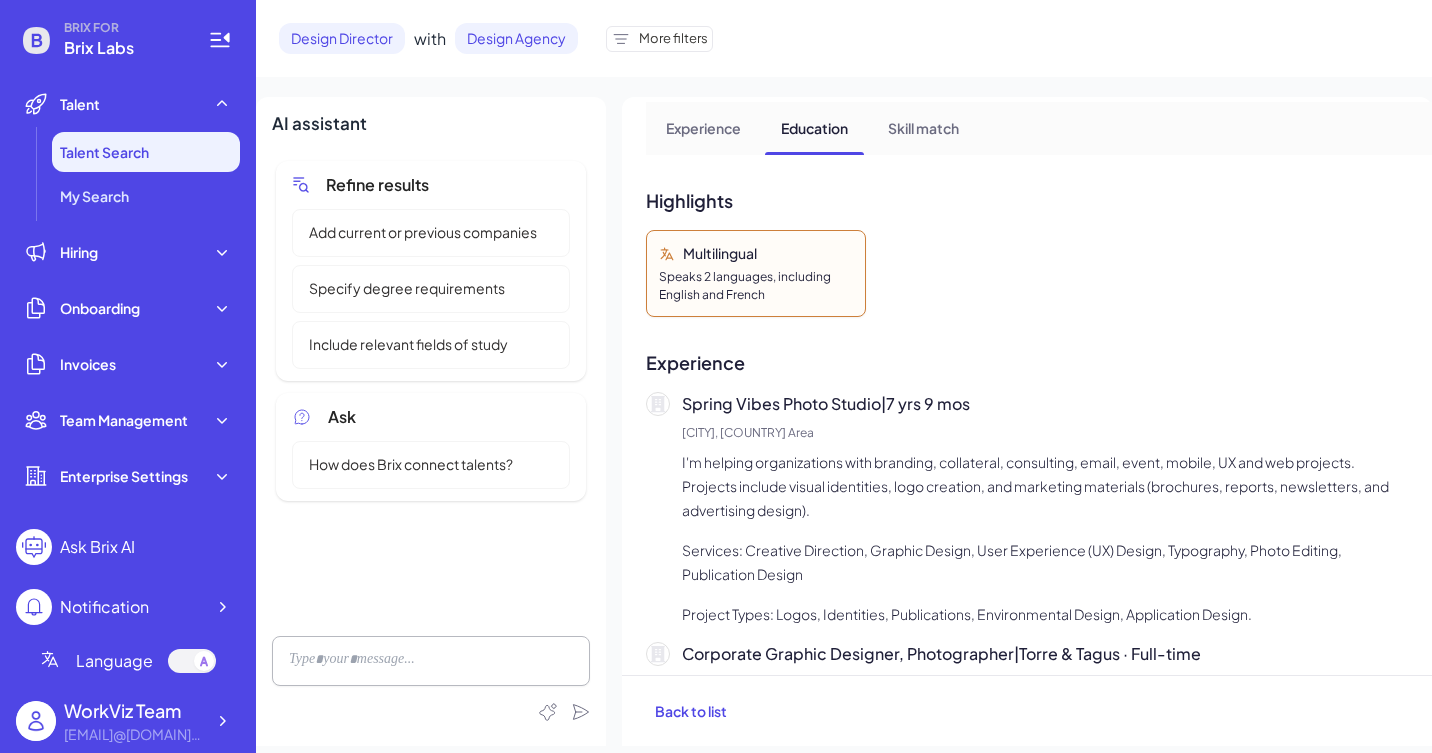 click on "Experience" at bounding box center (703, 128) 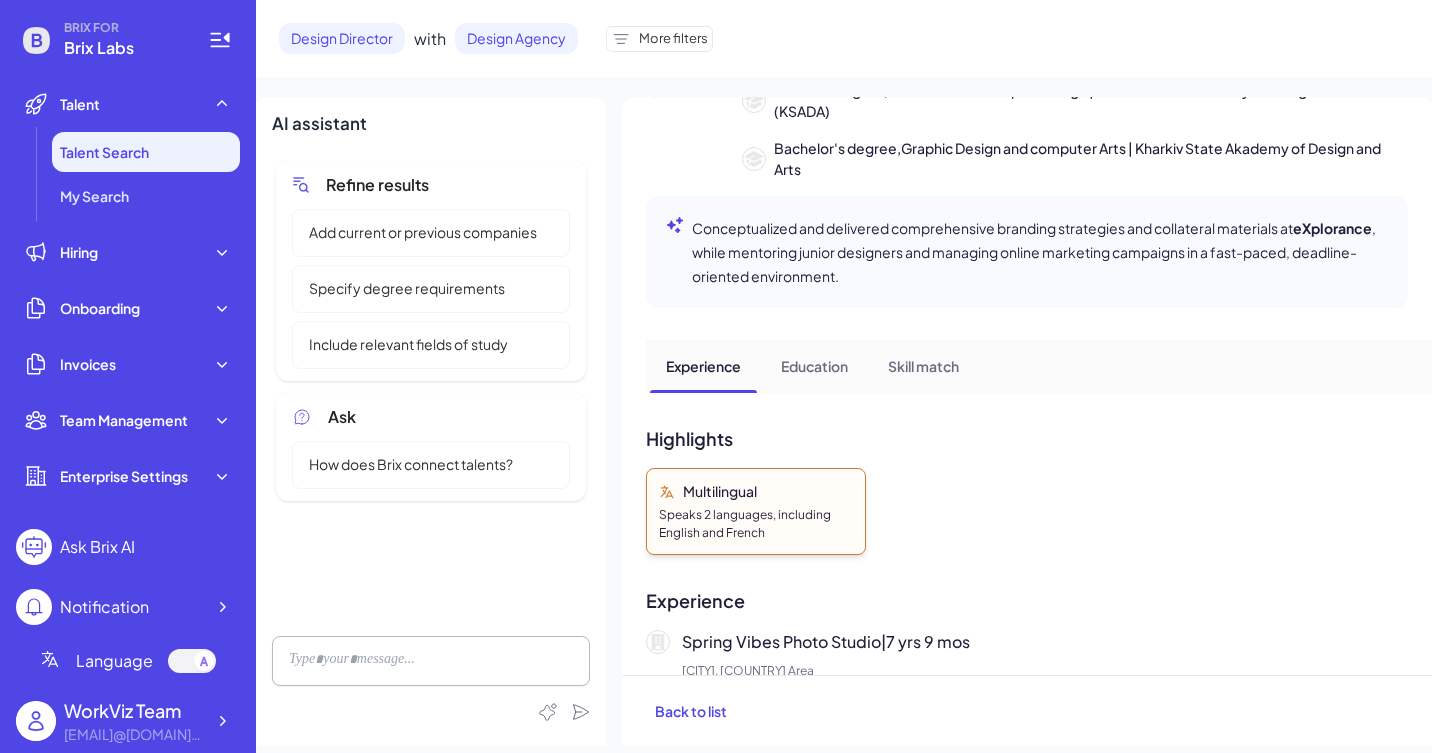 scroll, scrollTop: 0, scrollLeft: 0, axis: both 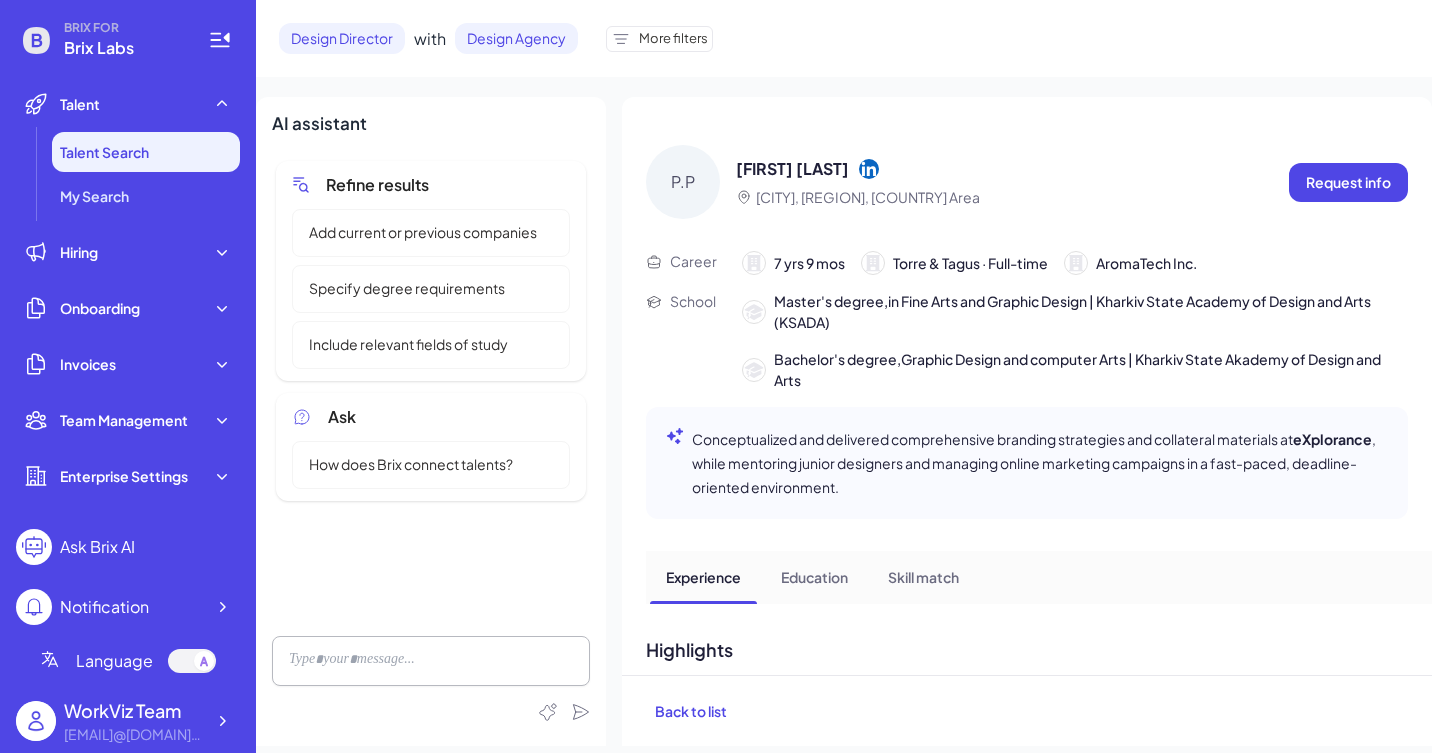 click on "Polina Ponomarenko" at bounding box center [792, 168] 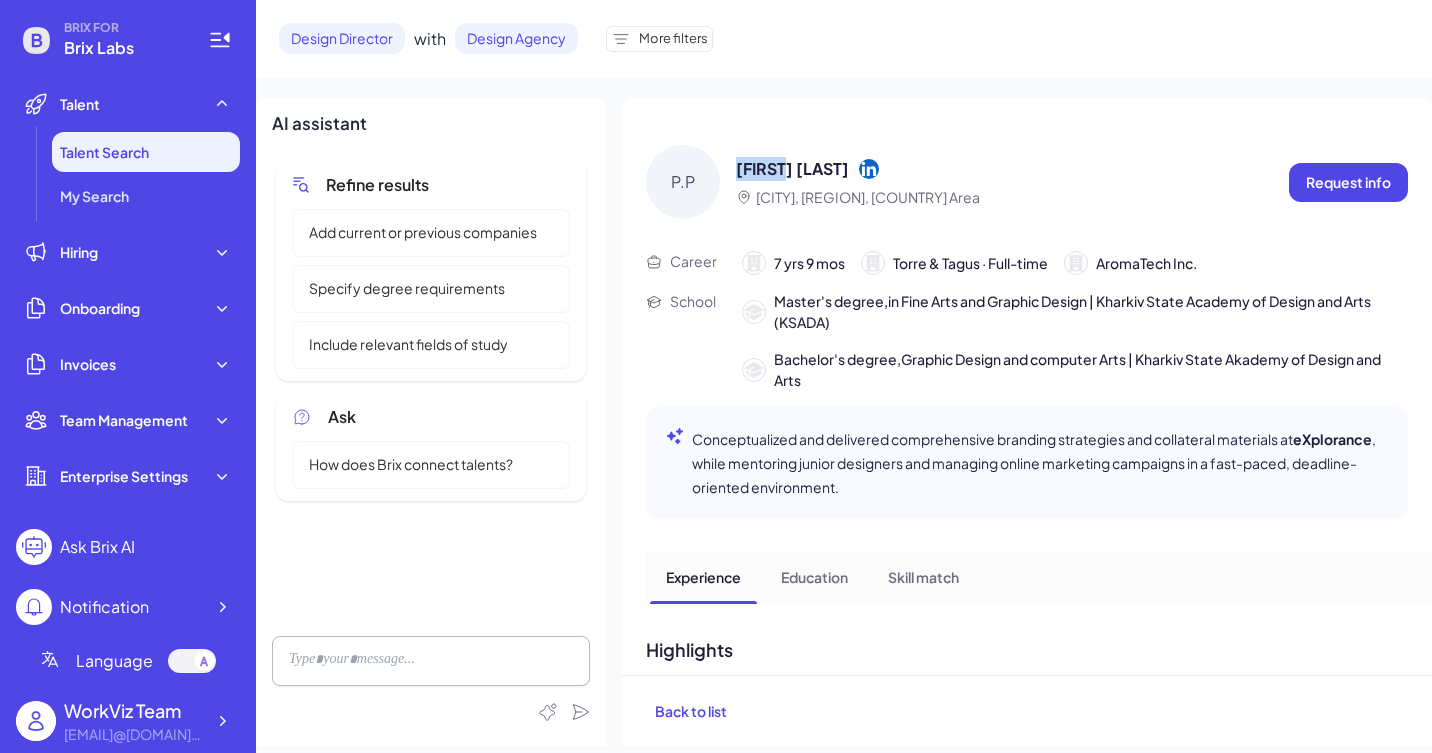 click on "Polina Ponomarenko" at bounding box center [792, 168] 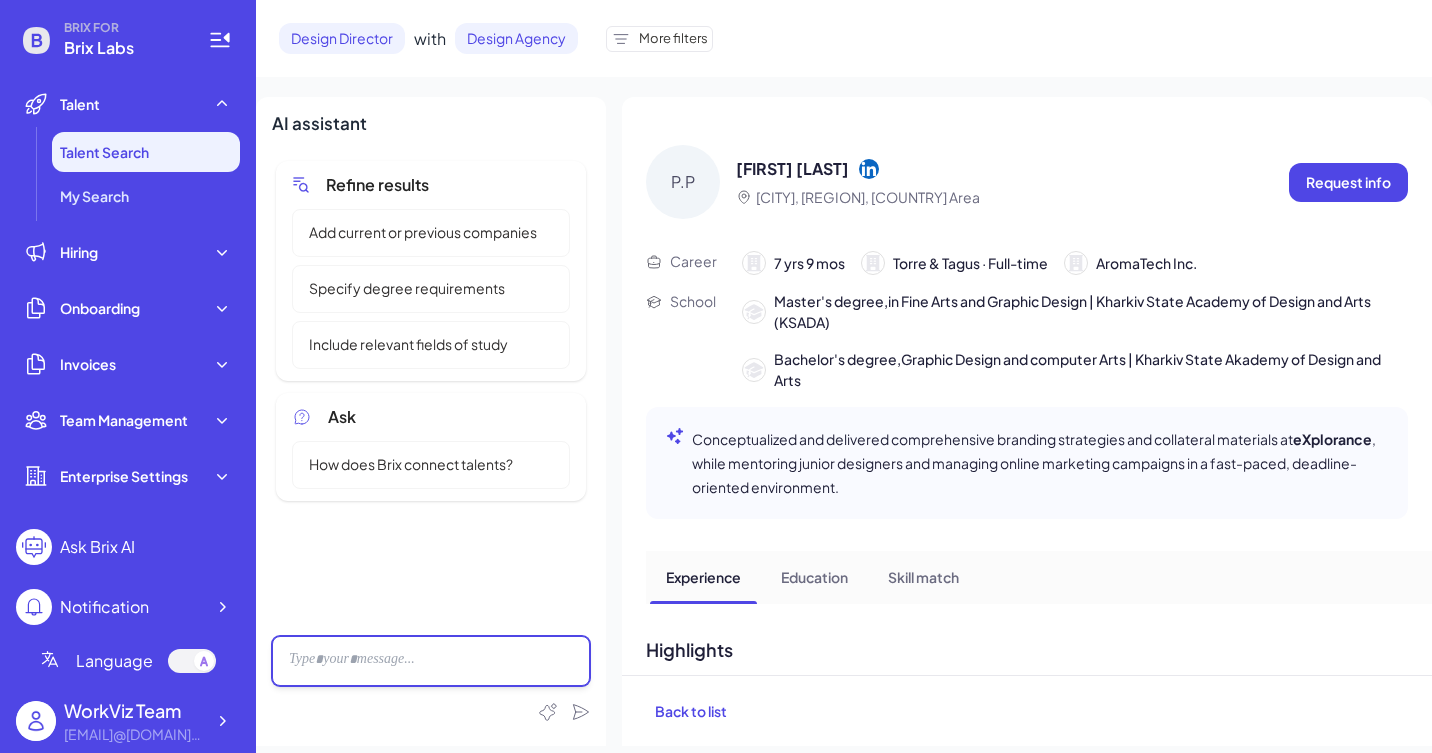 click at bounding box center (431, 661) 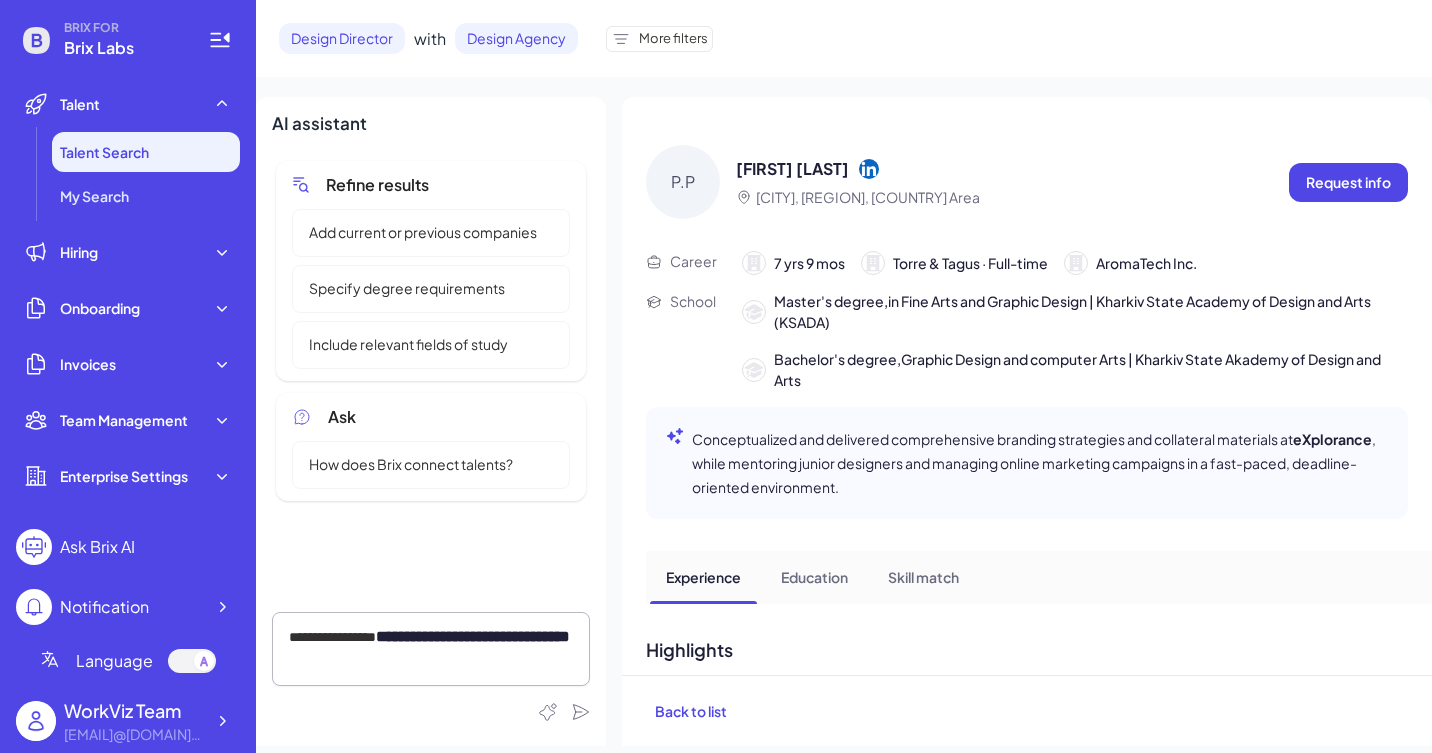 click 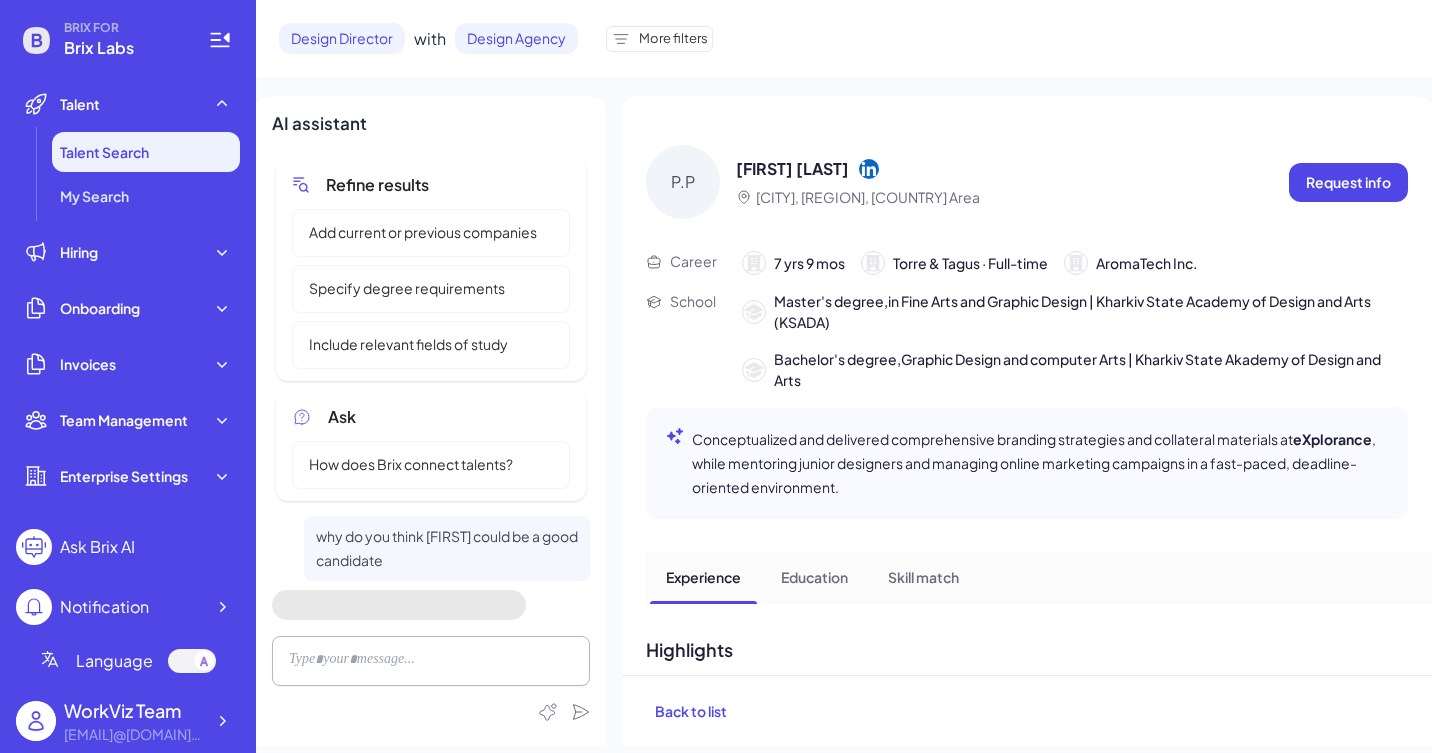 scroll, scrollTop: 1, scrollLeft: 0, axis: vertical 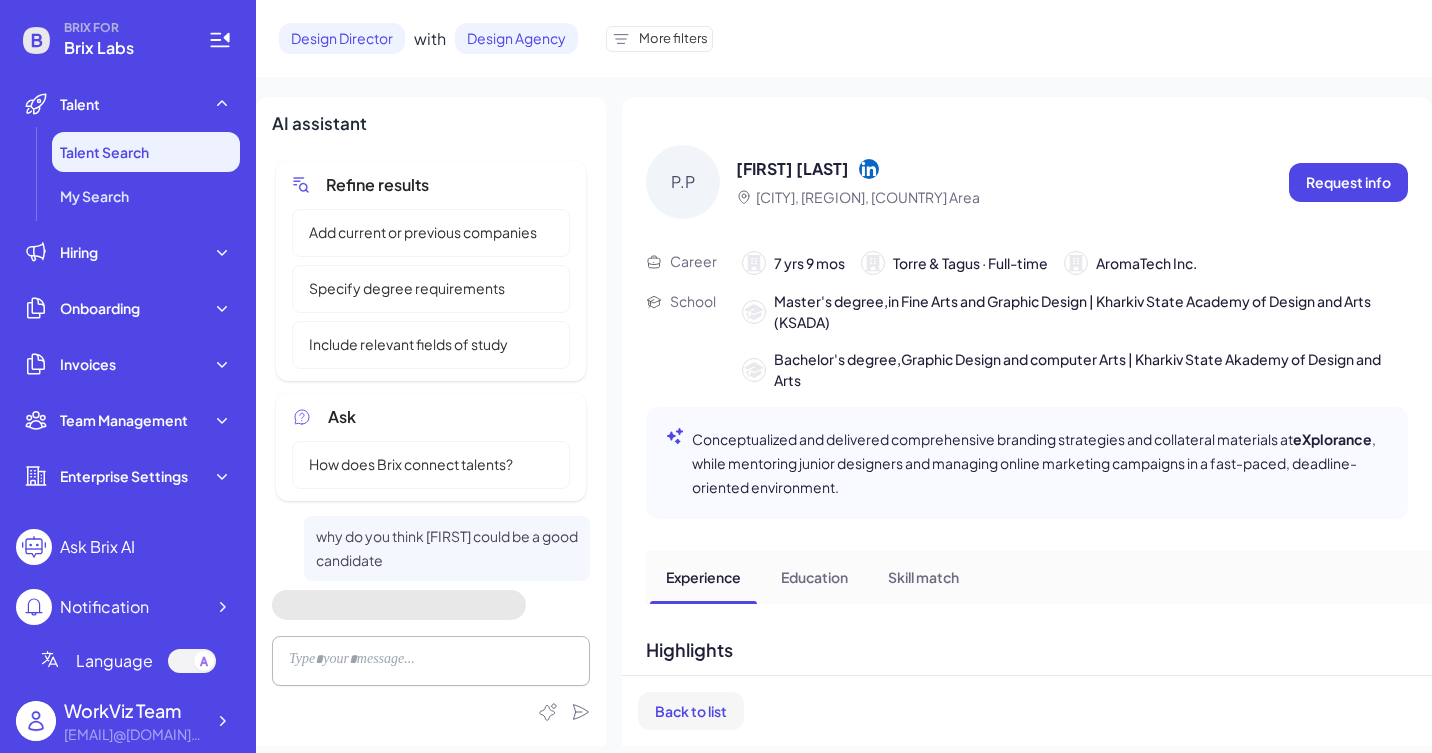 click on "Back to list" at bounding box center (691, 711) 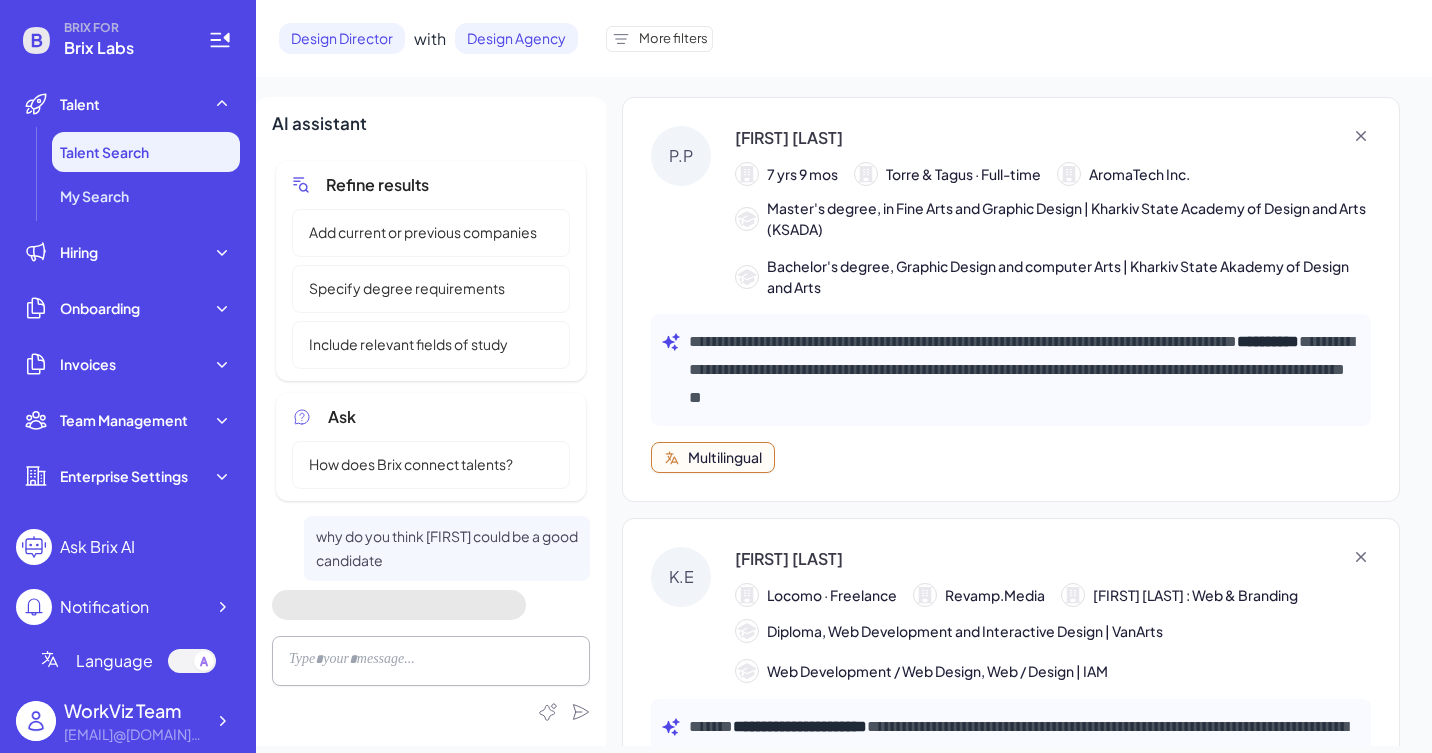 scroll, scrollTop: 149, scrollLeft: 0, axis: vertical 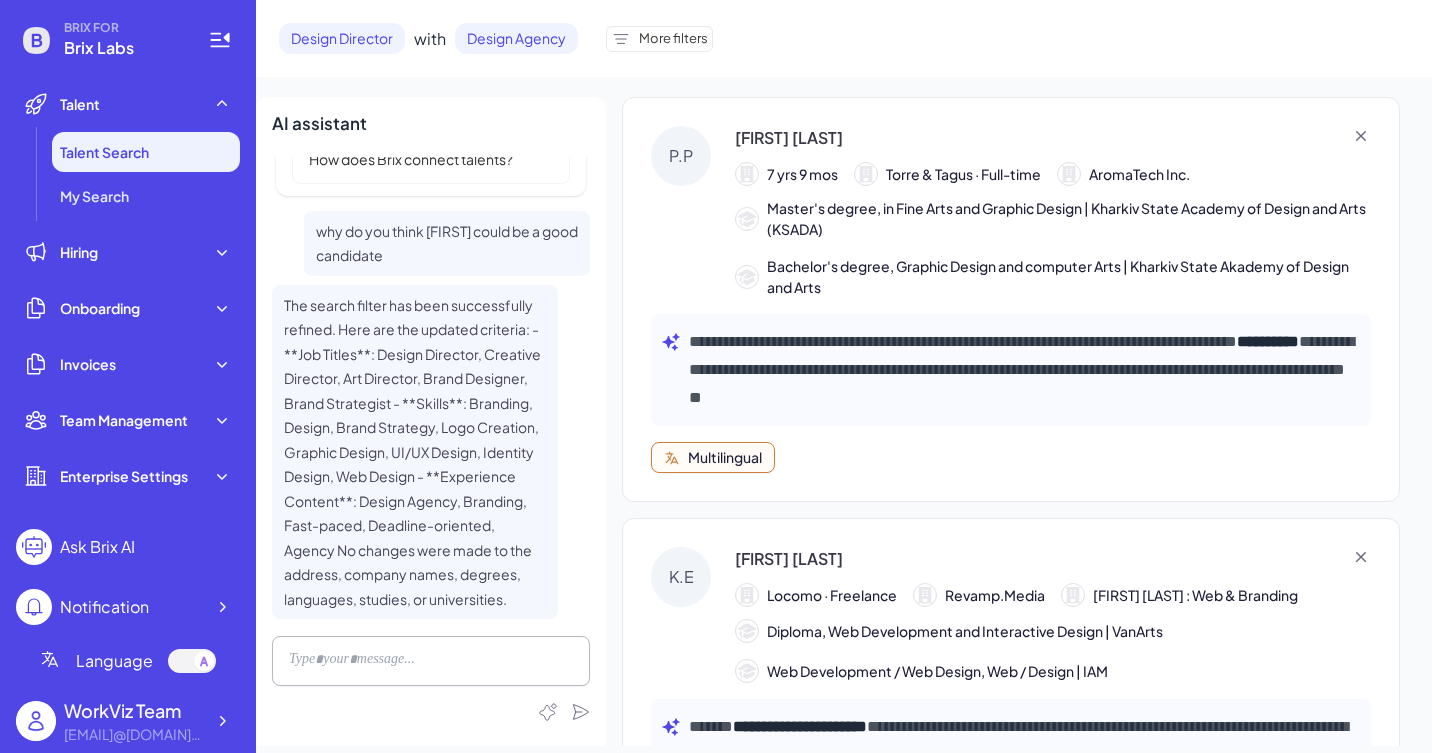click on "More filters" at bounding box center (673, 39) 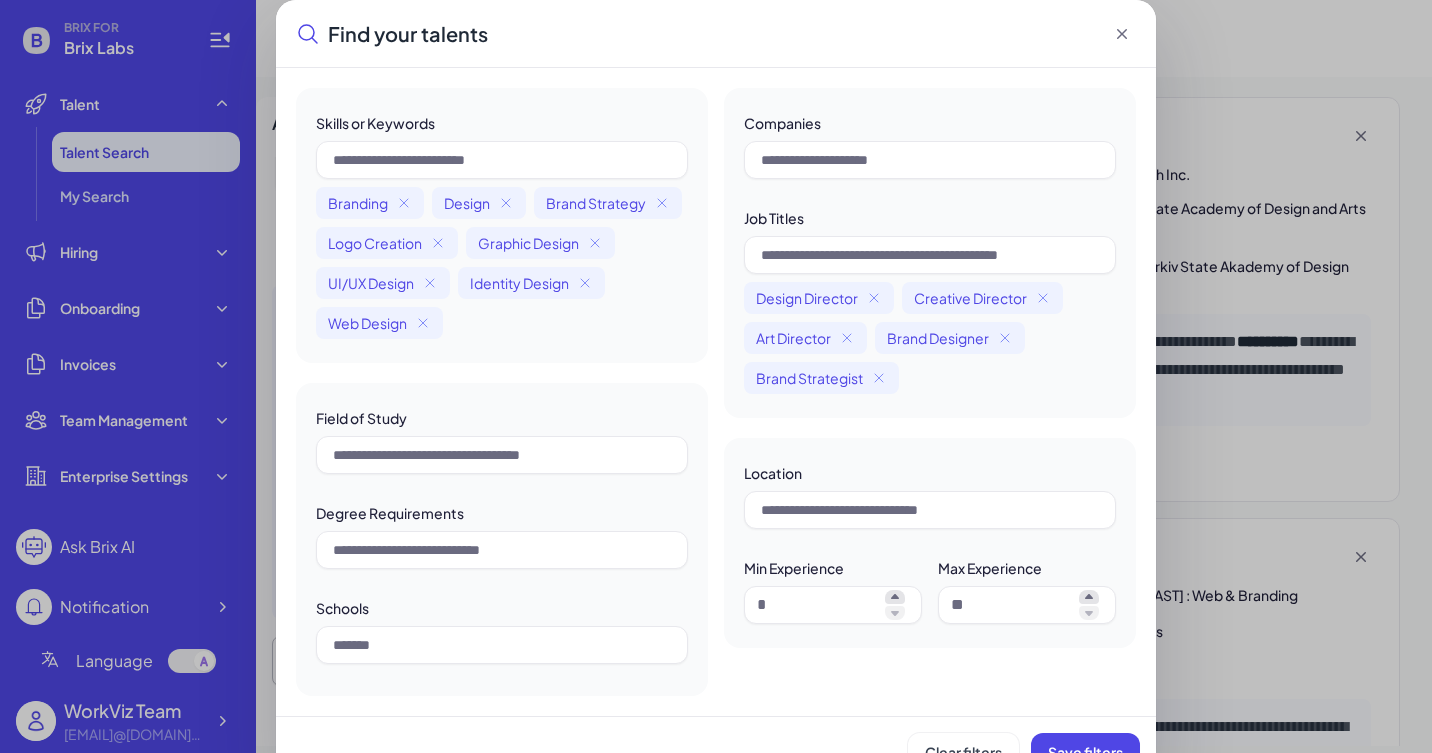 click 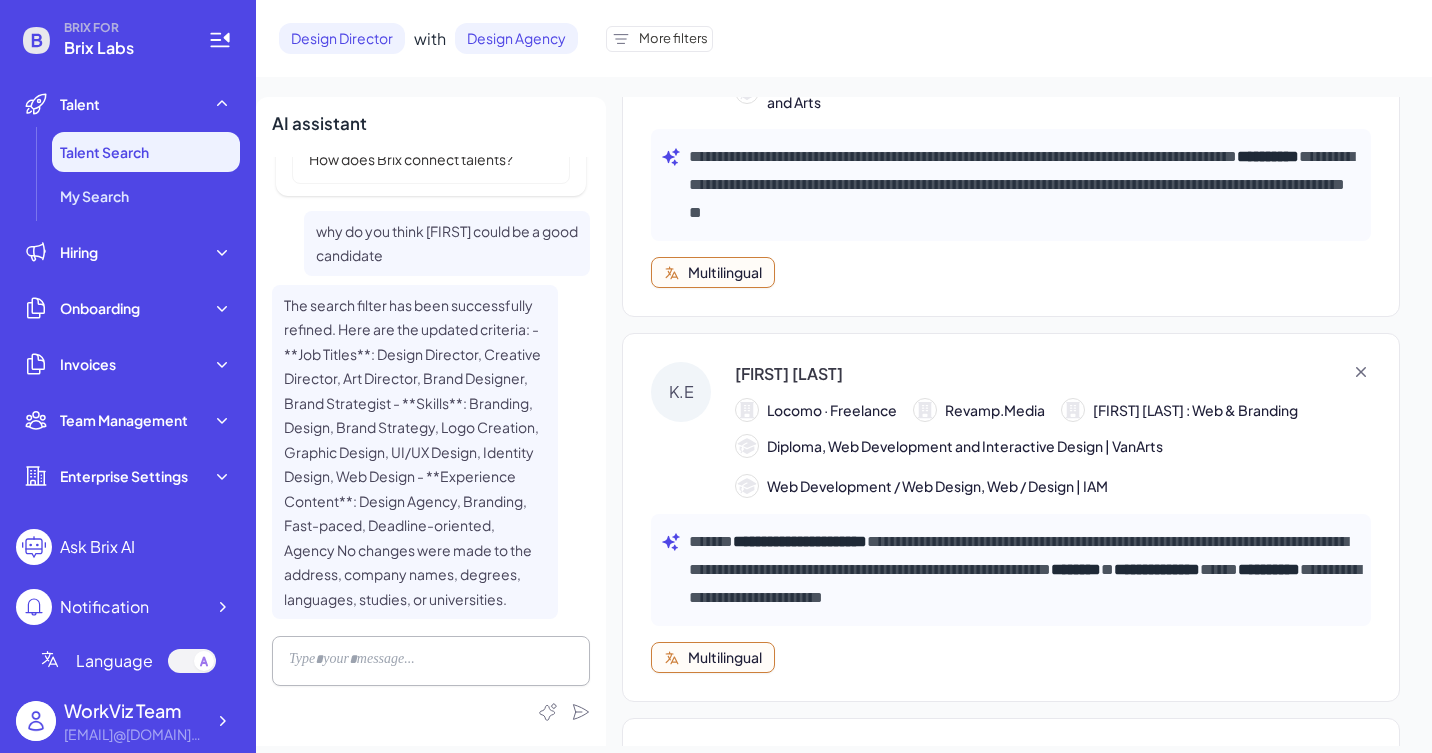 scroll, scrollTop: 0, scrollLeft: 0, axis: both 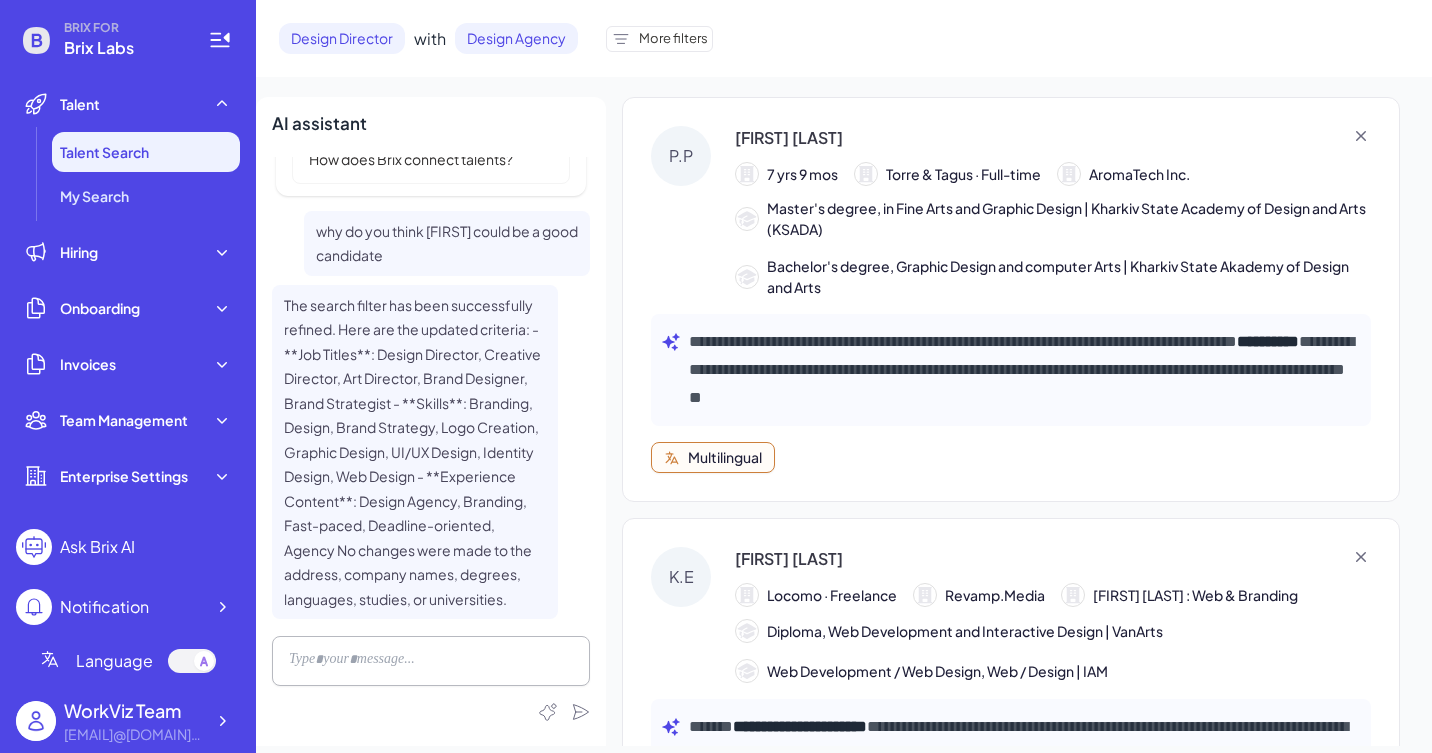 click 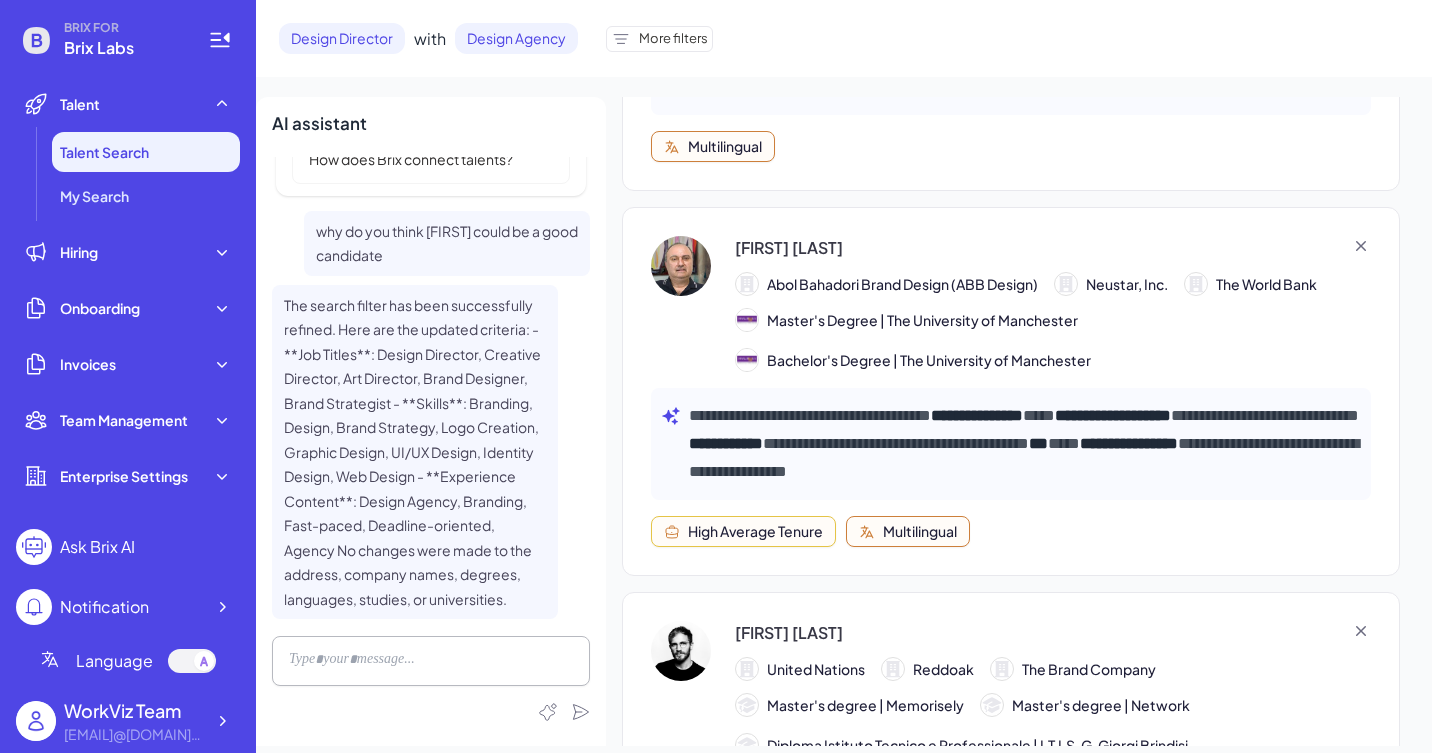 scroll, scrollTop: 672, scrollLeft: 0, axis: vertical 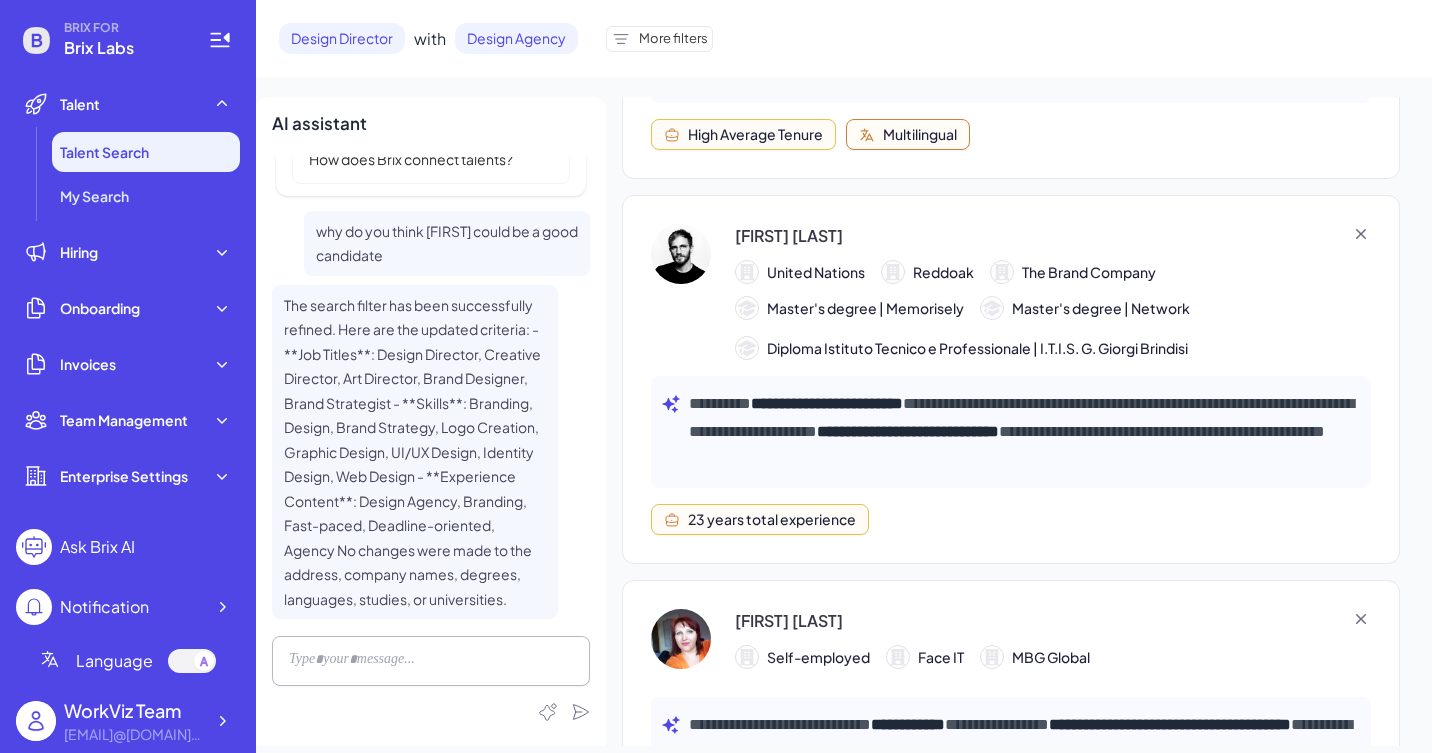 click on "Diploma Istituto Tecnico e Professionale | I.T.I.S. G. Giorgi Brindisi" at bounding box center (977, 348) 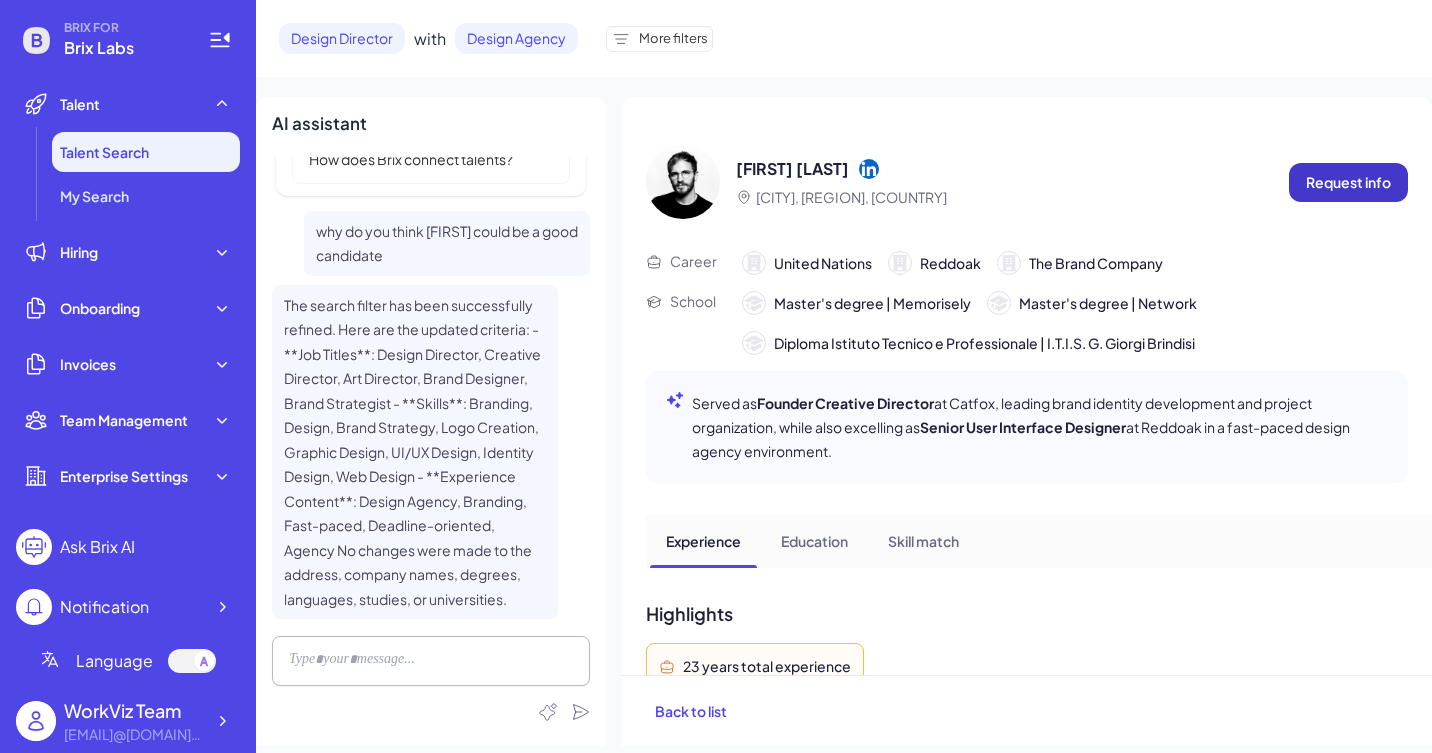 click on "Request info" at bounding box center [1348, 182] 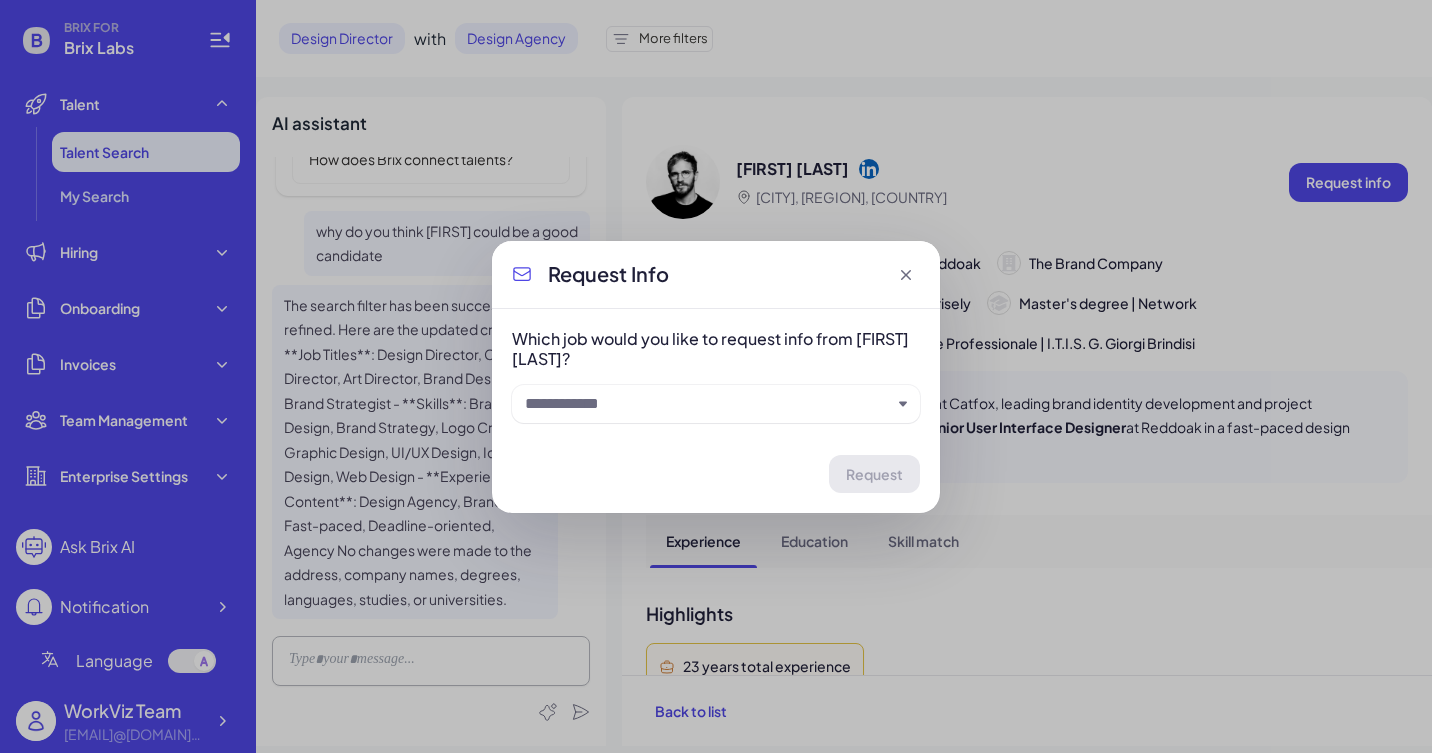 click 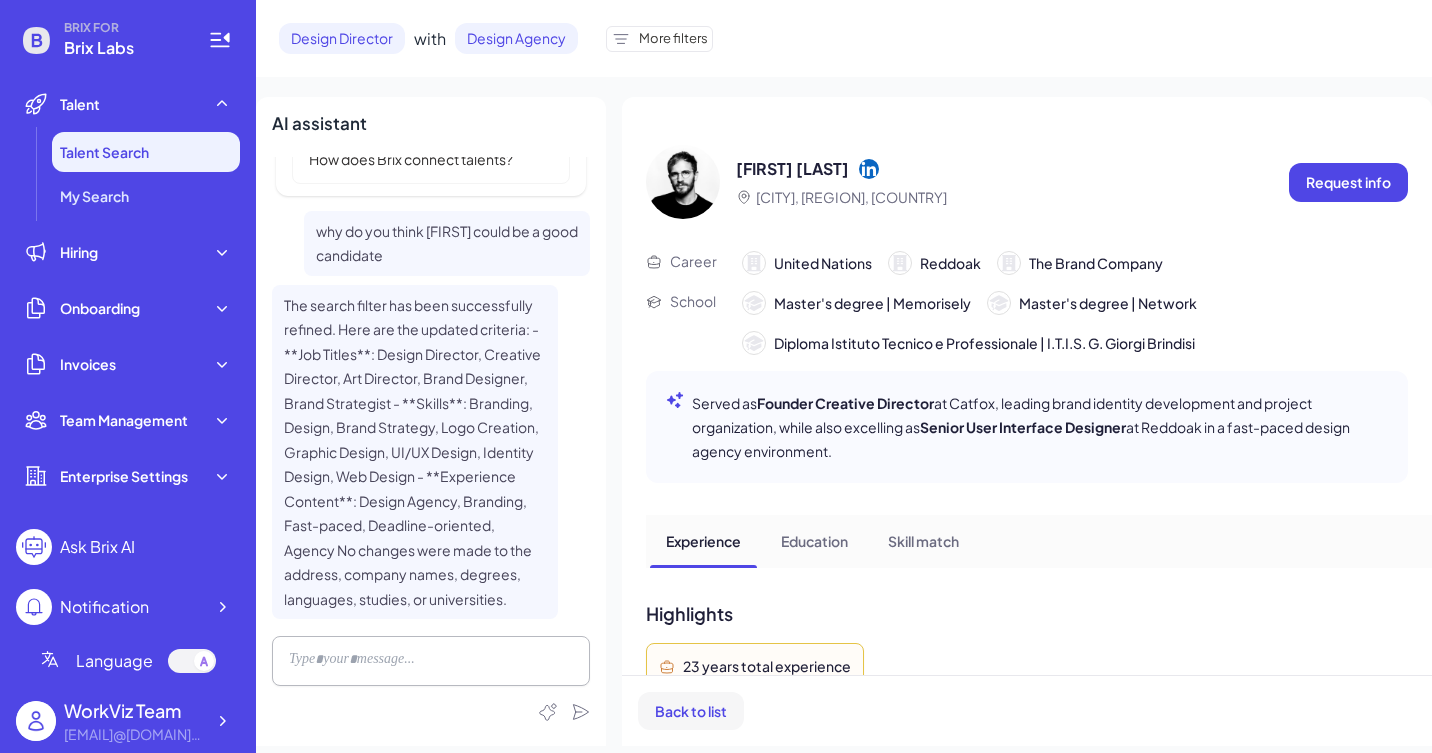 click on "Back to list" at bounding box center [691, 711] 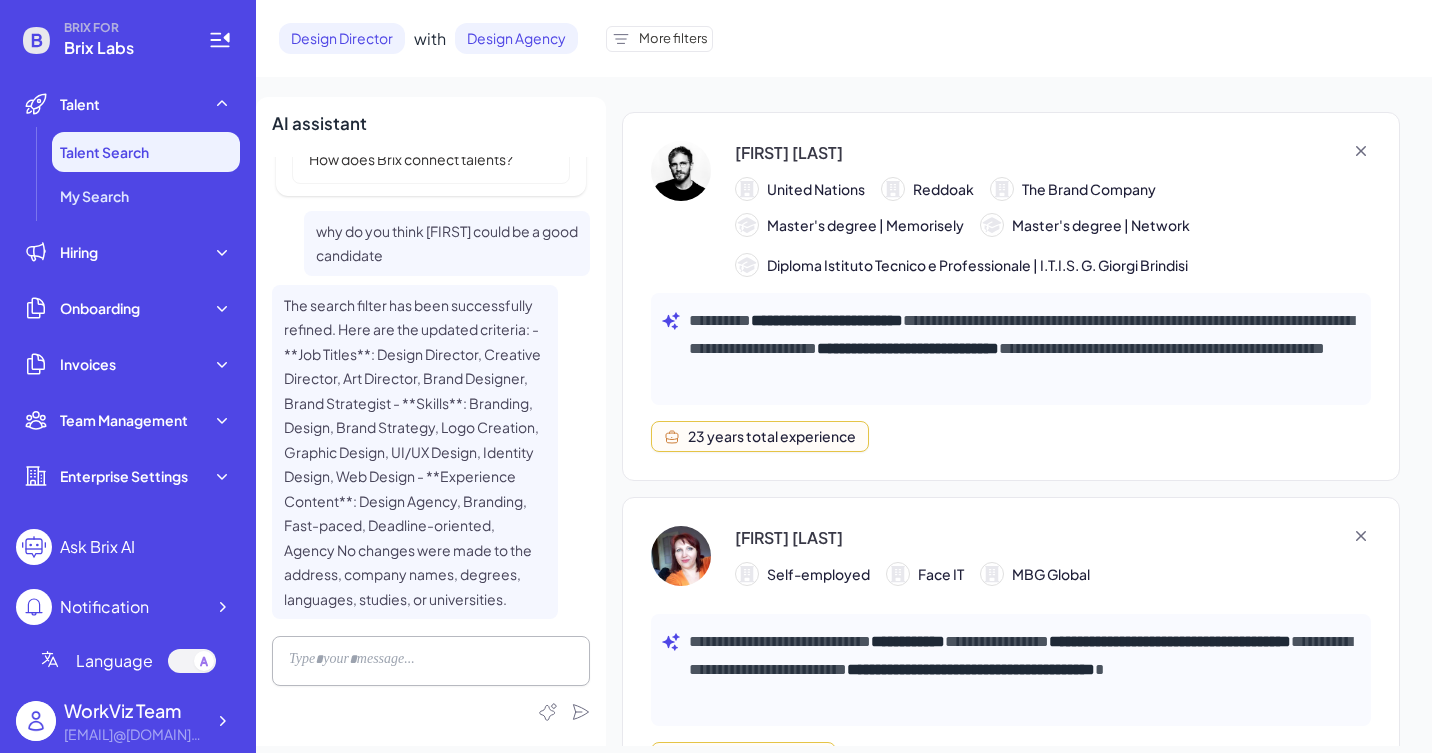scroll, scrollTop: 772, scrollLeft: 0, axis: vertical 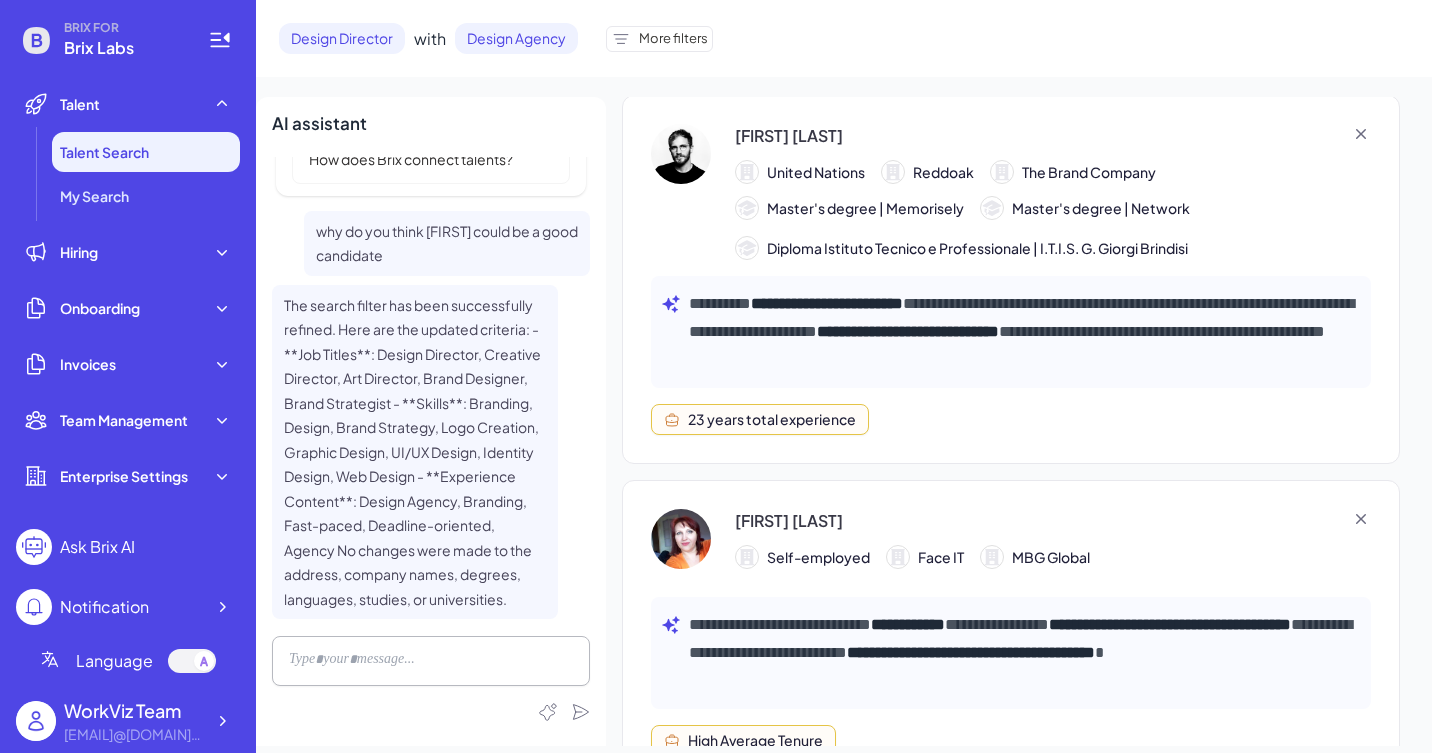 click on "**********" at bounding box center (1011, 279) 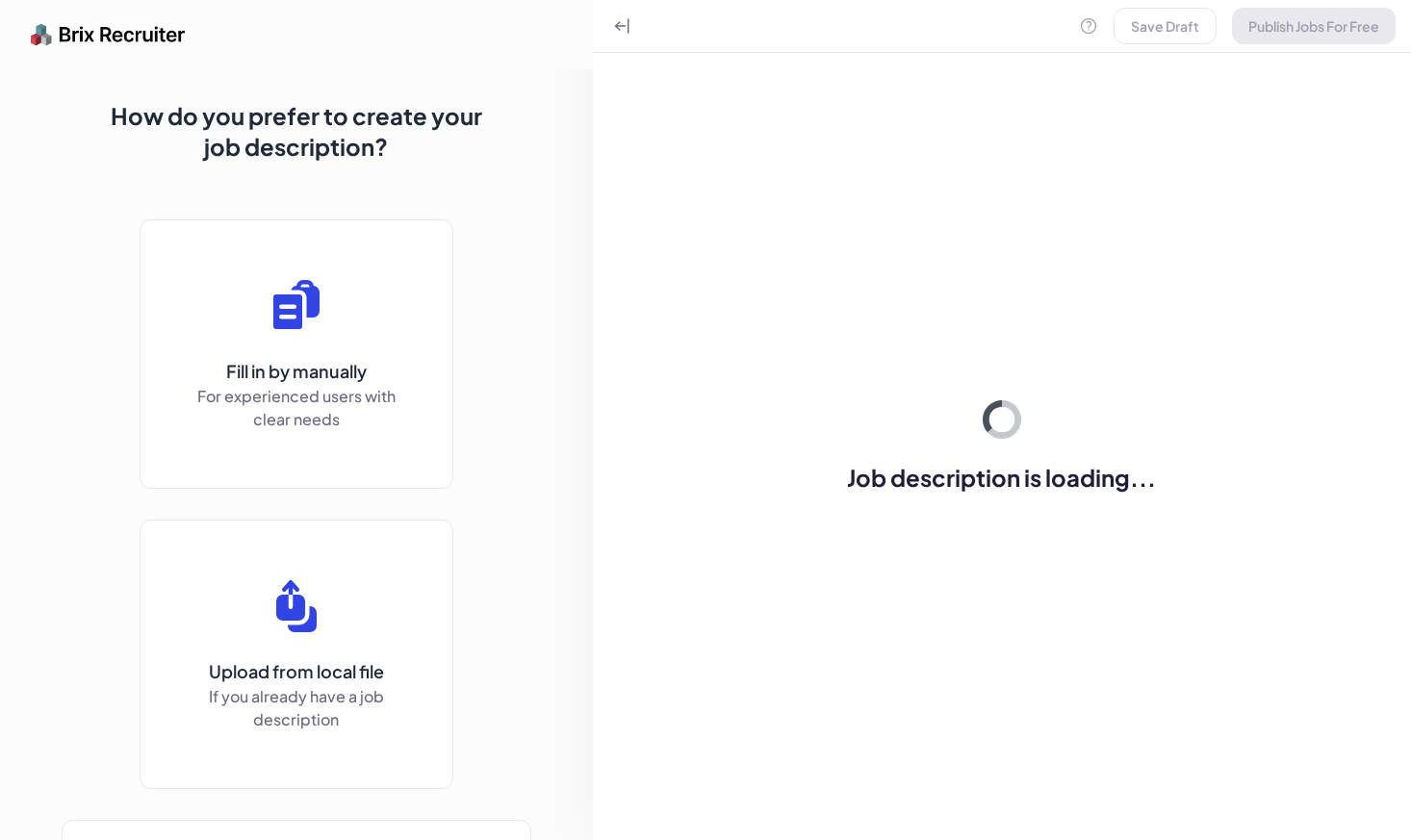 scroll, scrollTop: 0, scrollLeft: 0, axis: both 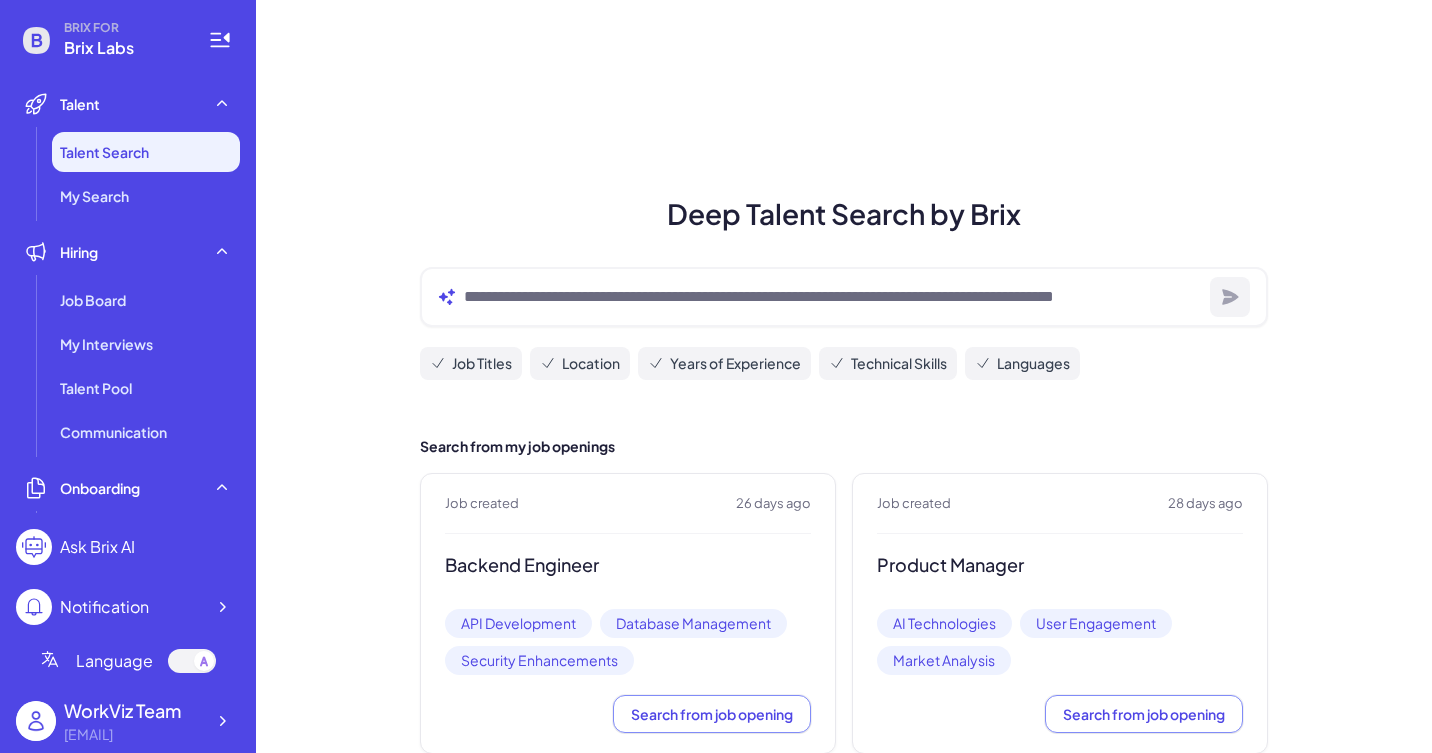 click on "Talent Search" at bounding box center [104, 152] 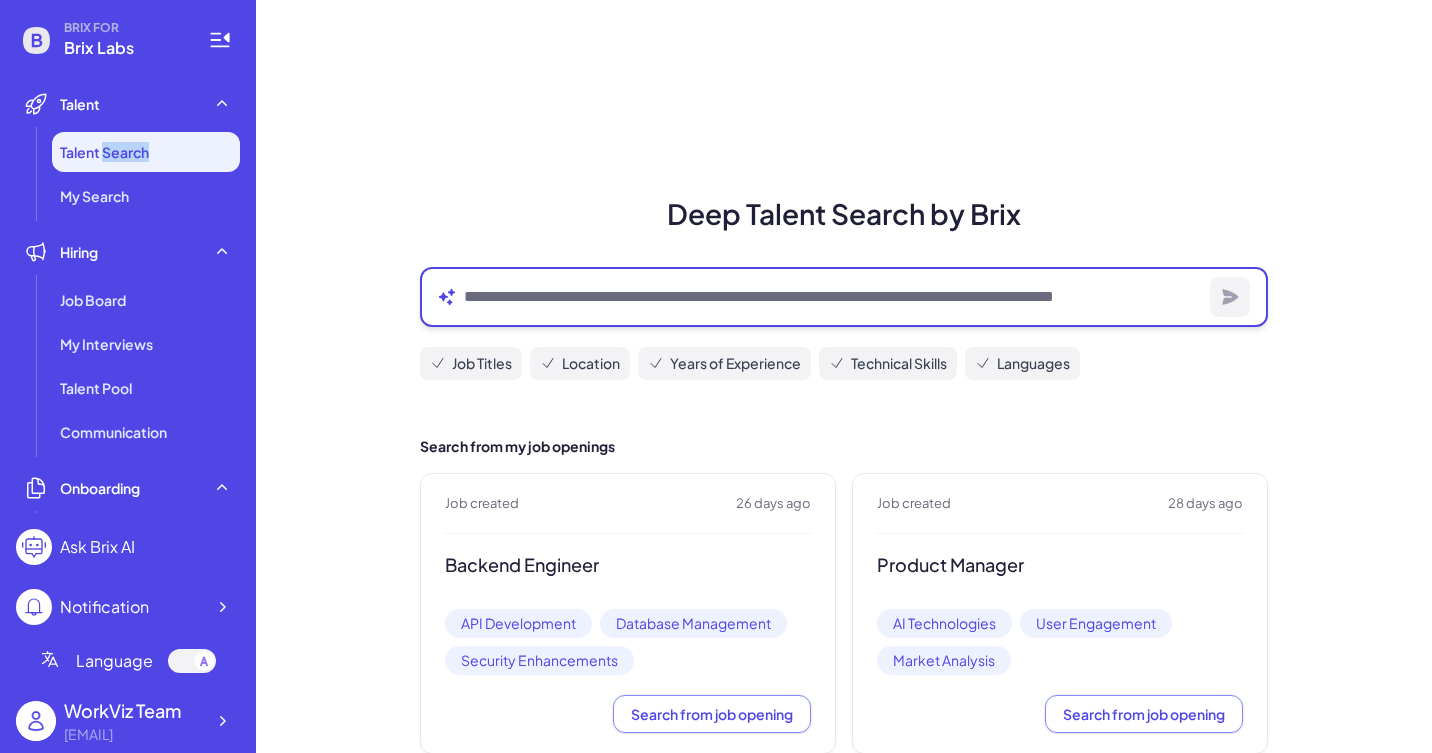 click at bounding box center (833, 297) 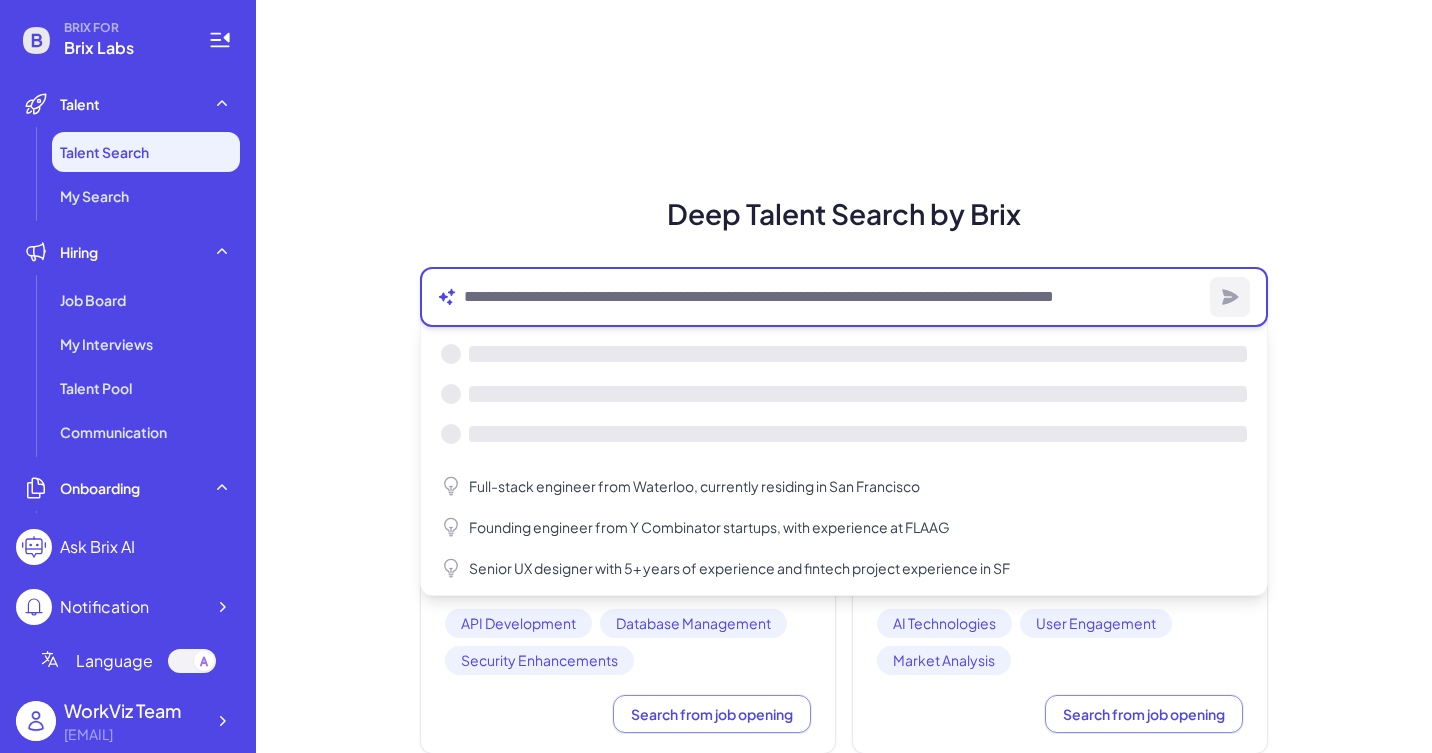 click at bounding box center [833, 297] 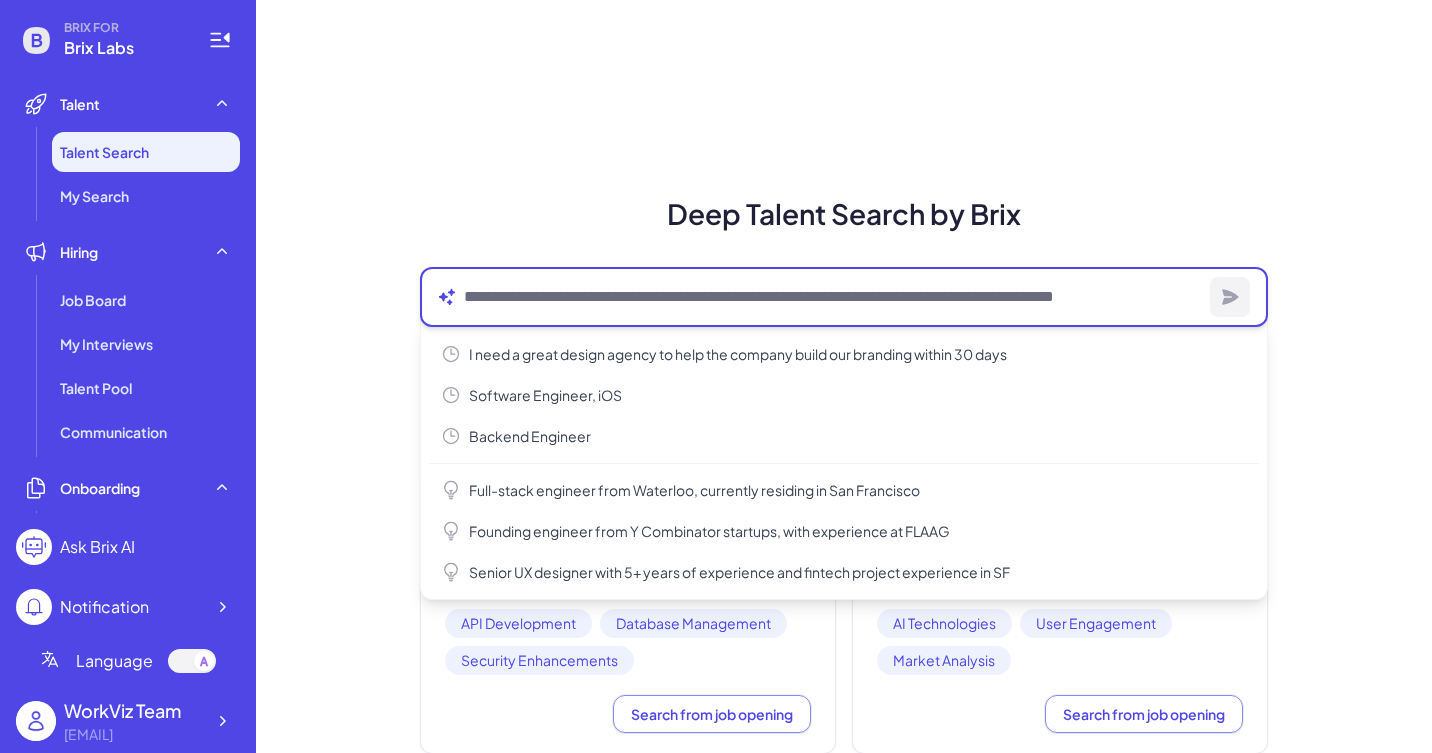 click at bounding box center (833, 297) 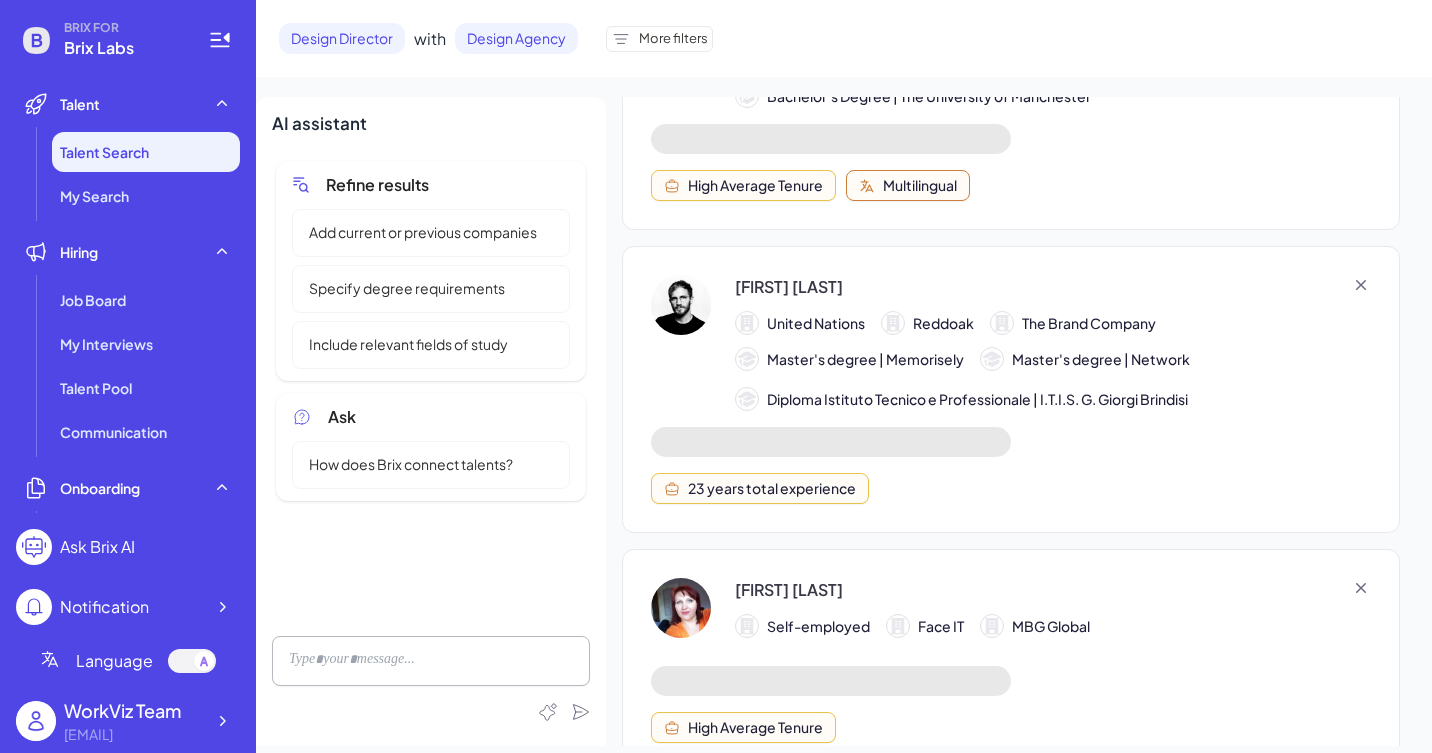 scroll, scrollTop: 842, scrollLeft: 0, axis: vertical 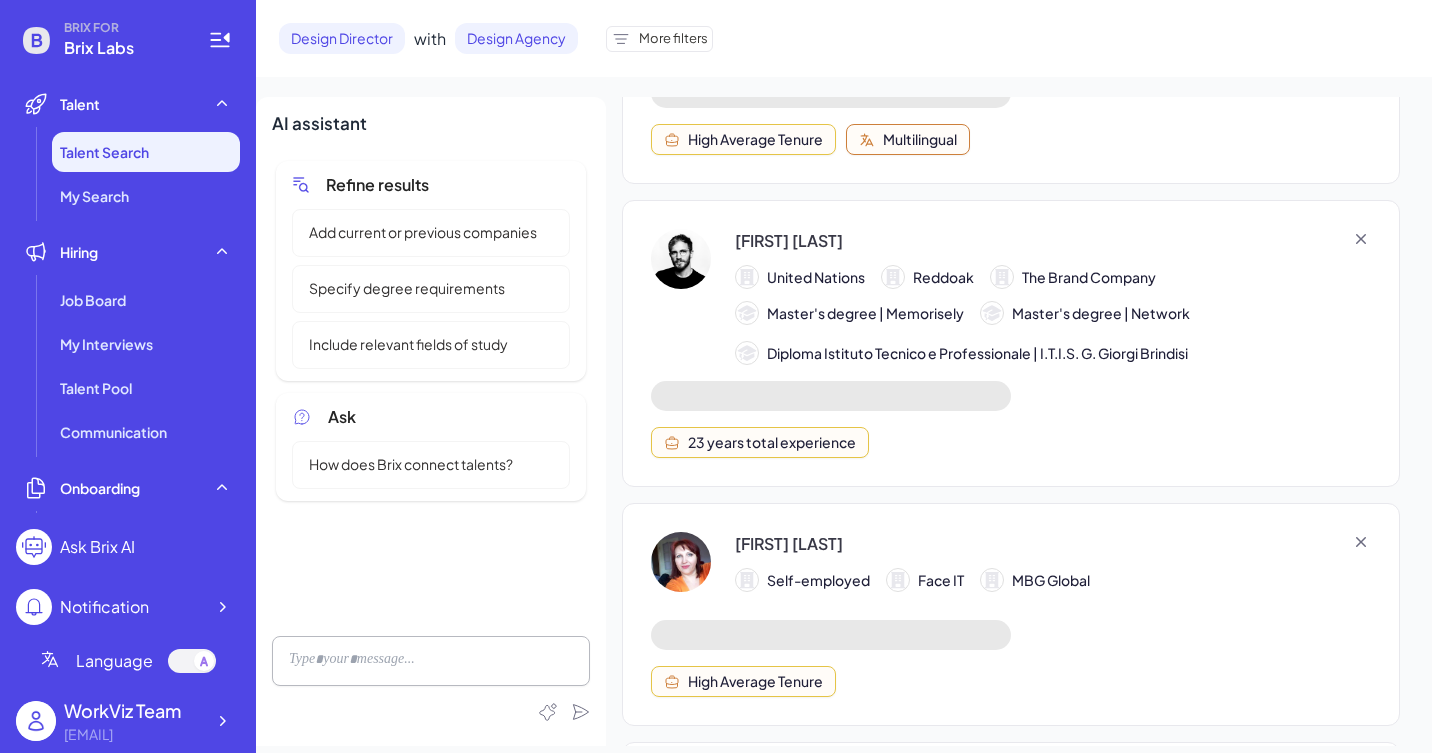 click on "Master's degree | Memorisely Master's degree | Network Diploma Istituto Tecnico e Professionale | I.T.I.S. G. Giorgi Brindisi" at bounding box center (1053, 333) 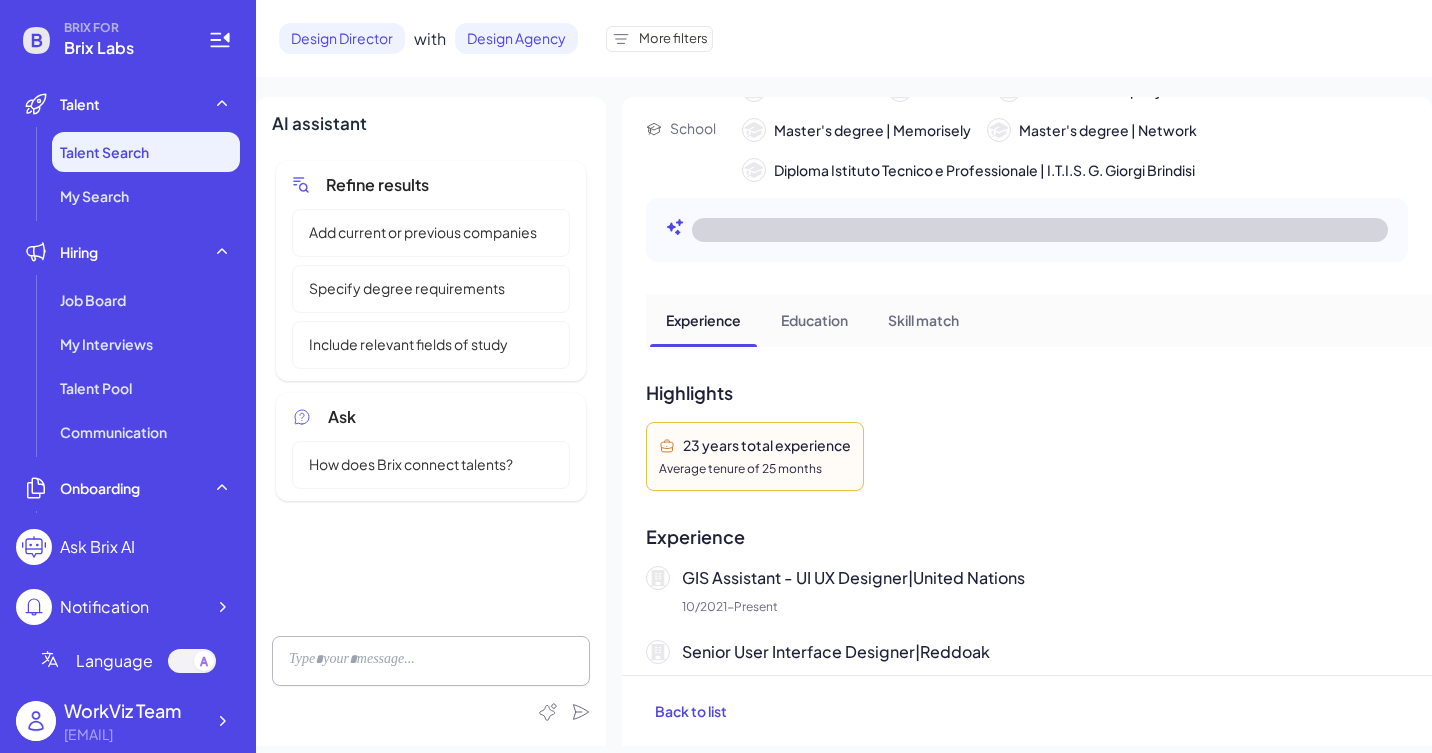 scroll, scrollTop: 0, scrollLeft: 0, axis: both 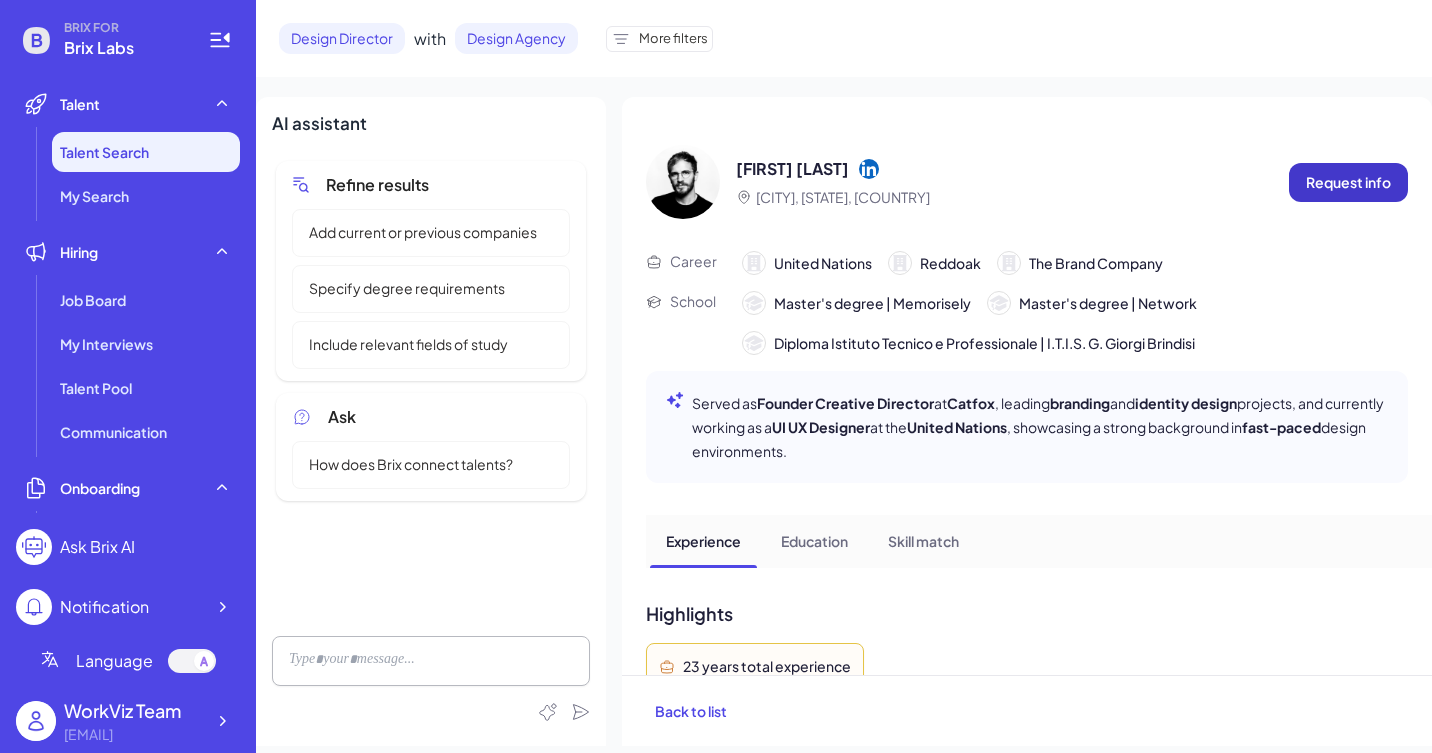 click on "Request info" at bounding box center [1348, 182] 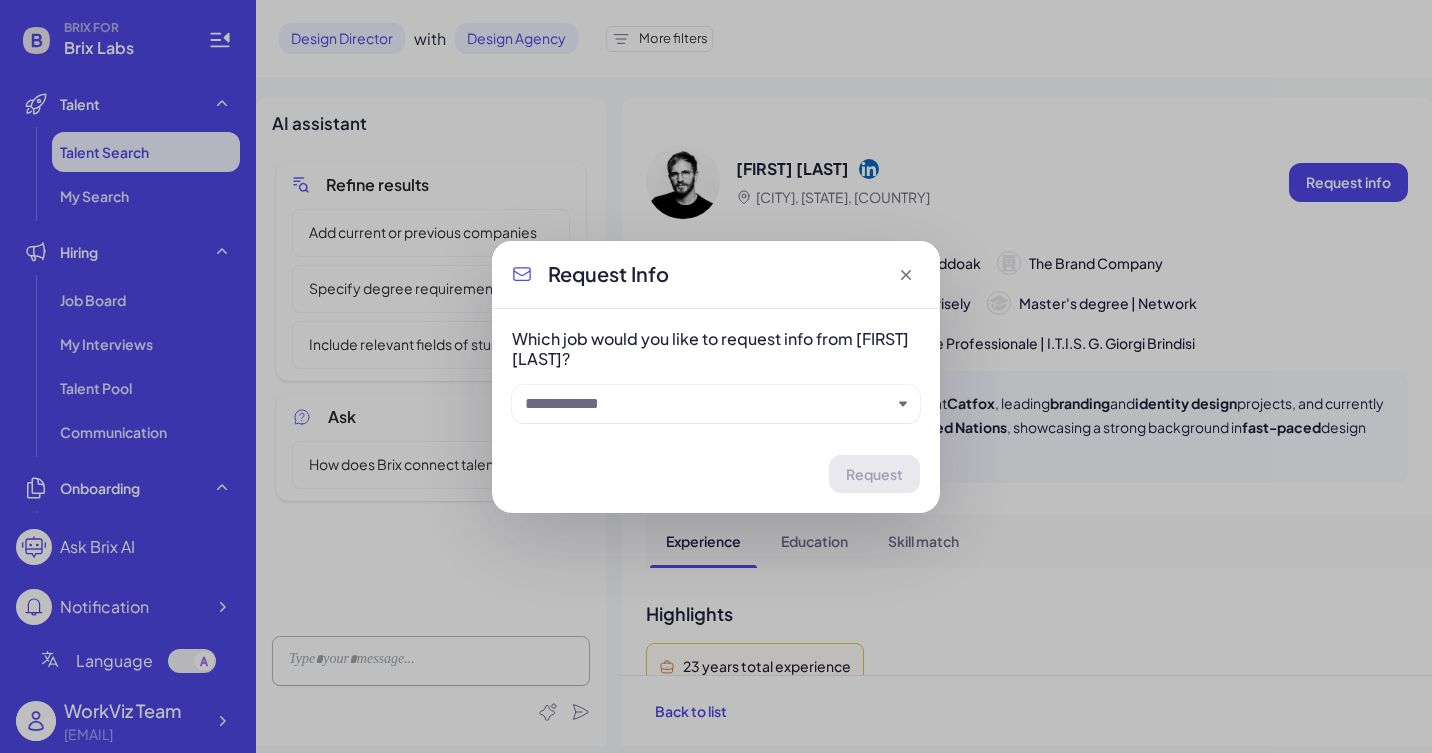 type 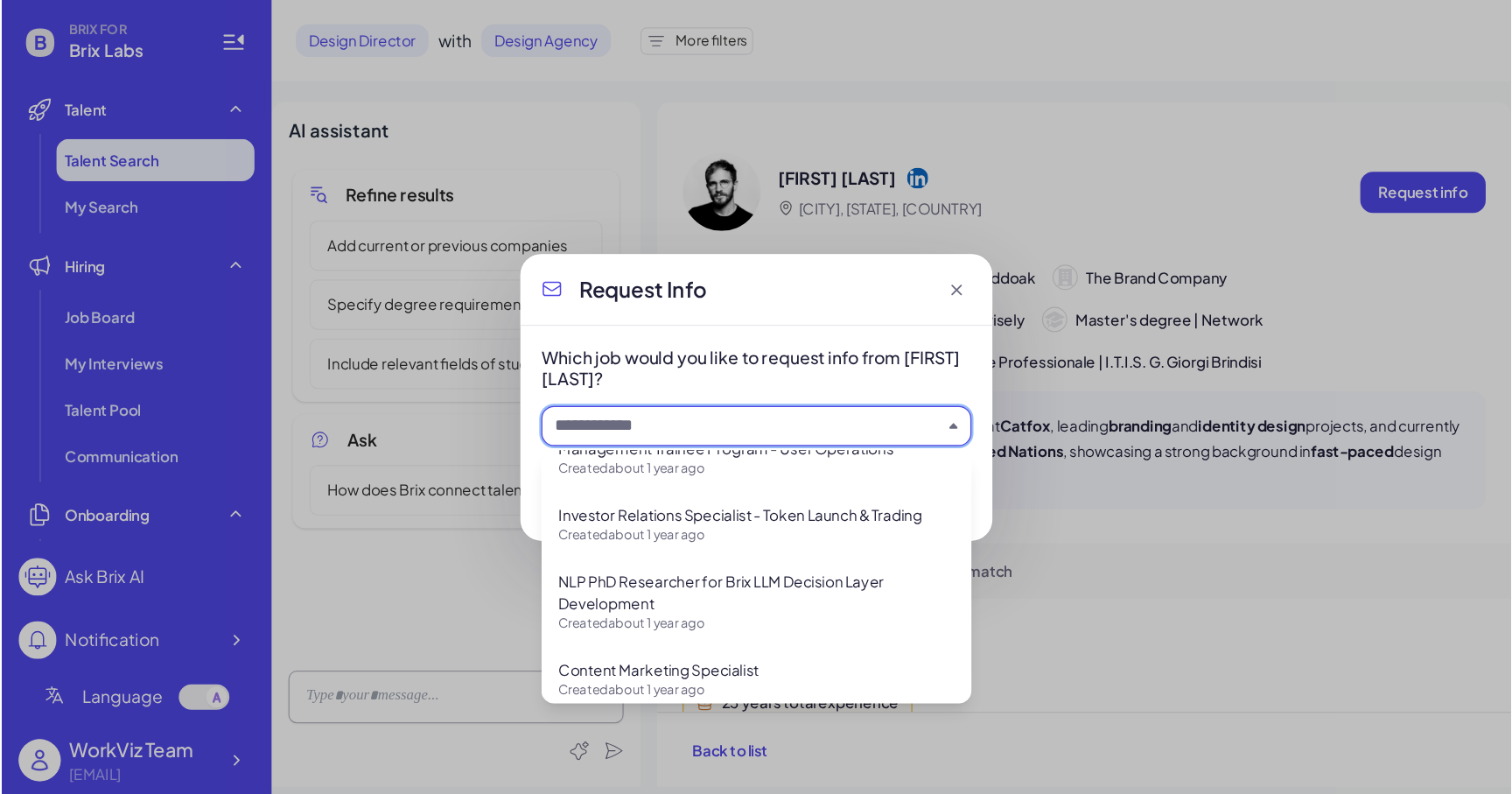 scroll, scrollTop: 2602, scrollLeft: 0, axis: vertical 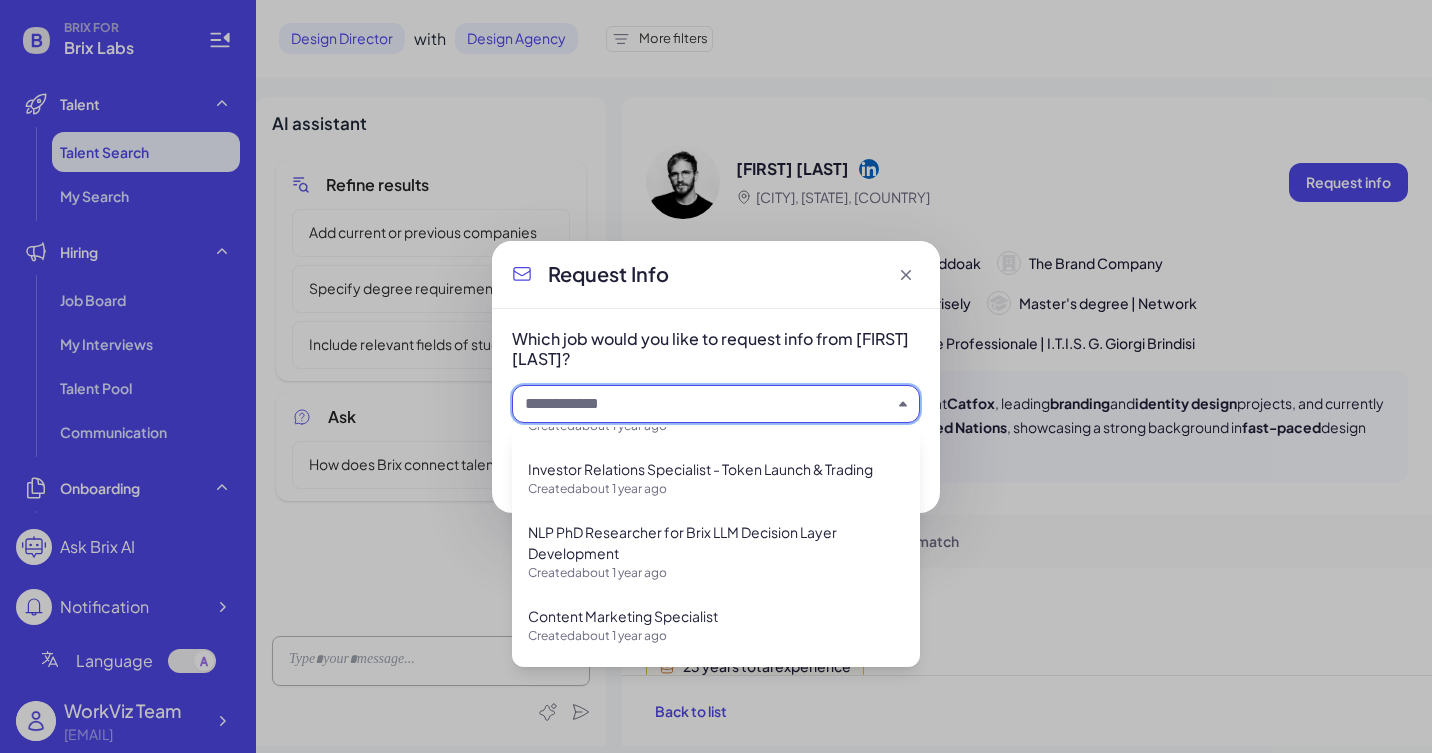 click on "Request Info Which job would you like to request info from Gianmarco Violante? Request" at bounding box center [716, 376] 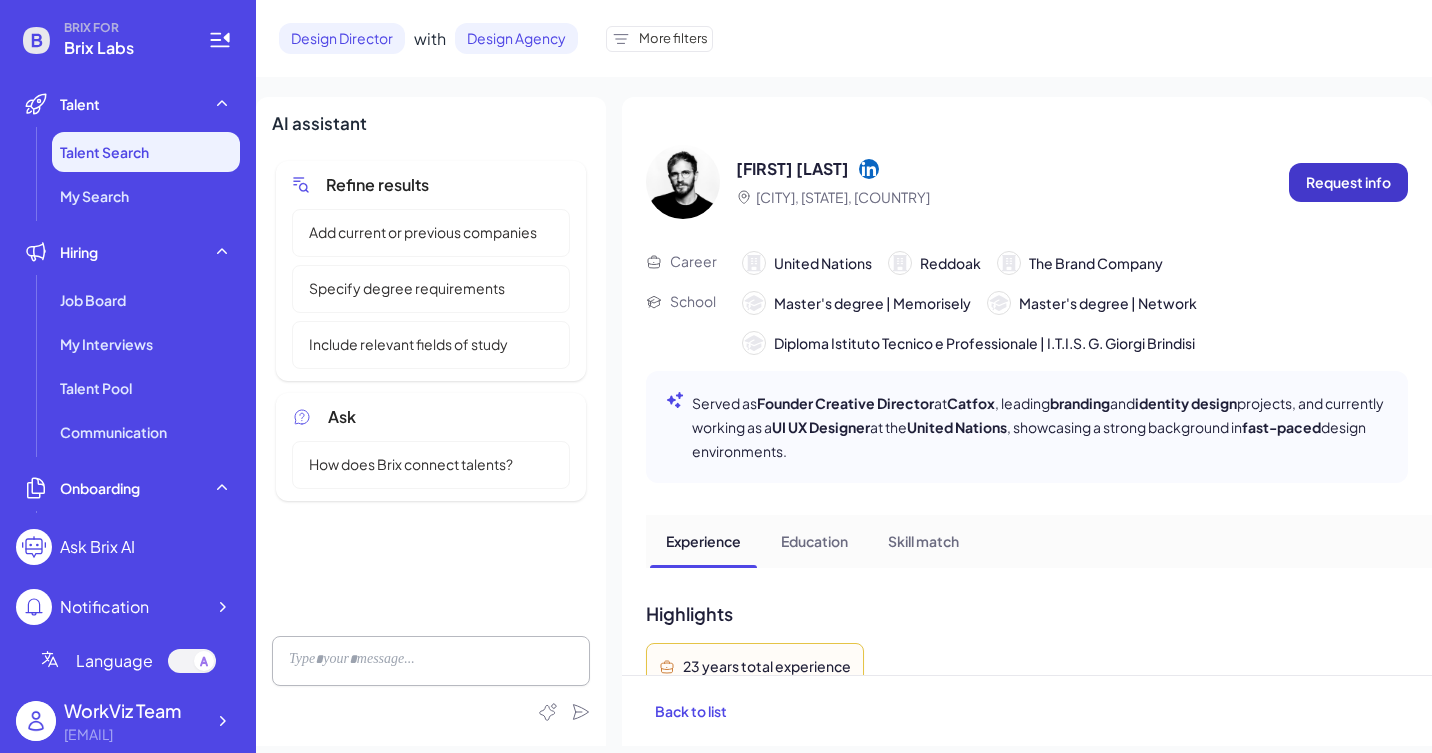 click on "Request info" at bounding box center (1348, 182) 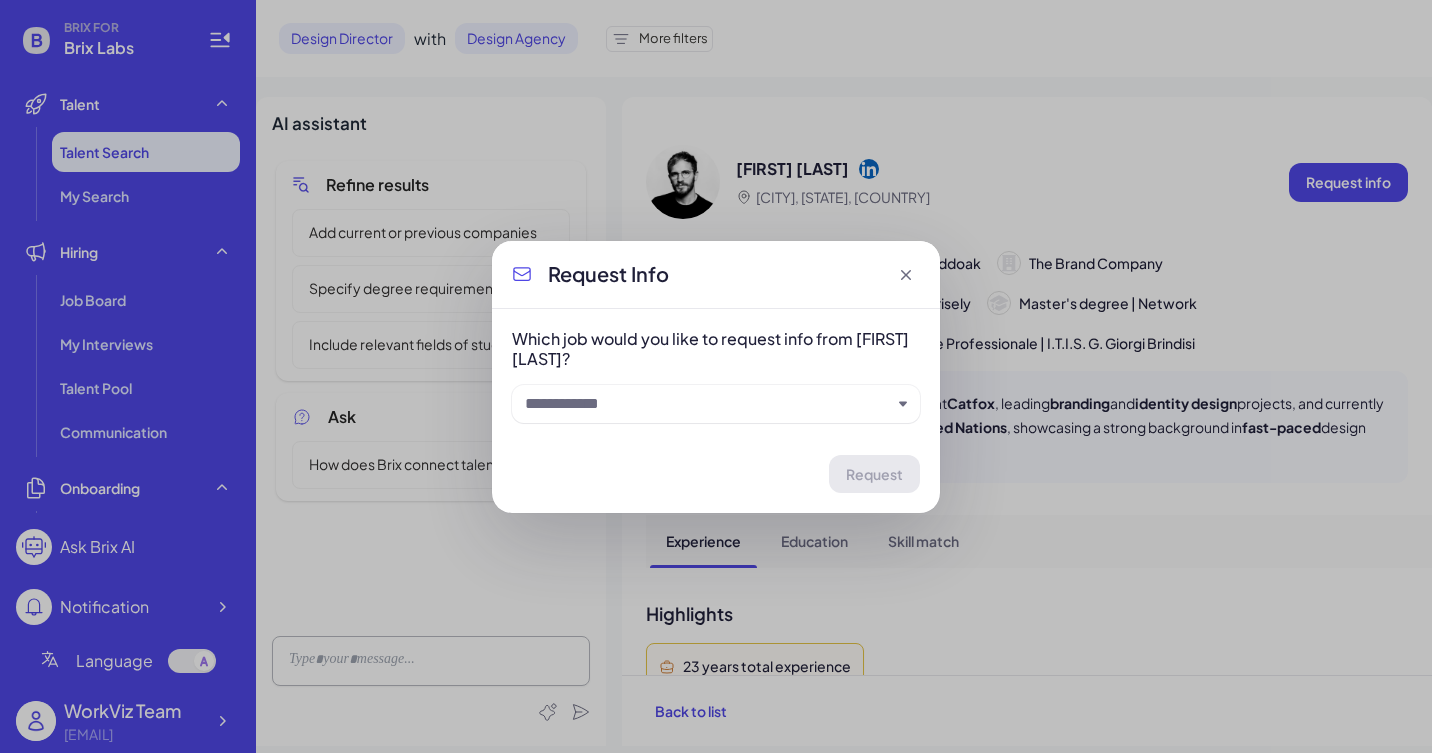 click at bounding box center (708, 404) 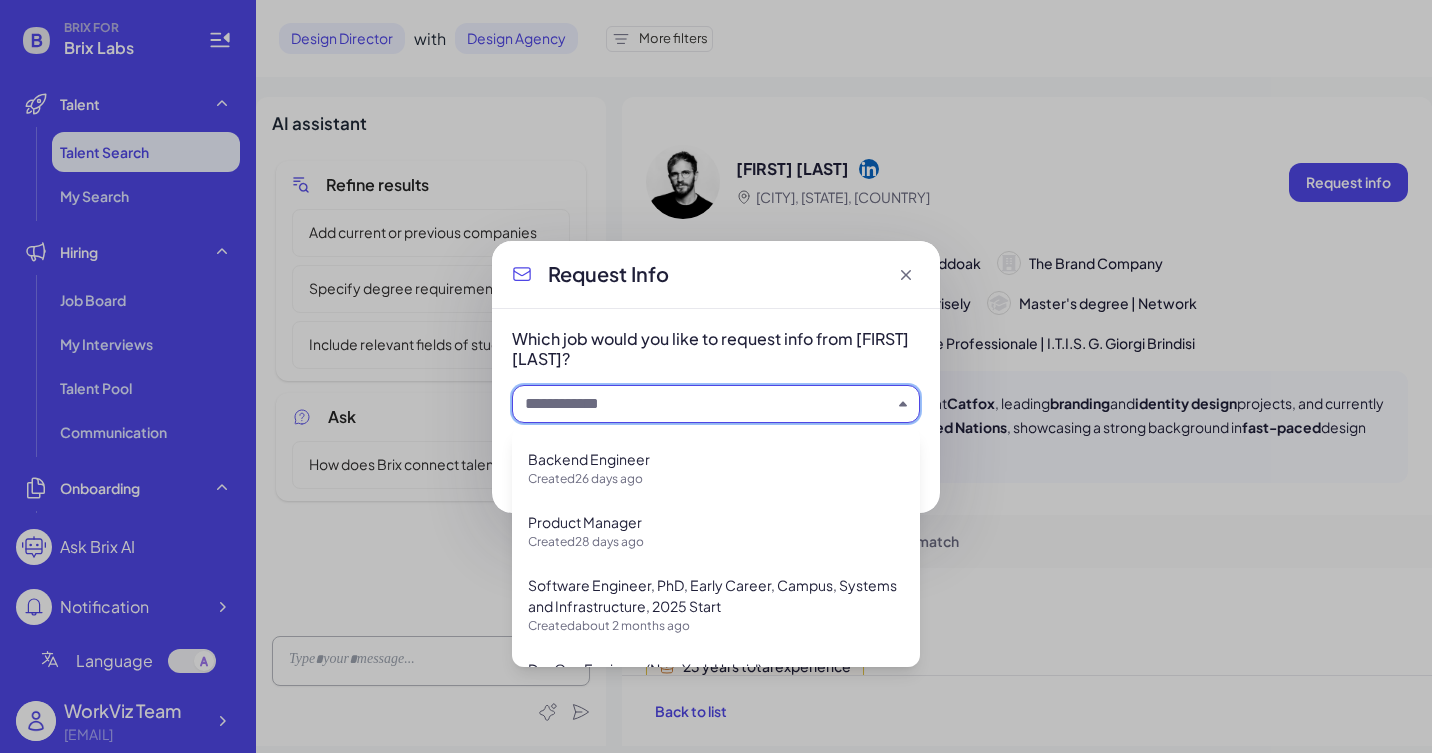 click on "Which job would you like to request info from Gianmarco Violante?" at bounding box center [716, 376] 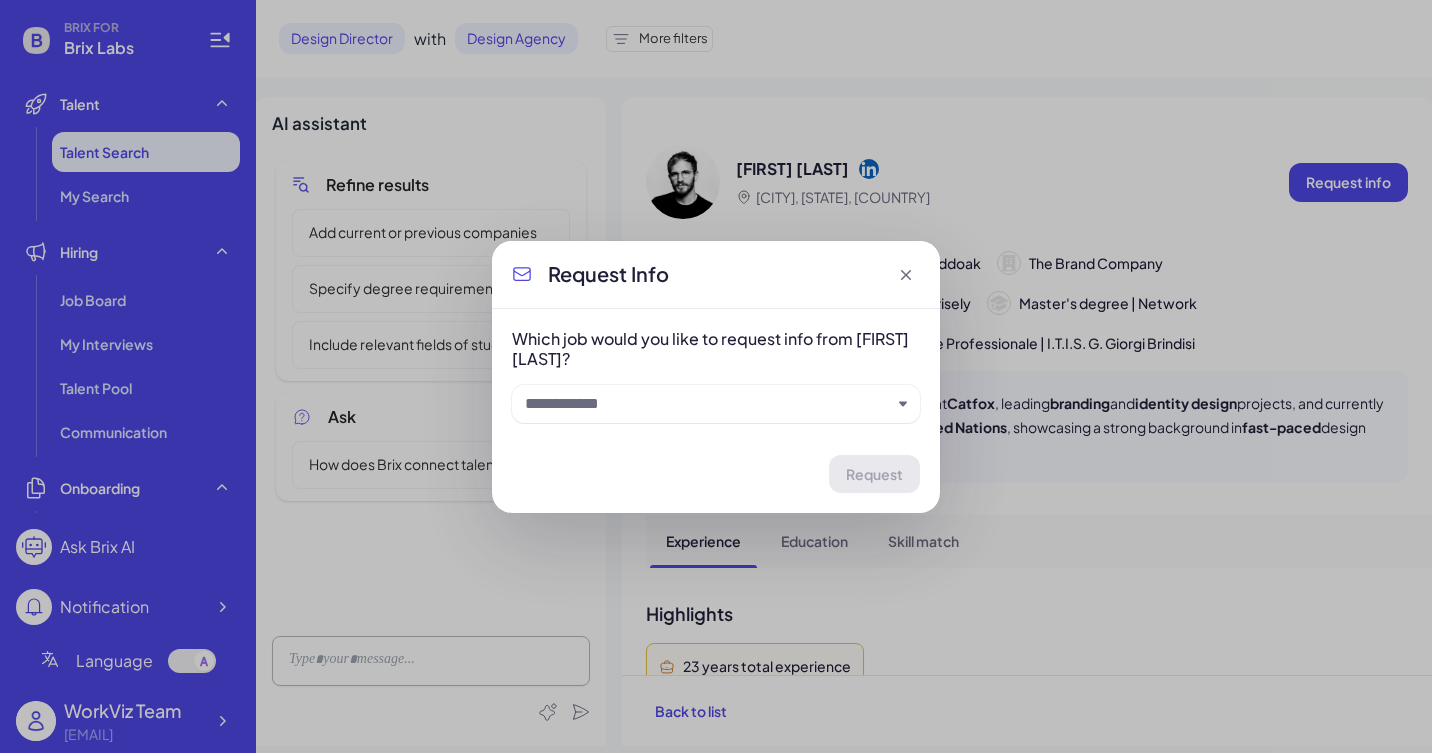 click on "Request Info Which job would you like to request info from Gianmarco Violante? Request" at bounding box center (716, 376) 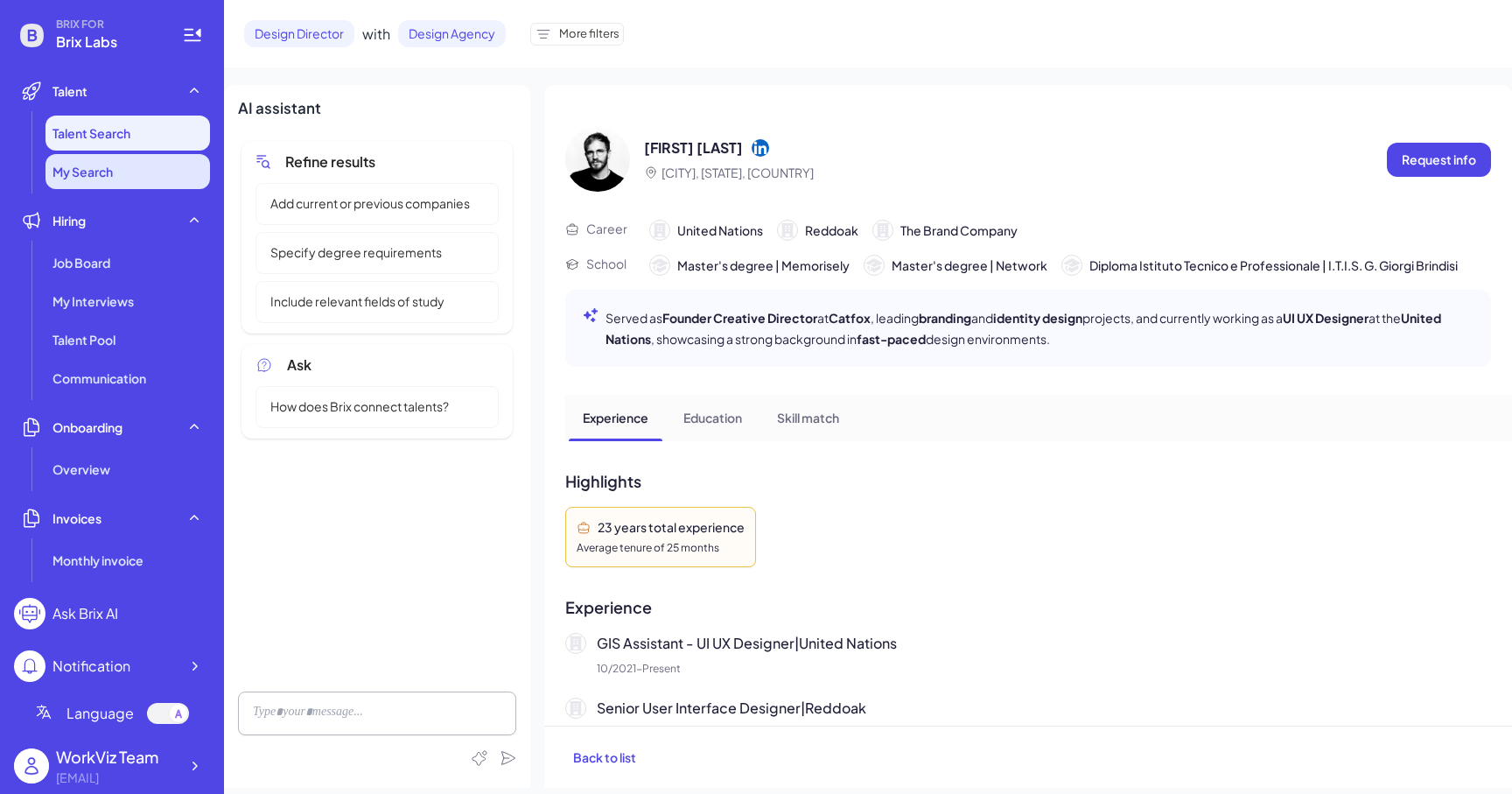 click on "My Search" at bounding box center (128, 172) 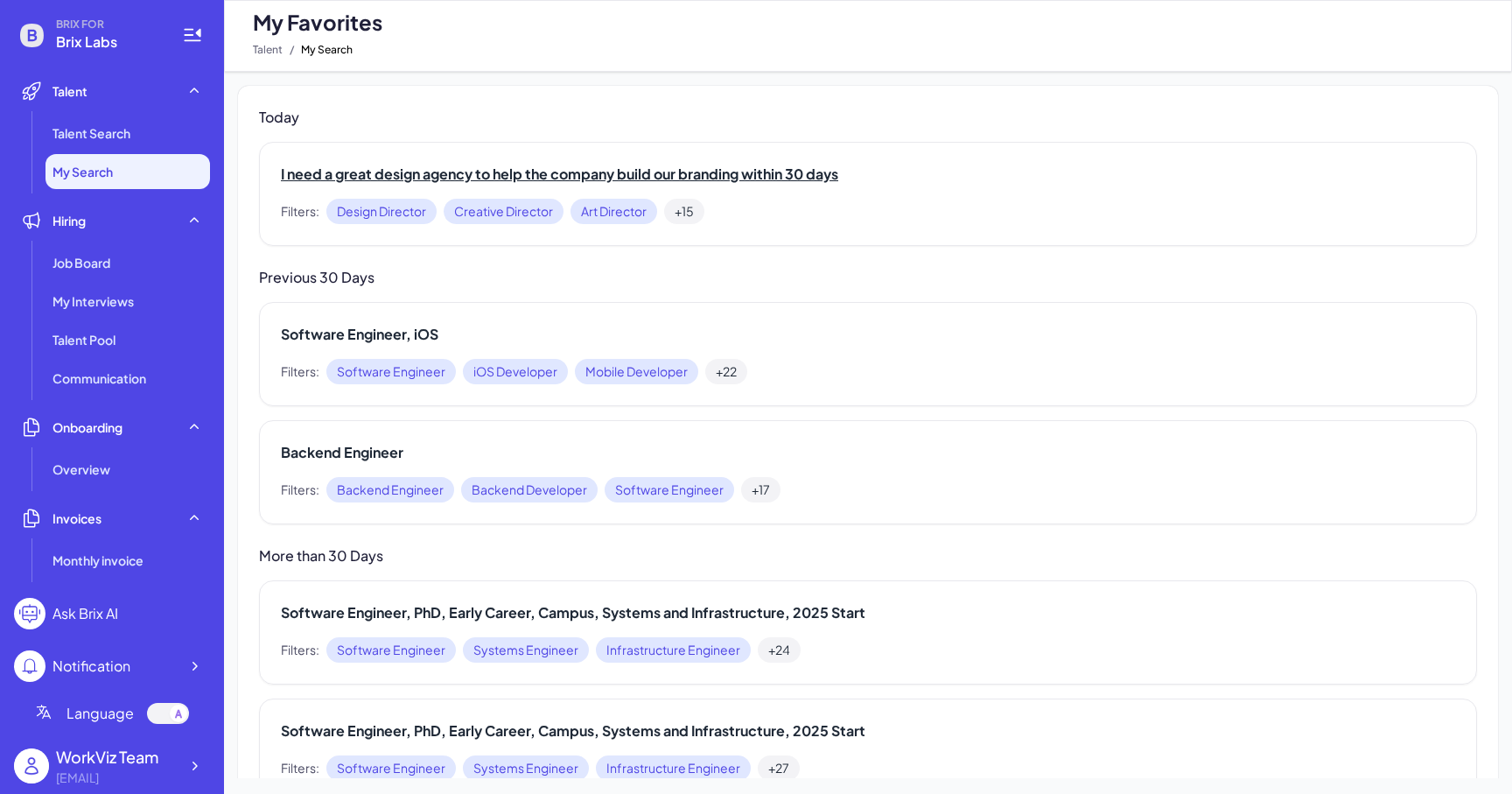 click on "I need a great design agency to help the company build our branding within 30 days" at bounding box center (868, 174) 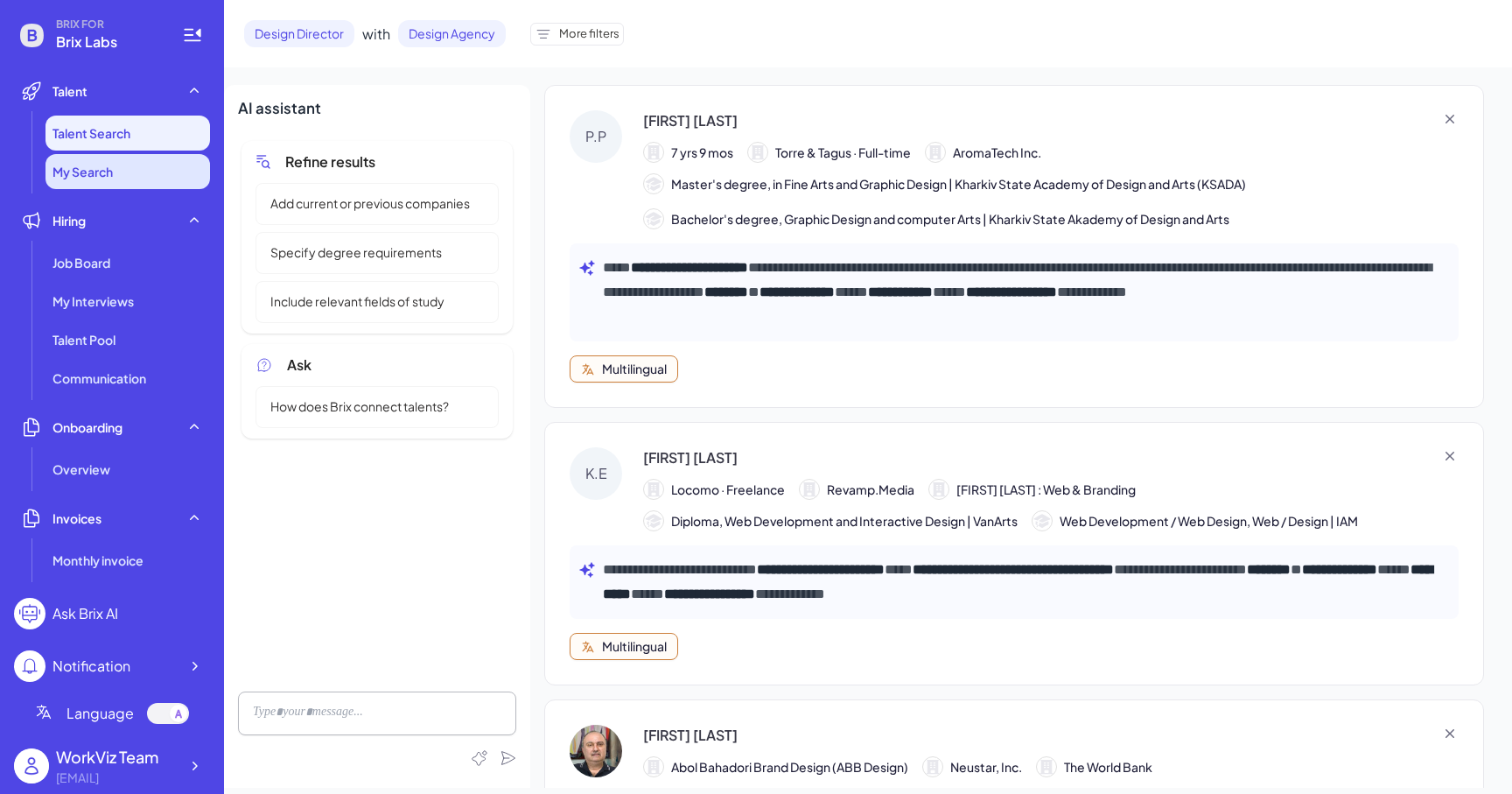 click on "My Search" at bounding box center (128, 172) 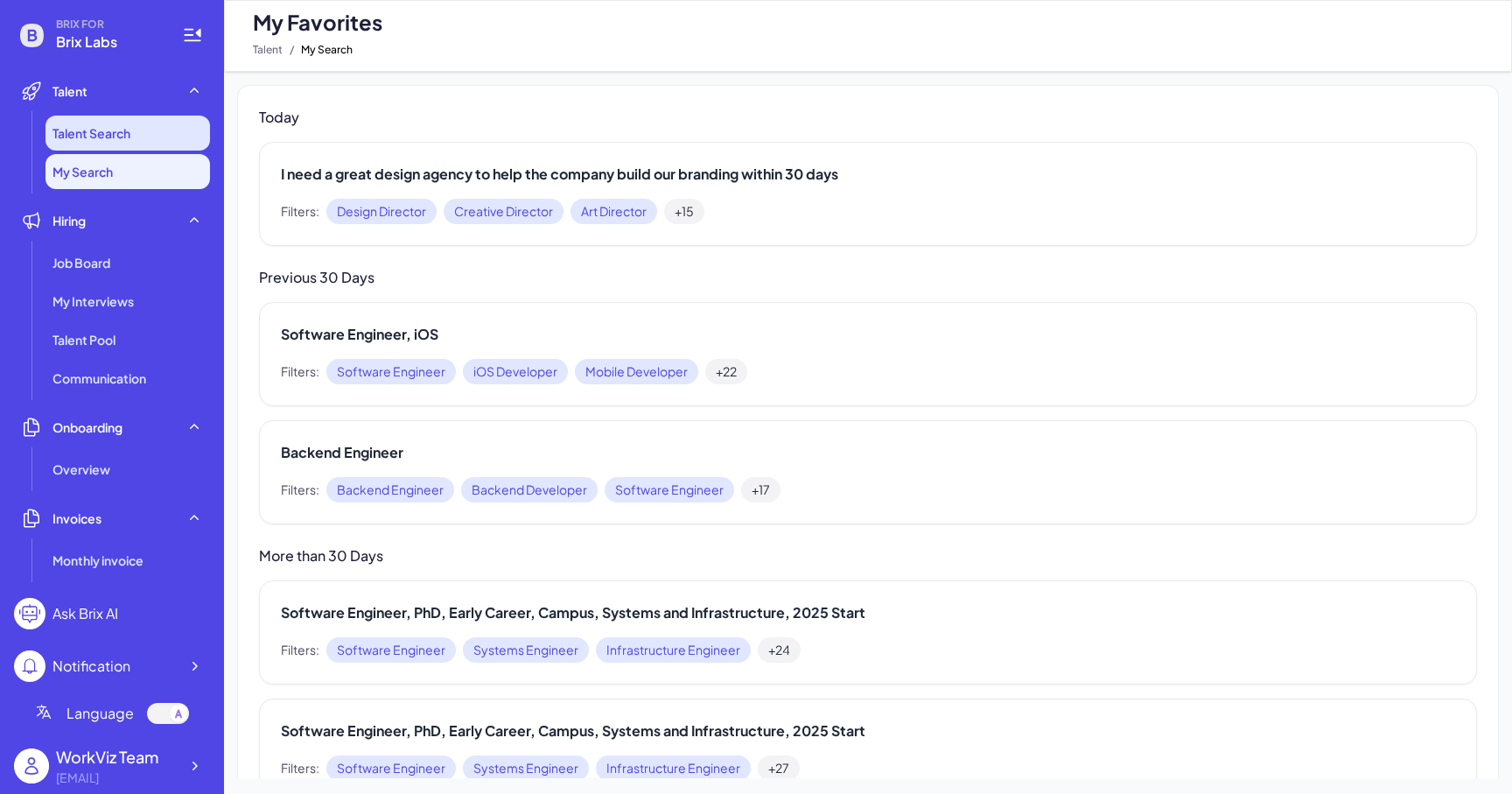 click on "Talent Search" at bounding box center (128, 133) 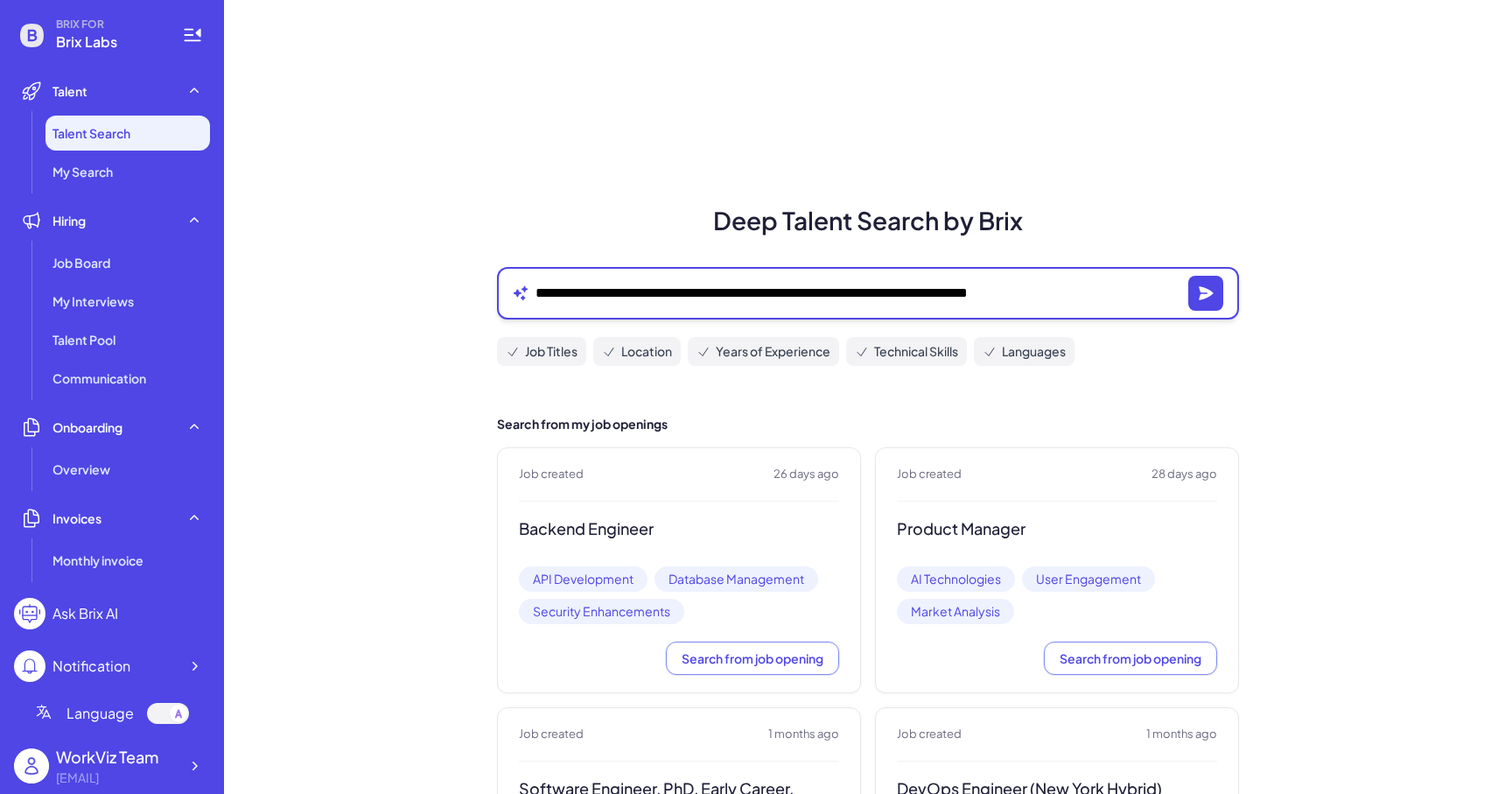 click on "**********" at bounding box center (858, 293) 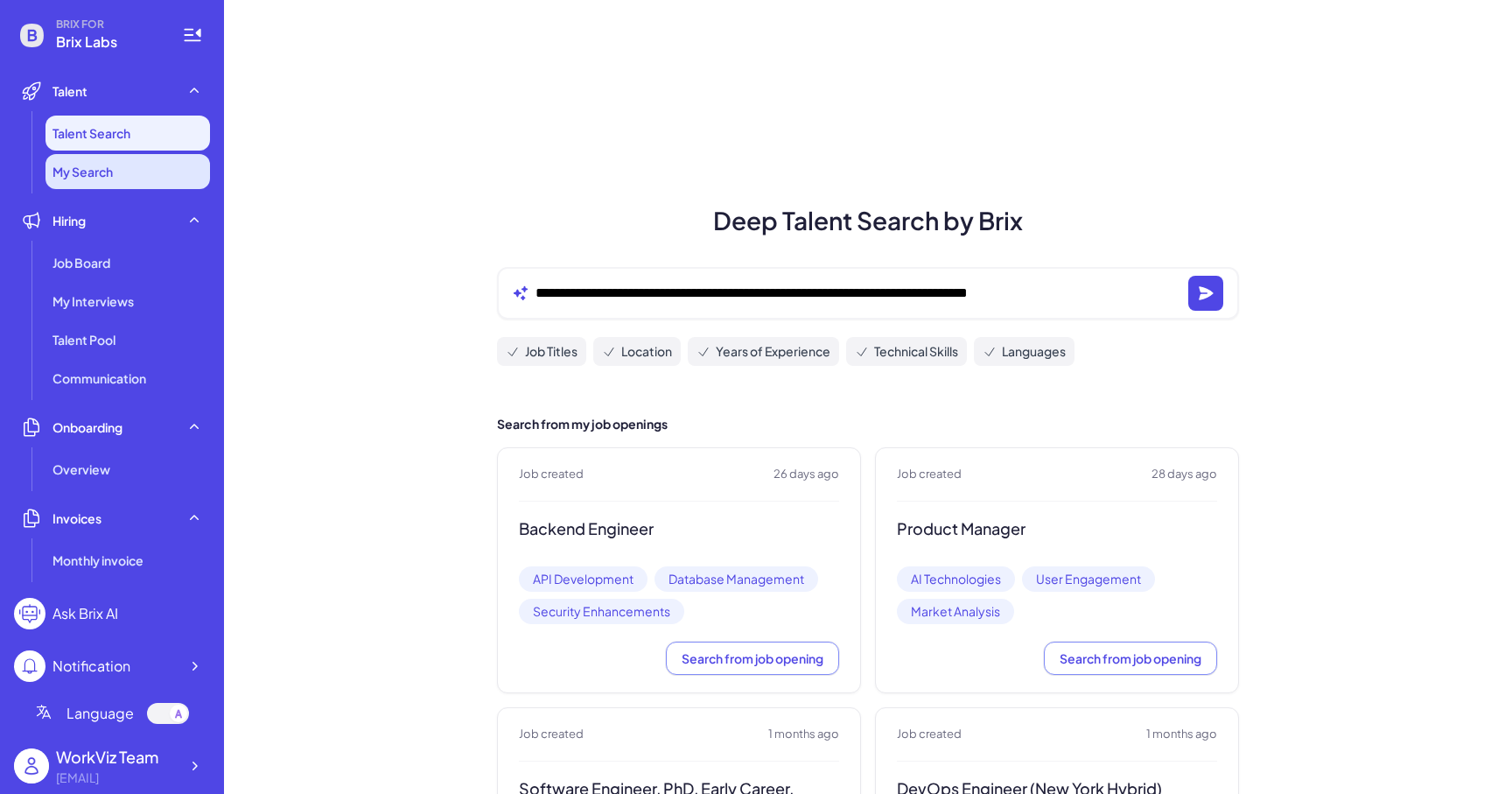 click on "My Search" at bounding box center (128, 172) 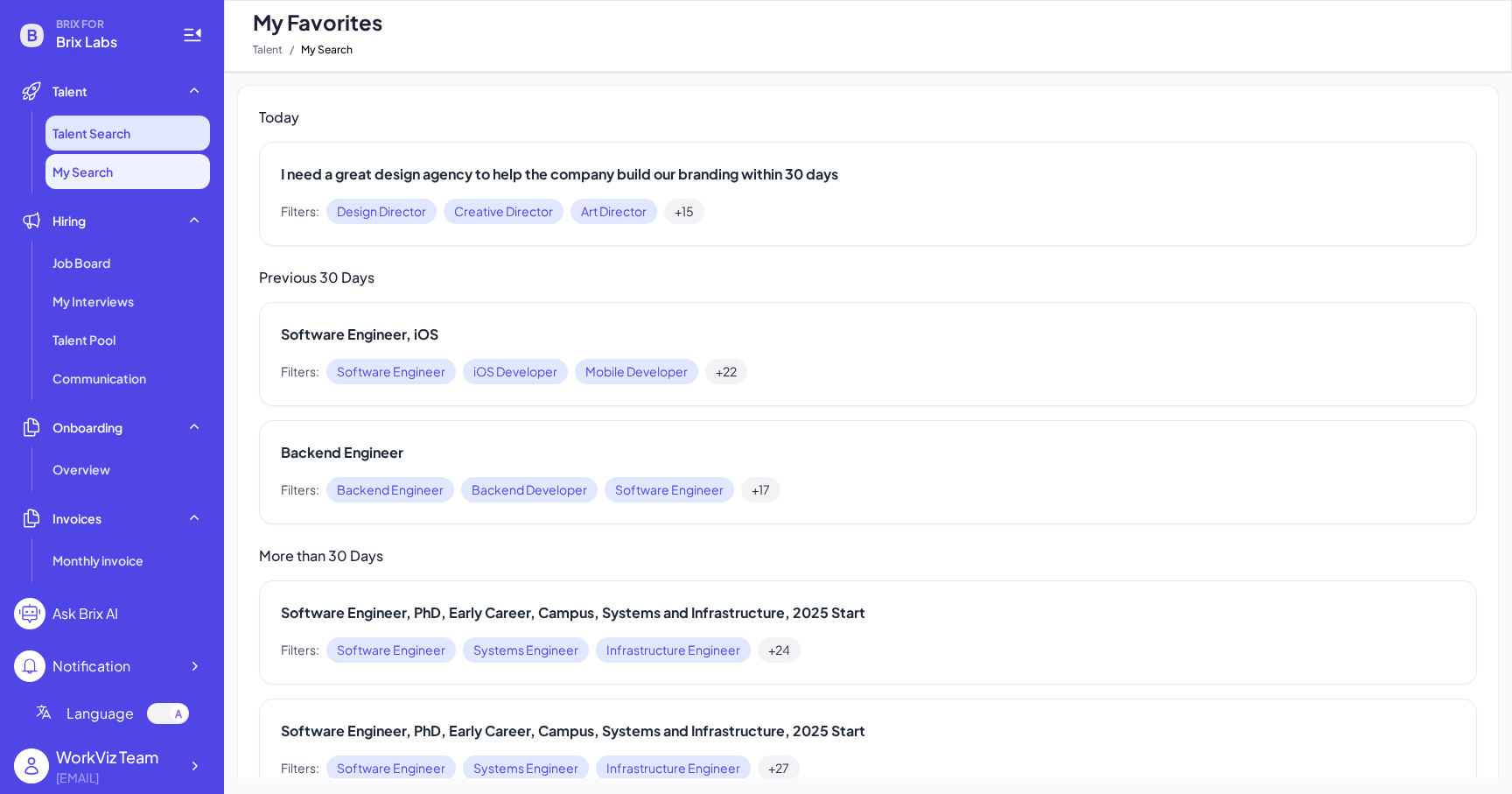 click on "Talent Search" at bounding box center [128, 133] 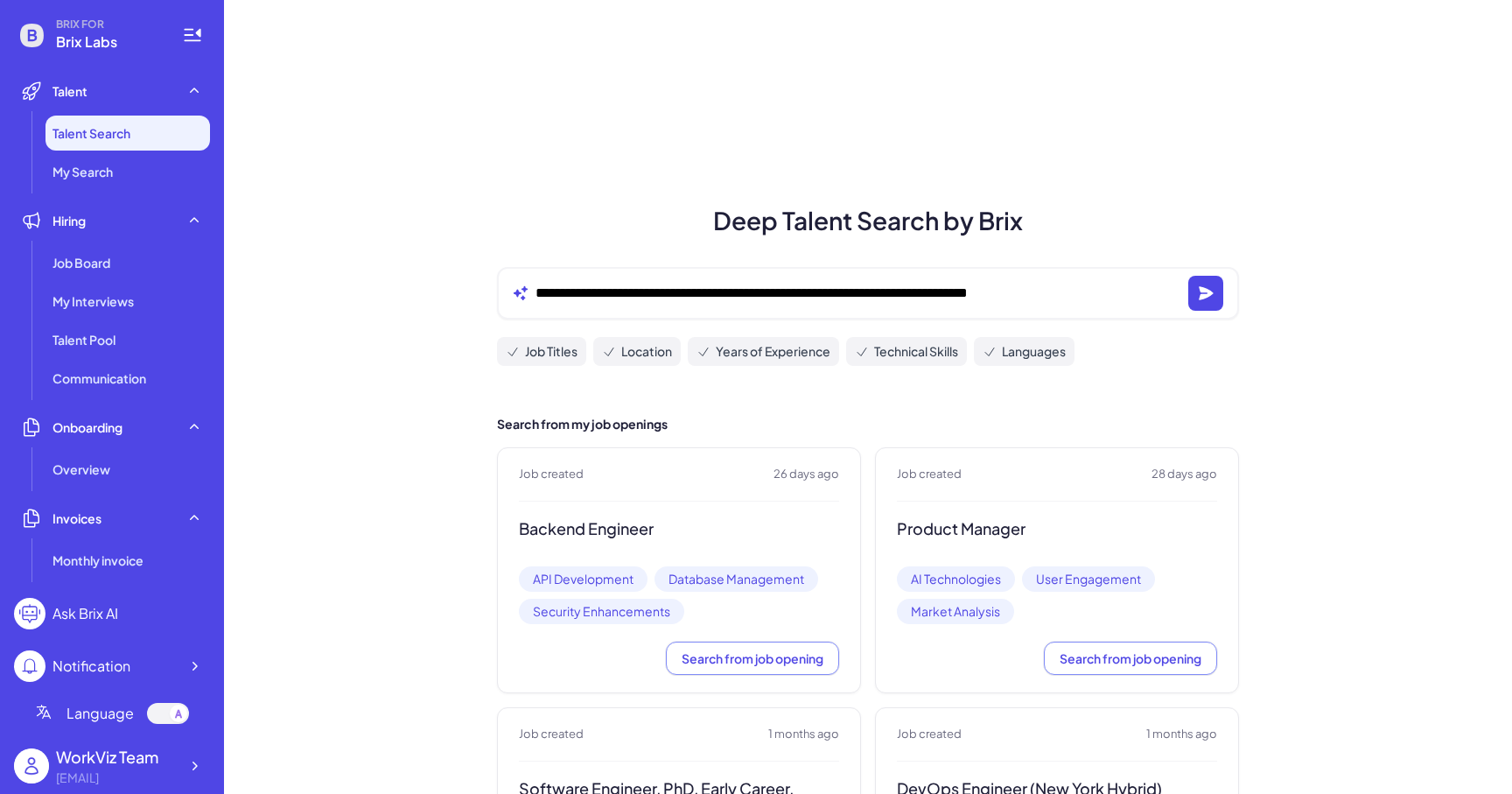click on "Talent Search" at bounding box center [128, 133] 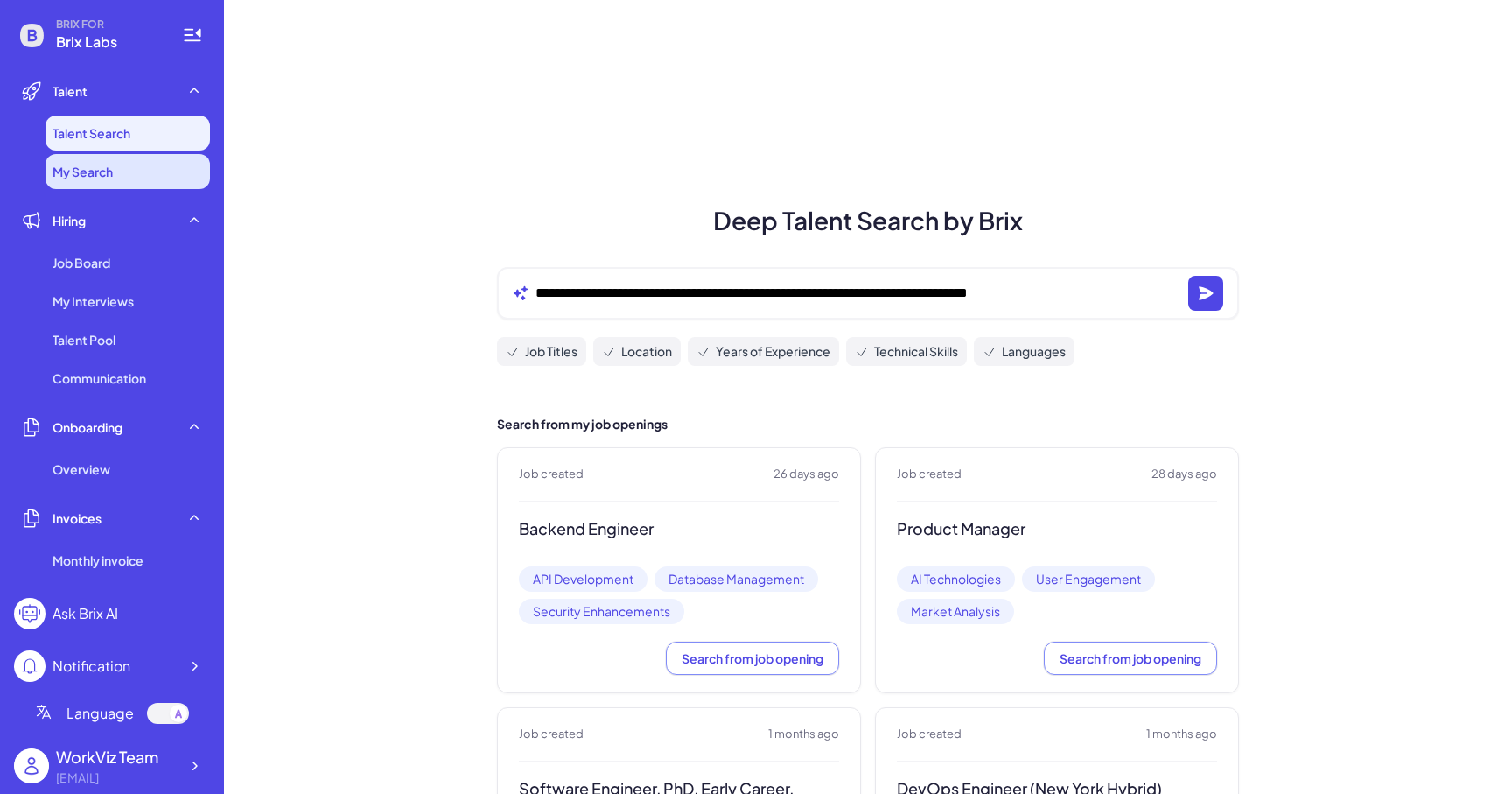 click on "My Search" at bounding box center (128, 172) 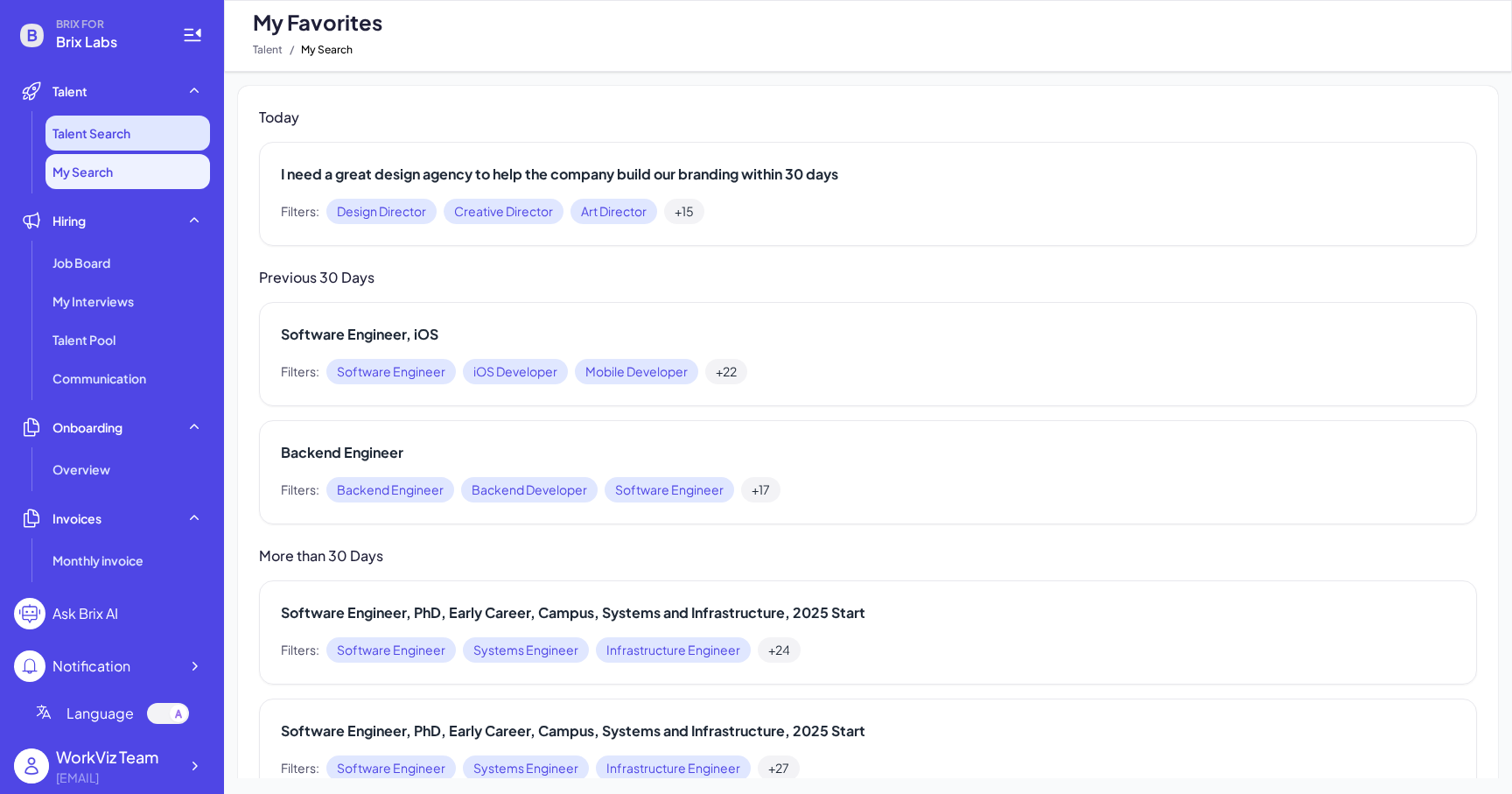 click on "Talent Search" at bounding box center (128, 133) 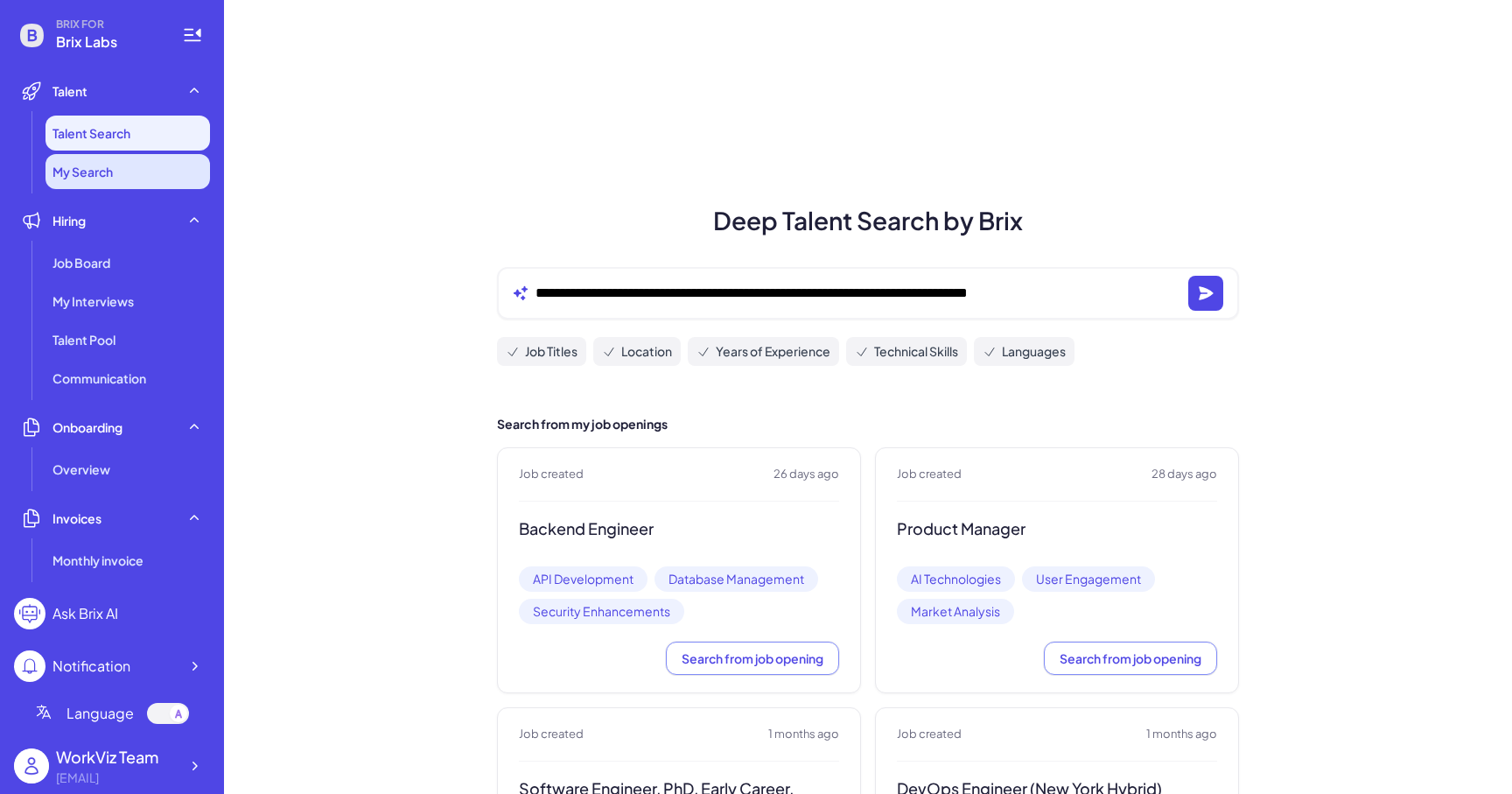 click on "My Search" at bounding box center (128, 172) 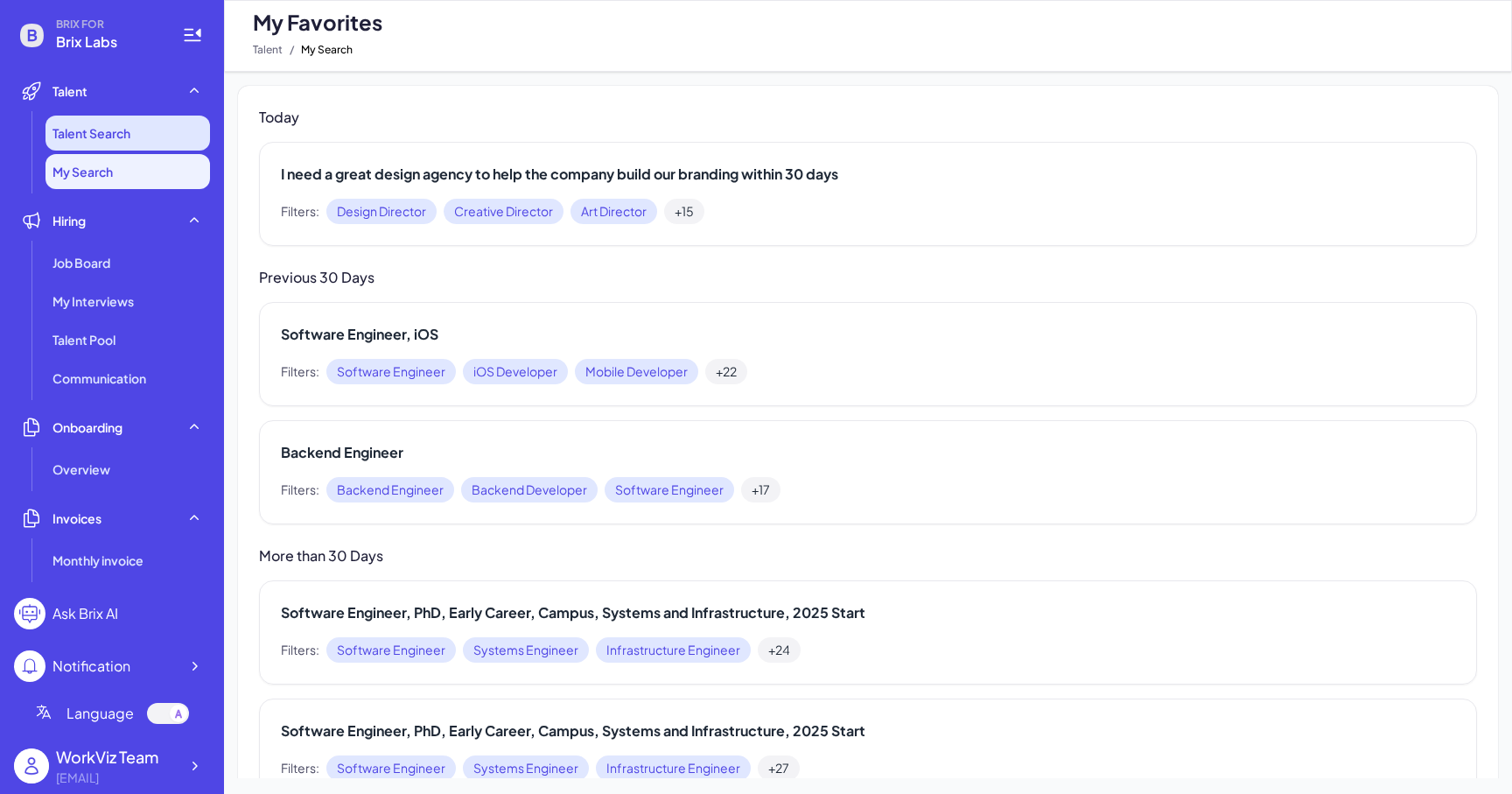 click on "Talent Search" at bounding box center [128, 133] 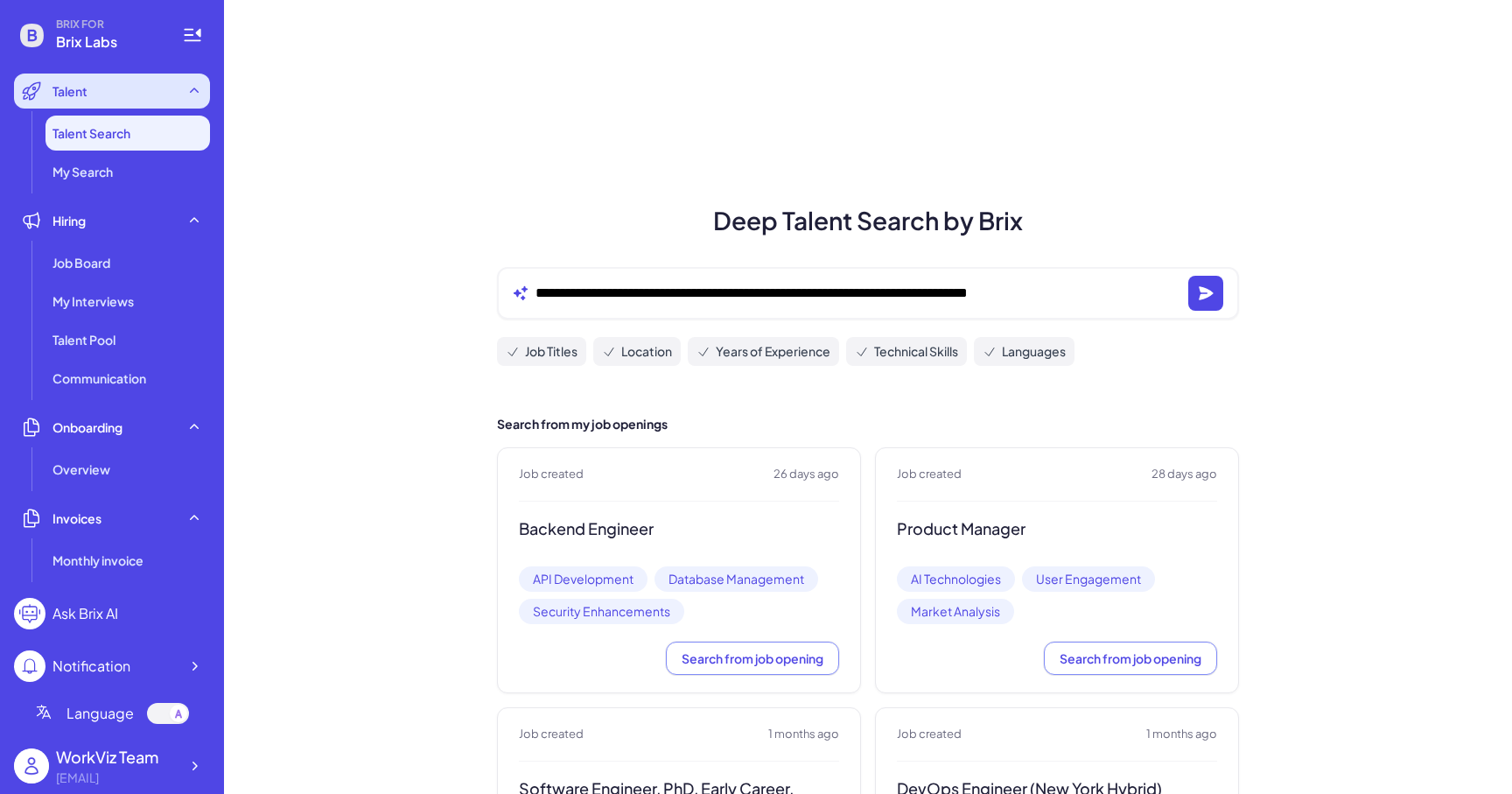 click on "Talent" at bounding box center (112, 91) 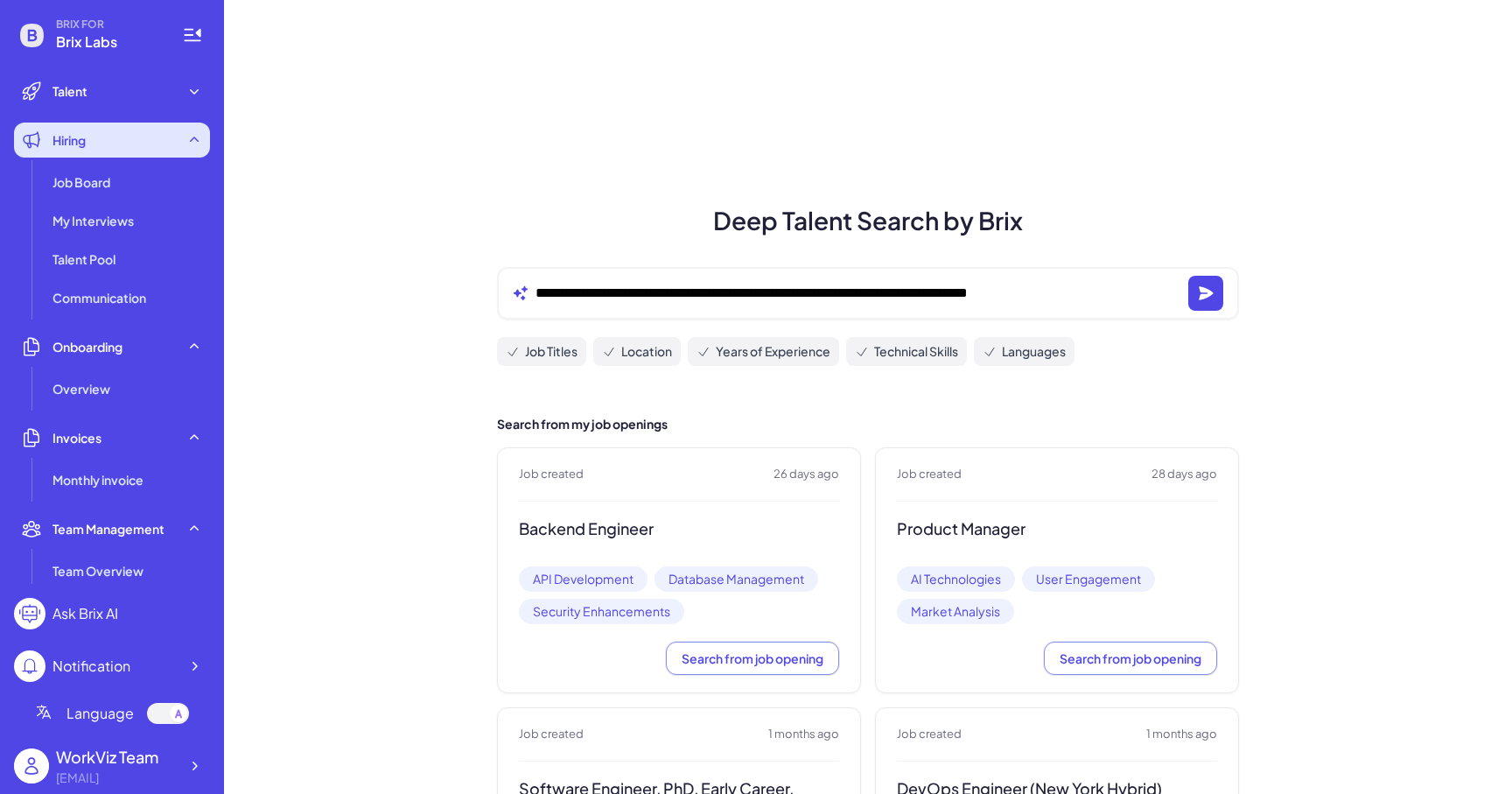 click on "Hiring" at bounding box center (112, 140) 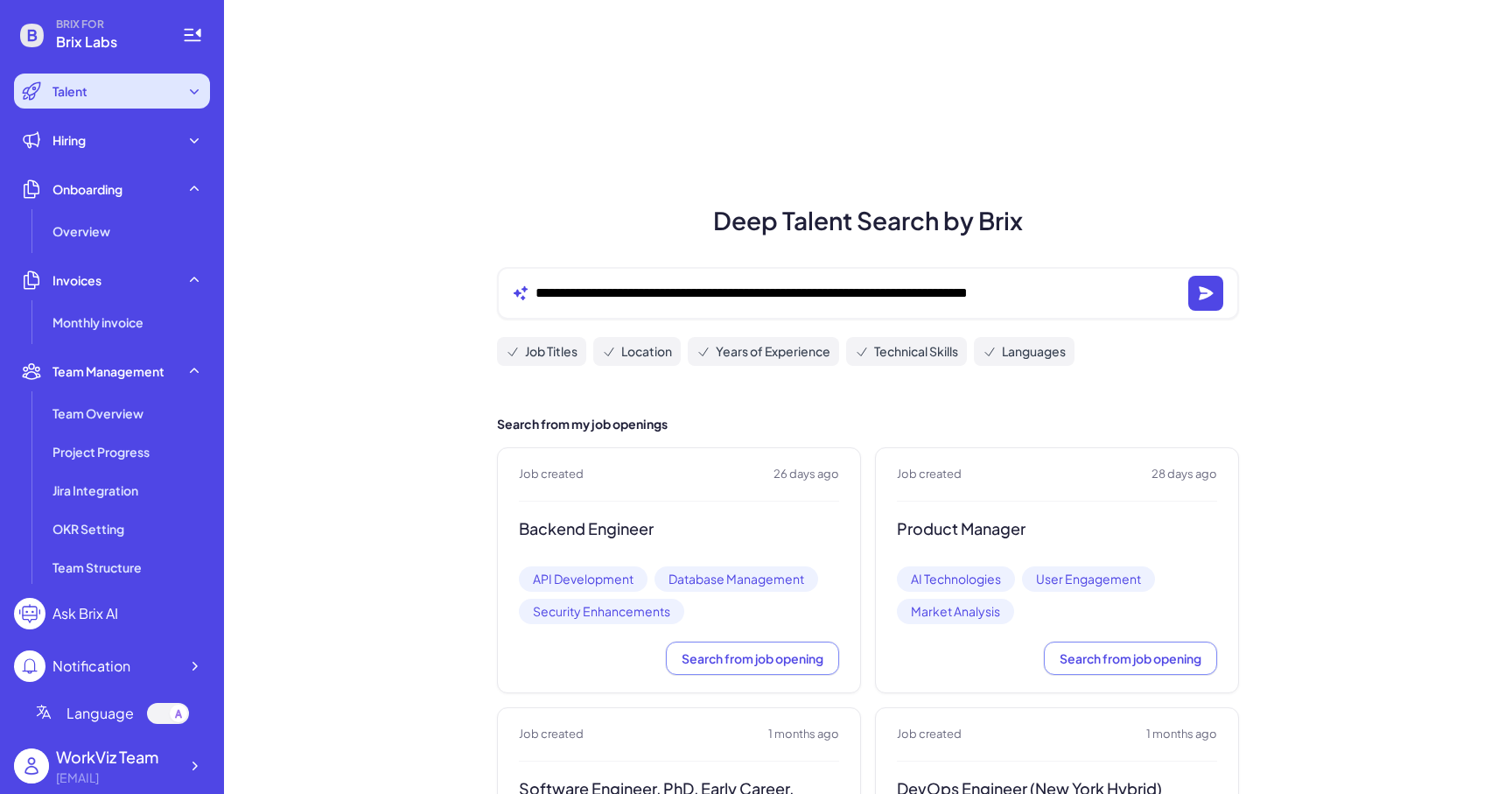 click on "Talent" at bounding box center (112, 91) 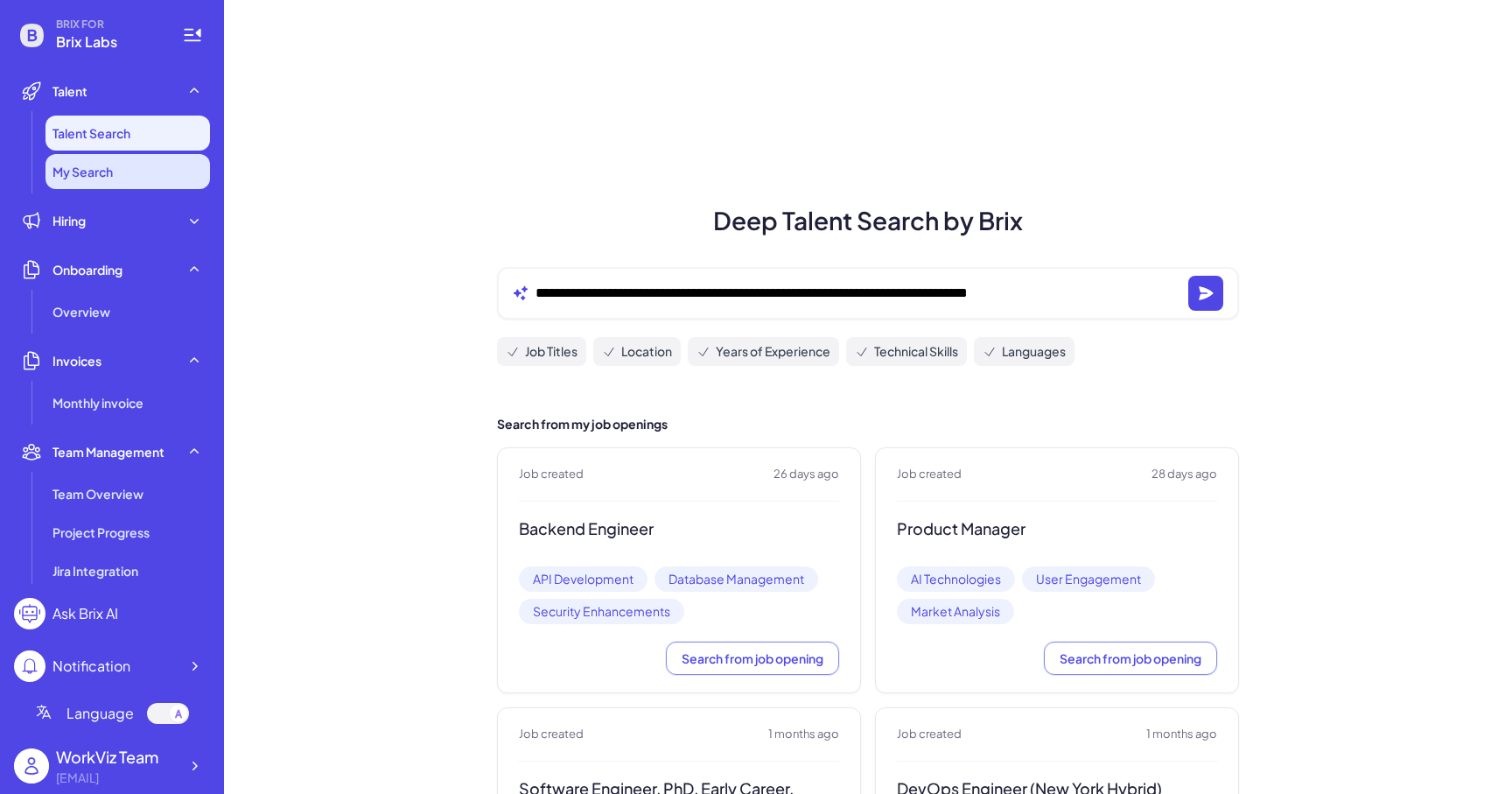 click on "My Search" at bounding box center (128, 172) 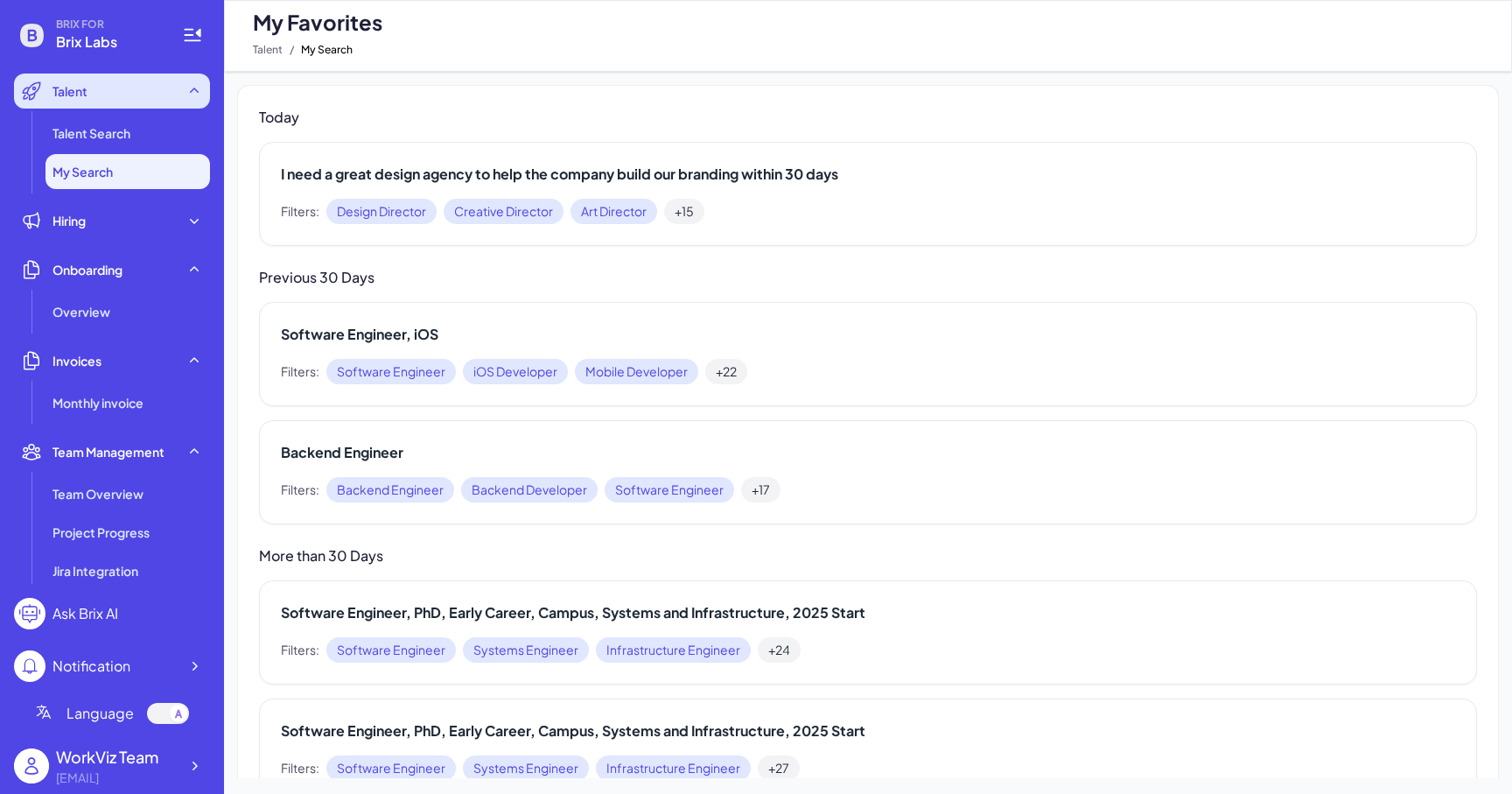 click on "Talent" at bounding box center (112, 91) 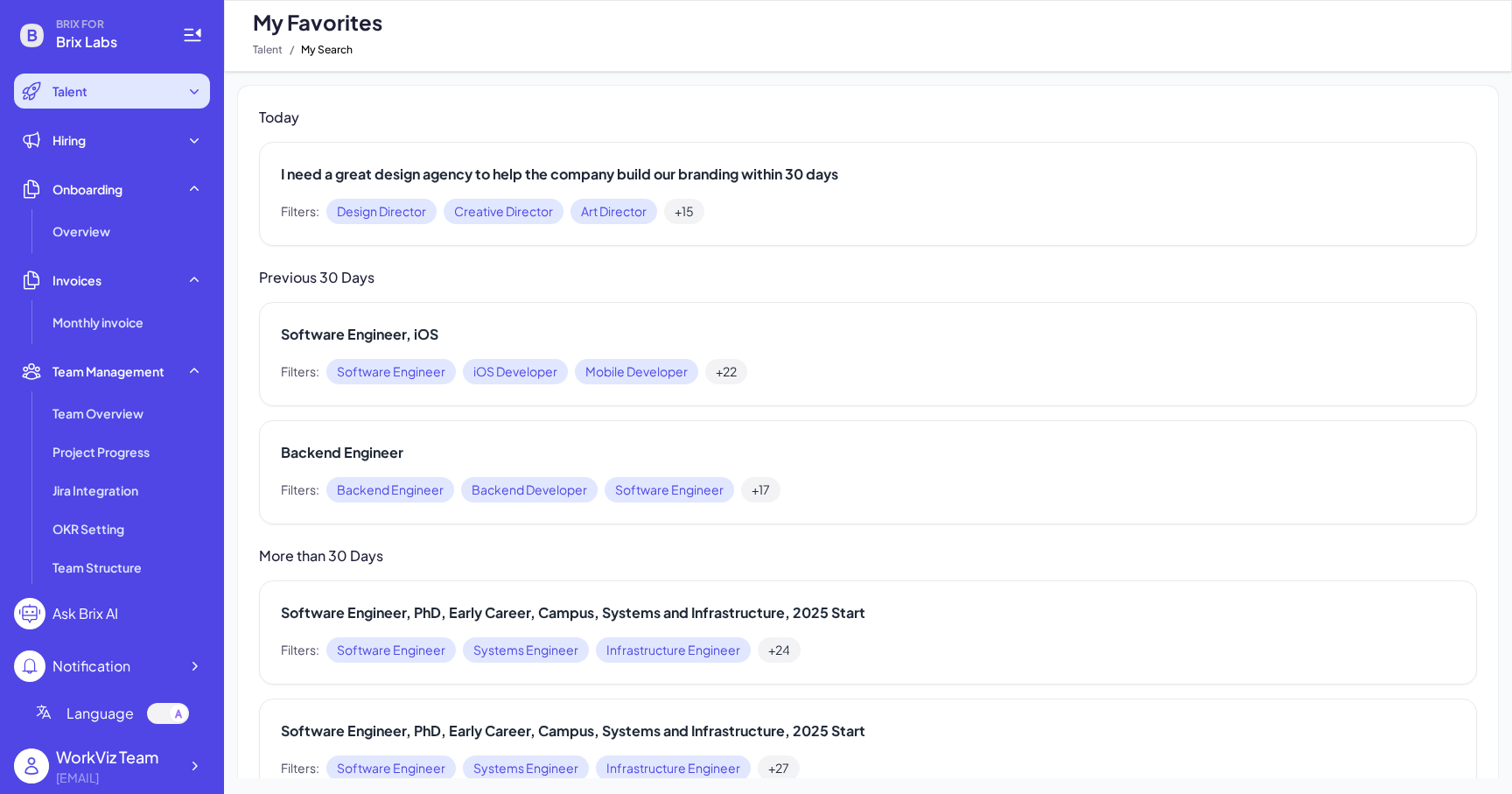 click on "Talent" at bounding box center (112, 91) 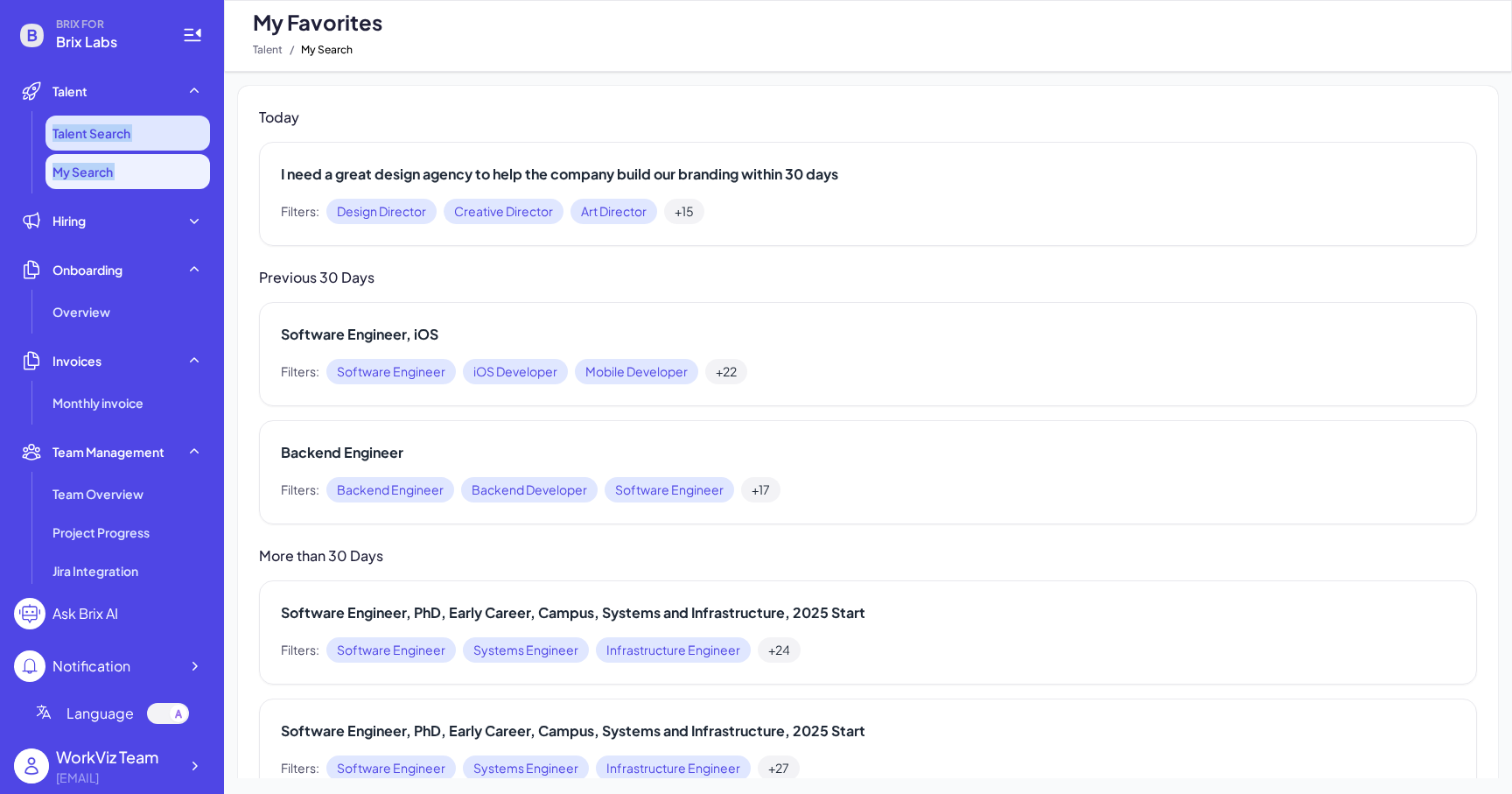 click on "Talent Search" at bounding box center [128, 133] 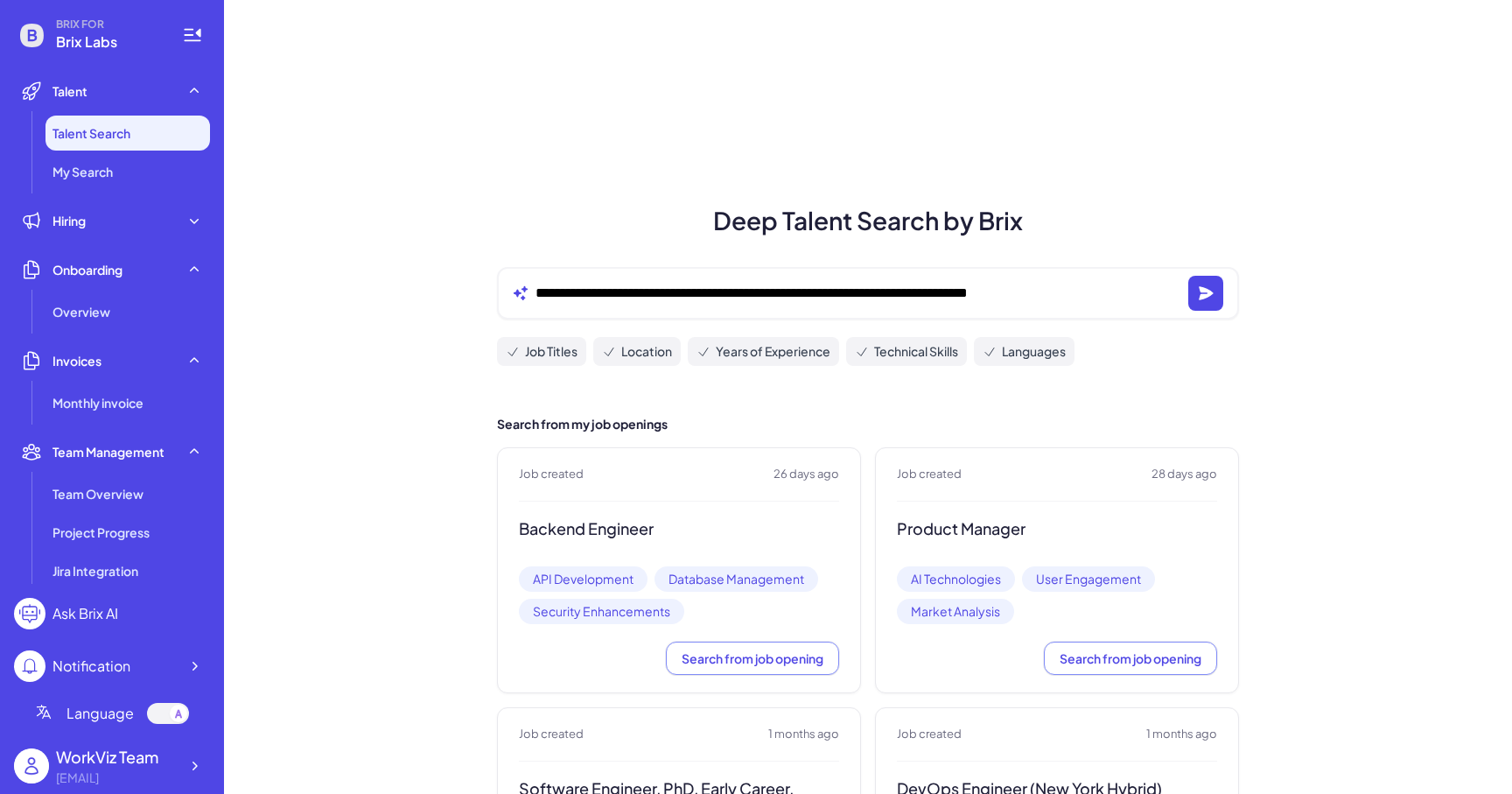 click on "**********" at bounding box center (868, 4145) 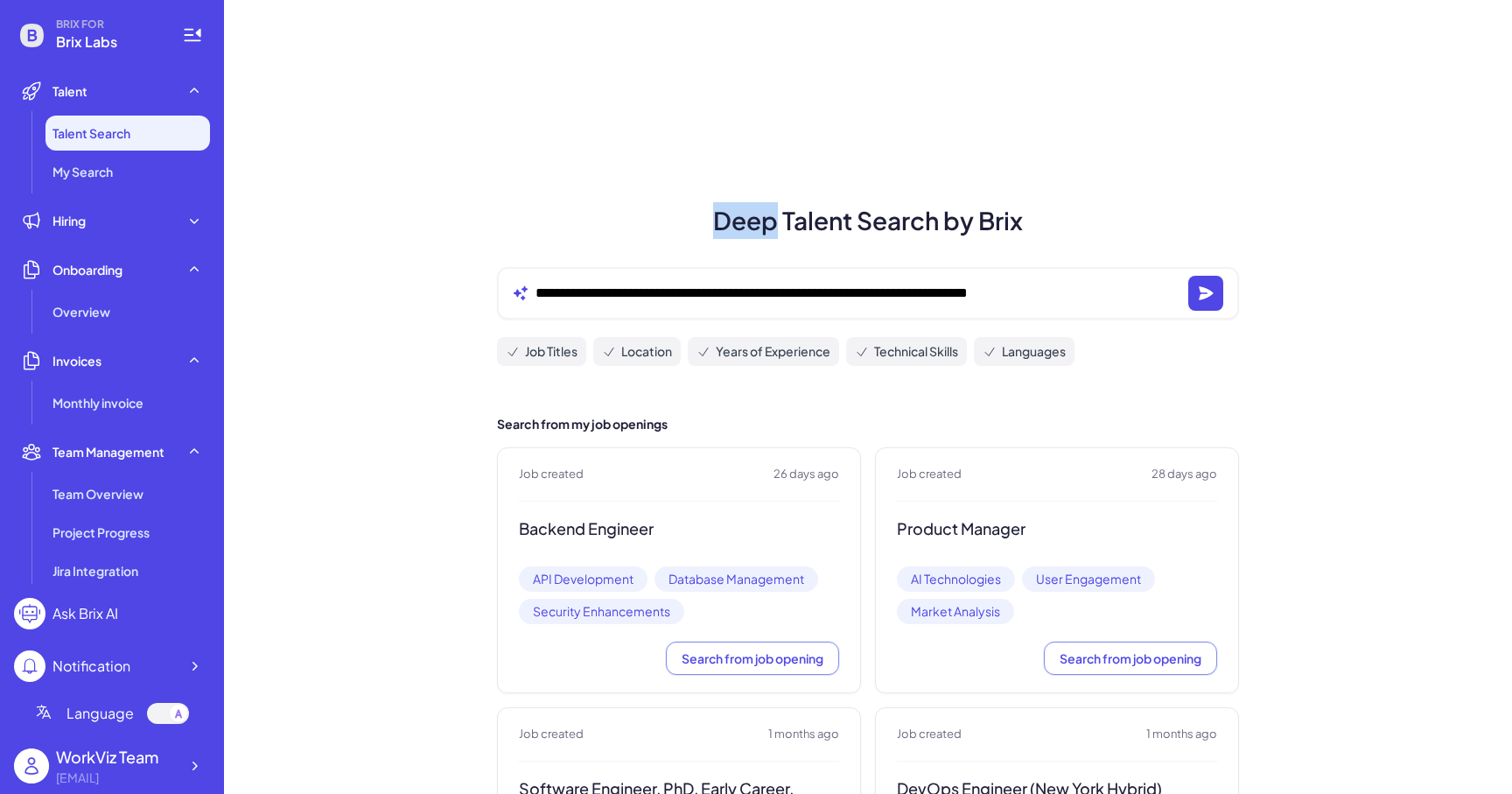 click on "**********" at bounding box center [868, 4145] 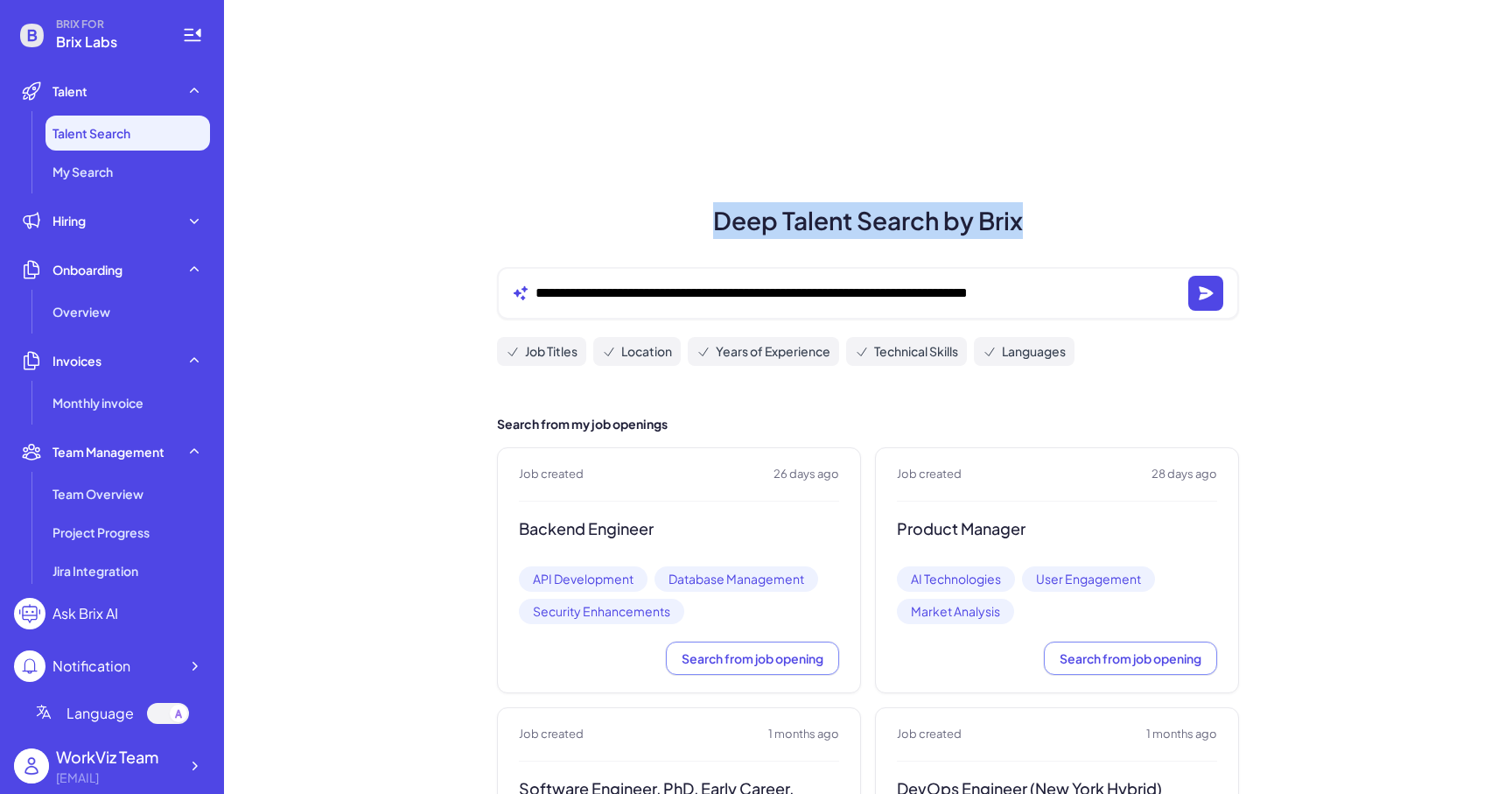 click on "**********" at bounding box center [868, 4145] 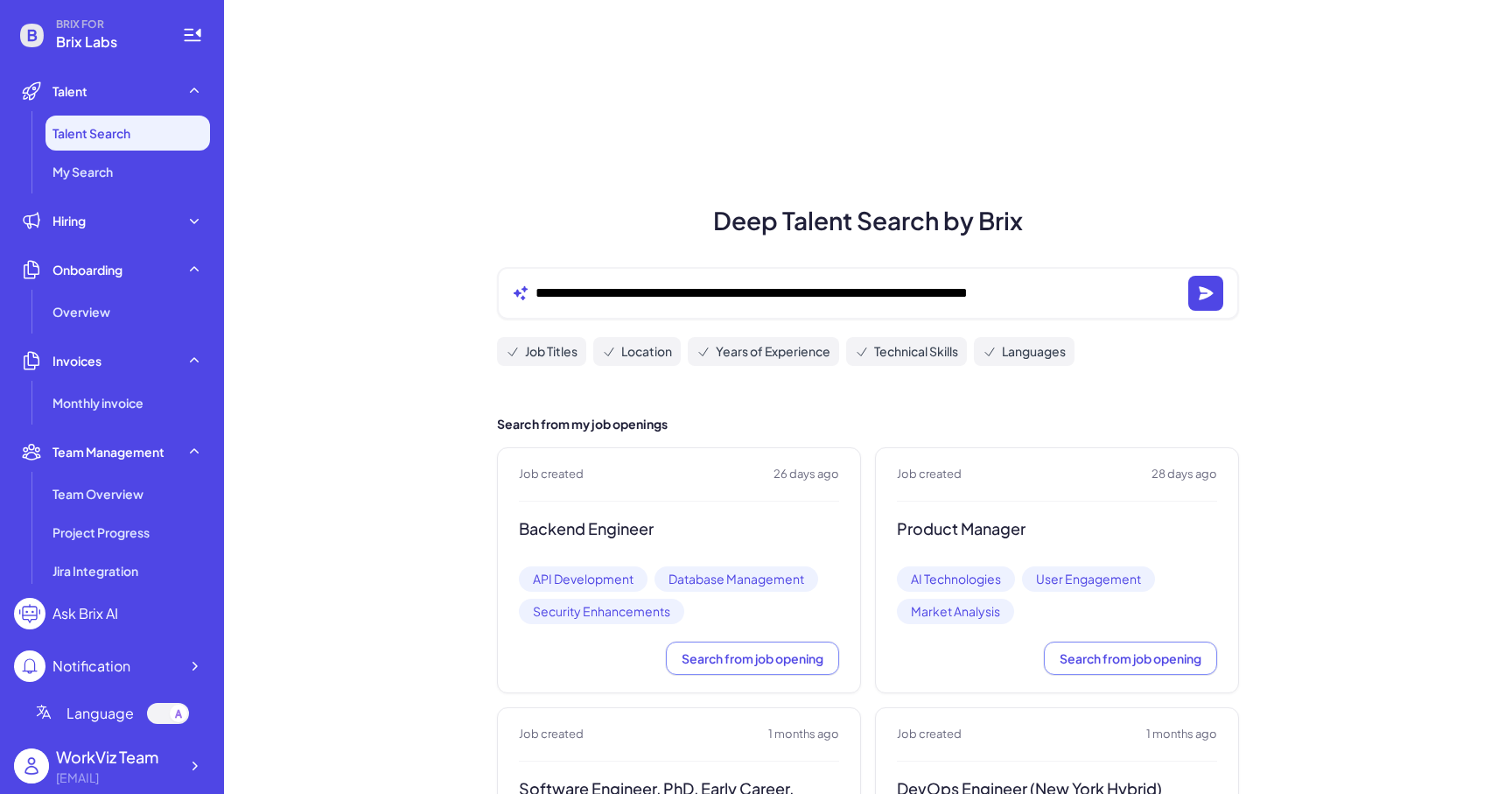 click on "Talent Search My Search" at bounding box center (112, 152) 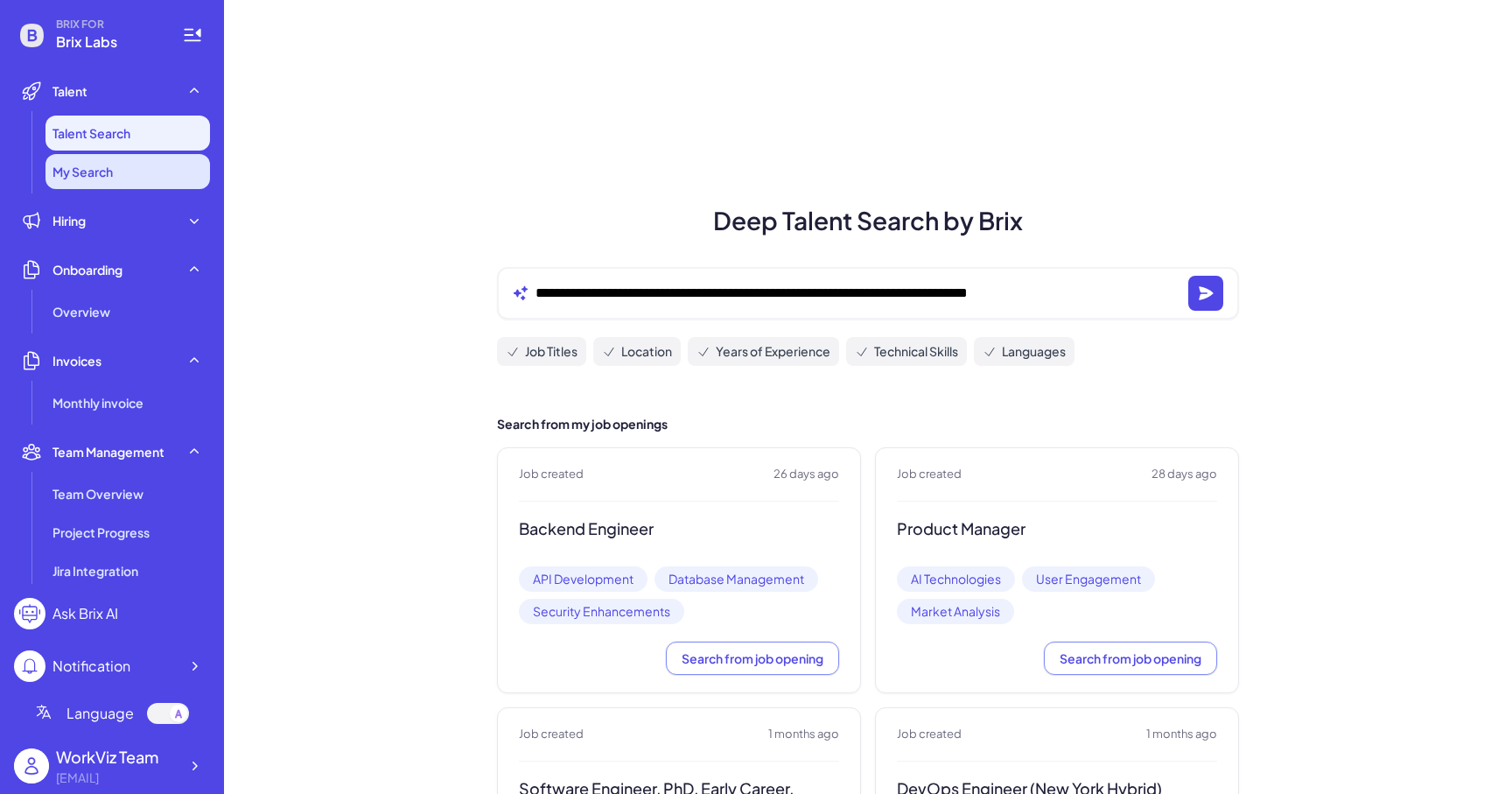 click on "My Search" at bounding box center (82, 172) 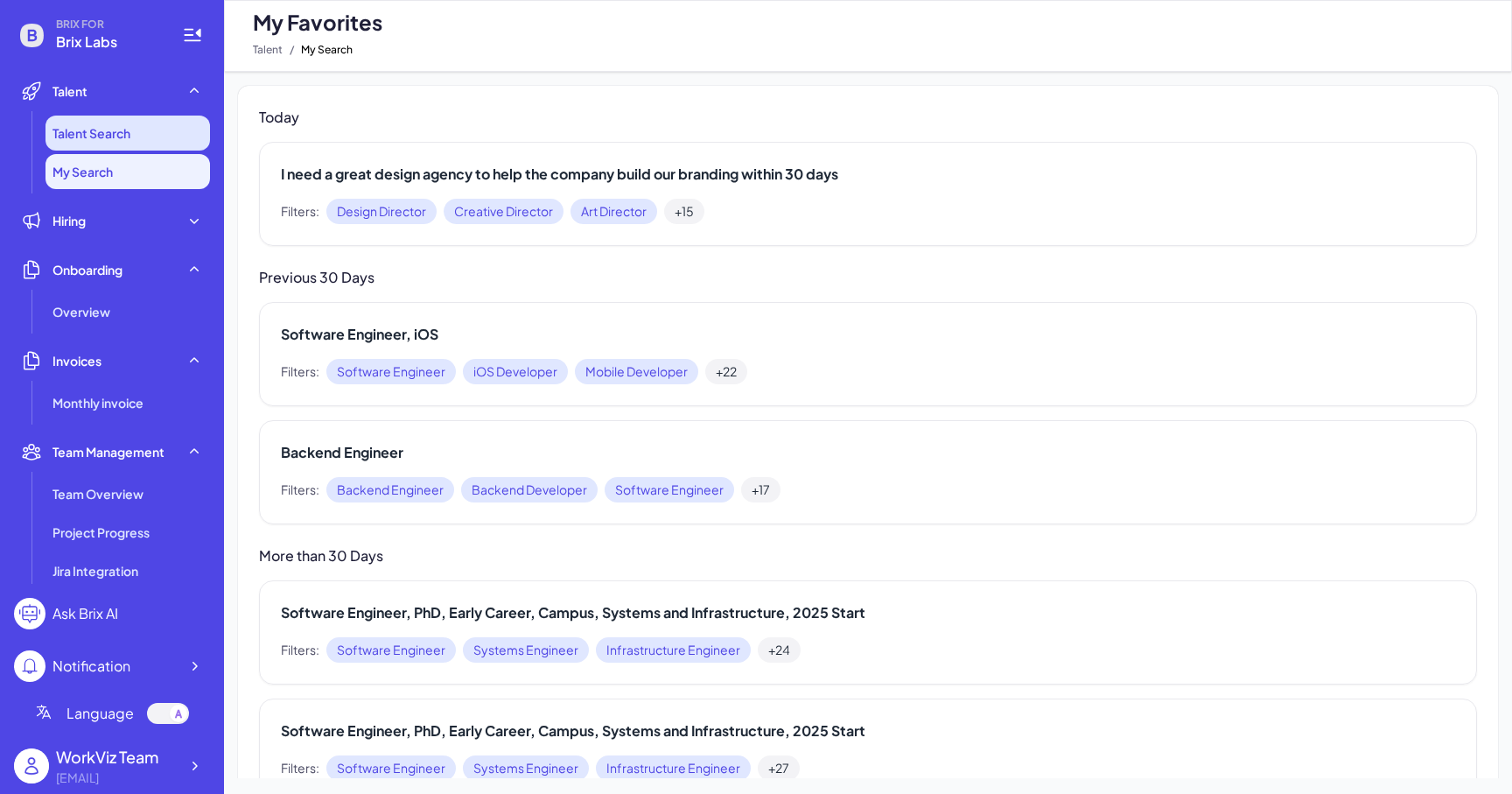 click on "Talent Search" at bounding box center (128, 133) 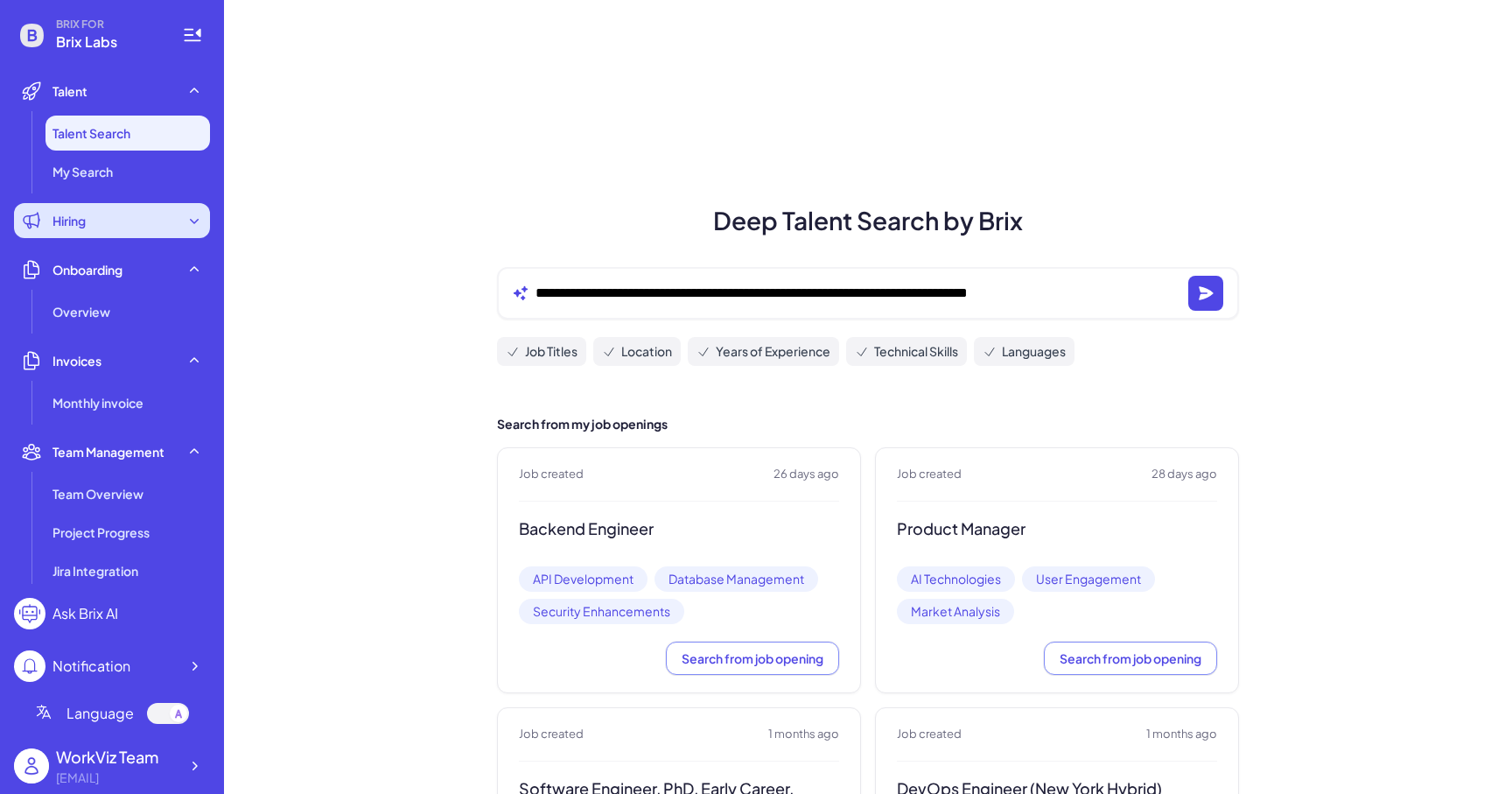 click on "Hiring" at bounding box center [112, 221] 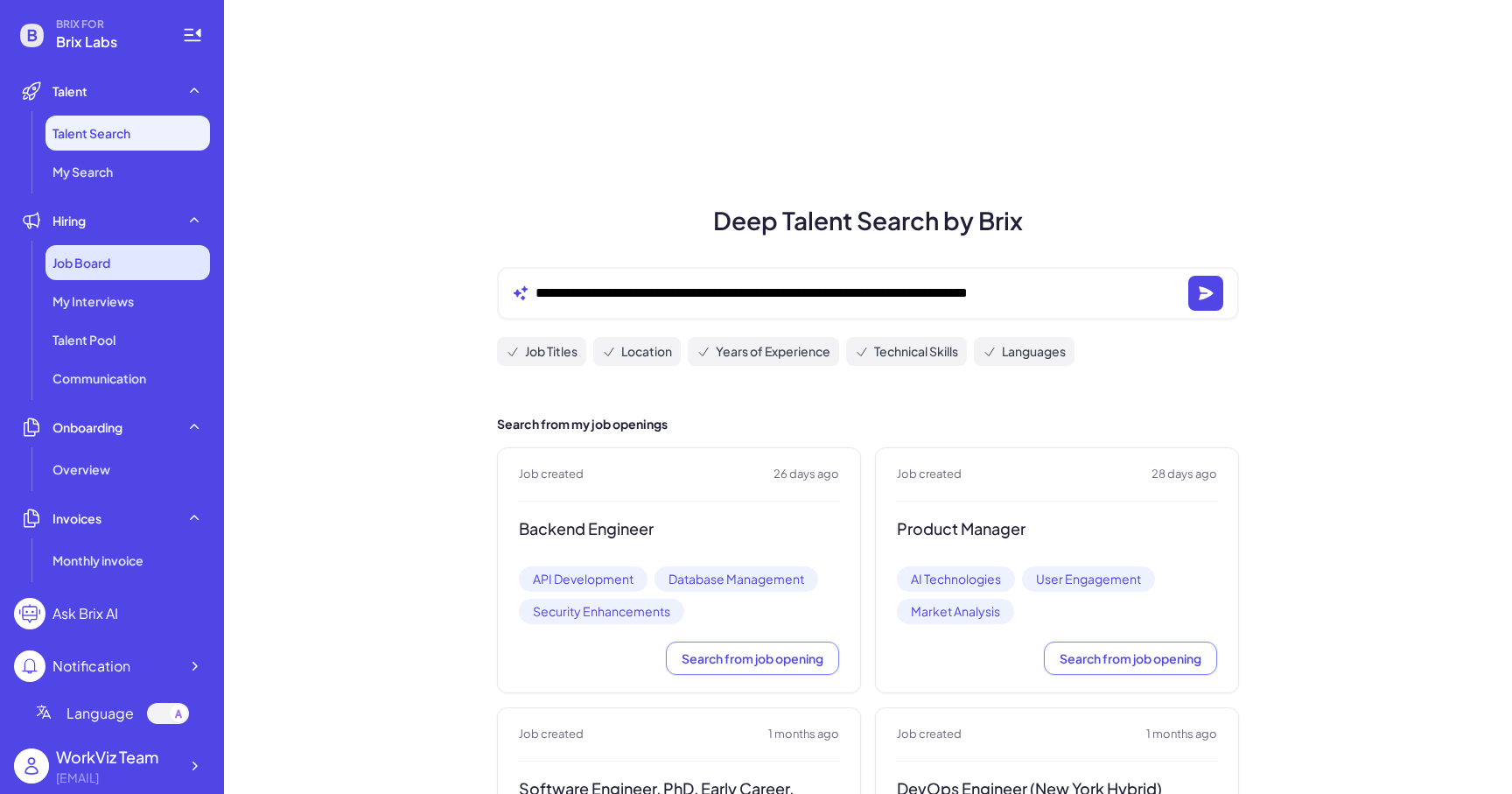 click on "Job Board" at bounding box center (81, 263) 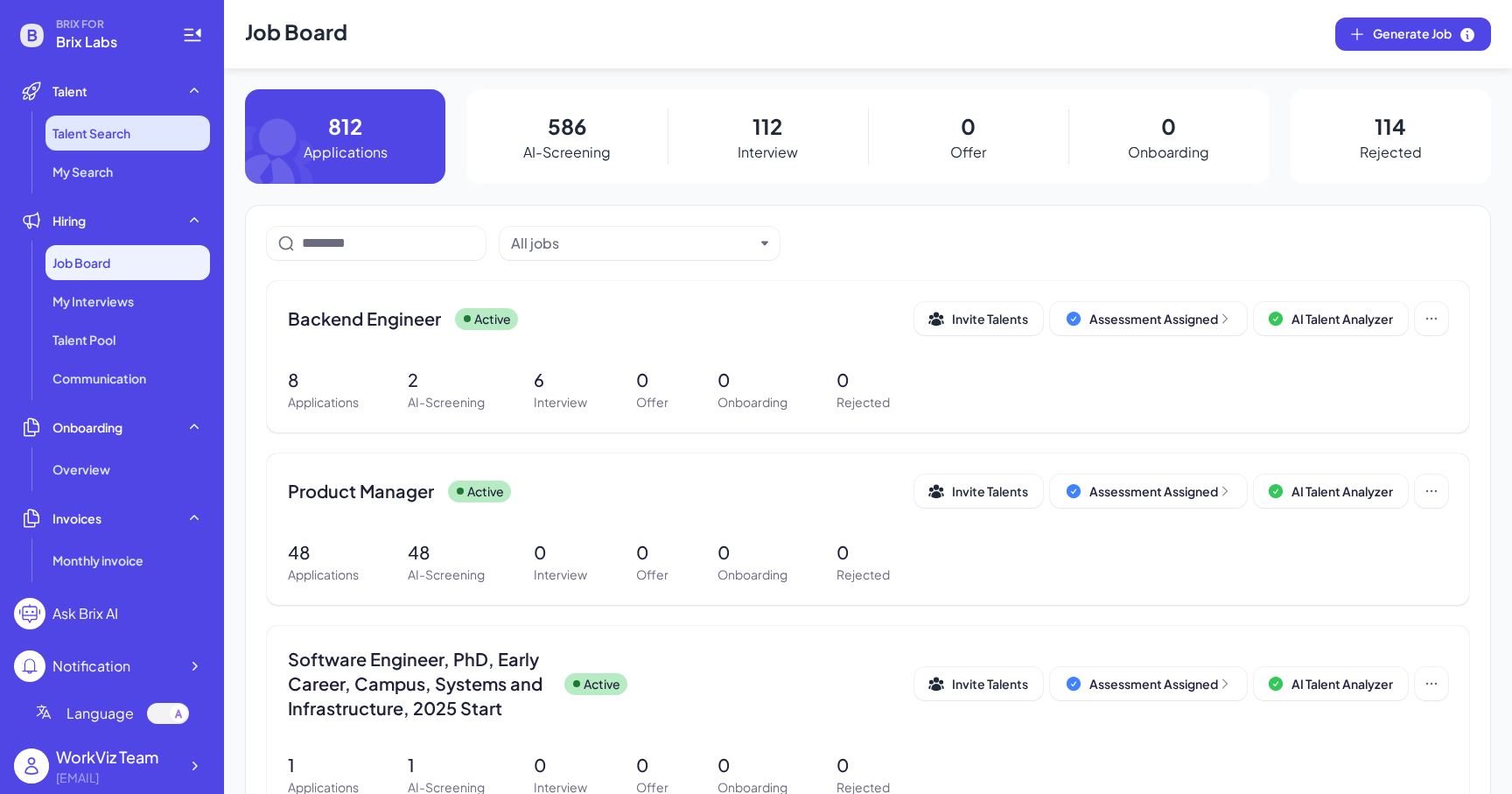 click on "Talent Search" at bounding box center (128, 133) 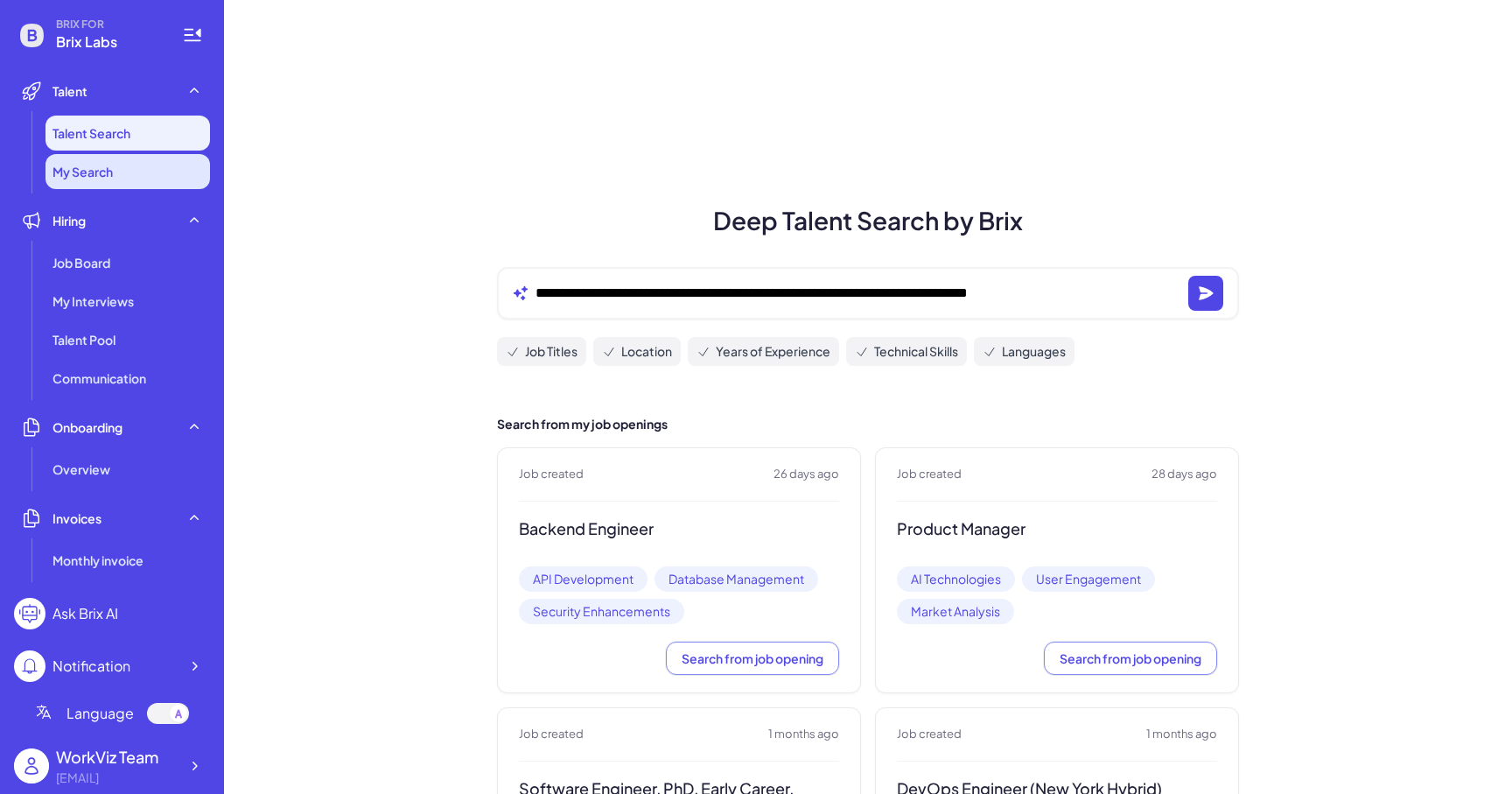 click on "My Search" at bounding box center [128, 172] 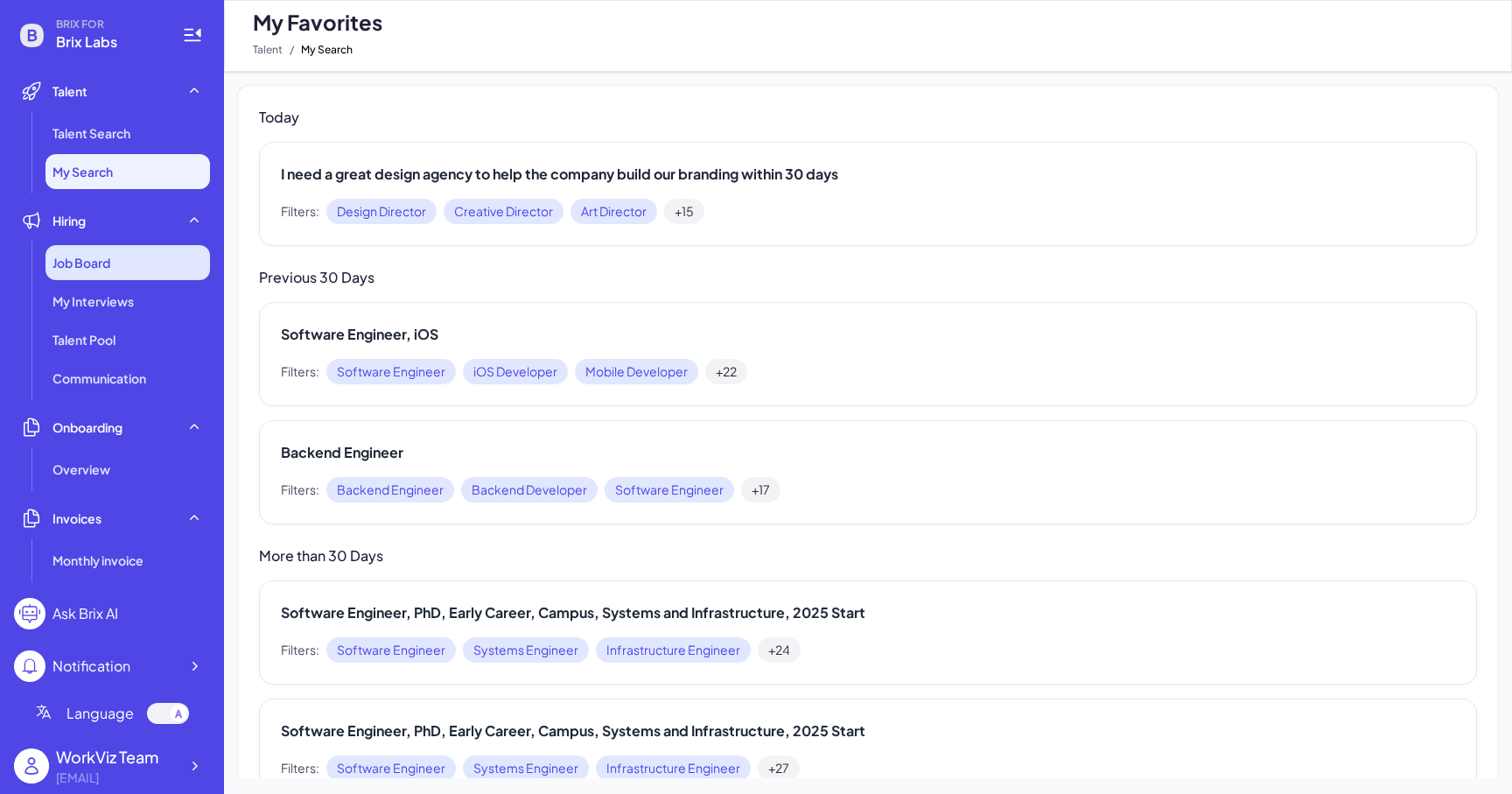click on "Job Board" at bounding box center [128, 263] 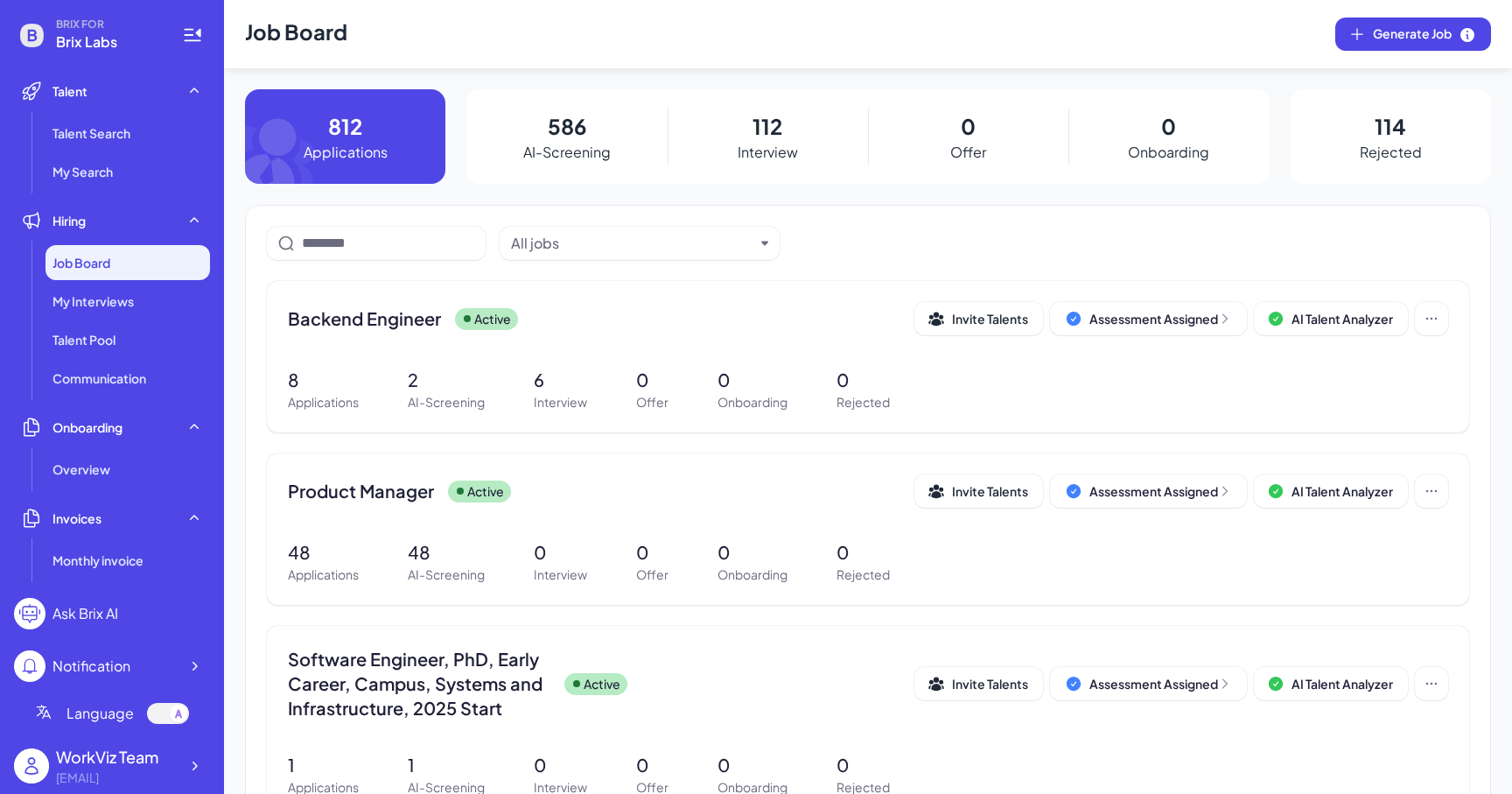 click on "812" at bounding box center [345, 126] 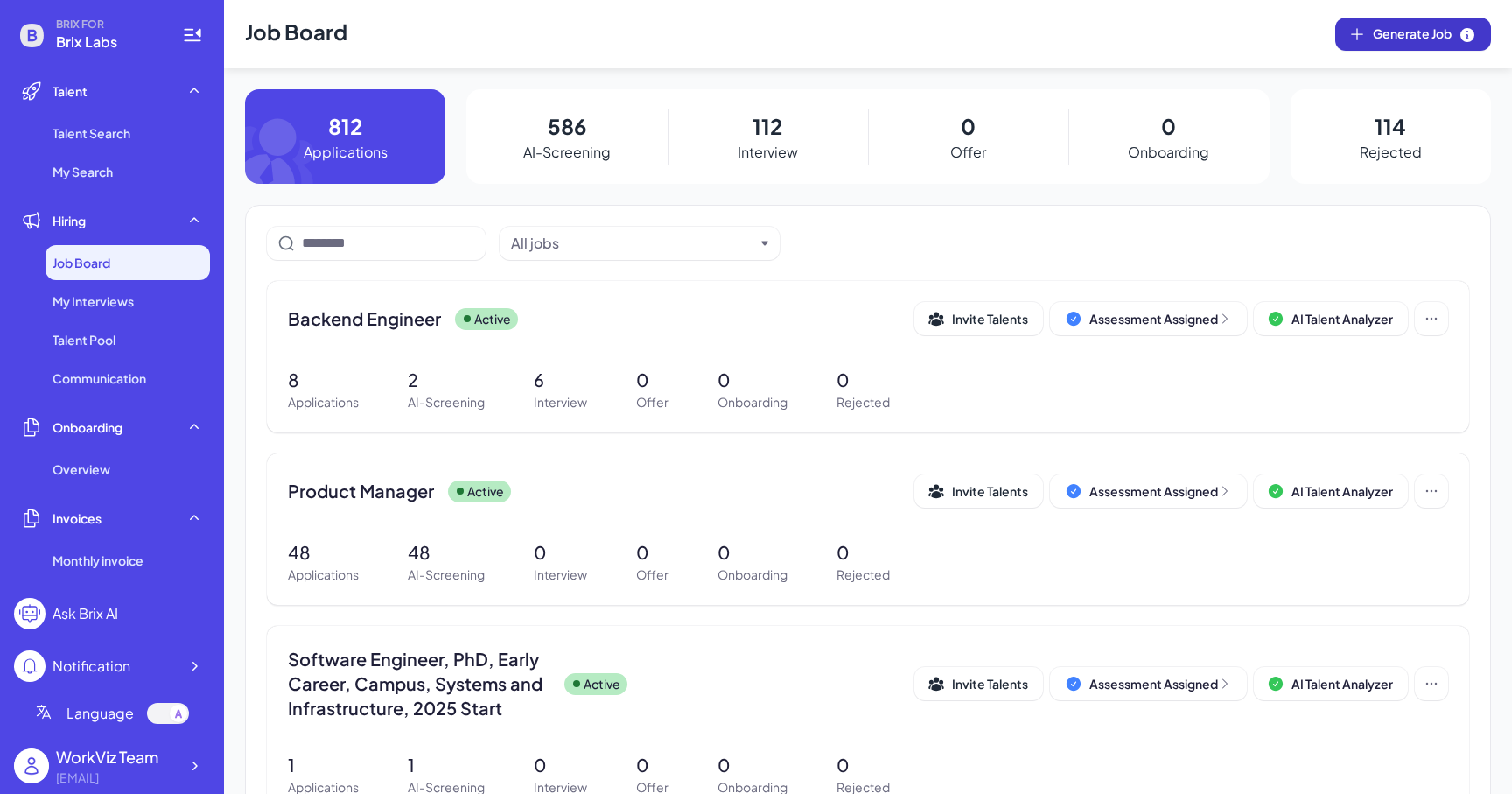 click on "Generate Job" at bounding box center [1424, 34] 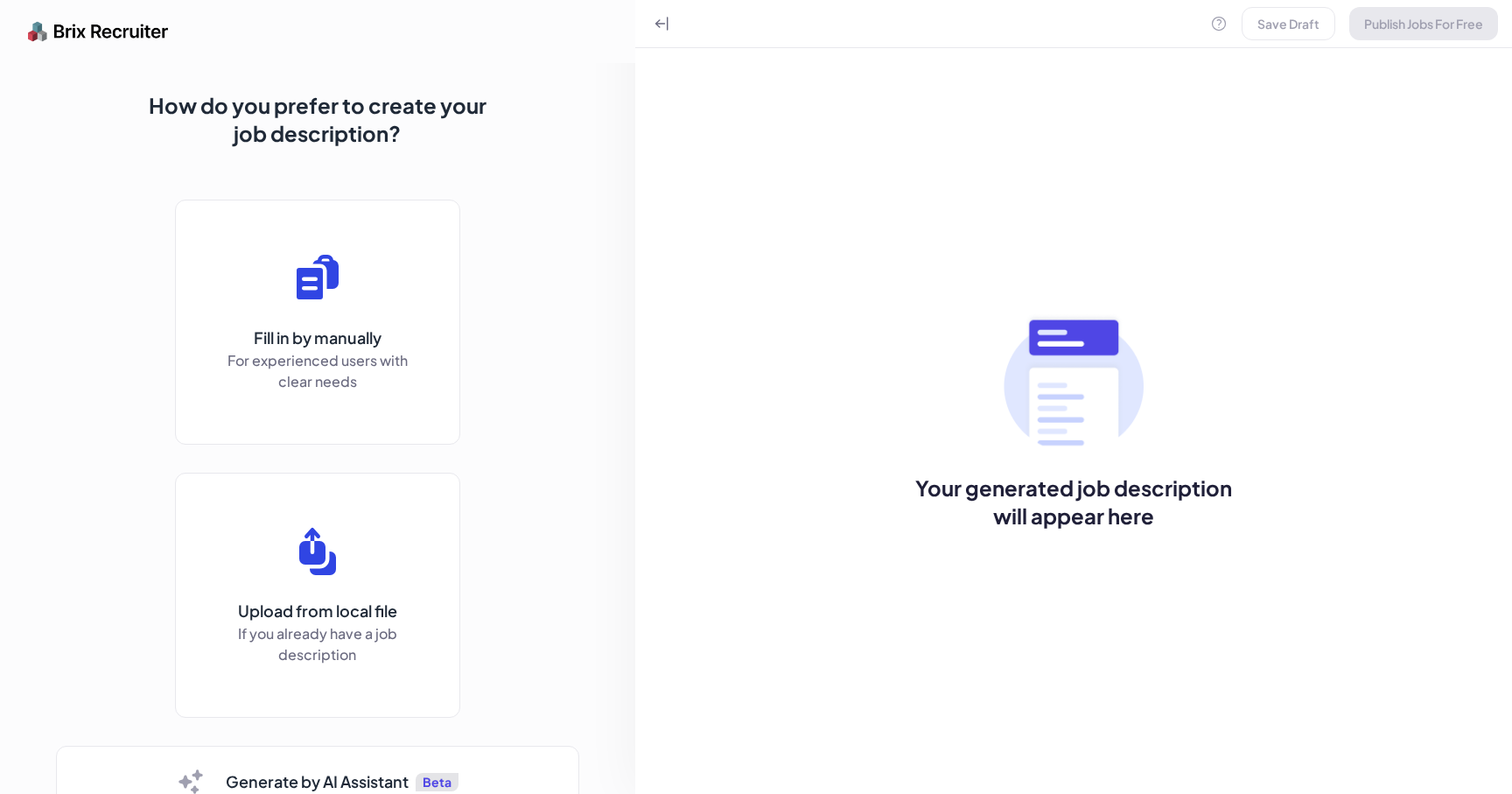 scroll, scrollTop: 0, scrollLeft: 0, axis: both 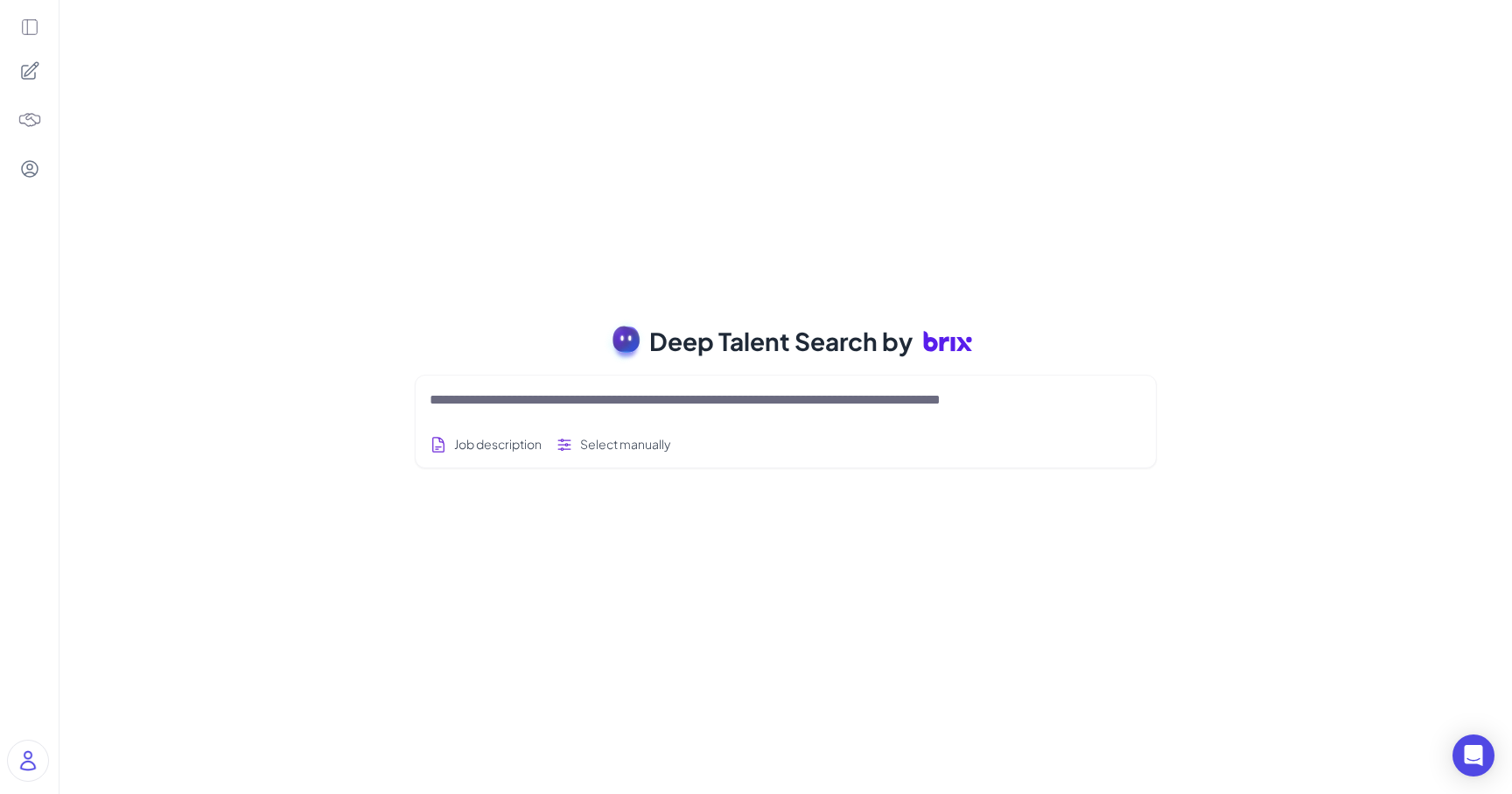 click at bounding box center (765, 400) 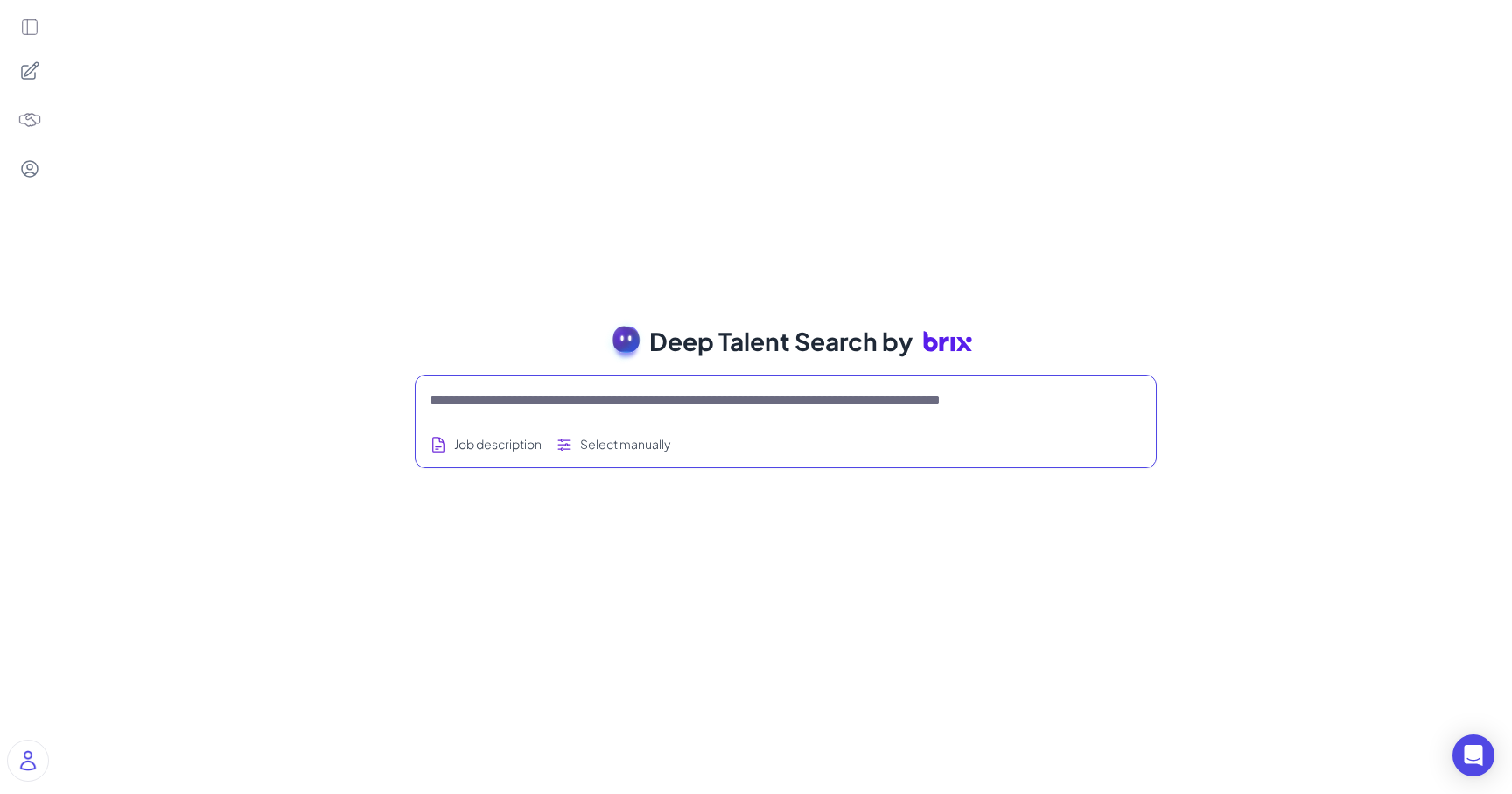 click at bounding box center [765, 400] 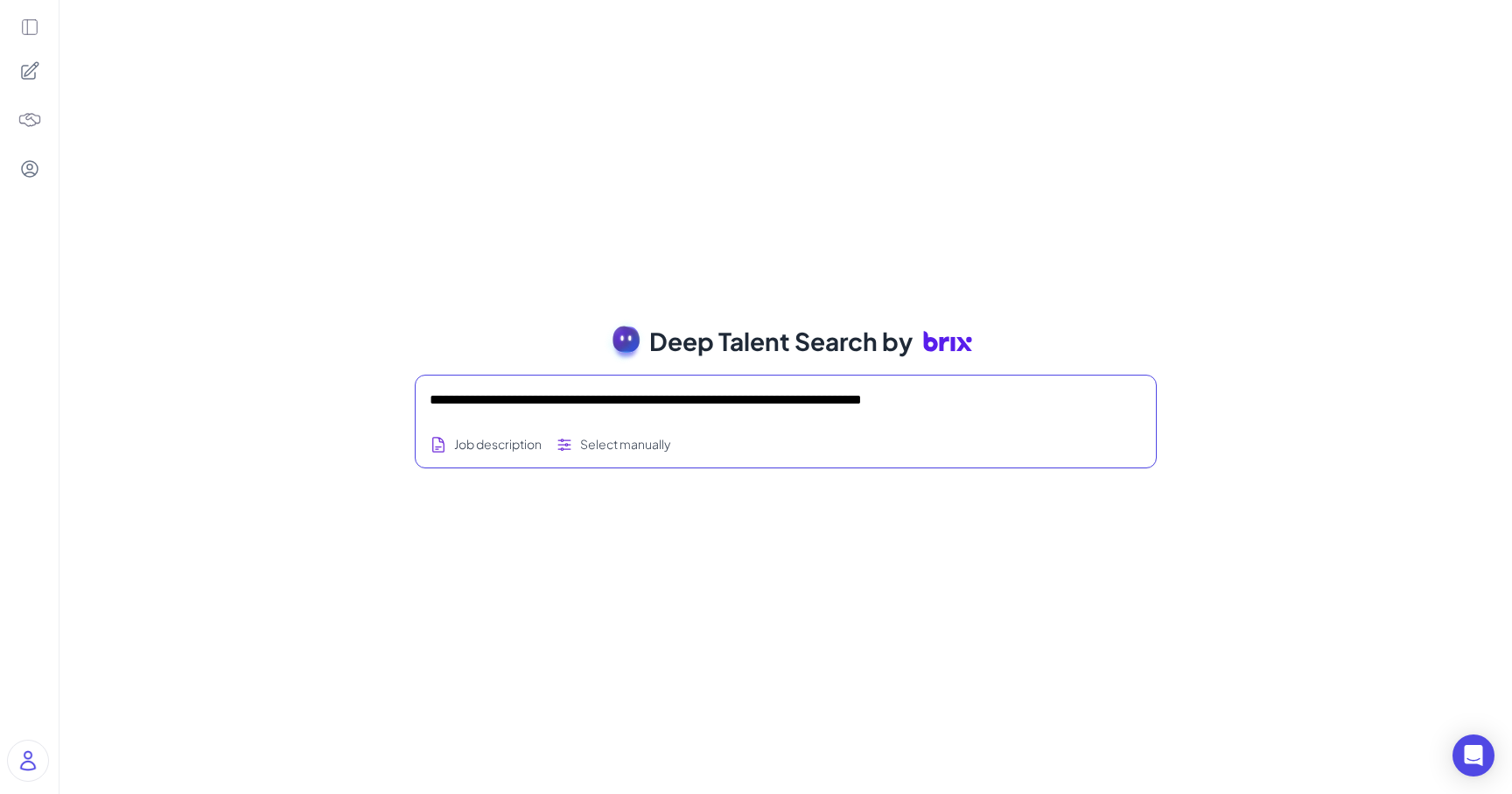 type on "**********" 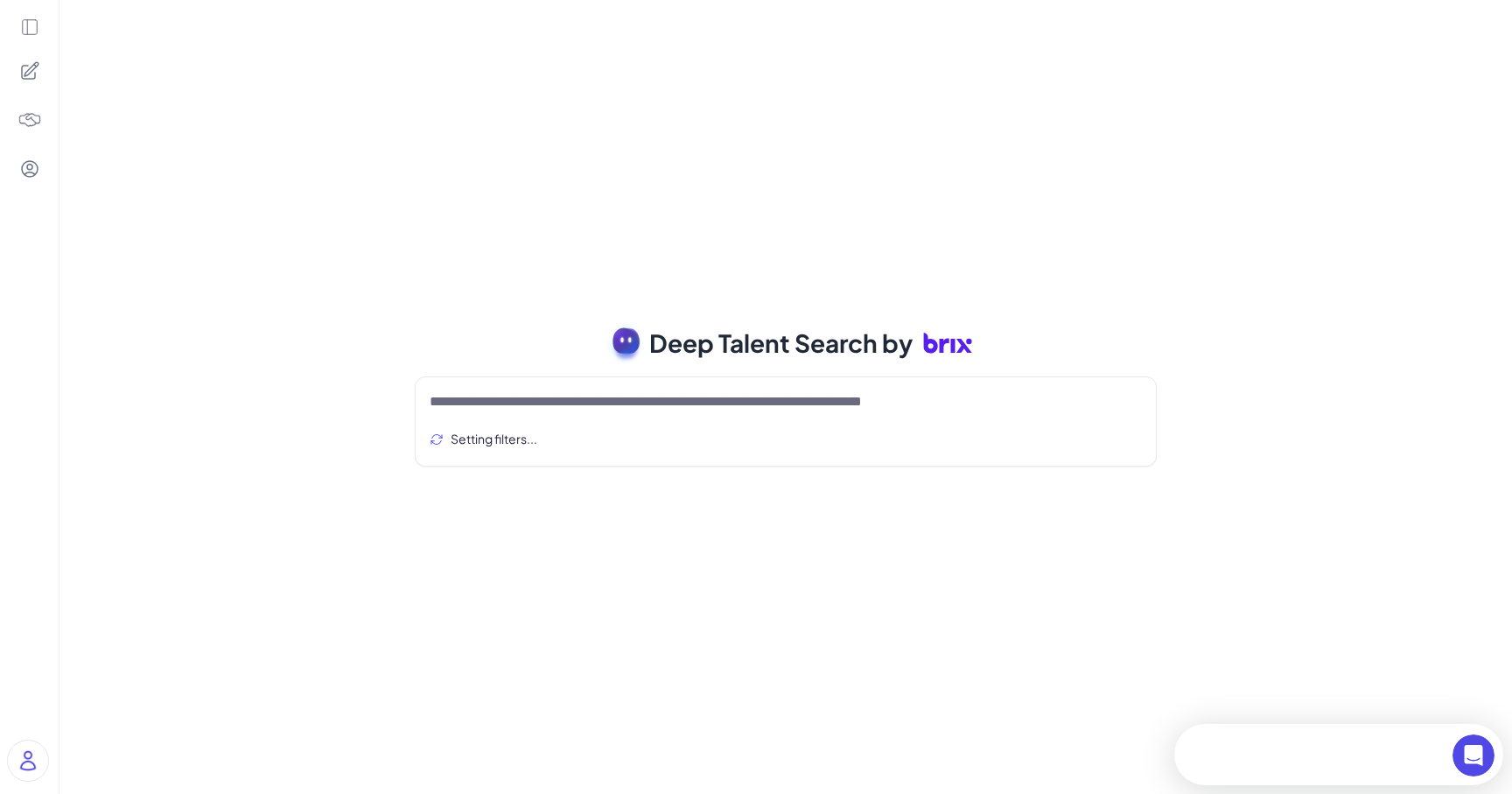 scroll, scrollTop: 0, scrollLeft: 0, axis: both 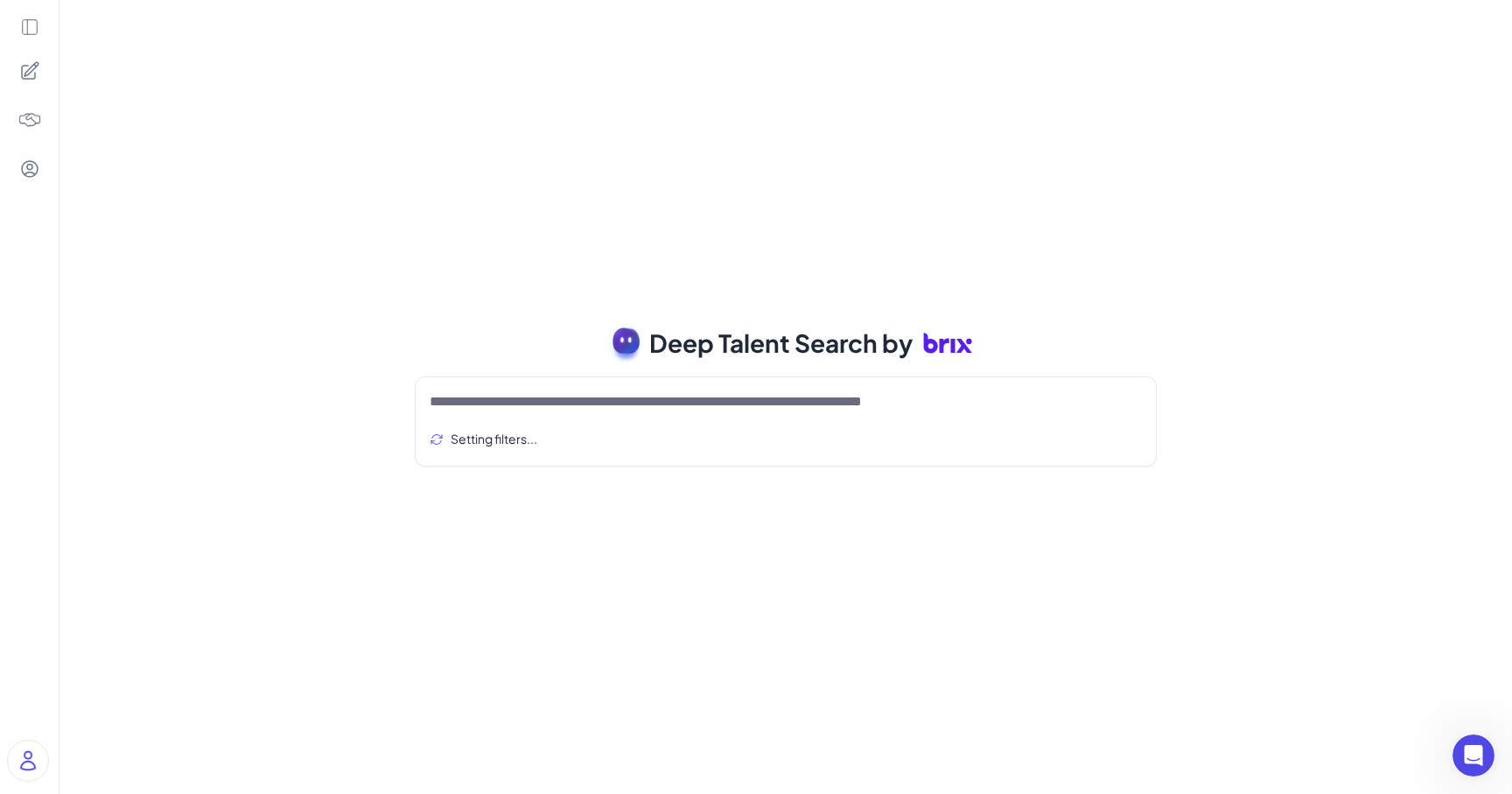 click at bounding box center (28, 761) 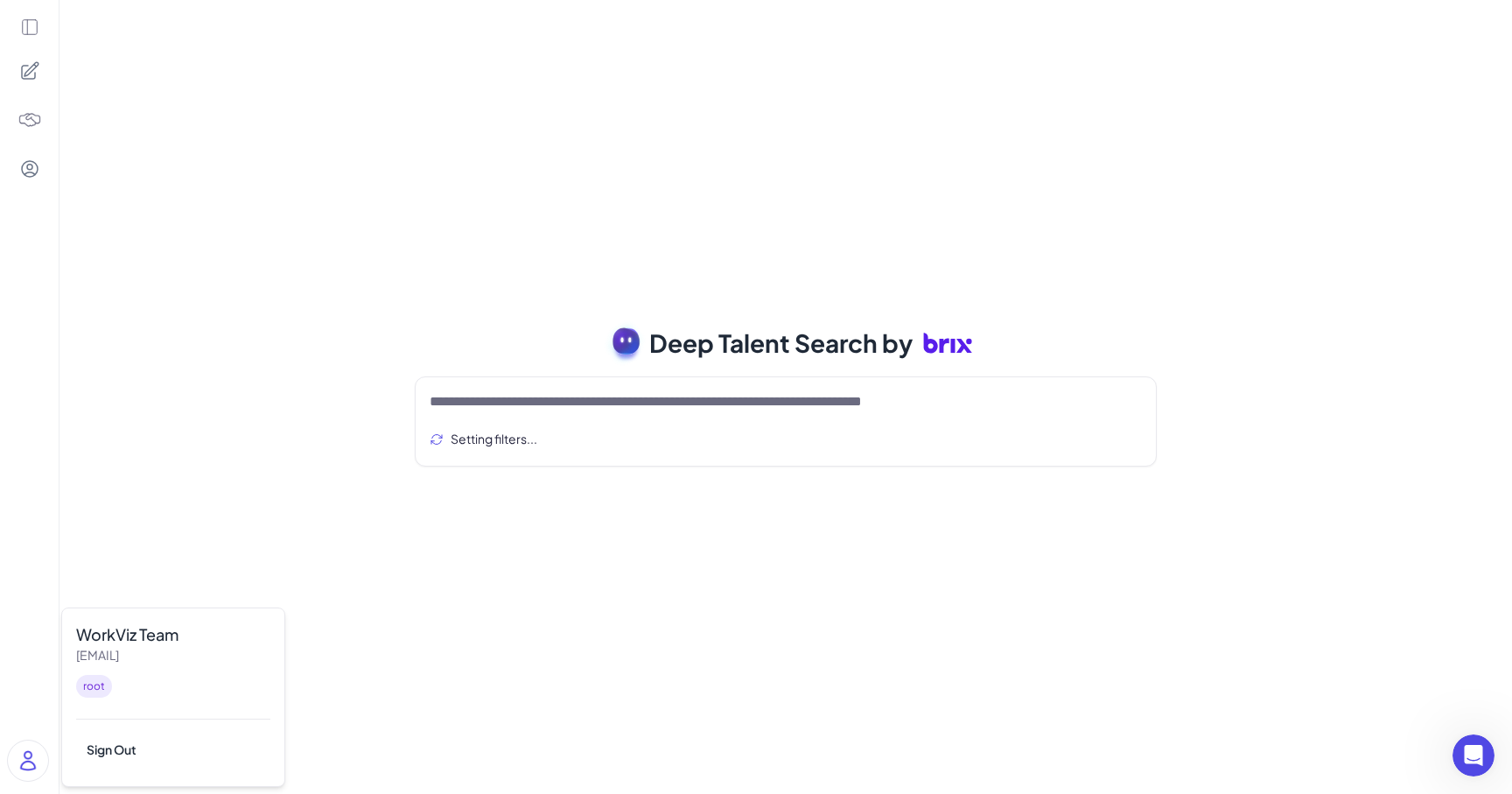 click on "**********" at bounding box center (786, 397) 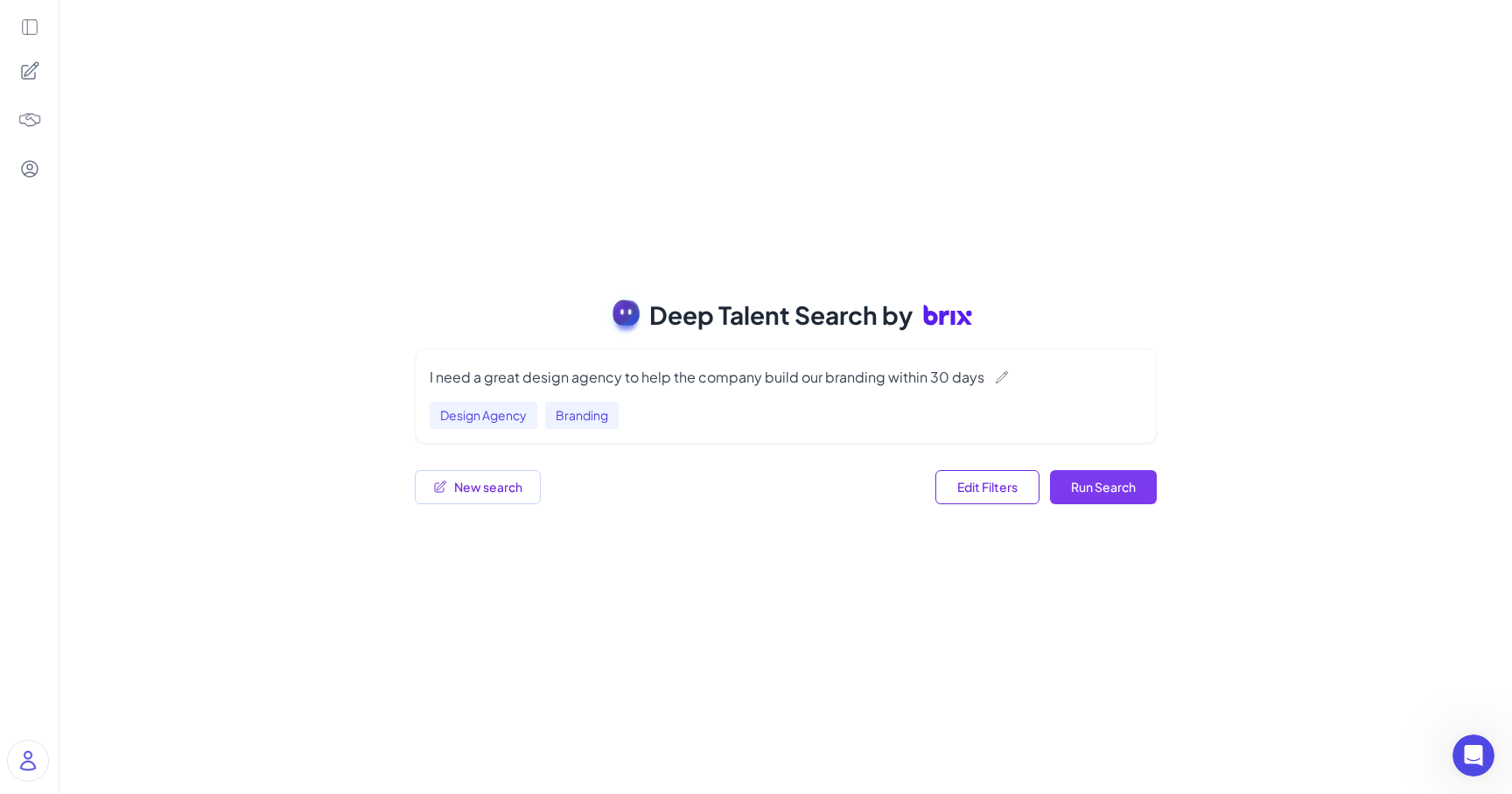 click on "Run Search" at bounding box center (1103, 487) 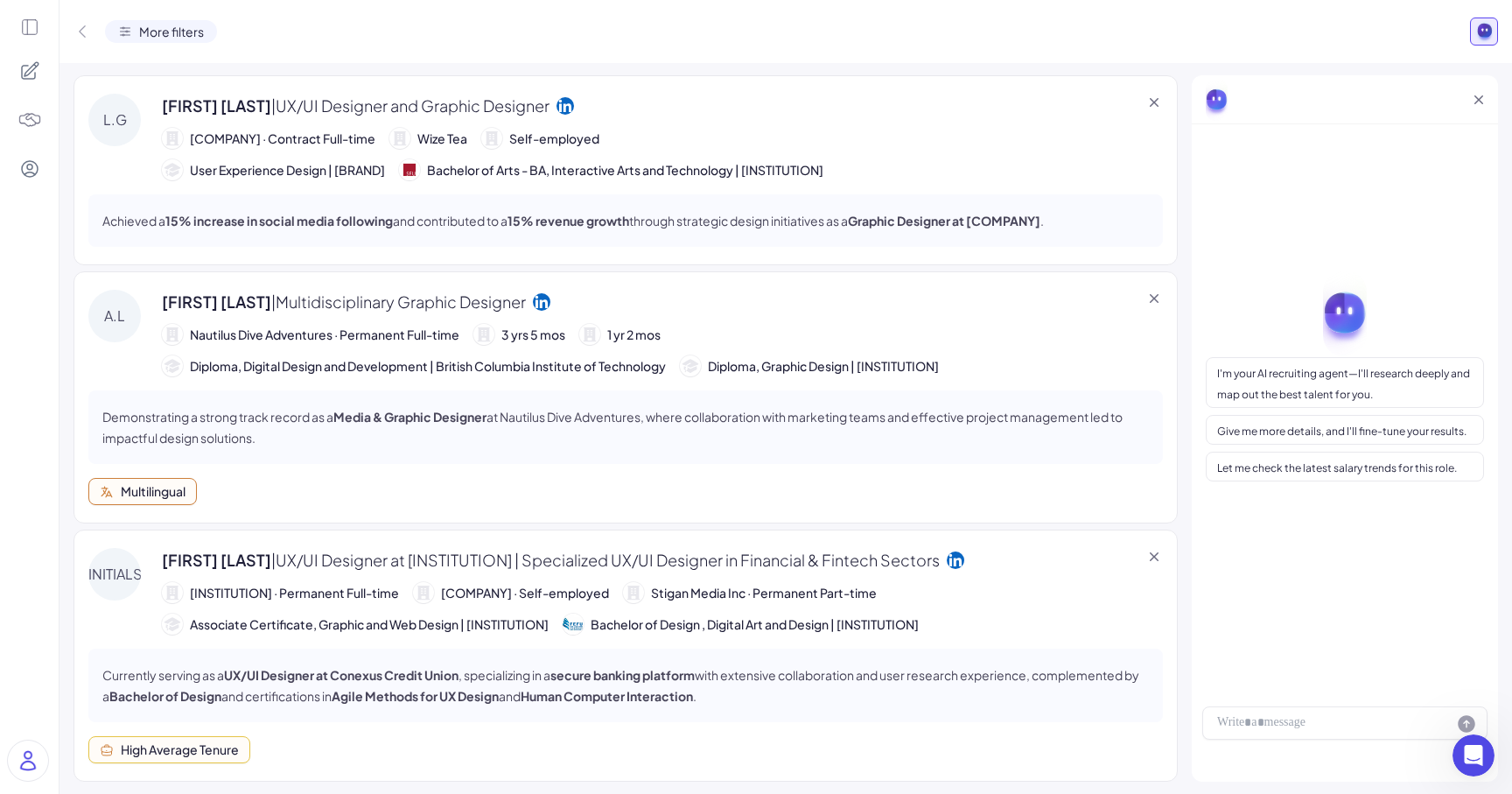 click on "Achieved a  15% increase in social media following  and contributed to a  15% revenue growth  through strategic design initiatives as a  Graphic Designer at Wize Tea ." at bounding box center [626, 221] 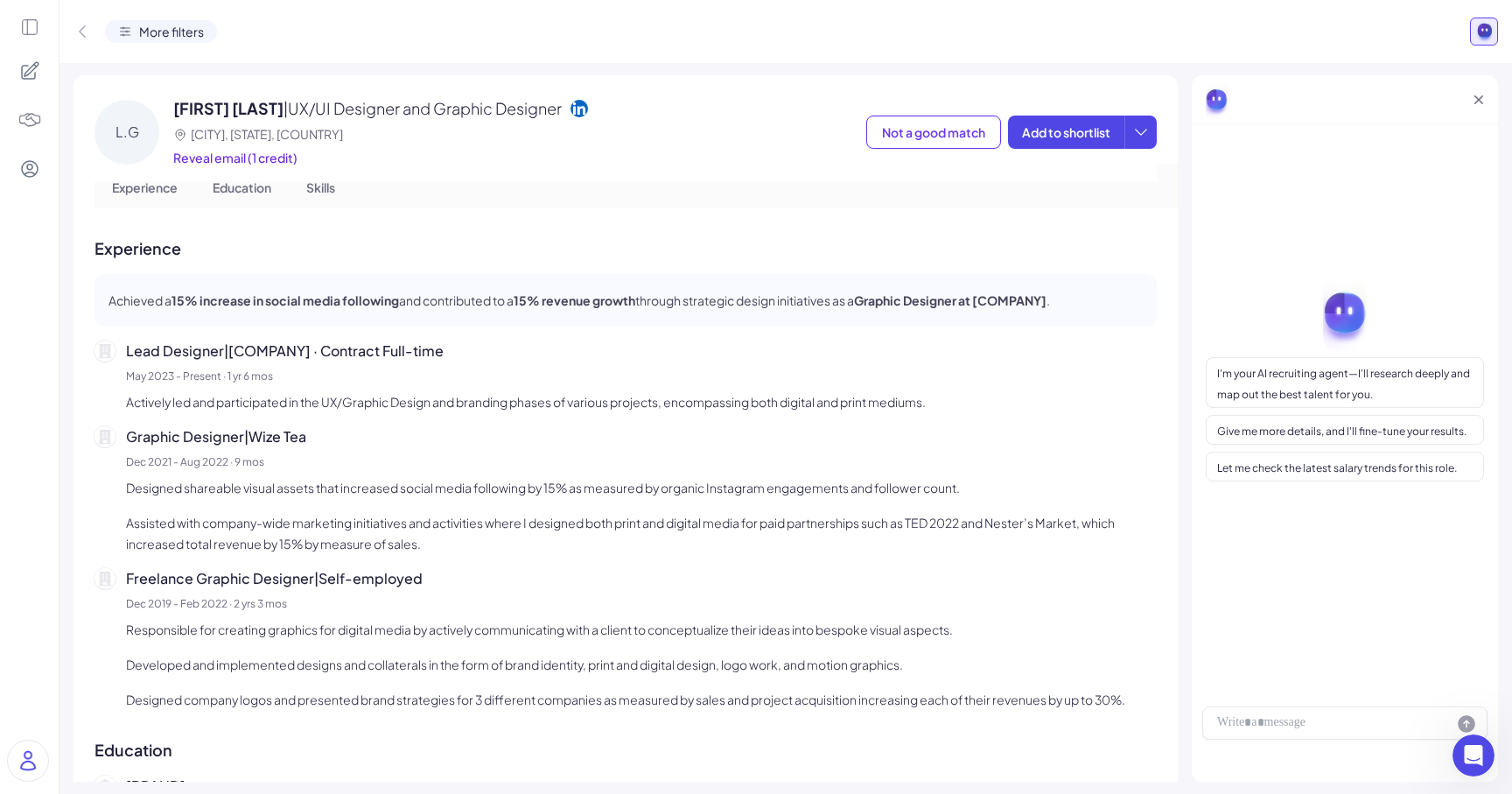 scroll, scrollTop: 0, scrollLeft: 0, axis: both 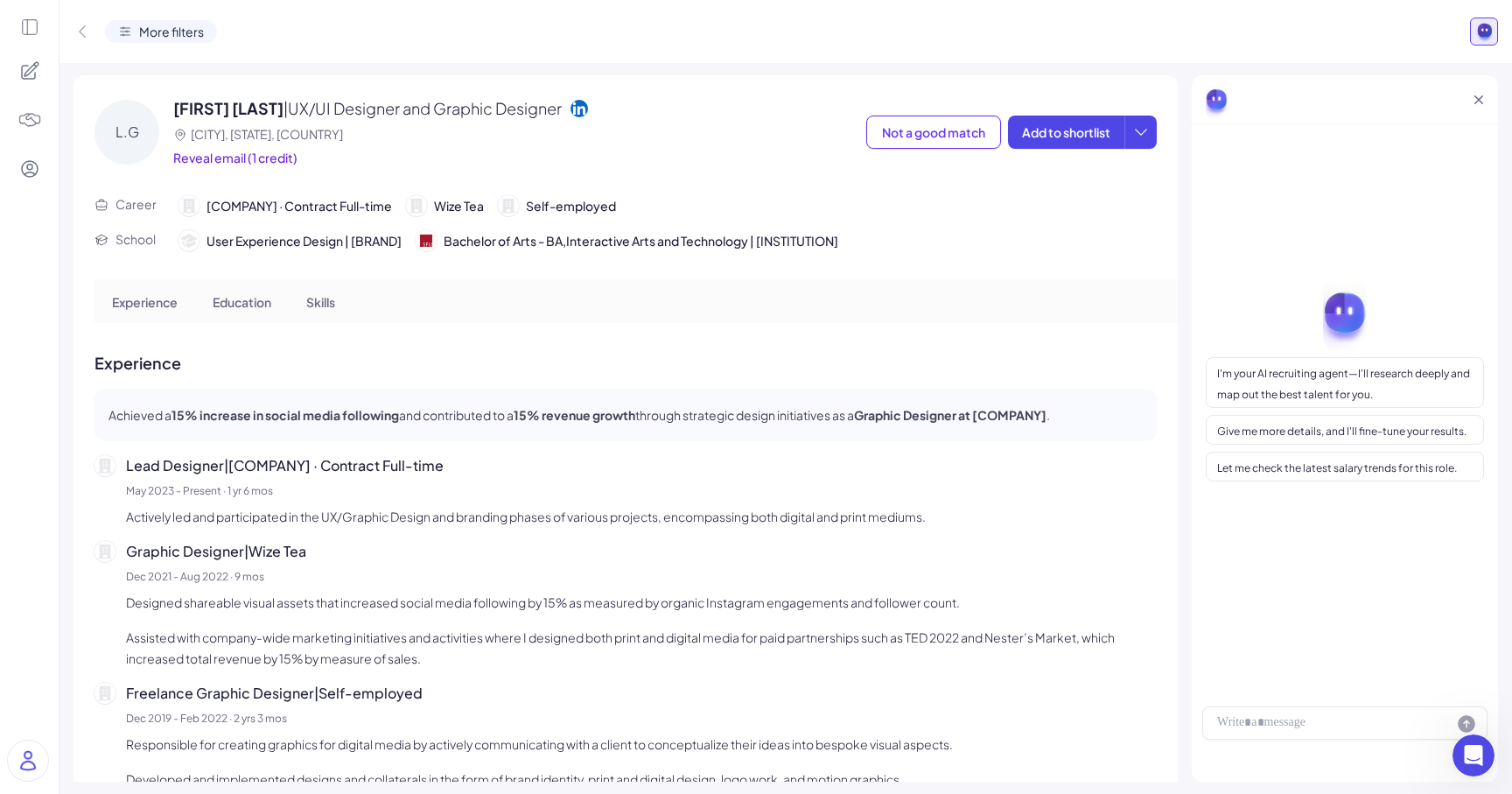 click 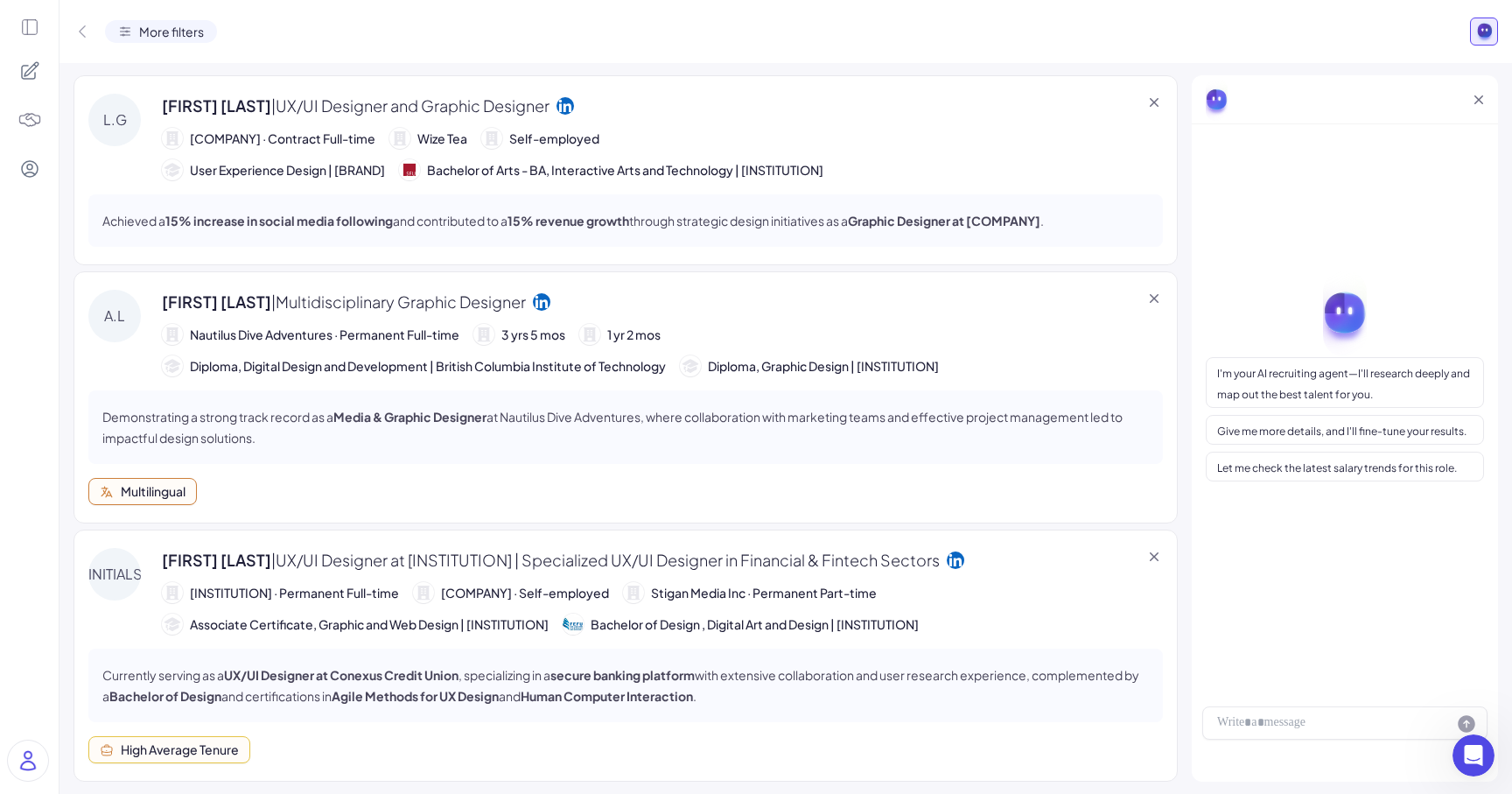 click 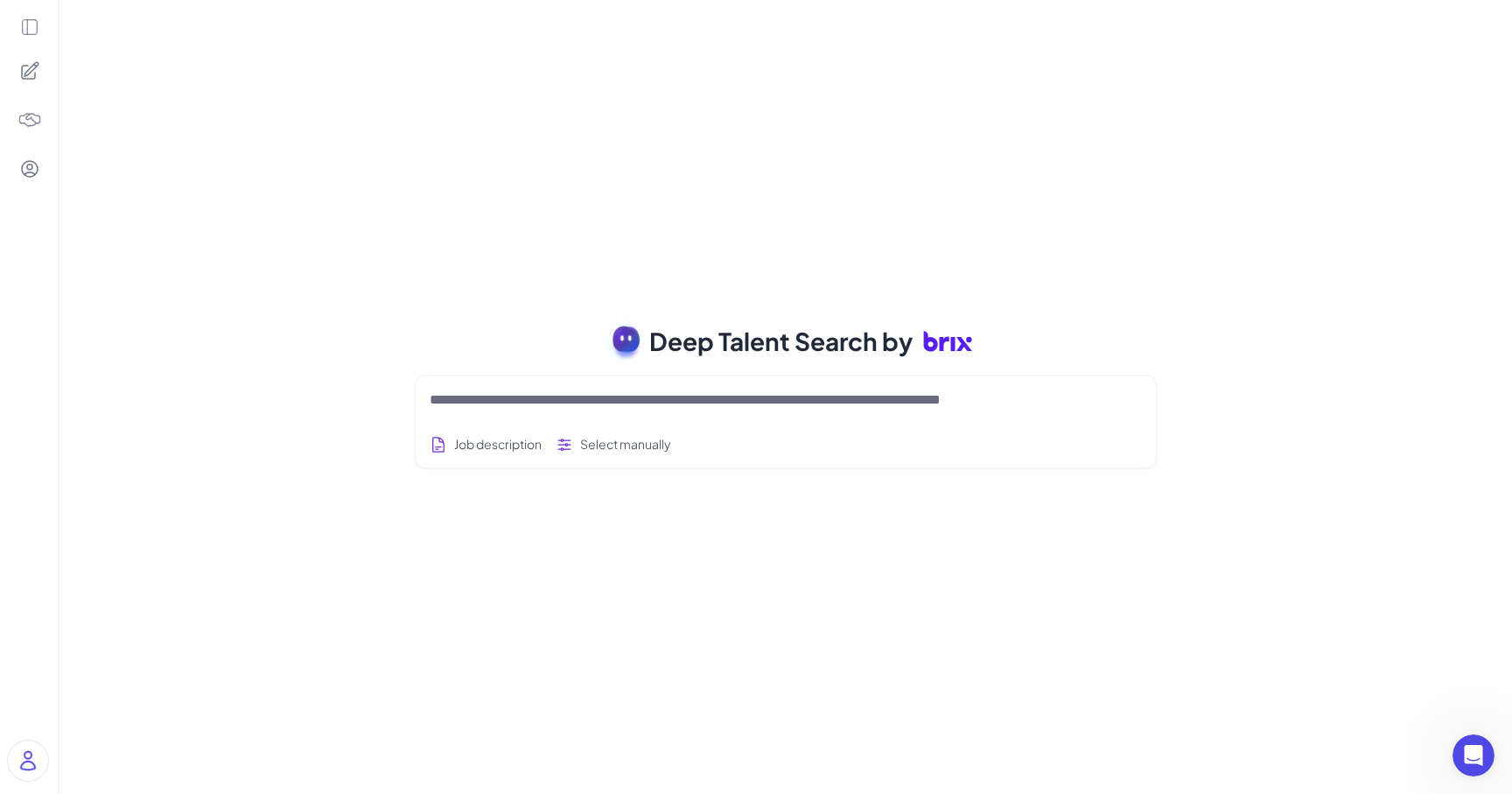 click at bounding box center (29, 397) 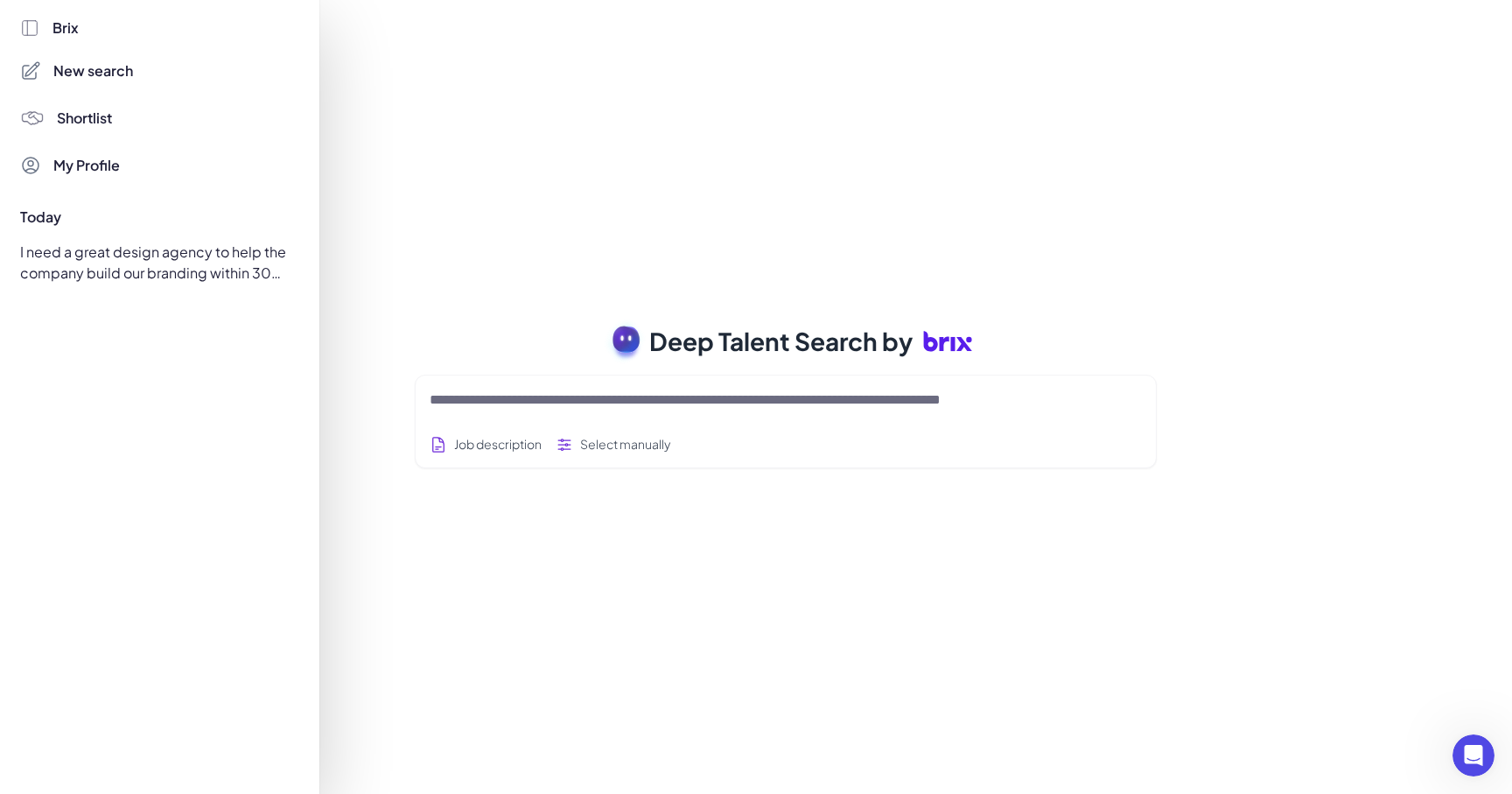 click on "I need a great design agency to help the company build our branding within 30 days" at bounding box center (155, 263) 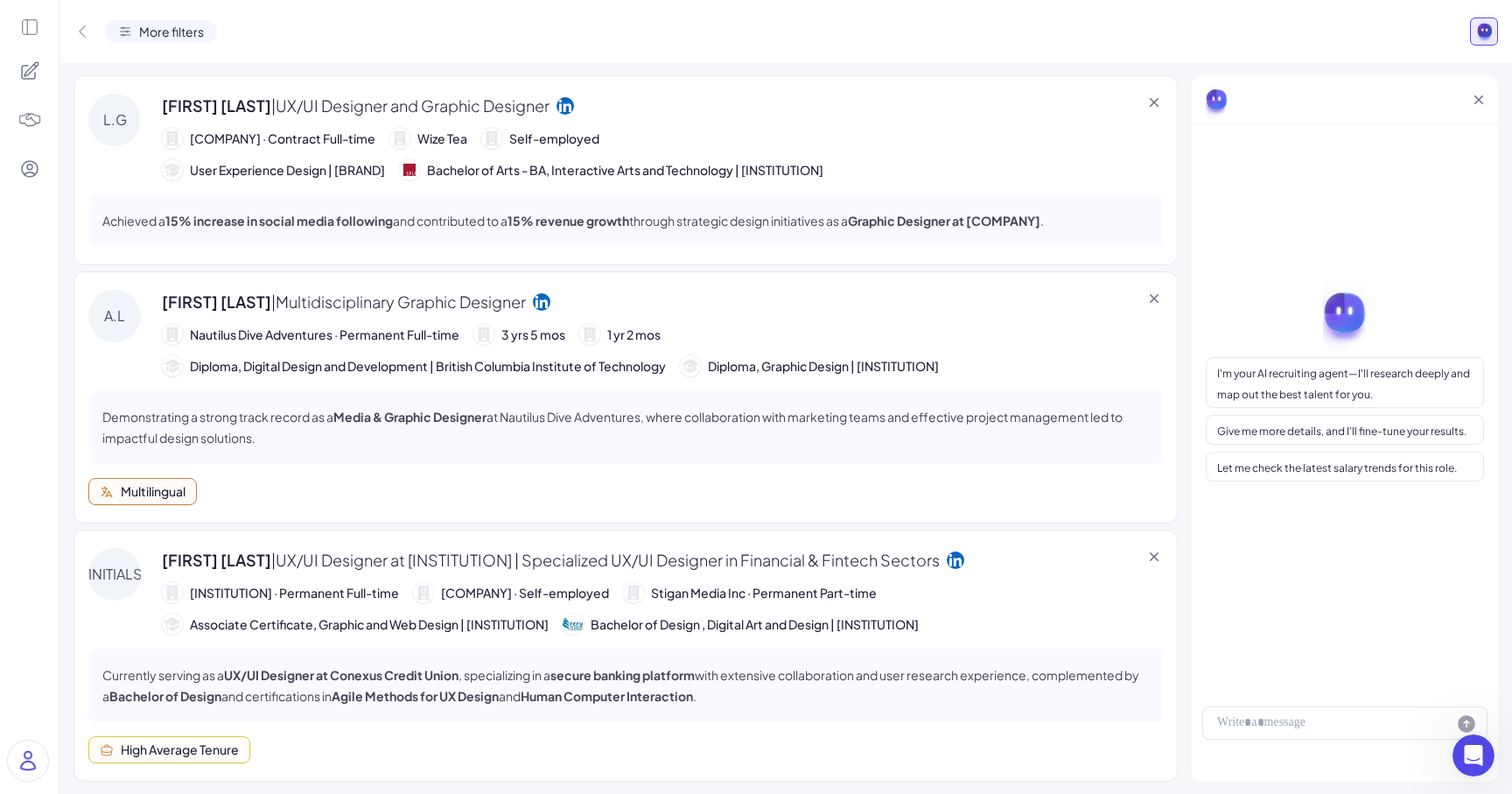 click 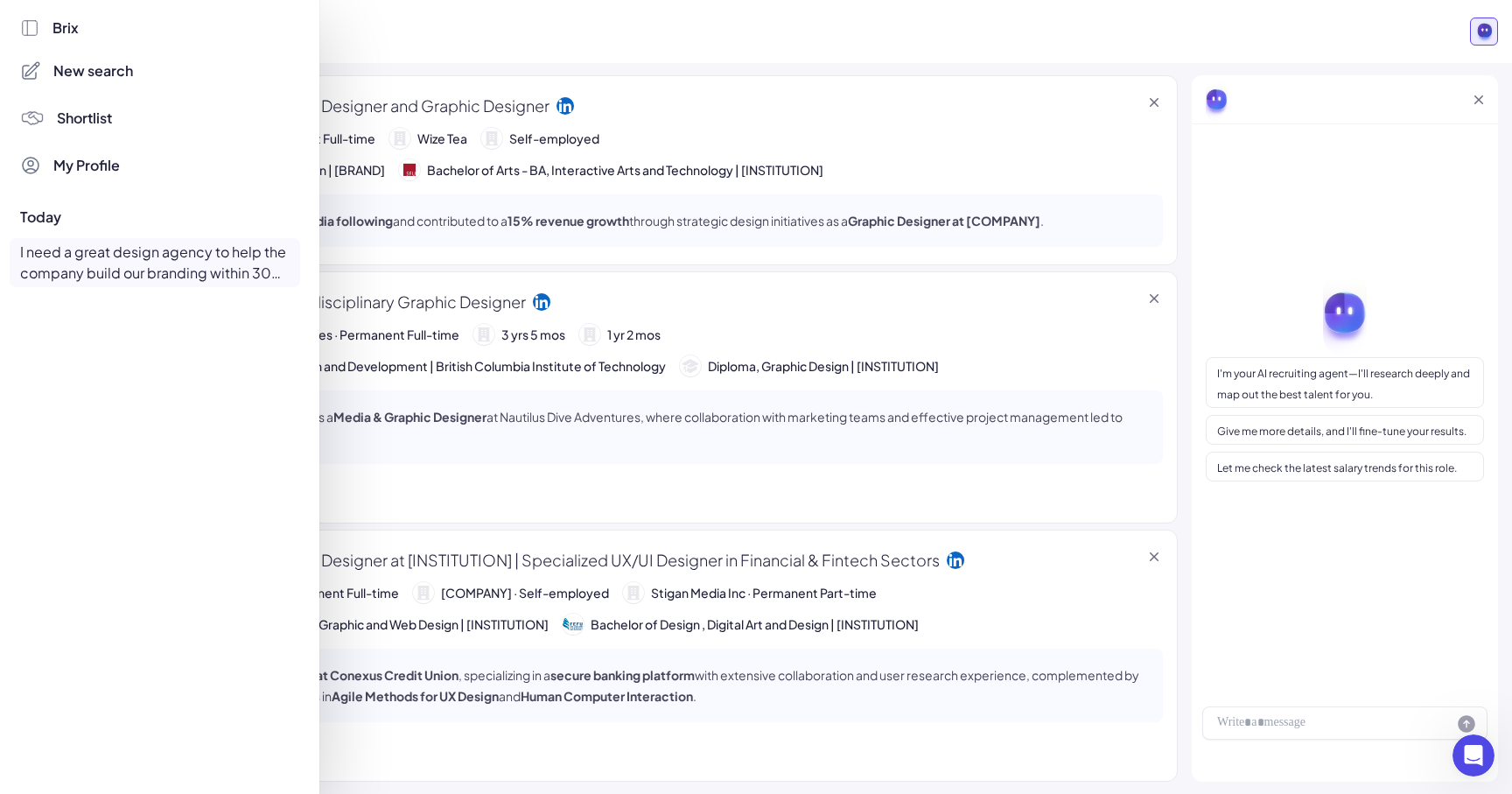click on "I need a great design agency to help the company build our branding within 30 days" at bounding box center (155, 263) 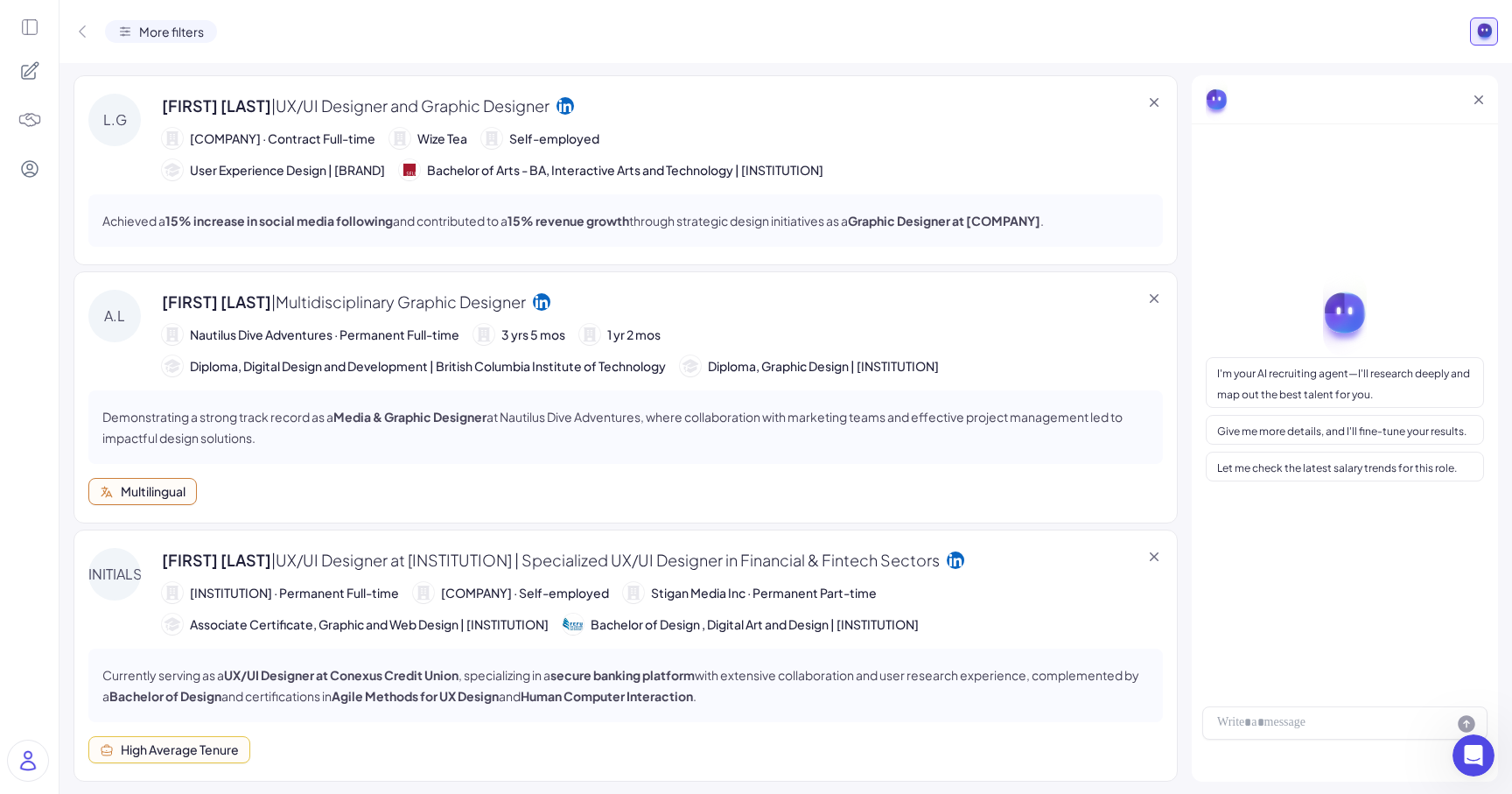 click on "More filters" at bounding box center [172, 32] 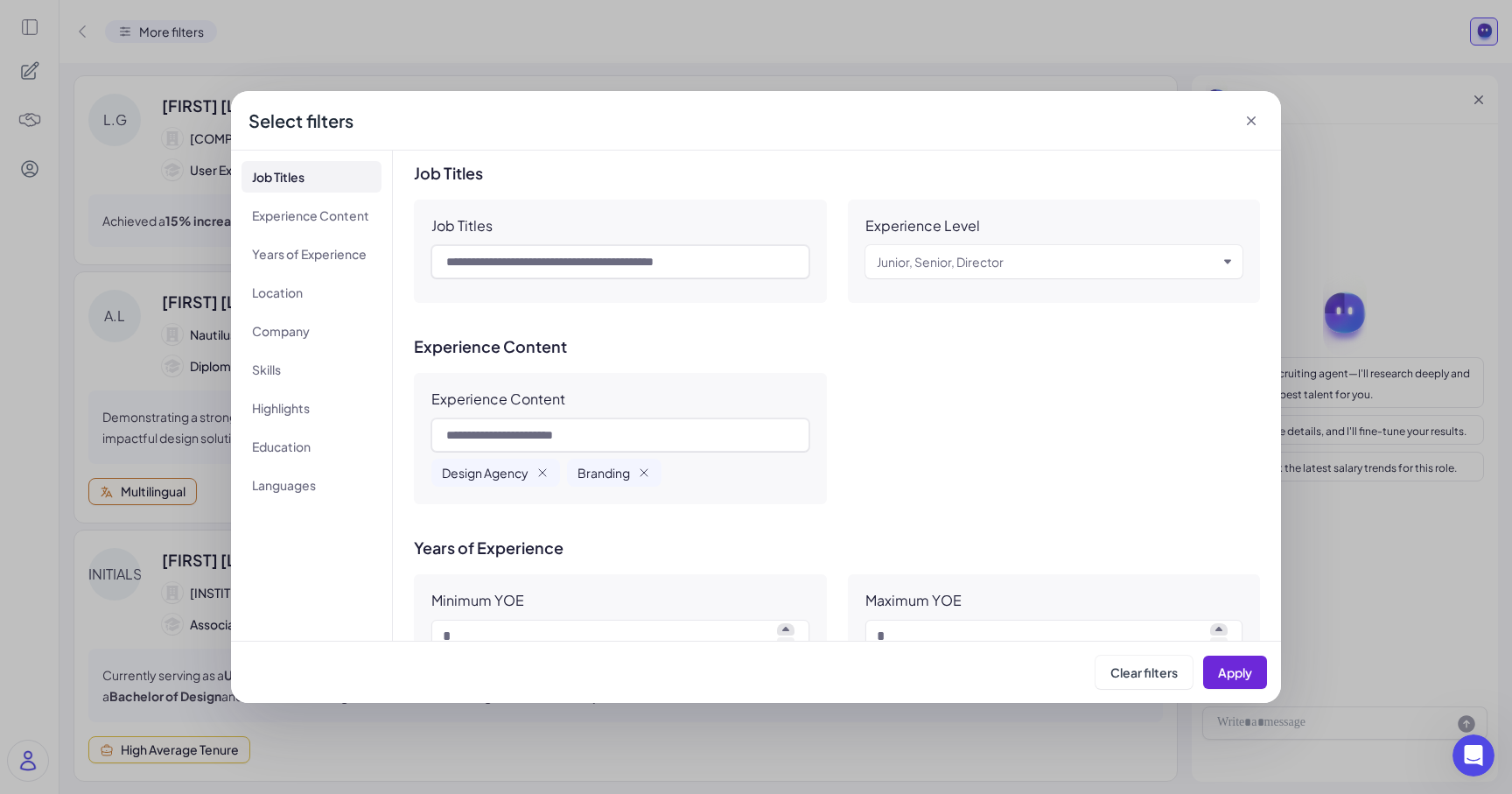 click on "**********" at bounding box center [756, 397] 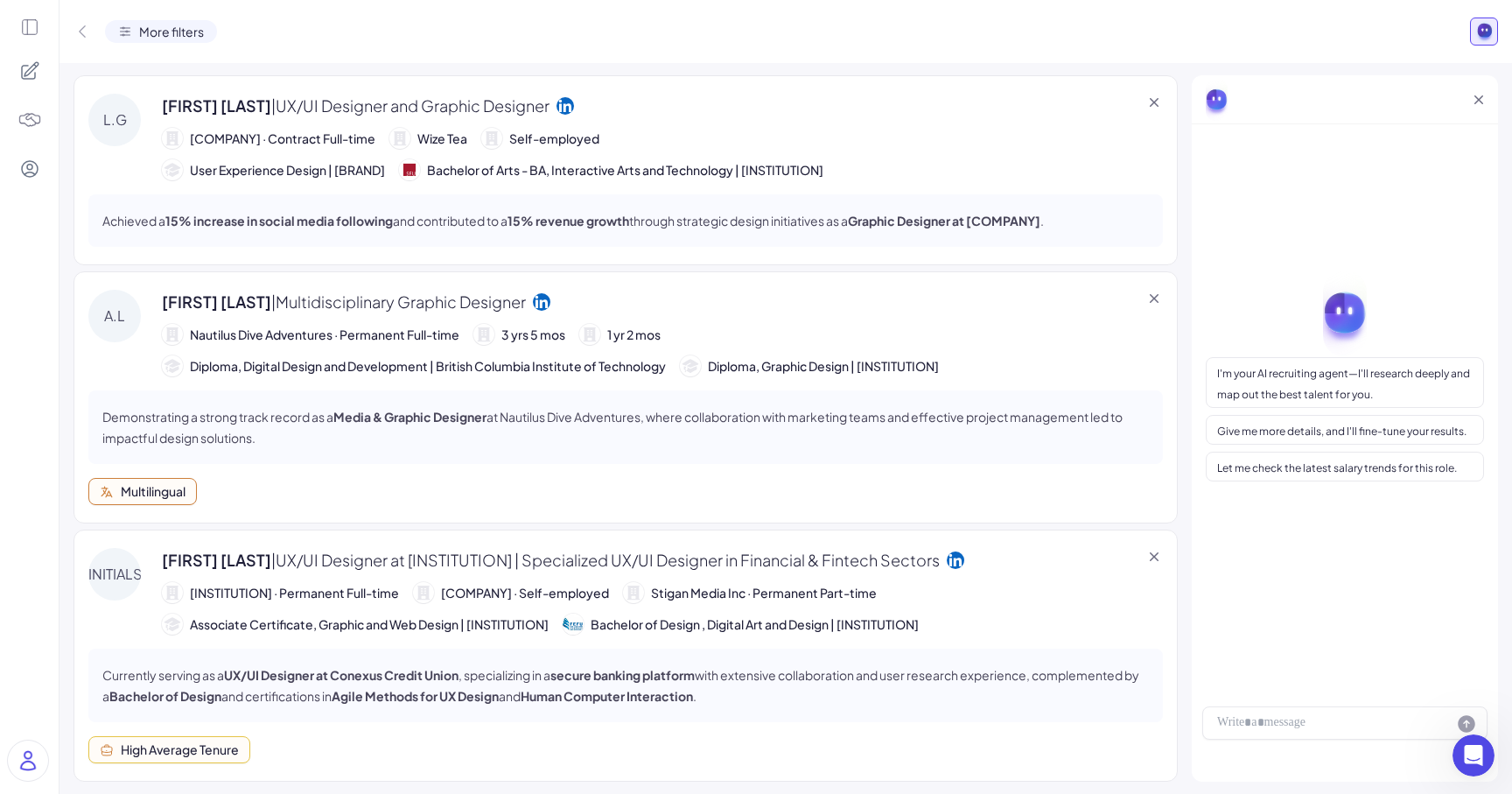 click at bounding box center [30, 120] 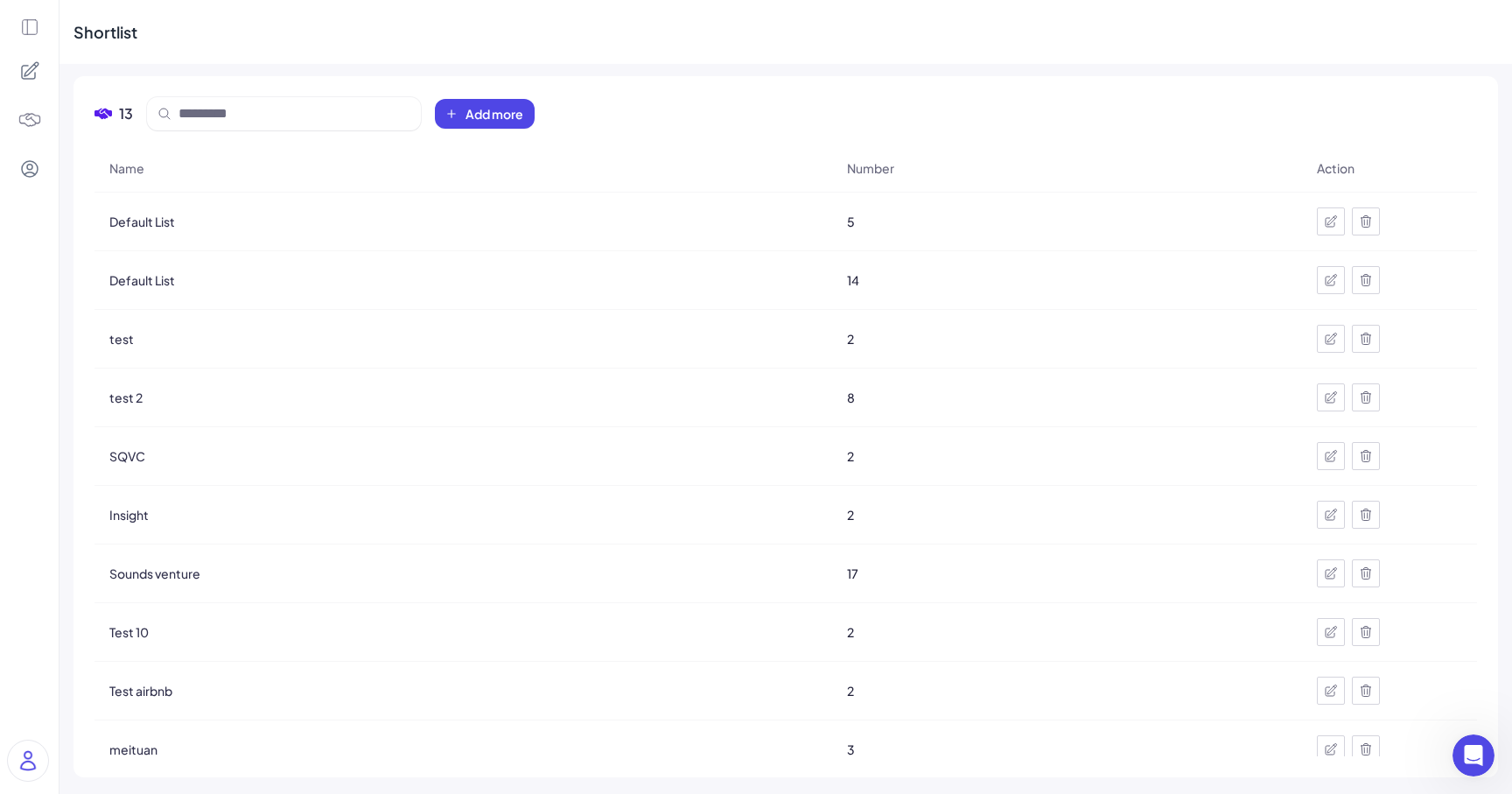 click 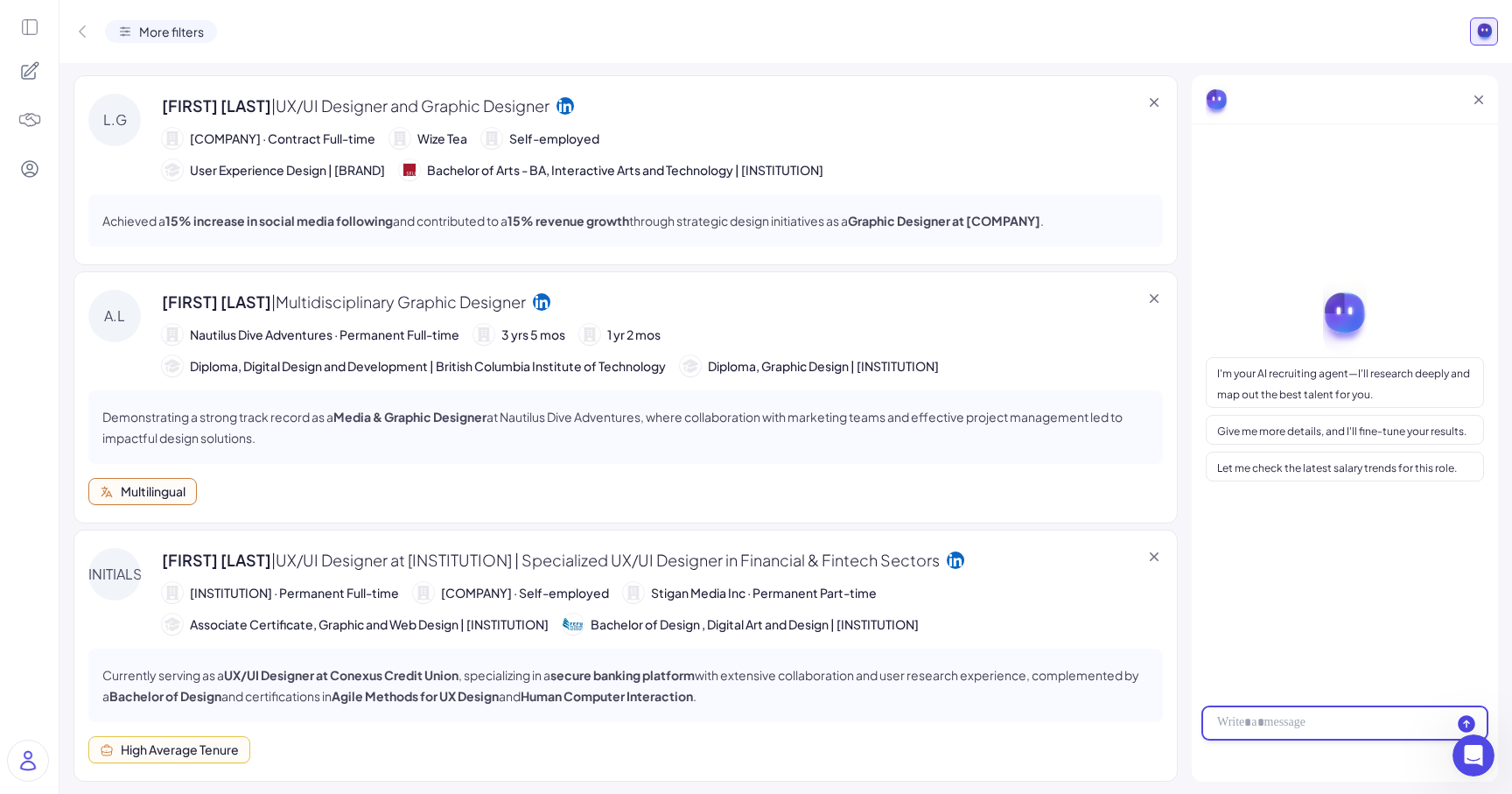 click at bounding box center [1345, 723] 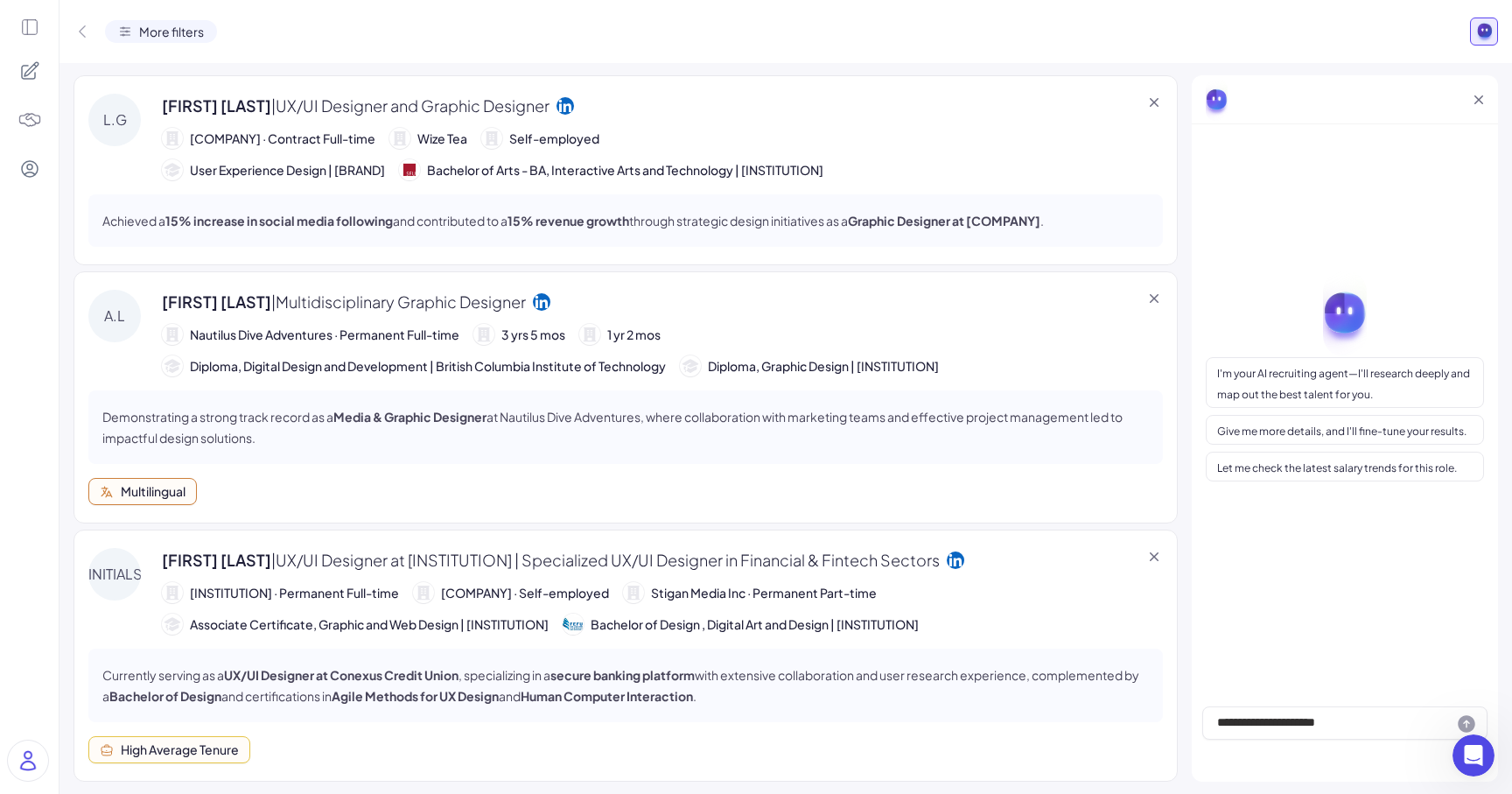 click on "L.G Lance Garcia  |  UX/UI Designer and Graphic Designer Incircle Group · Contract Full-time Wize Tea Self-employed User Experience Design | BrainStation Bachelor of Arts - BA, Interactive Arts and Technology | Simon Fraser University" at bounding box center [626, 137] 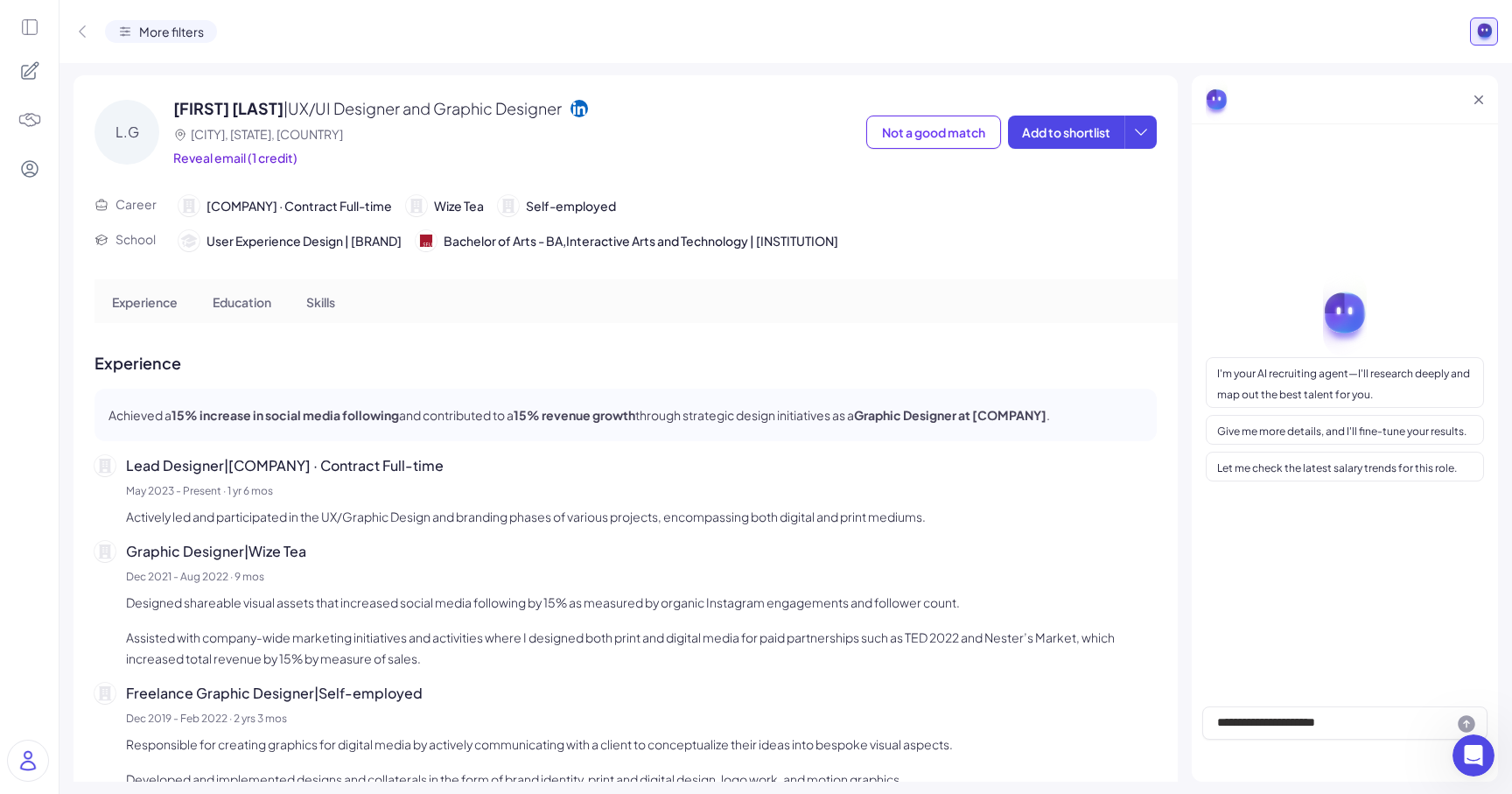drag, startPoint x: 166, startPoint y: 109, endPoint x: 286, endPoint y: 112, distance: 120.03749 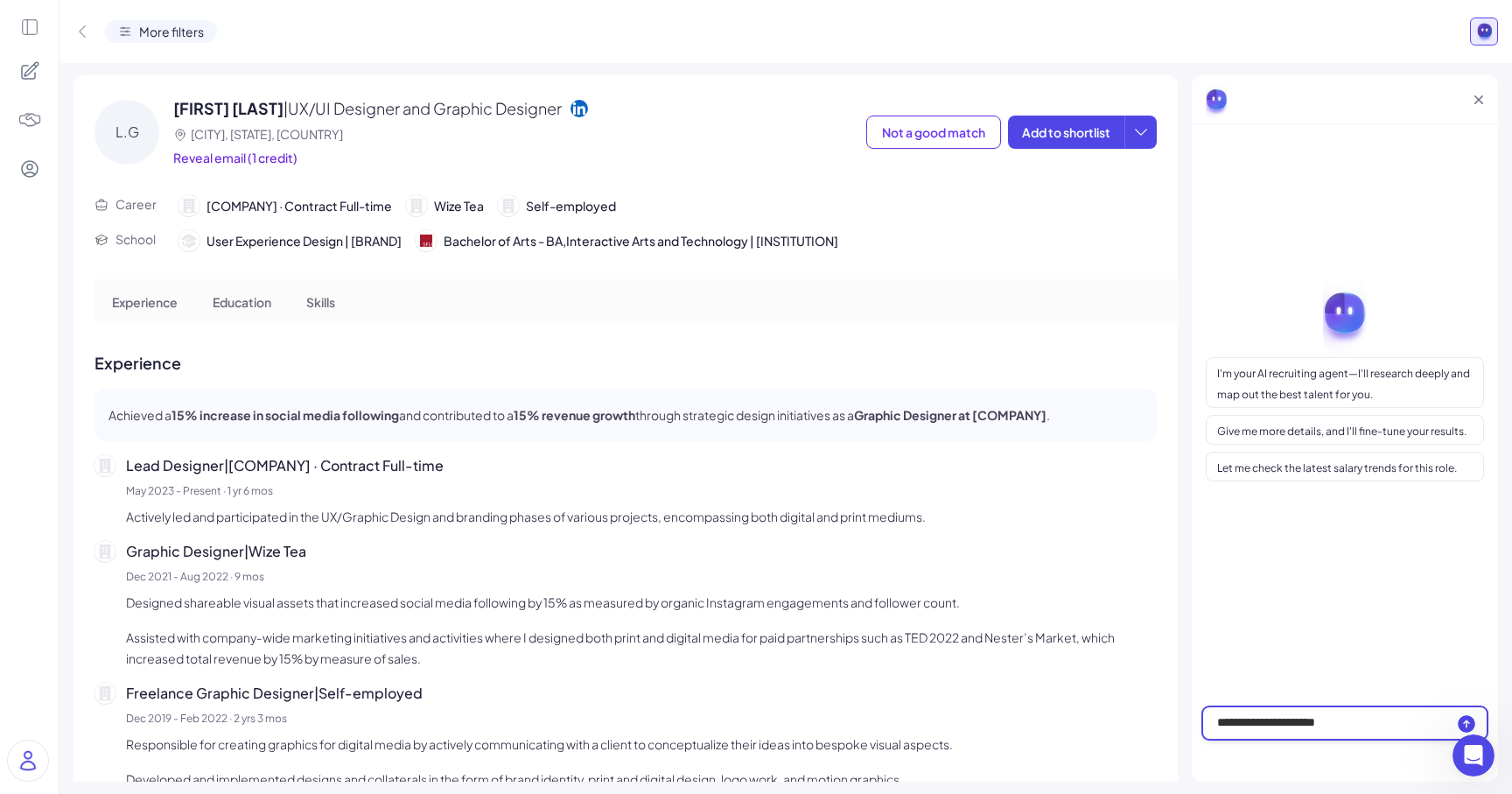click on "**********" at bounding box center [1345, 723] 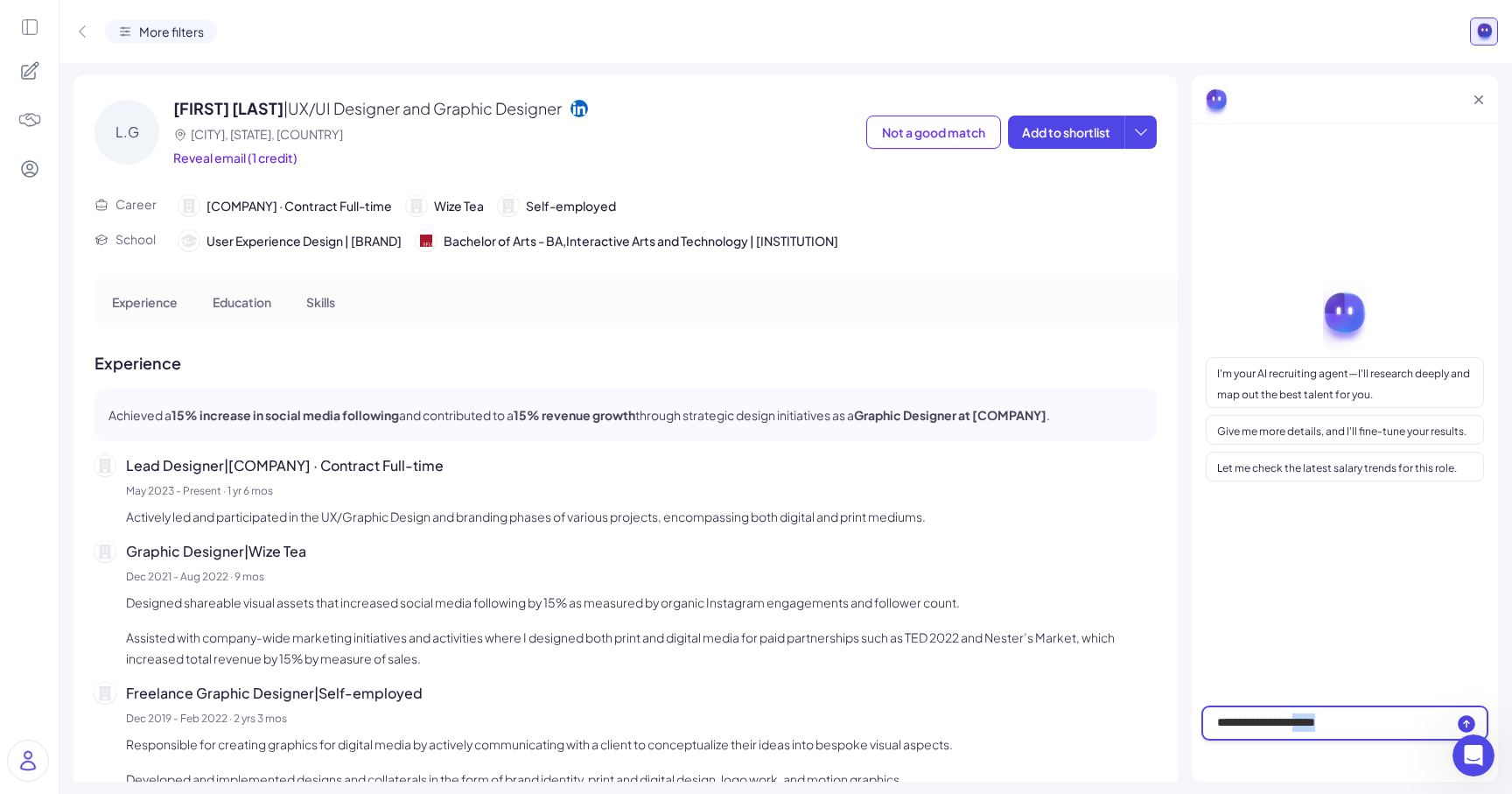 click on "**********" at bounding box center (1345, 723) 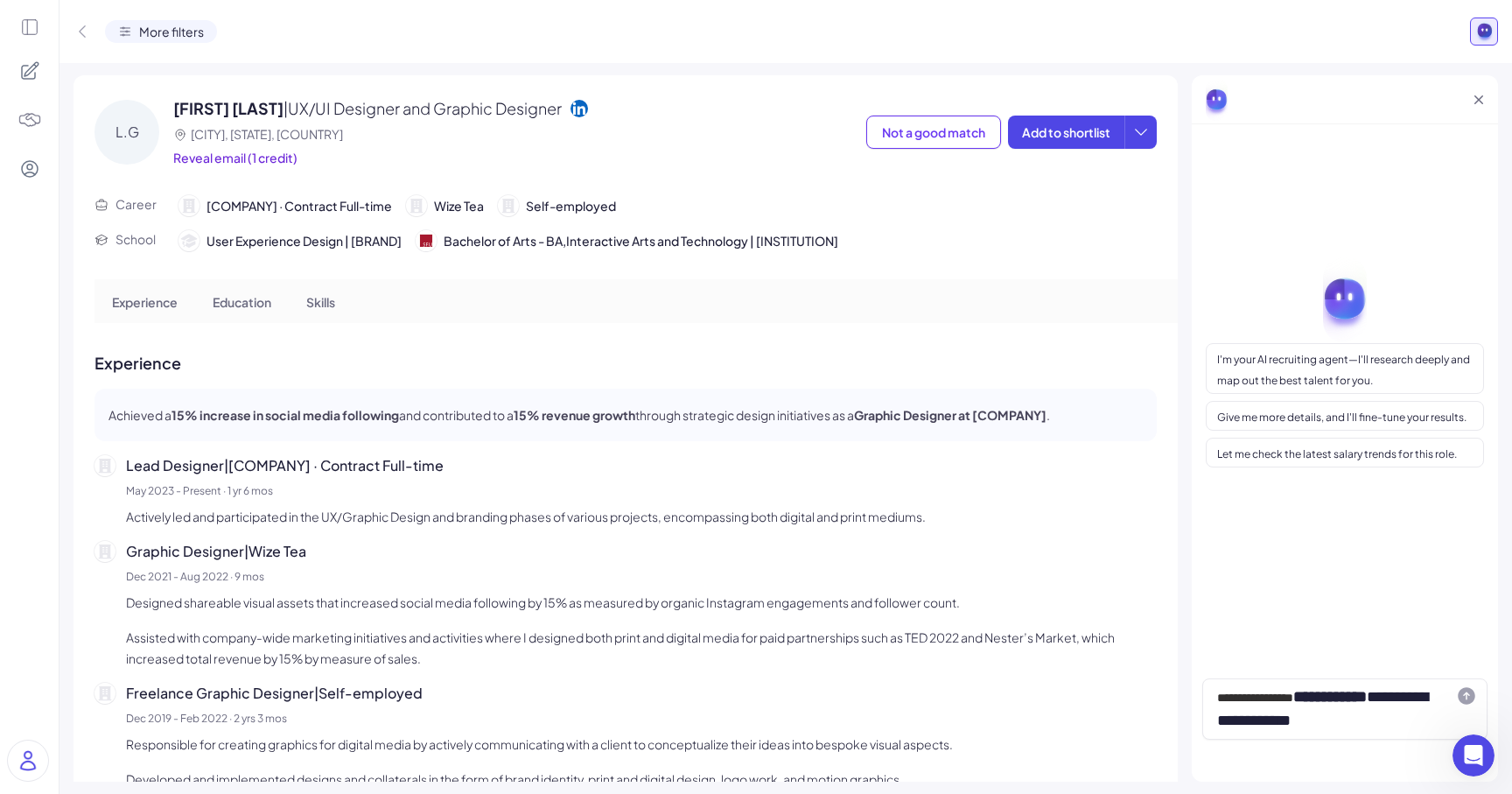 click 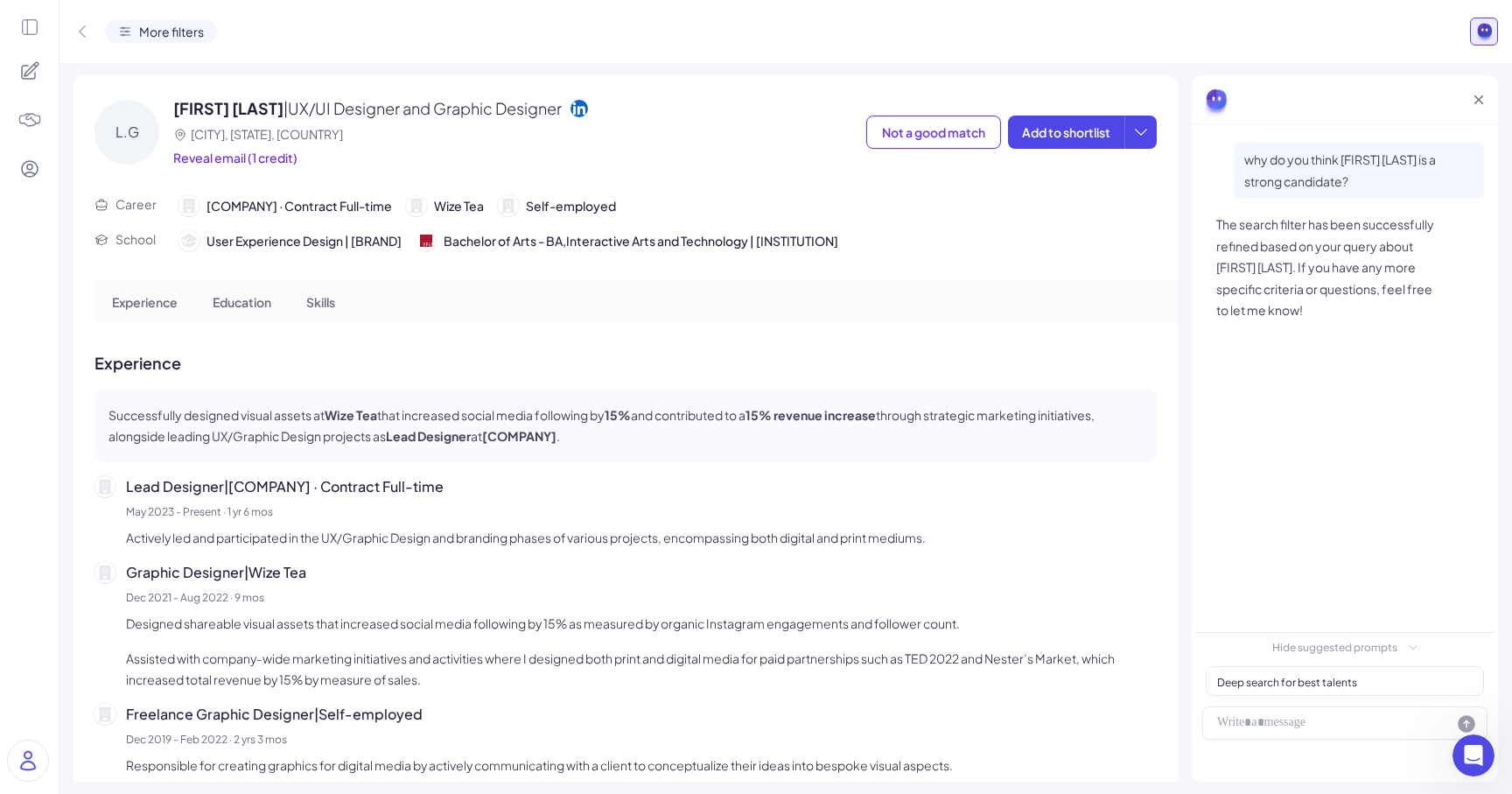 click on "Deep search for best talents" at bounding box center [1287, 682] 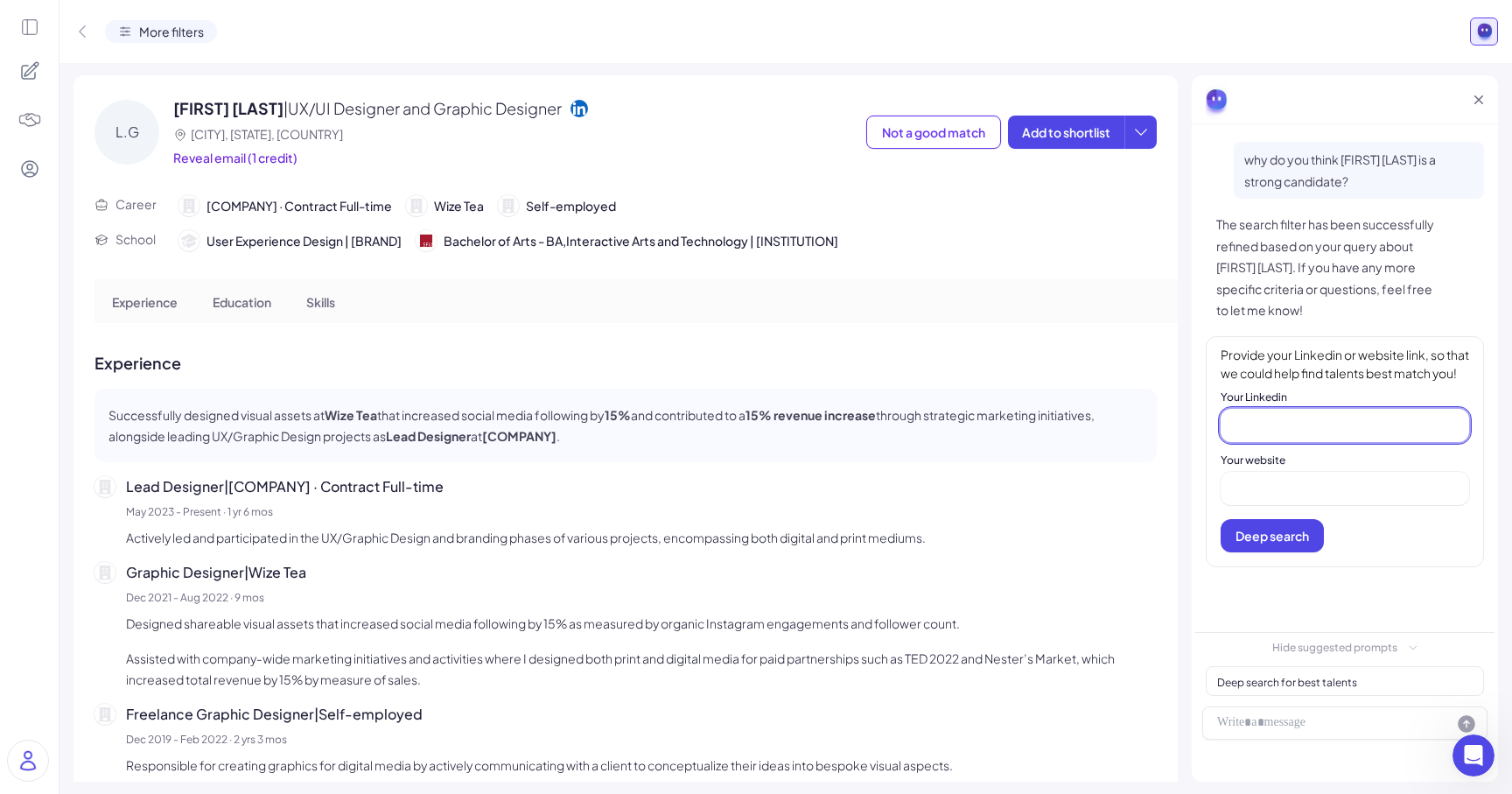 click at bounding box center [1345, 425] 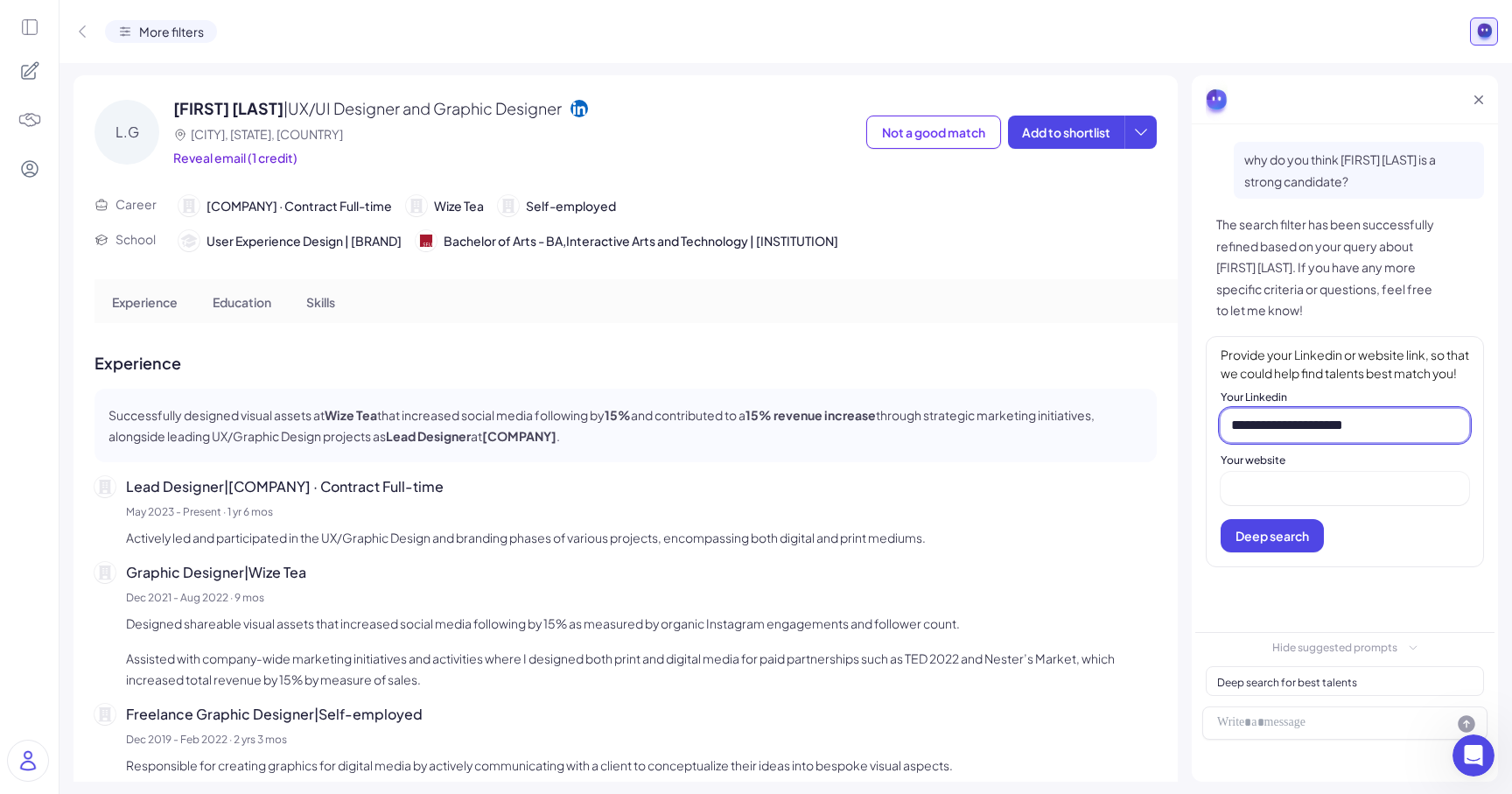 type on "**********" 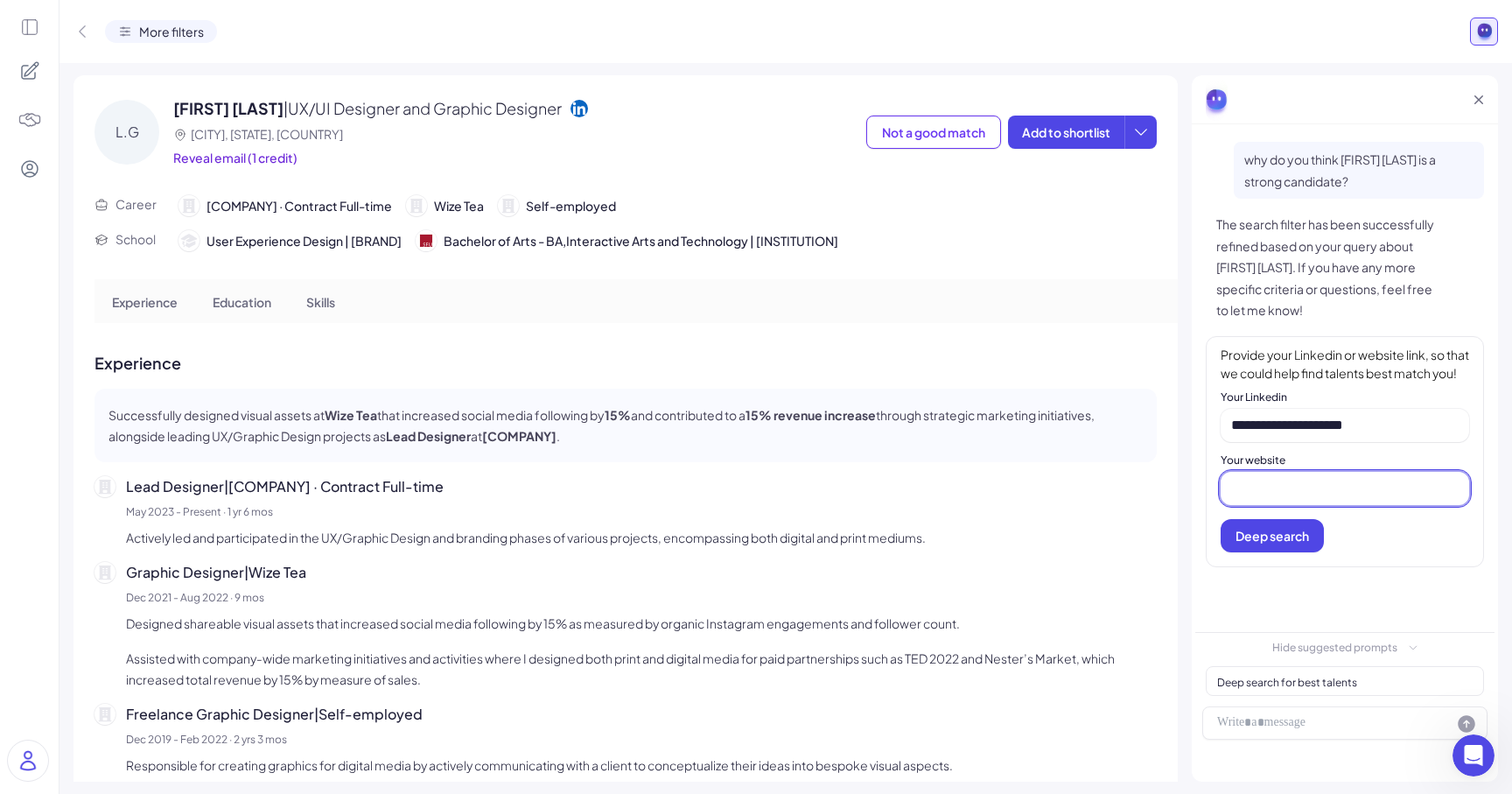 click at bounding box center [1345, 488] 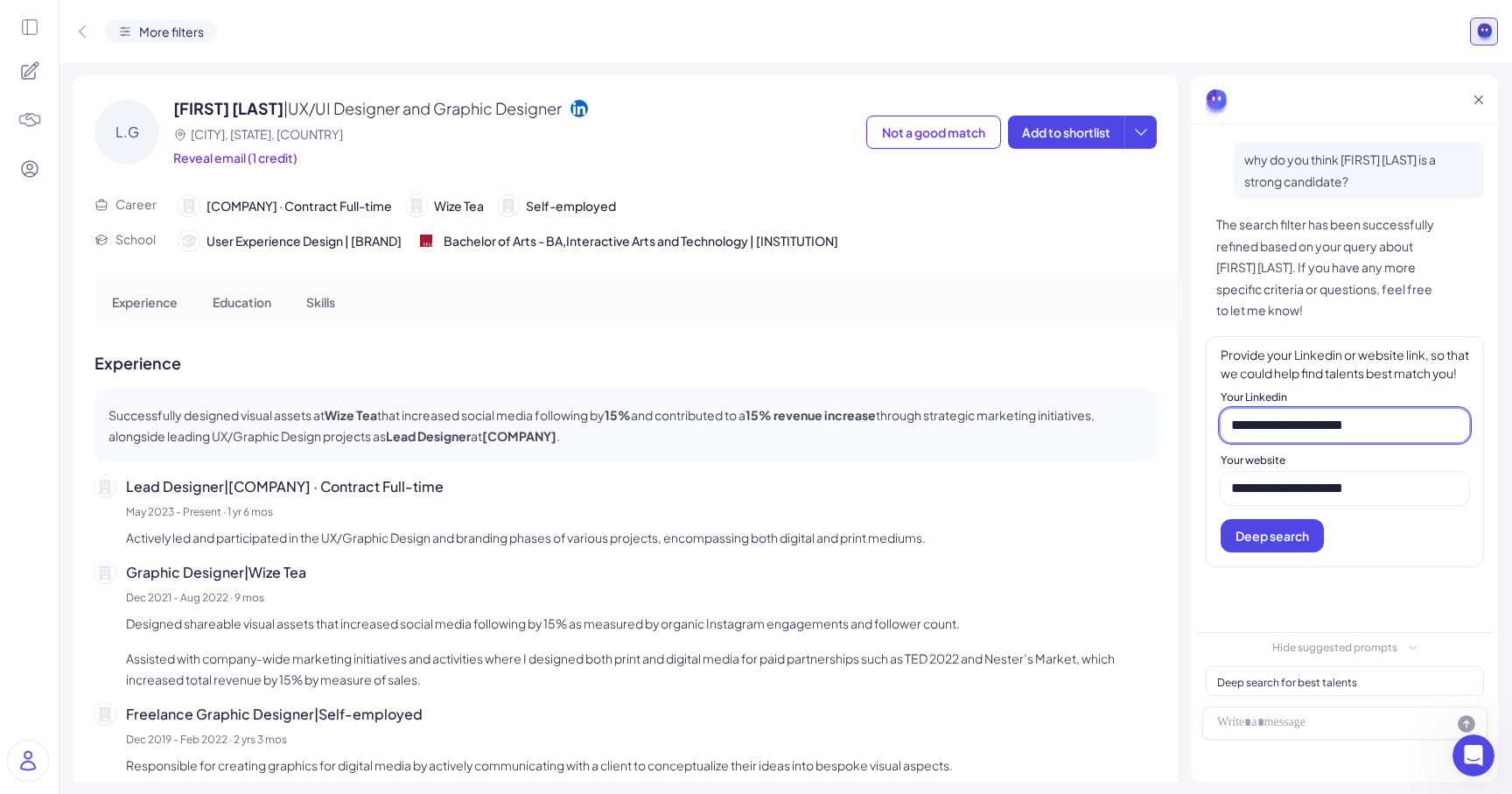 click on "**********" at bounding box center [1345, 425] 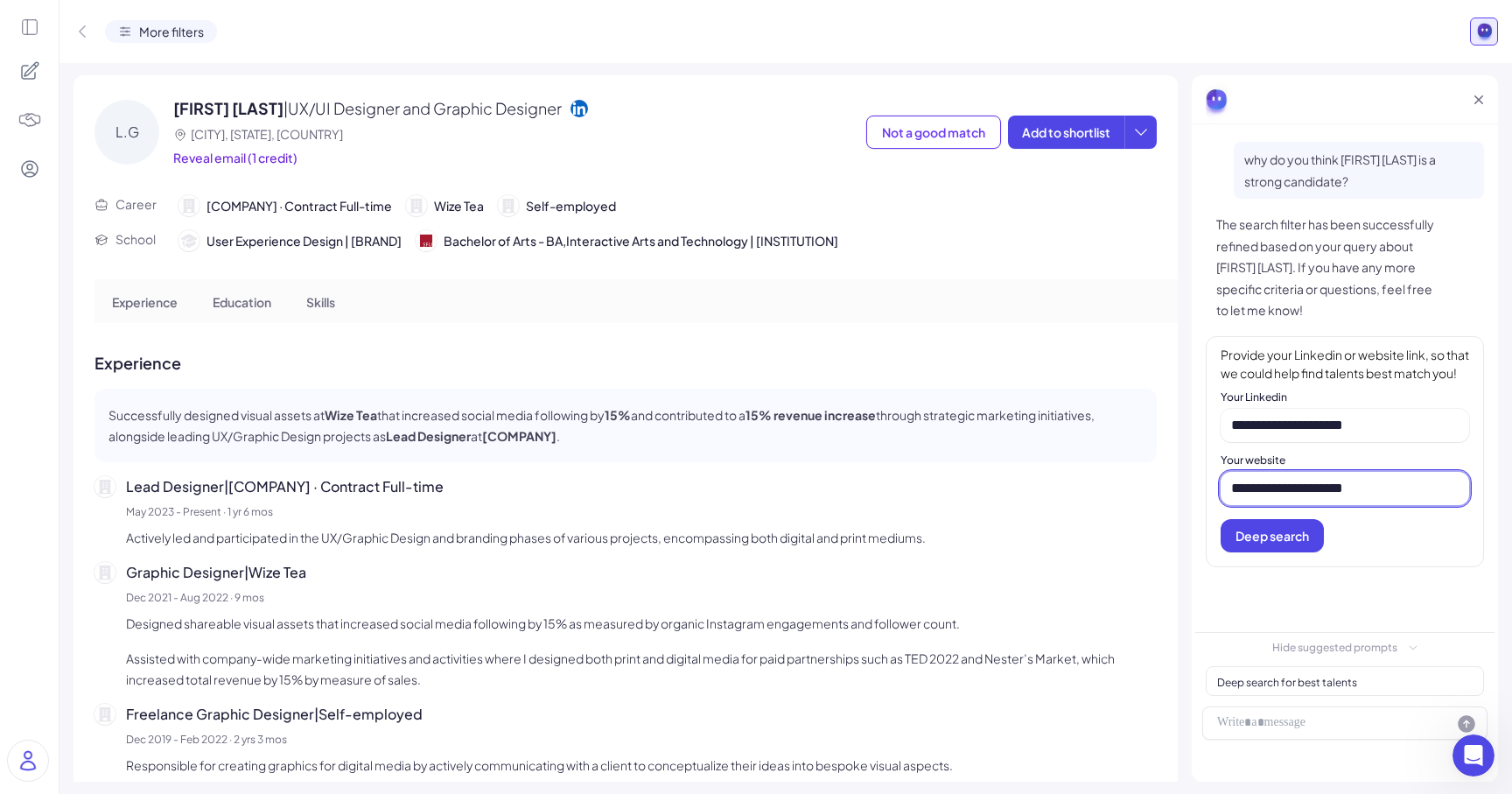 click on "**********" at bounding box center [1345, 488] 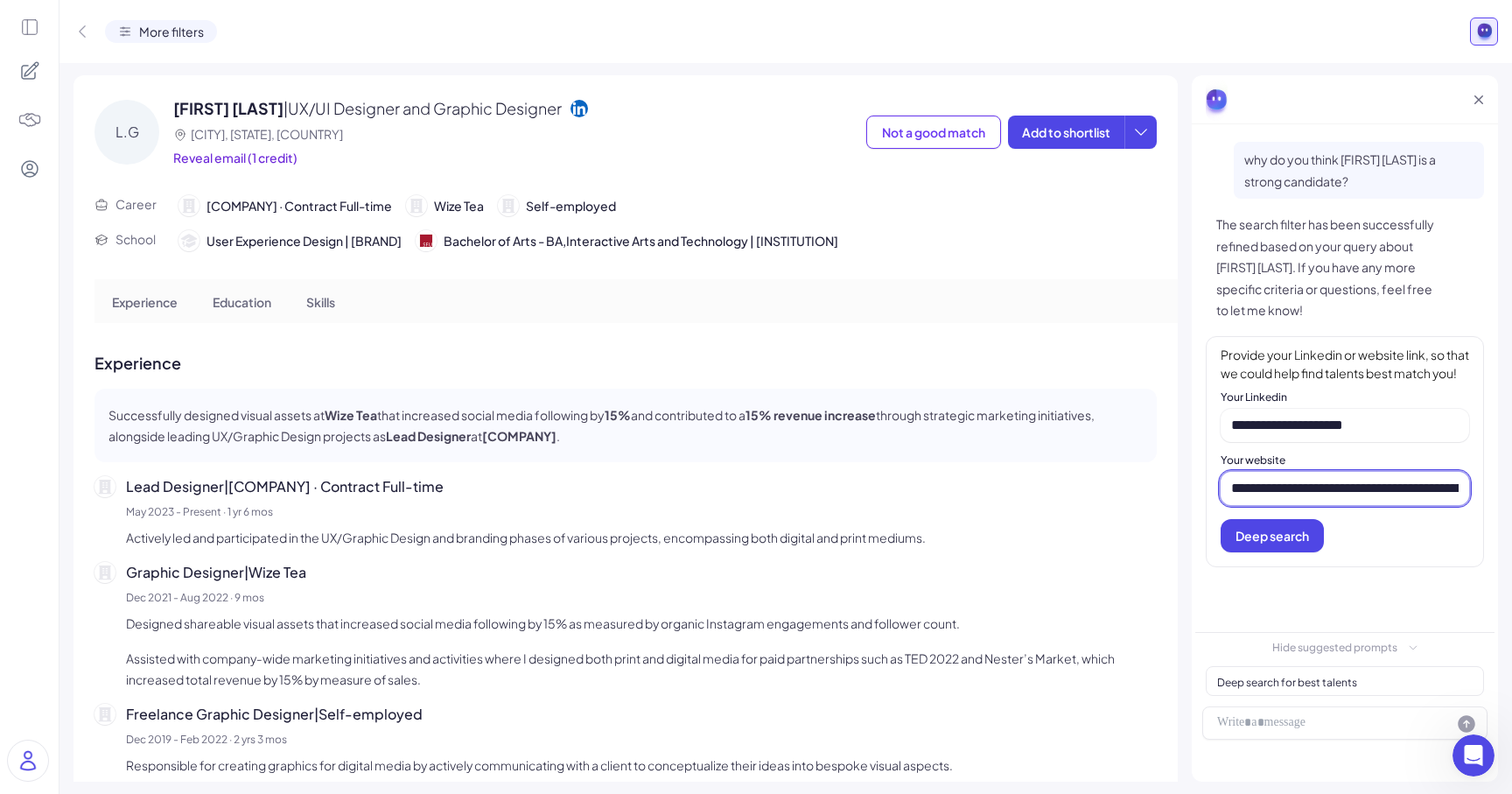 scroll, scrollTop: 0, scrollLeft: 200, axis: horizontal 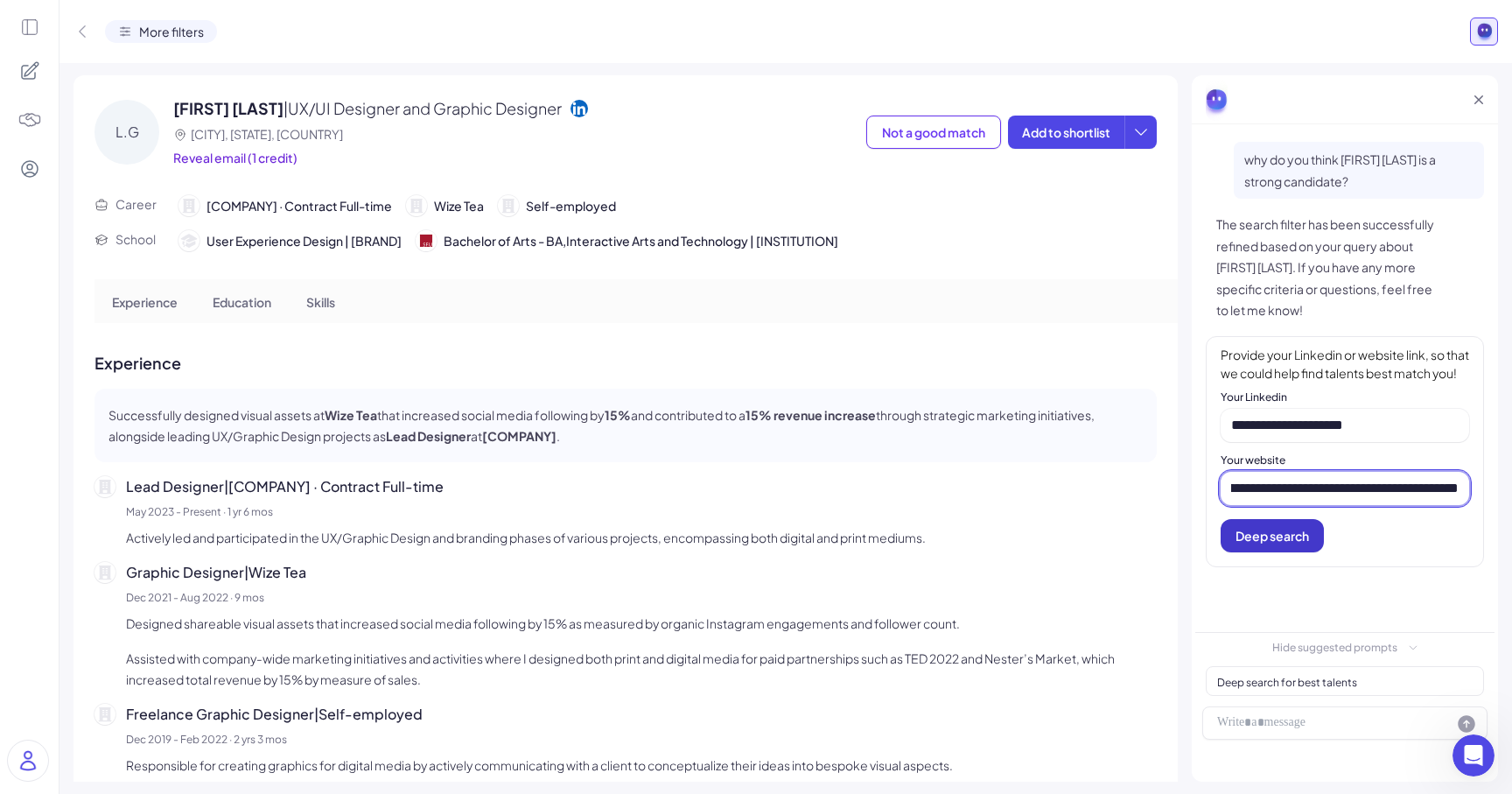 type on "**********" 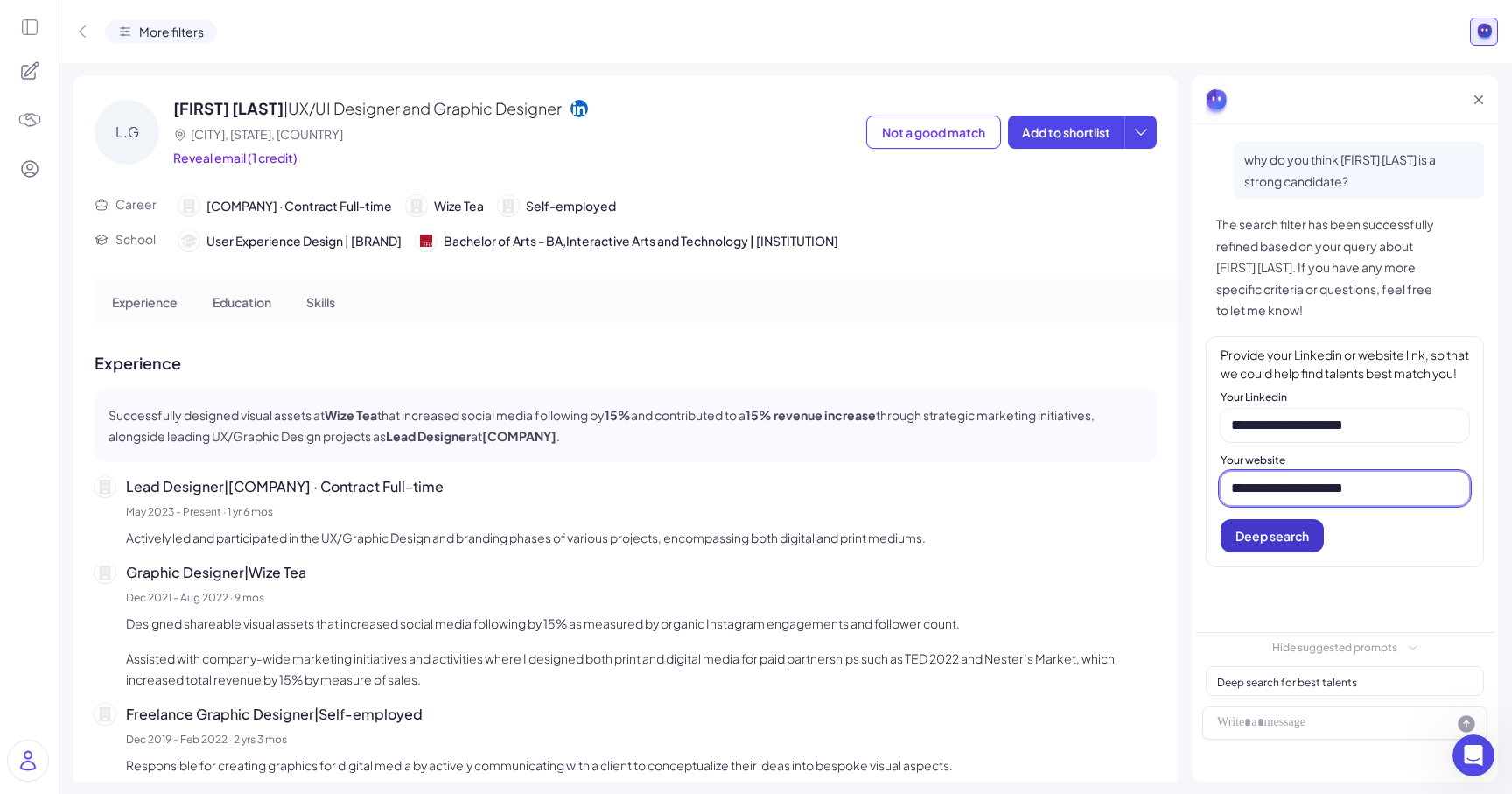 scroll, scrollTop: 0, scrollLeft: 0, axis: both 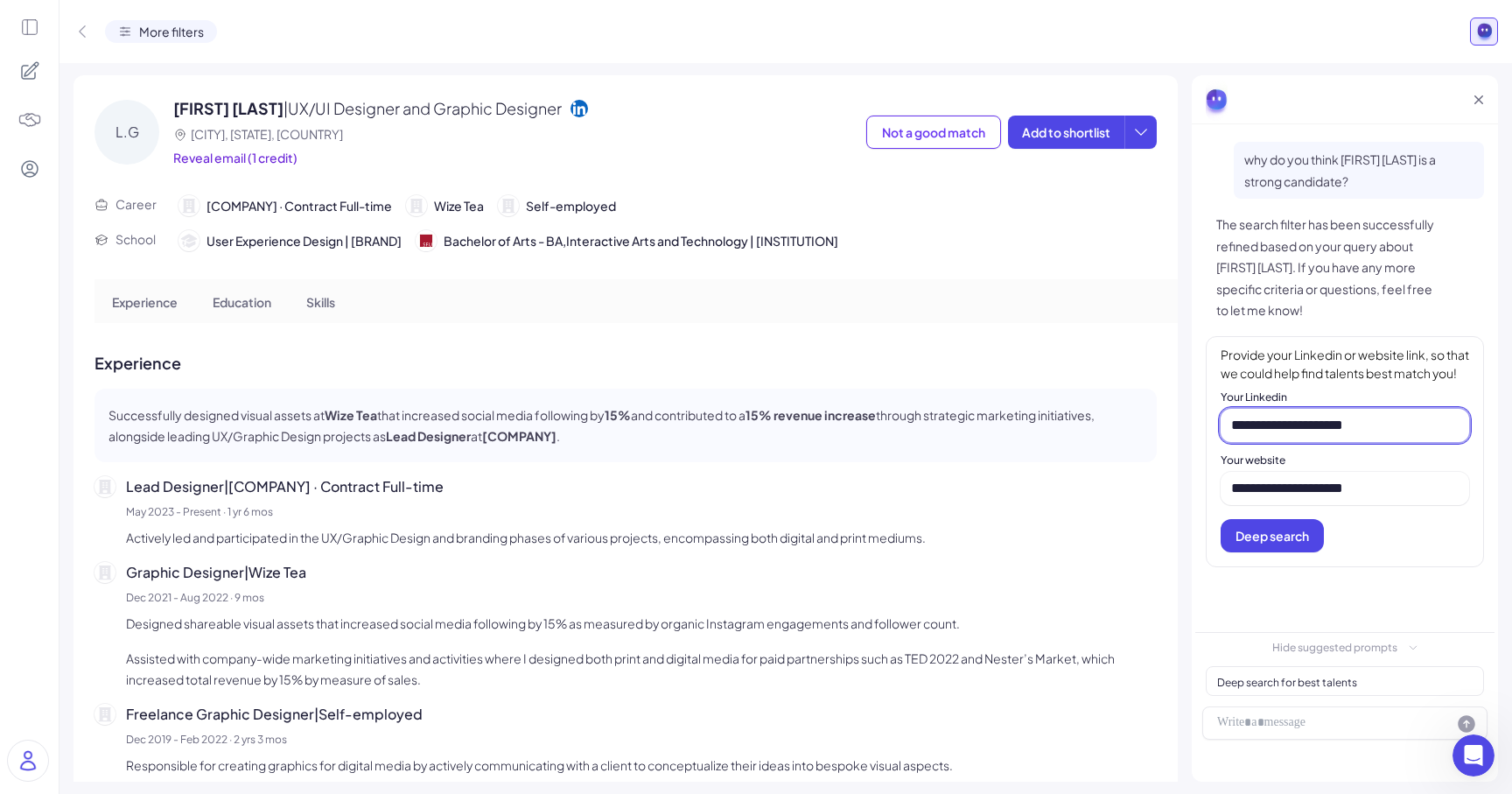 click on "**********" at bounding box center [1345, 425] 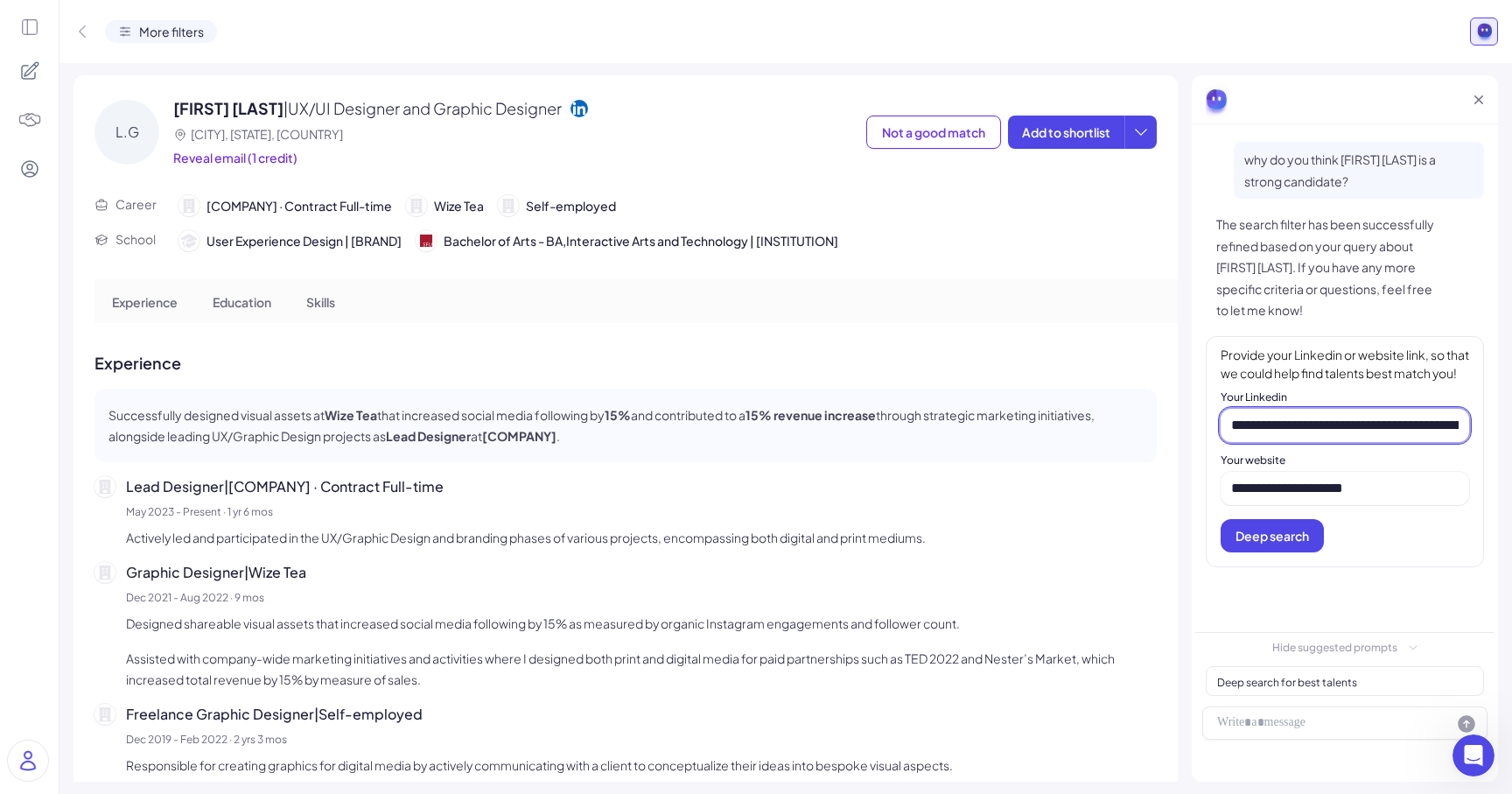 scroll, scrollTop: 0, scrollLeft: 200, axis: horizontal 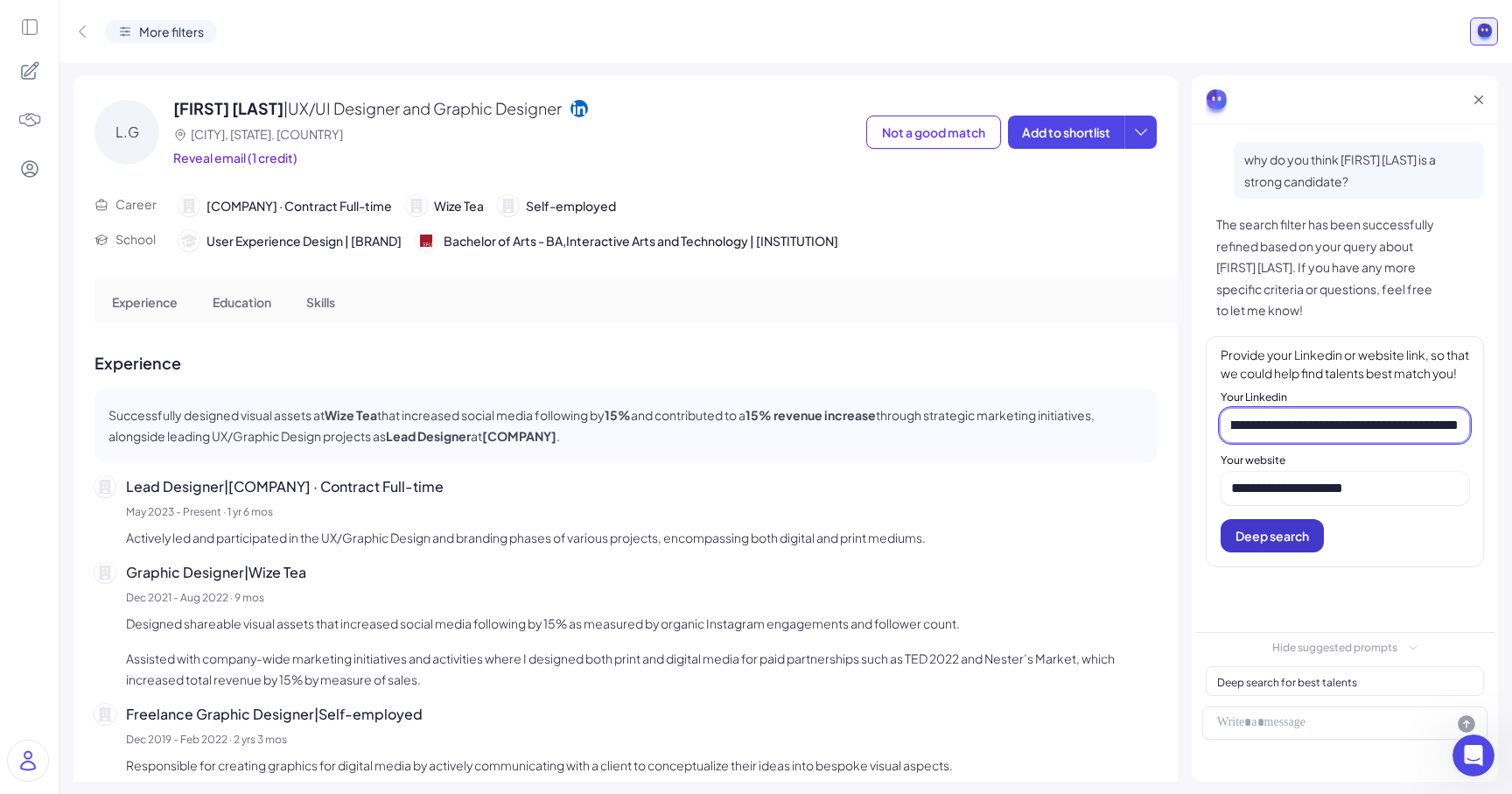 type on "**********" 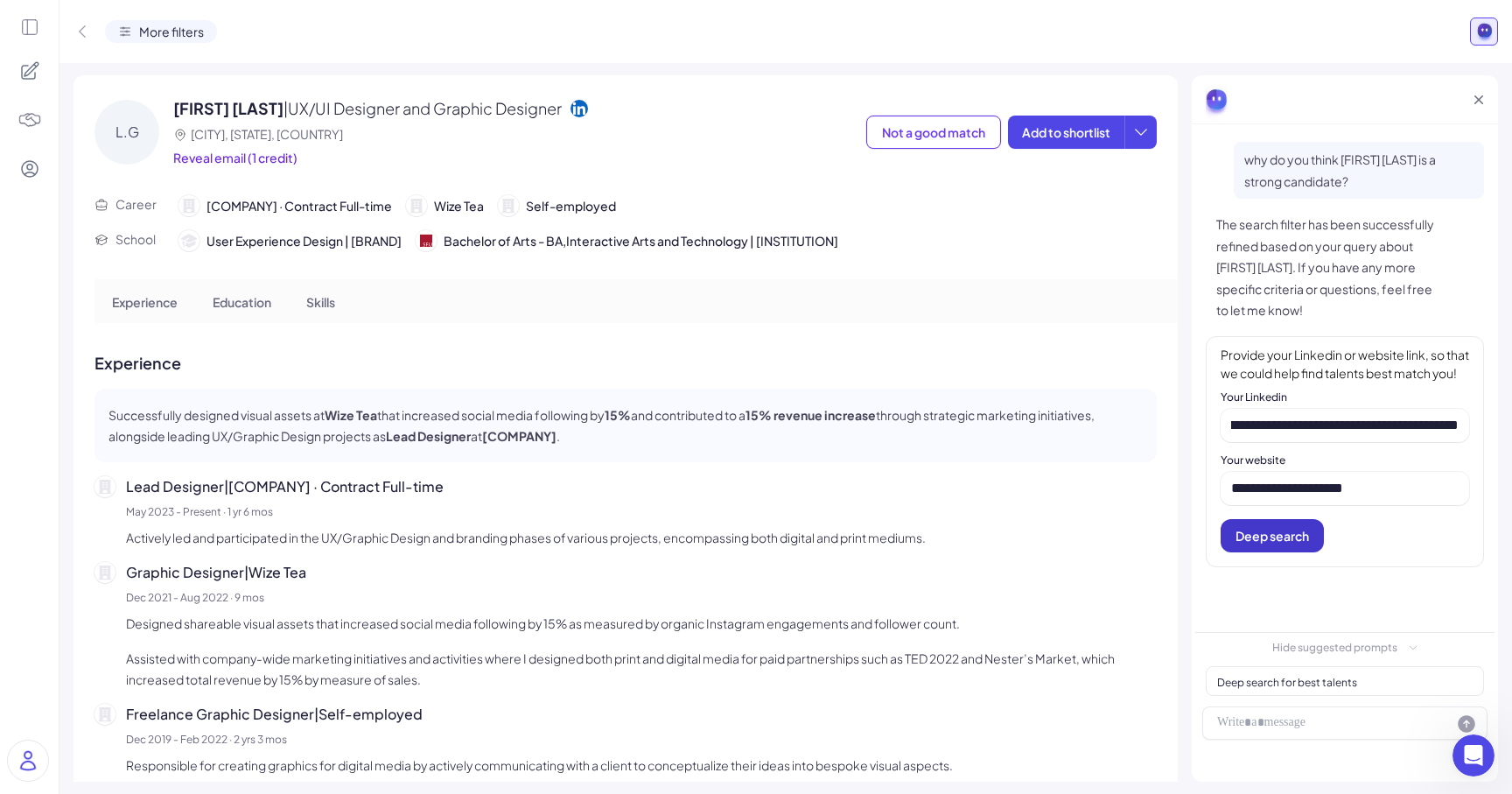click on "Deep search" at bounding box center (1272, 536) 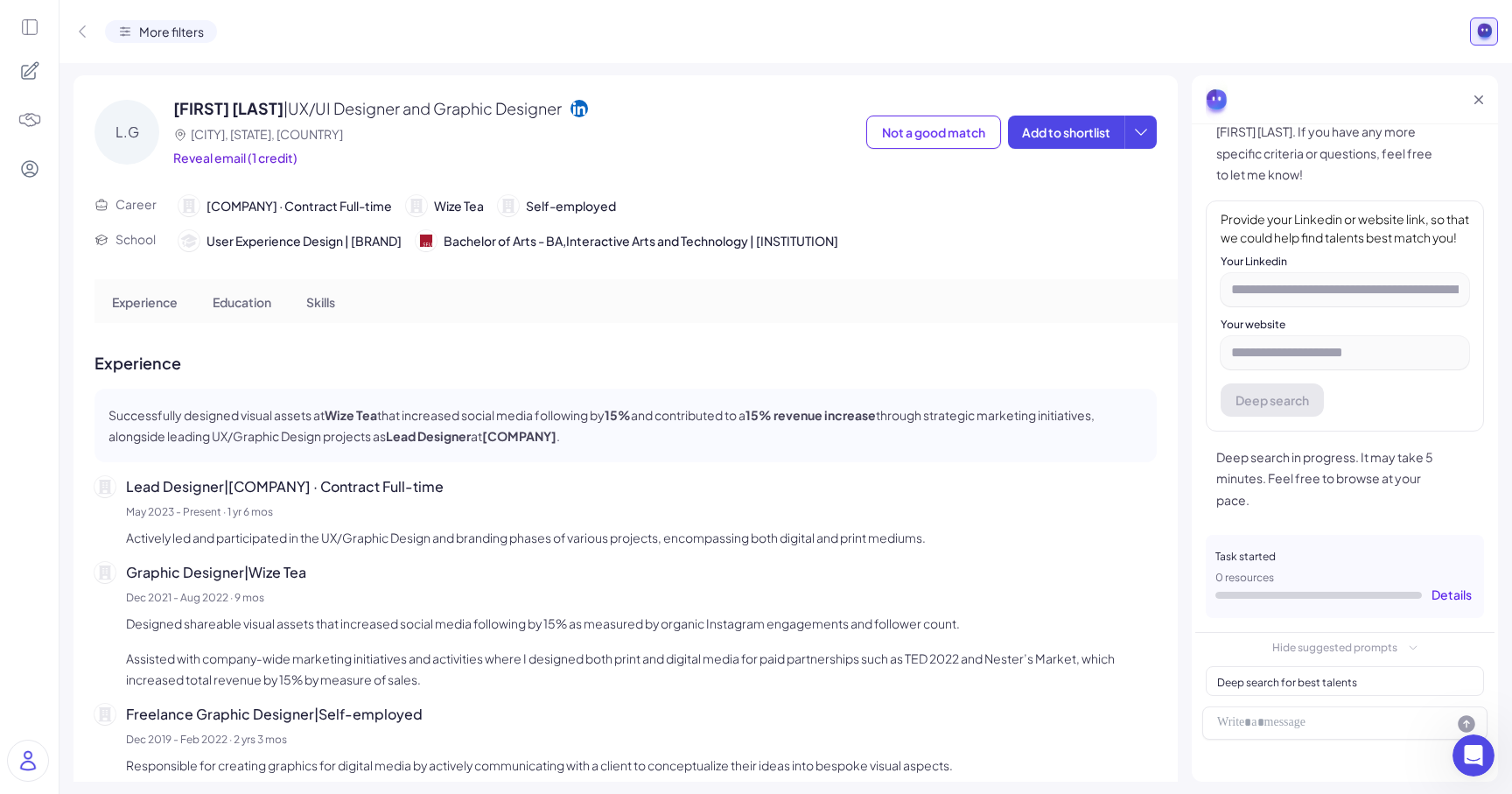 scroll, scrollTop: 158, scrollLeft: 0, axis: vertical 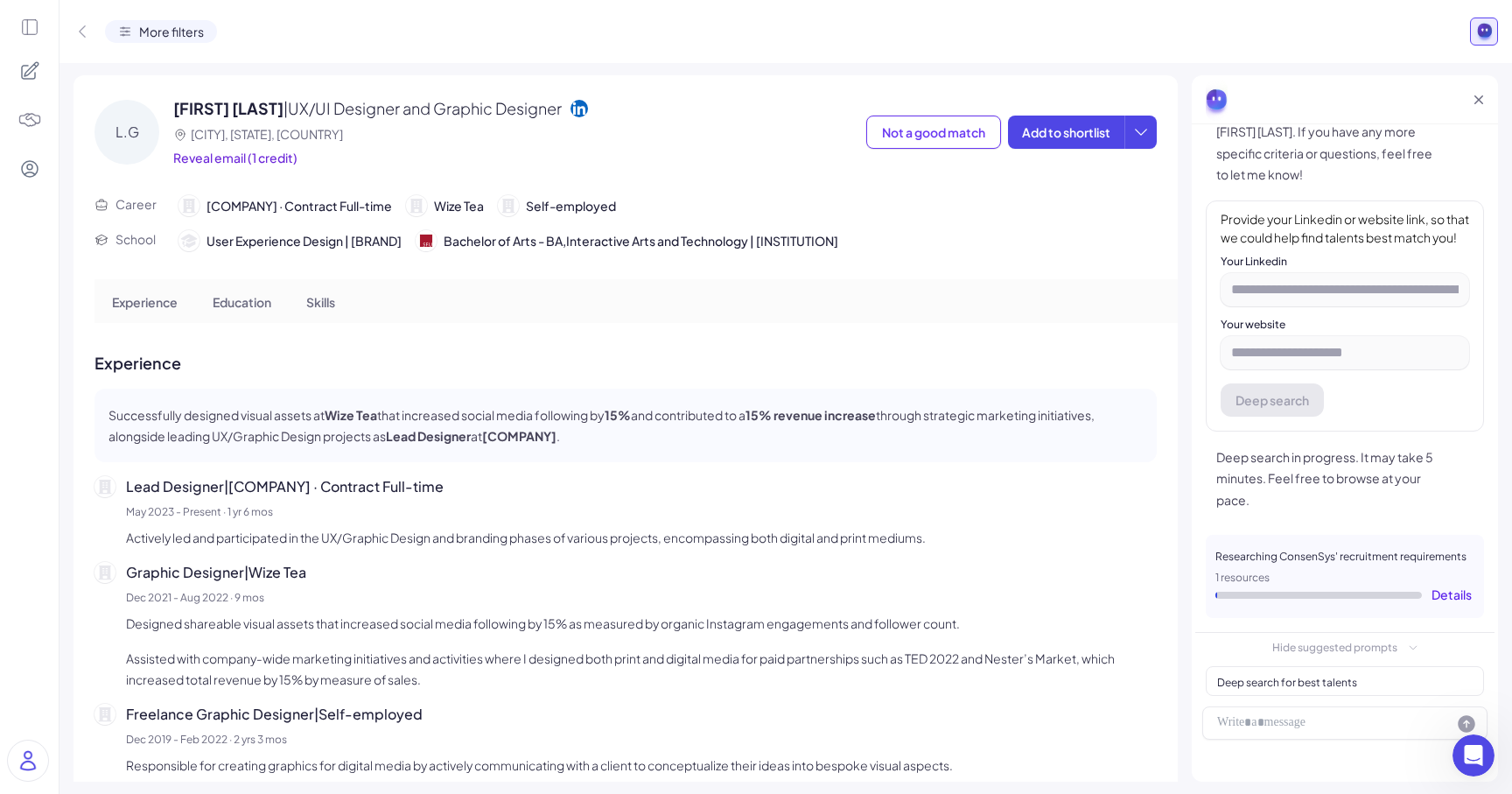 click on "Details" at bounding box center (1452, 594) 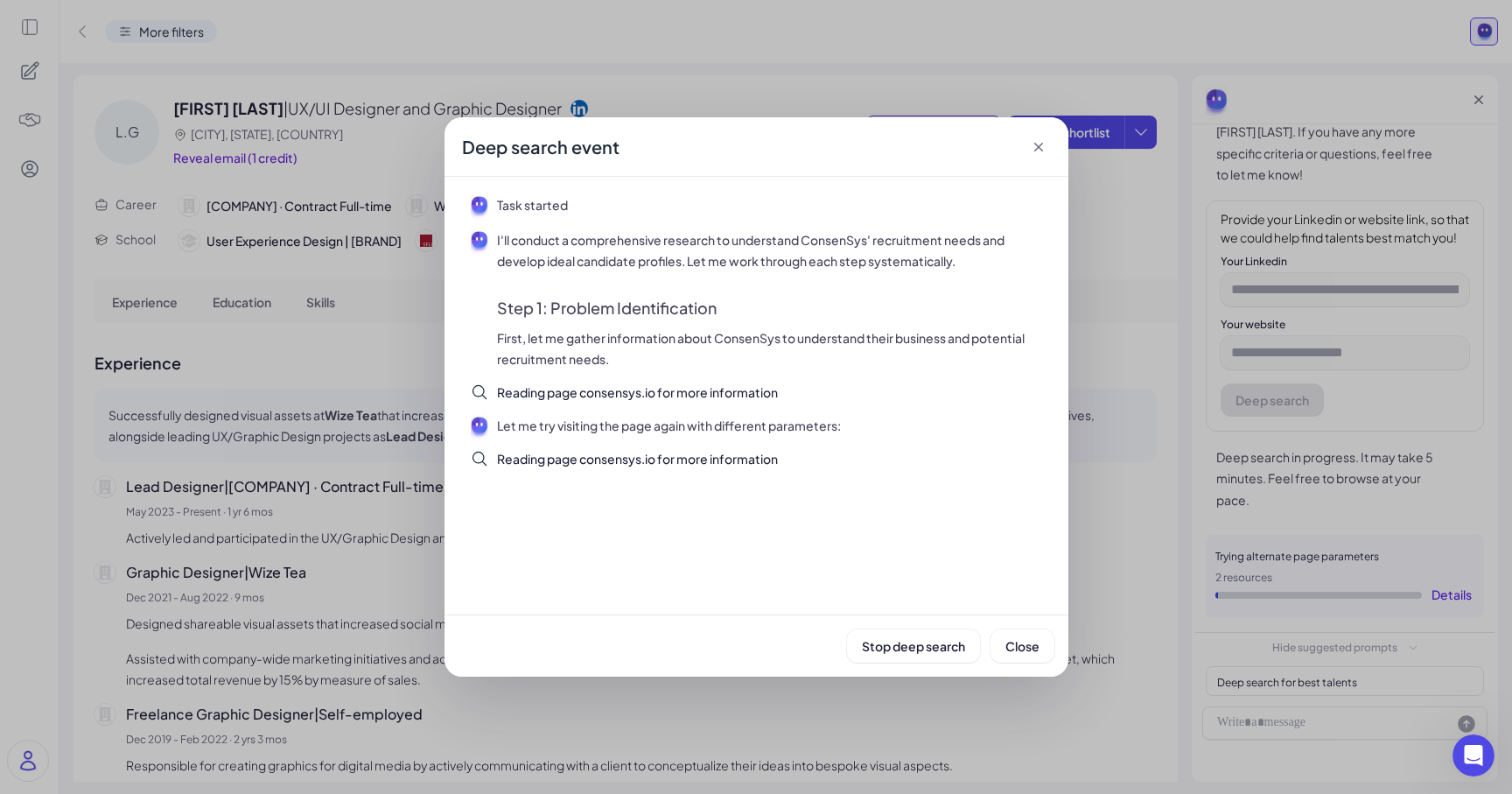 click 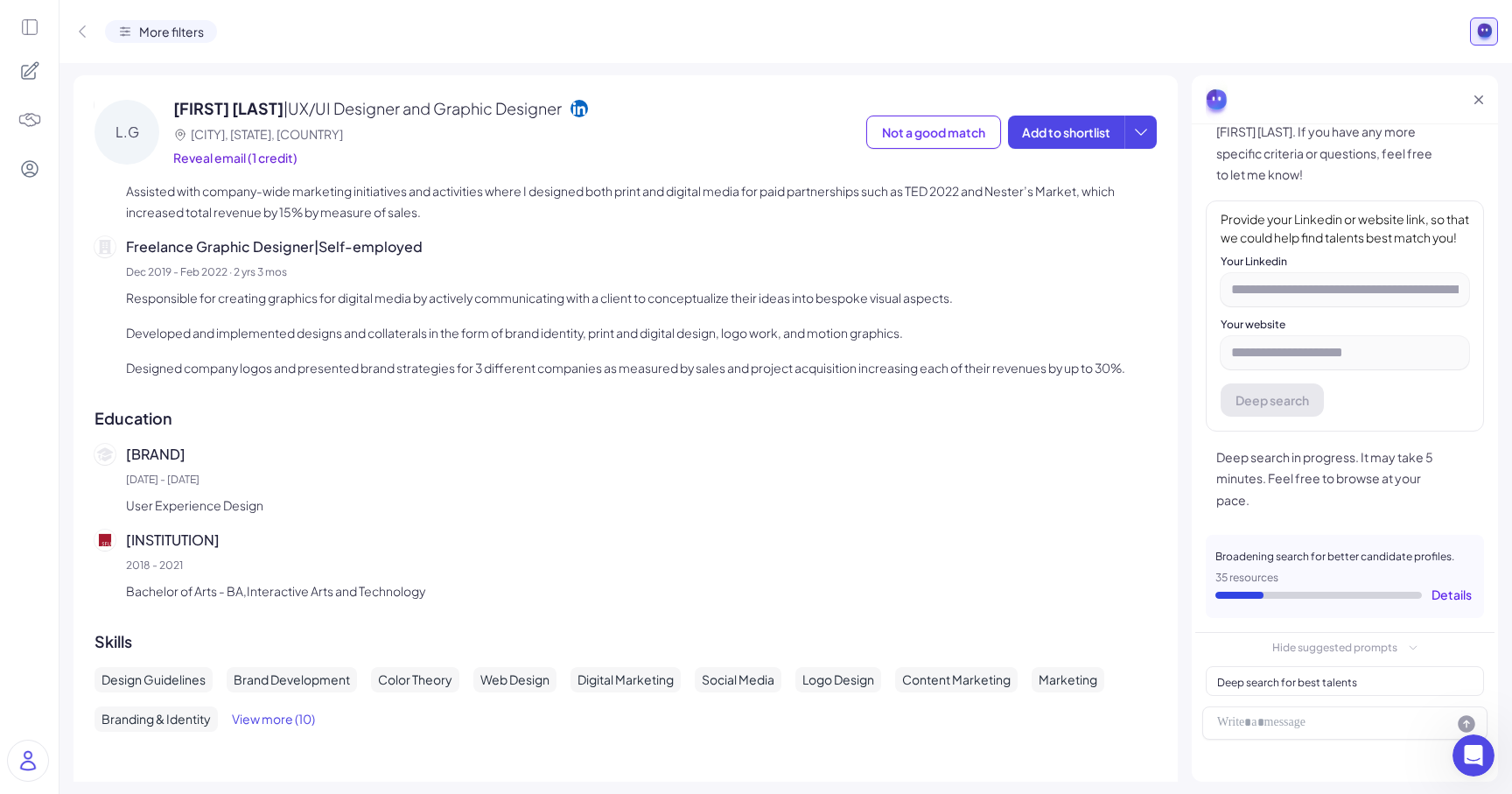 scroll, scrollTop: 488, scrollLeft: 0, axis: vertical 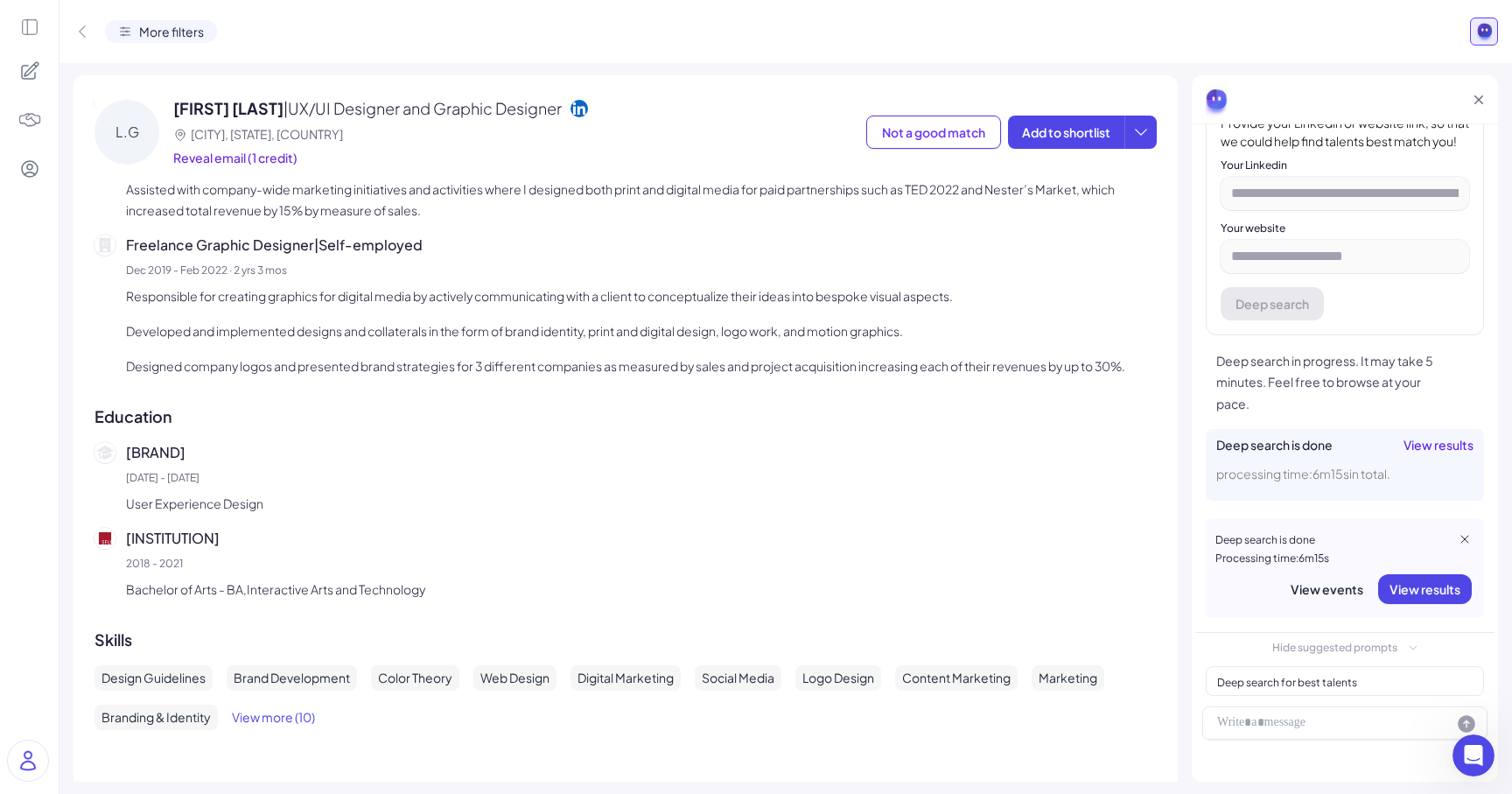 click 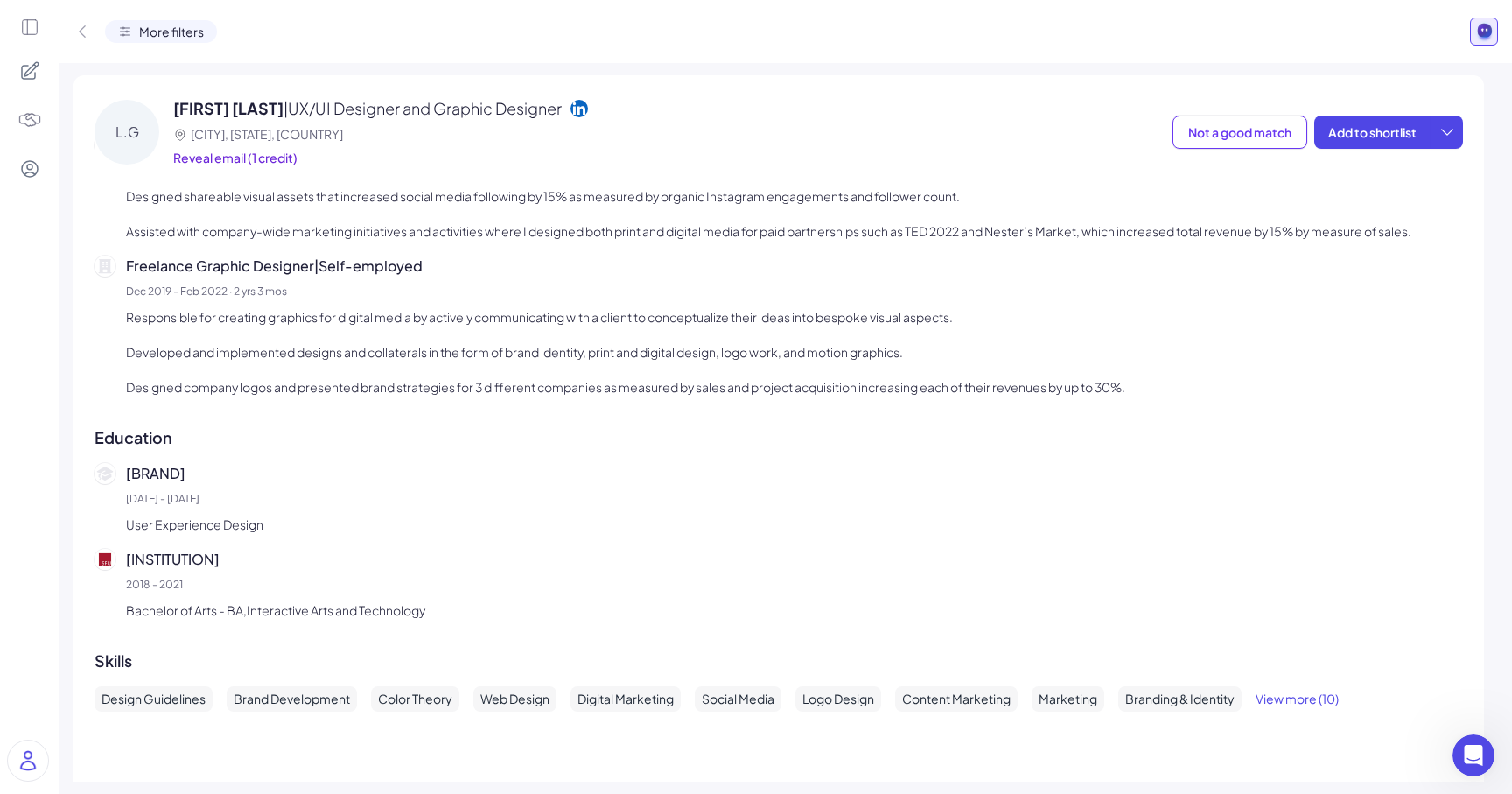 click 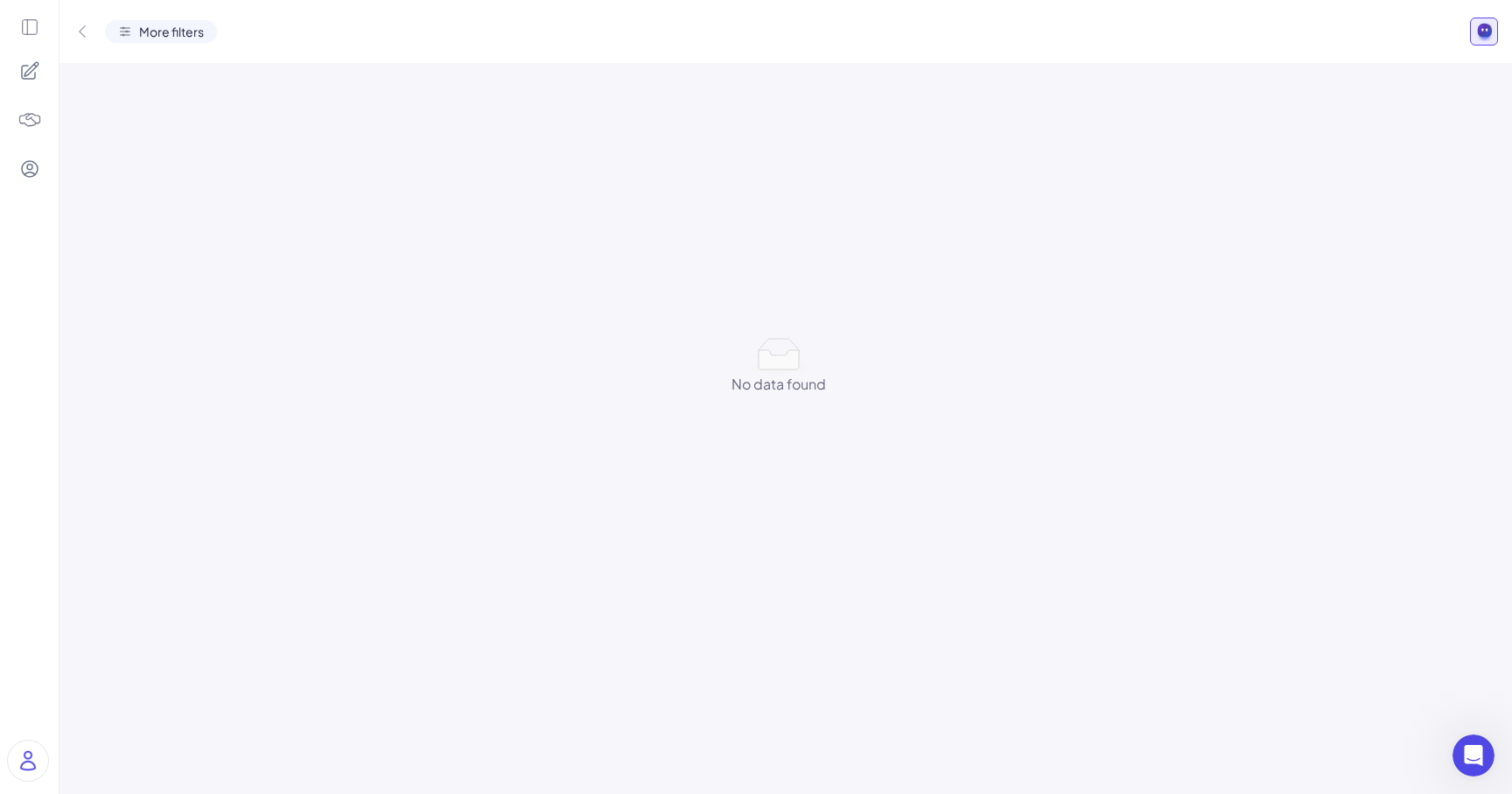 click at bounding box center (30, 169) 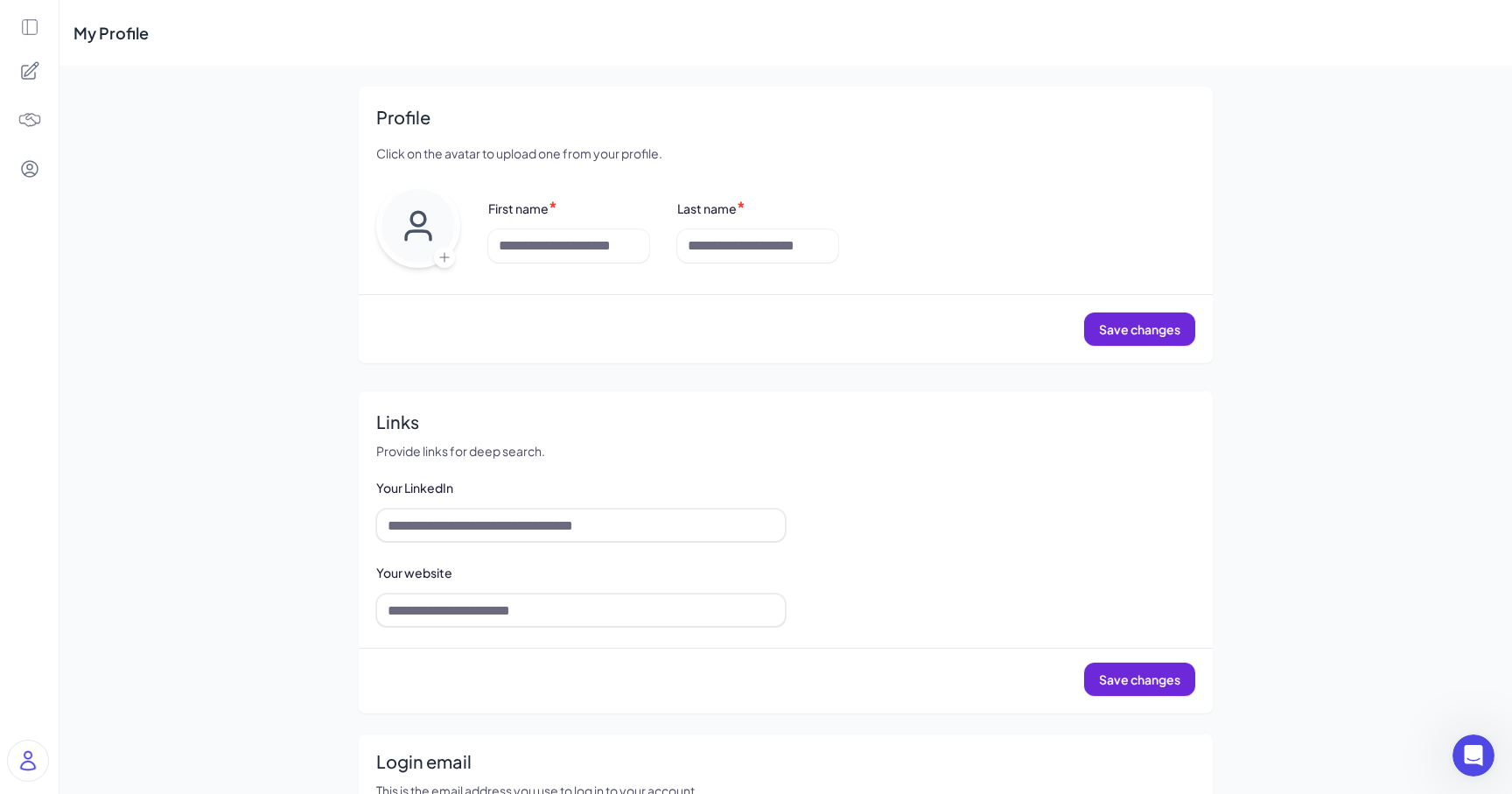 click at bounding box center (30, 120) 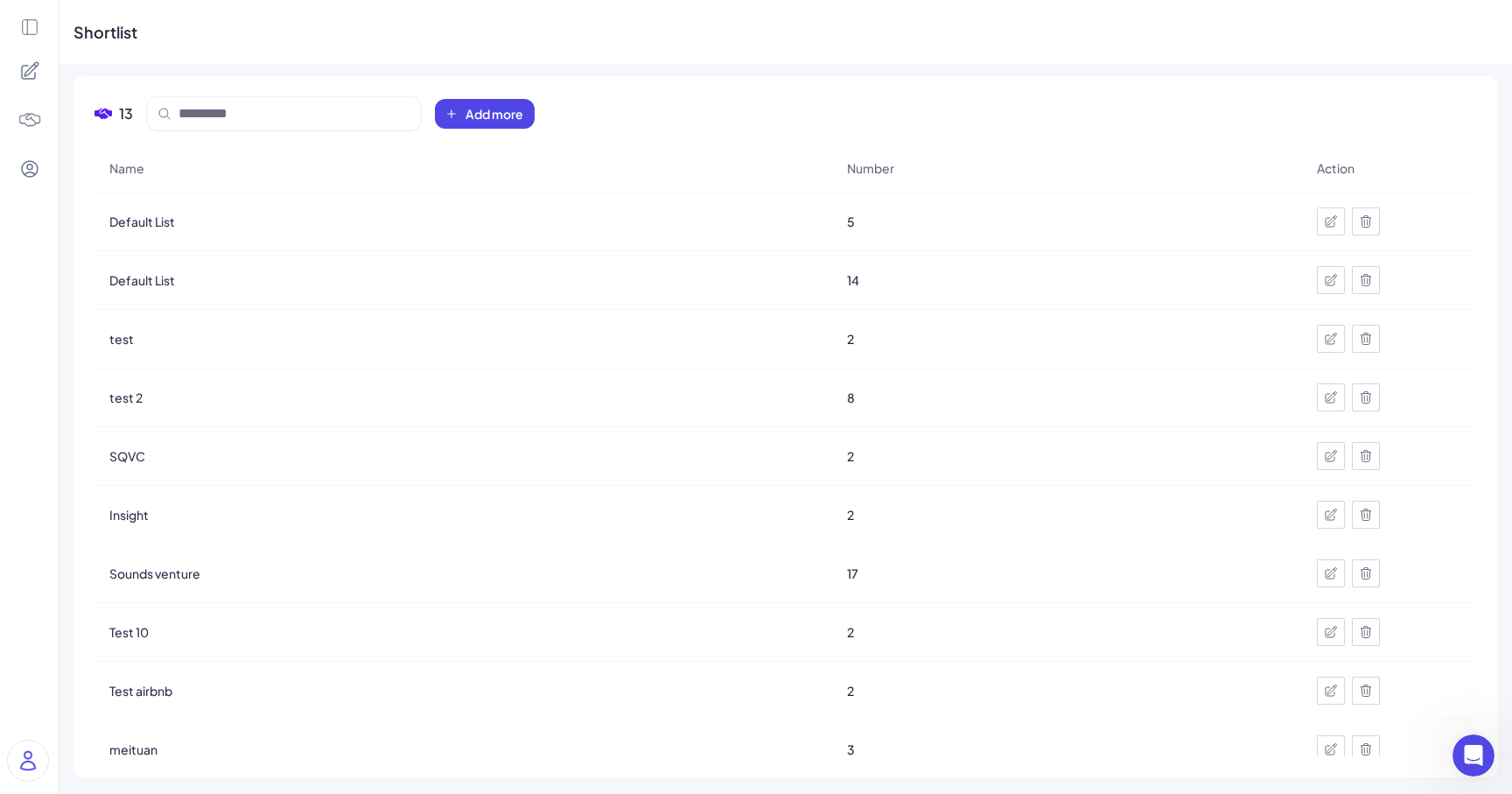 click 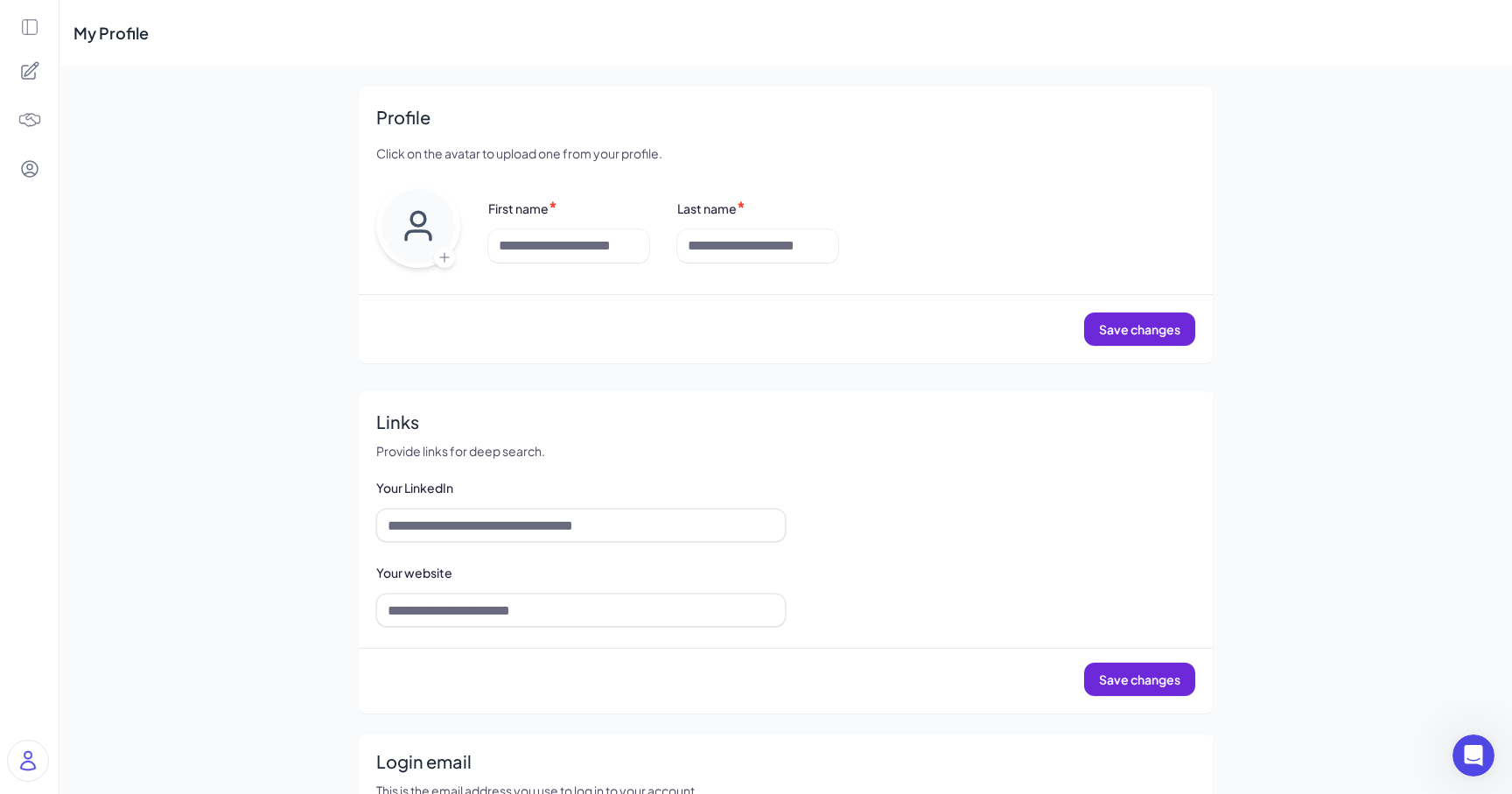 click at bounding box center (30, 120) 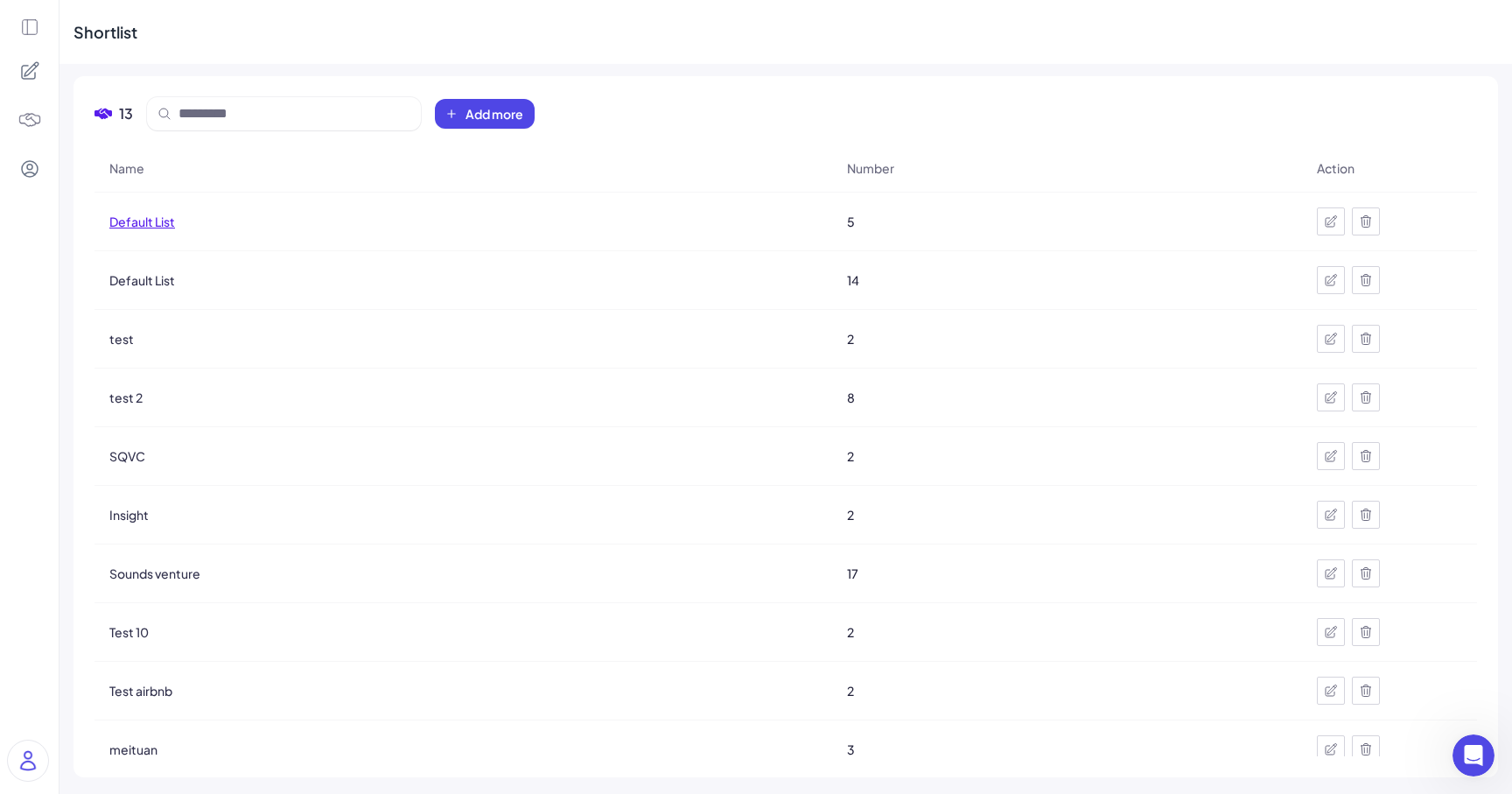 click on "Default List" at bounding box center [142, 221] 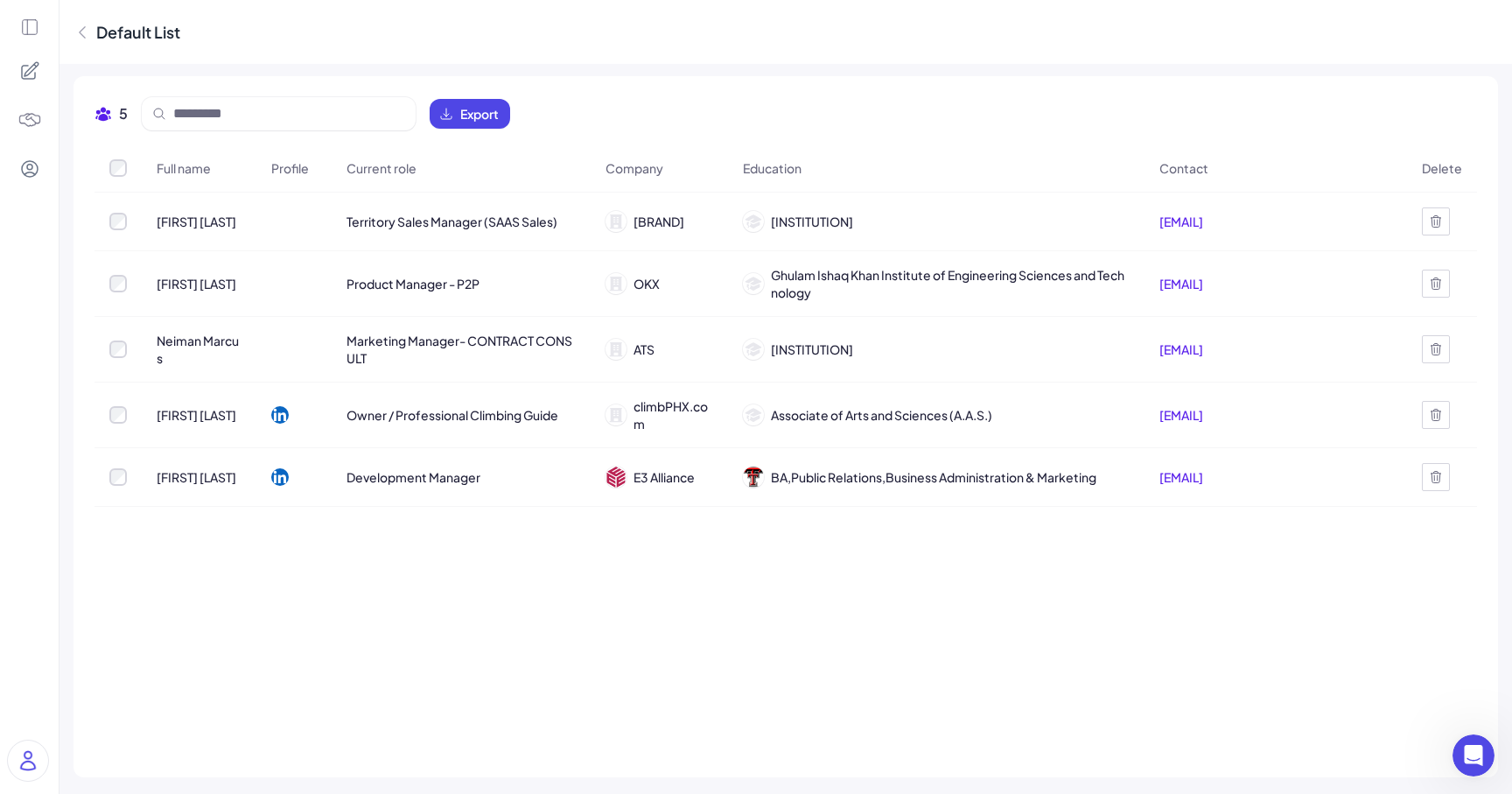 click 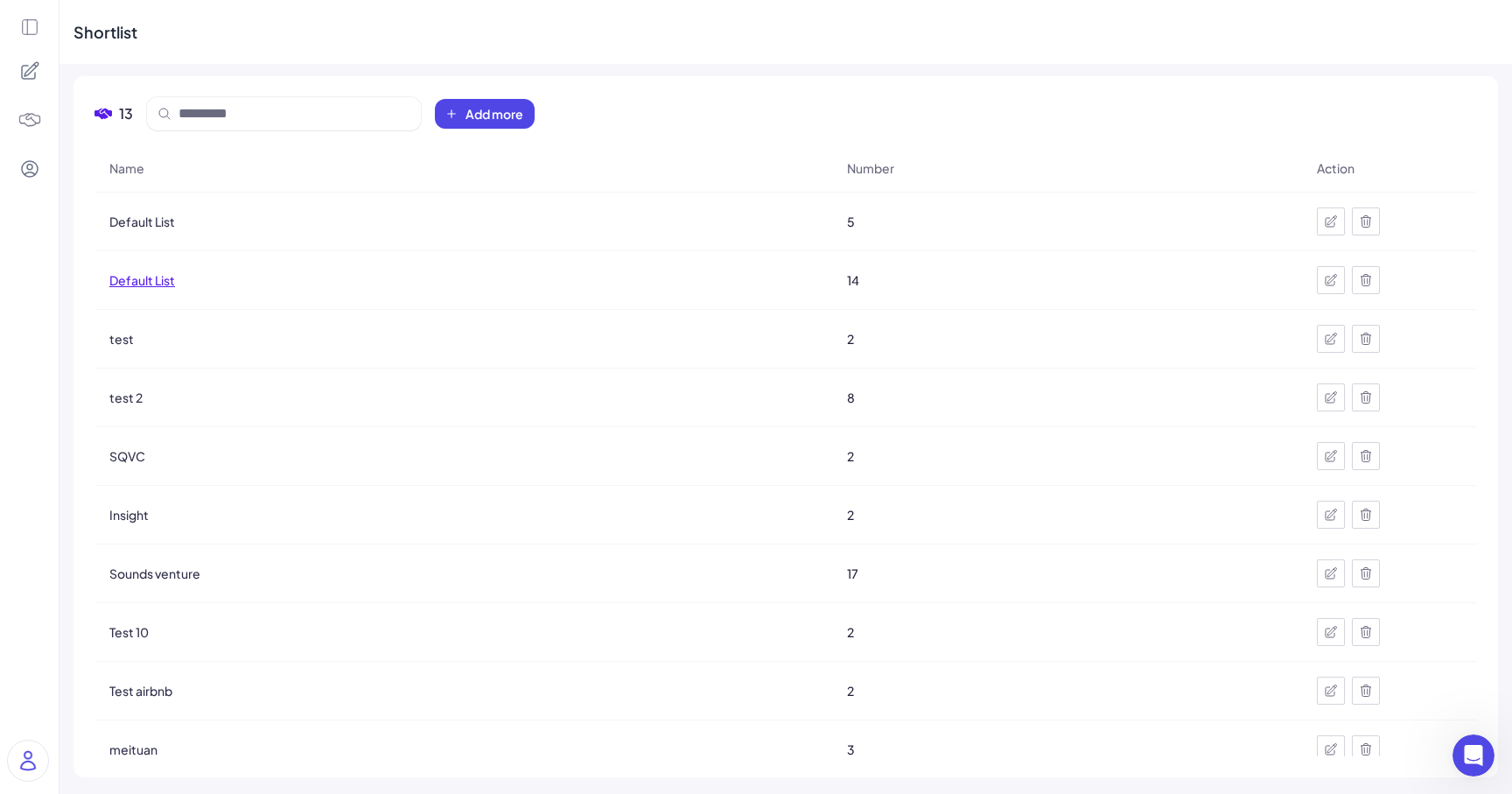 click on "Default List" at bounding box center (142, 280) 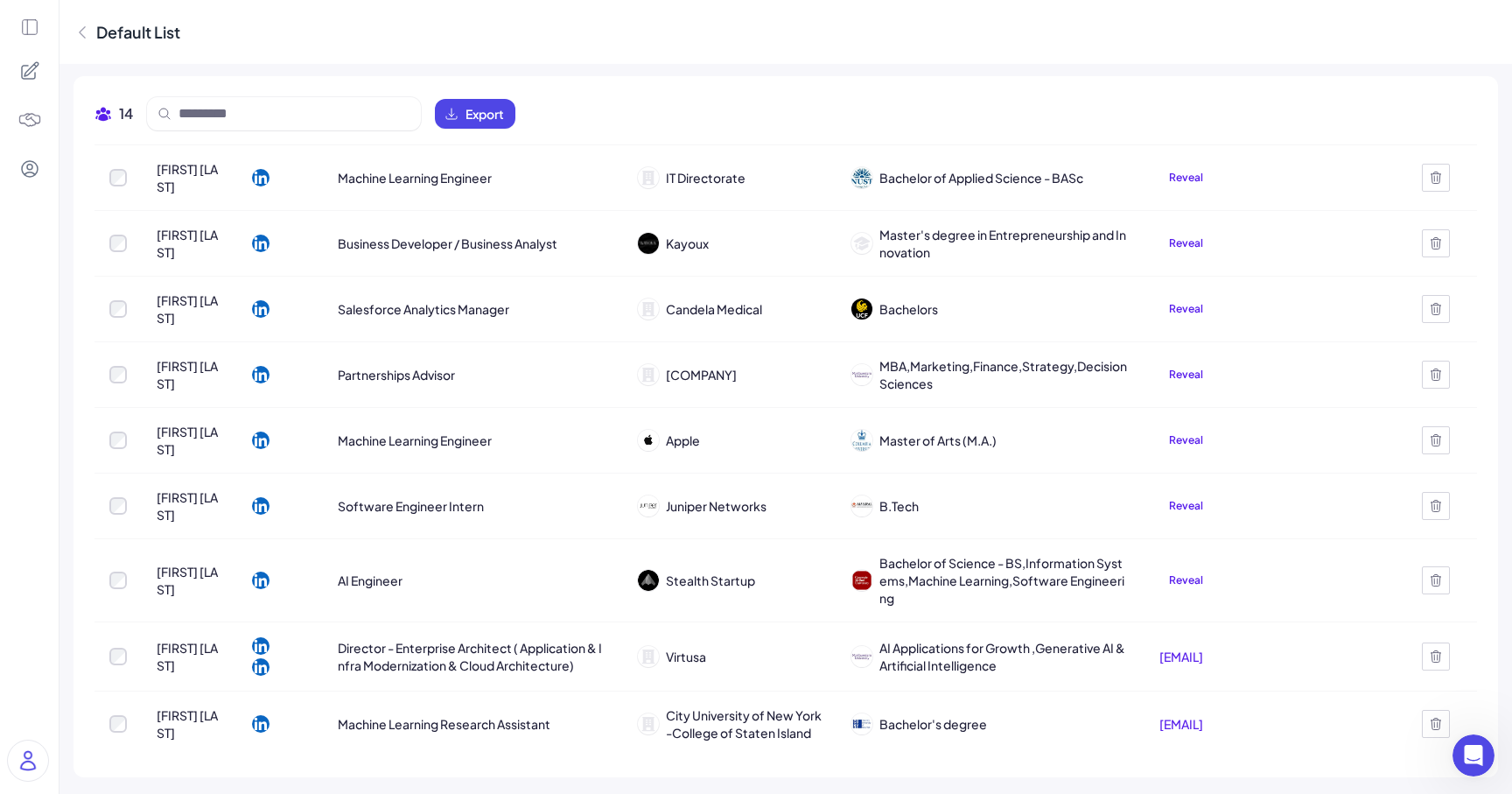 scroll, scrollTop: 0, scrollLeft: 0, axis: both 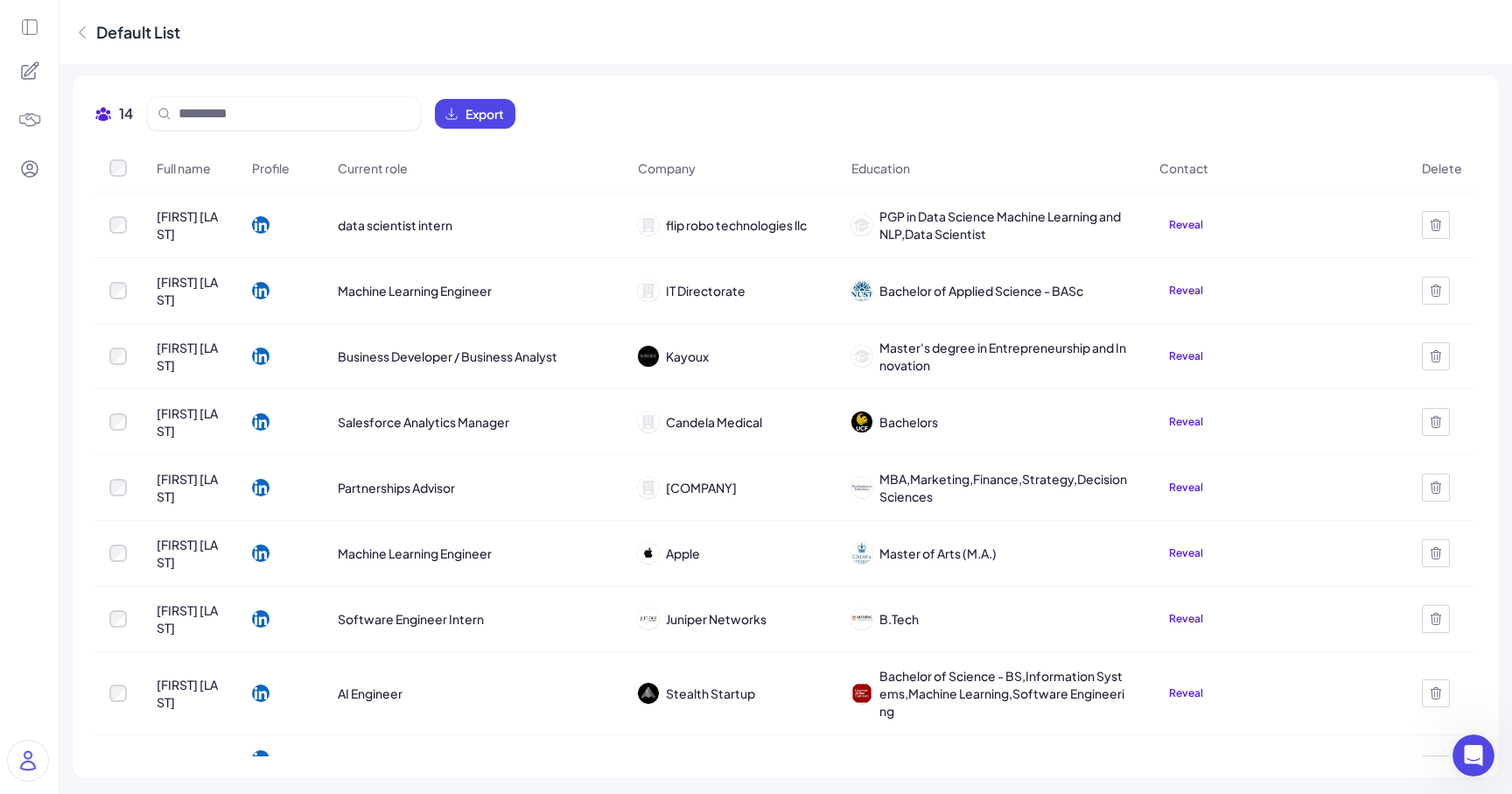 click at bounding box center (30, 71) 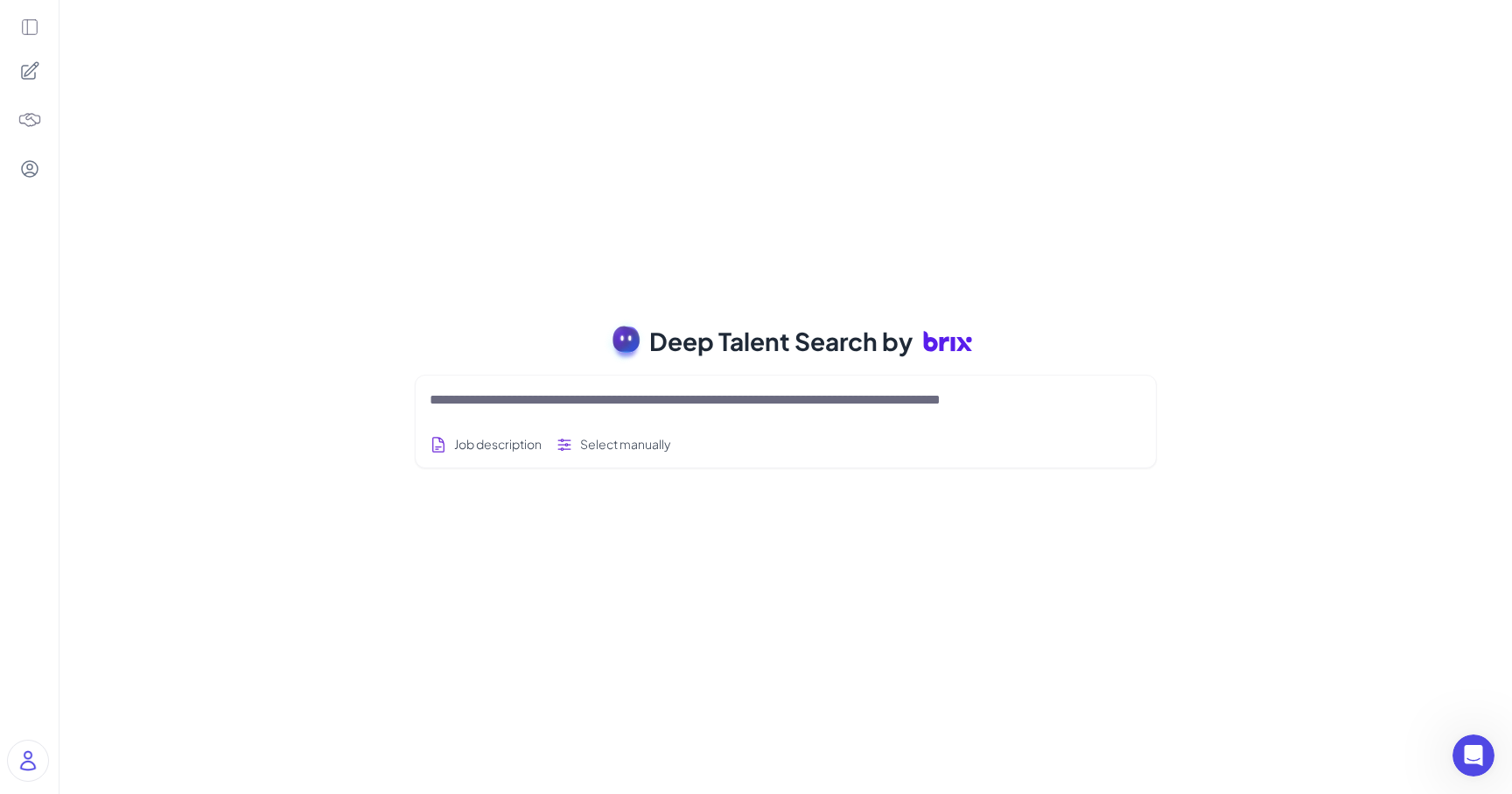 click at bounding box center (30, 120) 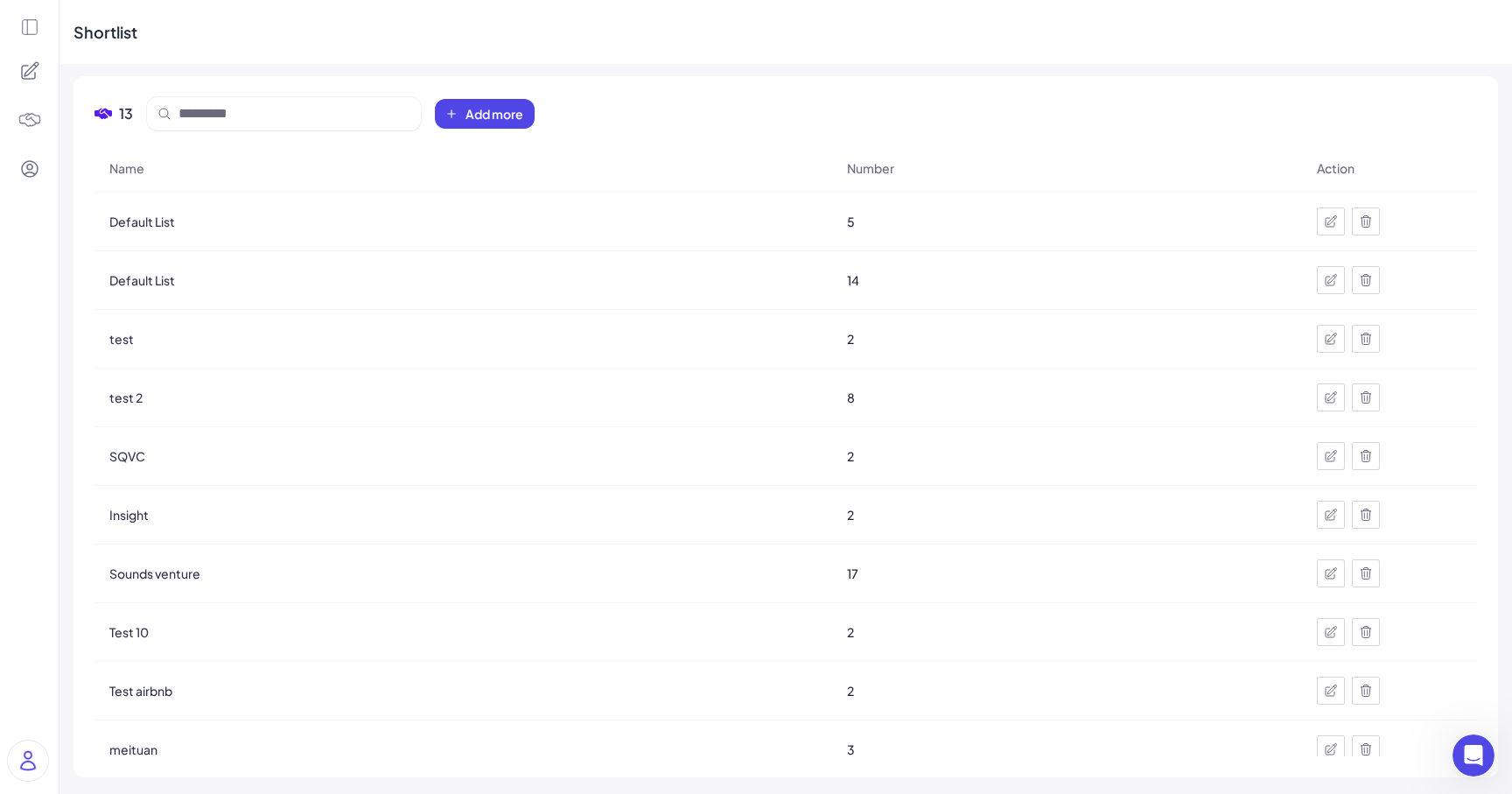 click at bounding box center [30, 120] 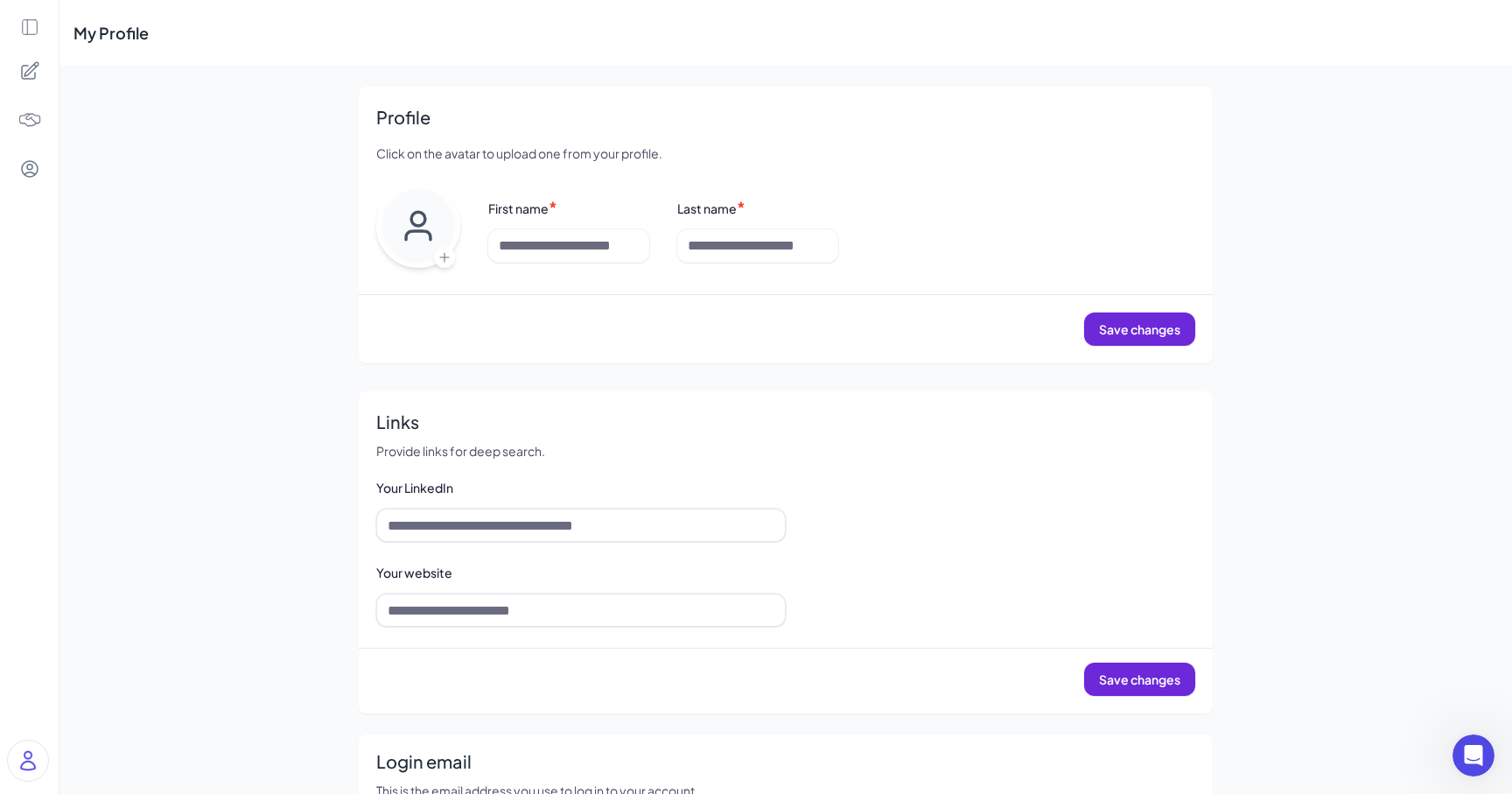 click 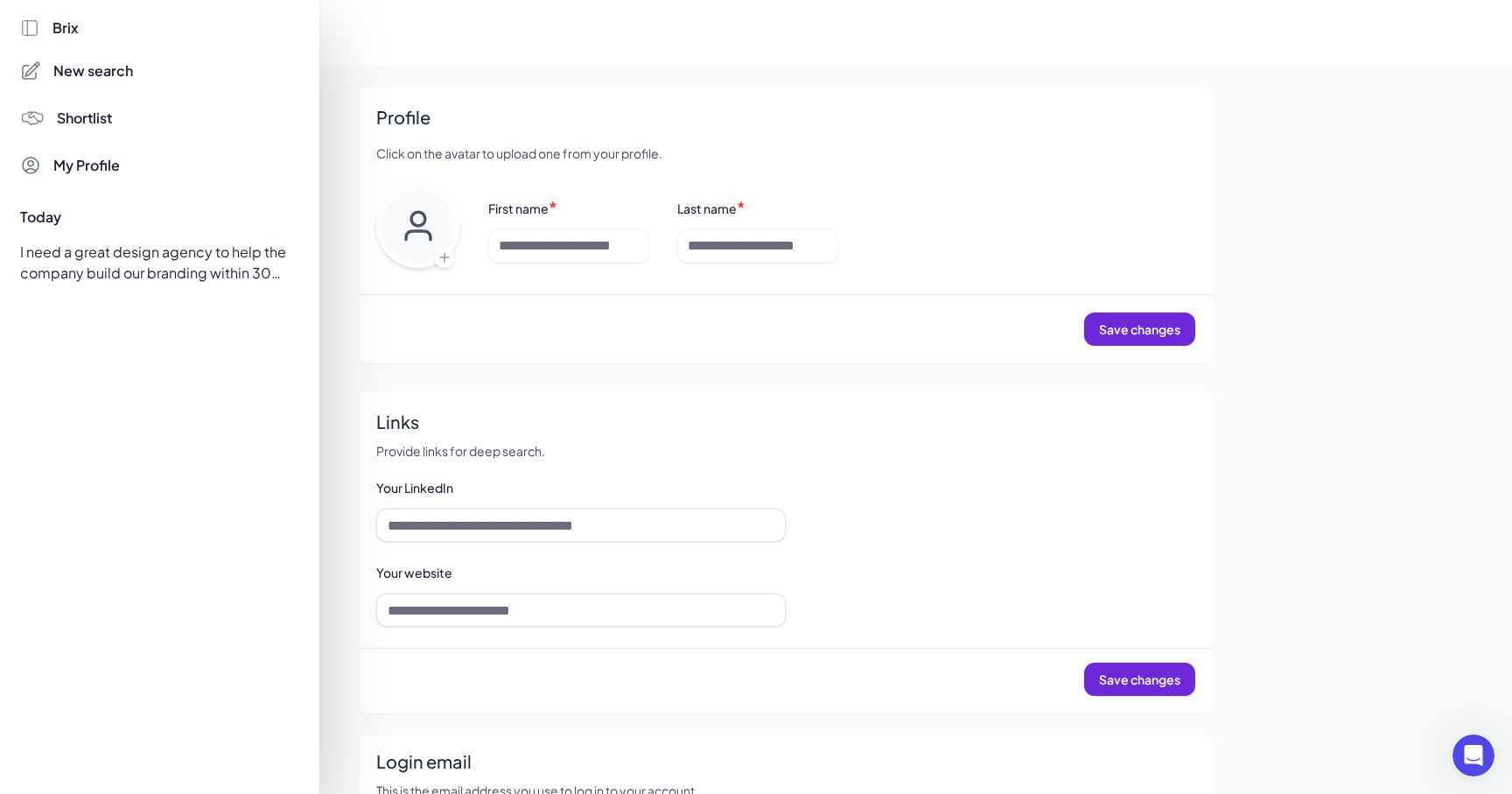 click on "I need a great design agency to help the company build our branding within 30 days" at bounding box center (155, 263) 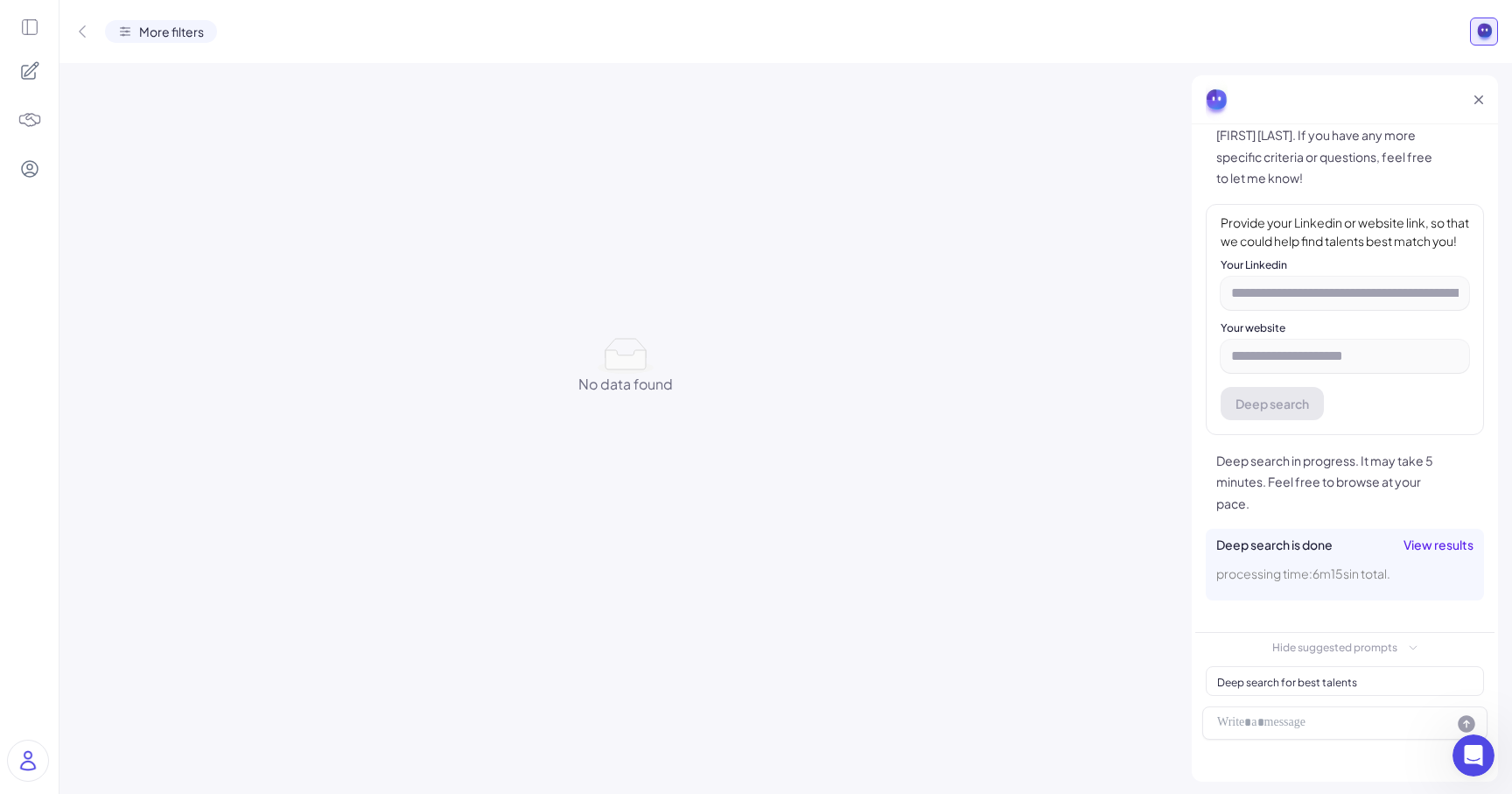scroll, scrollTop: 0, scrollLeft: 0, axis: both 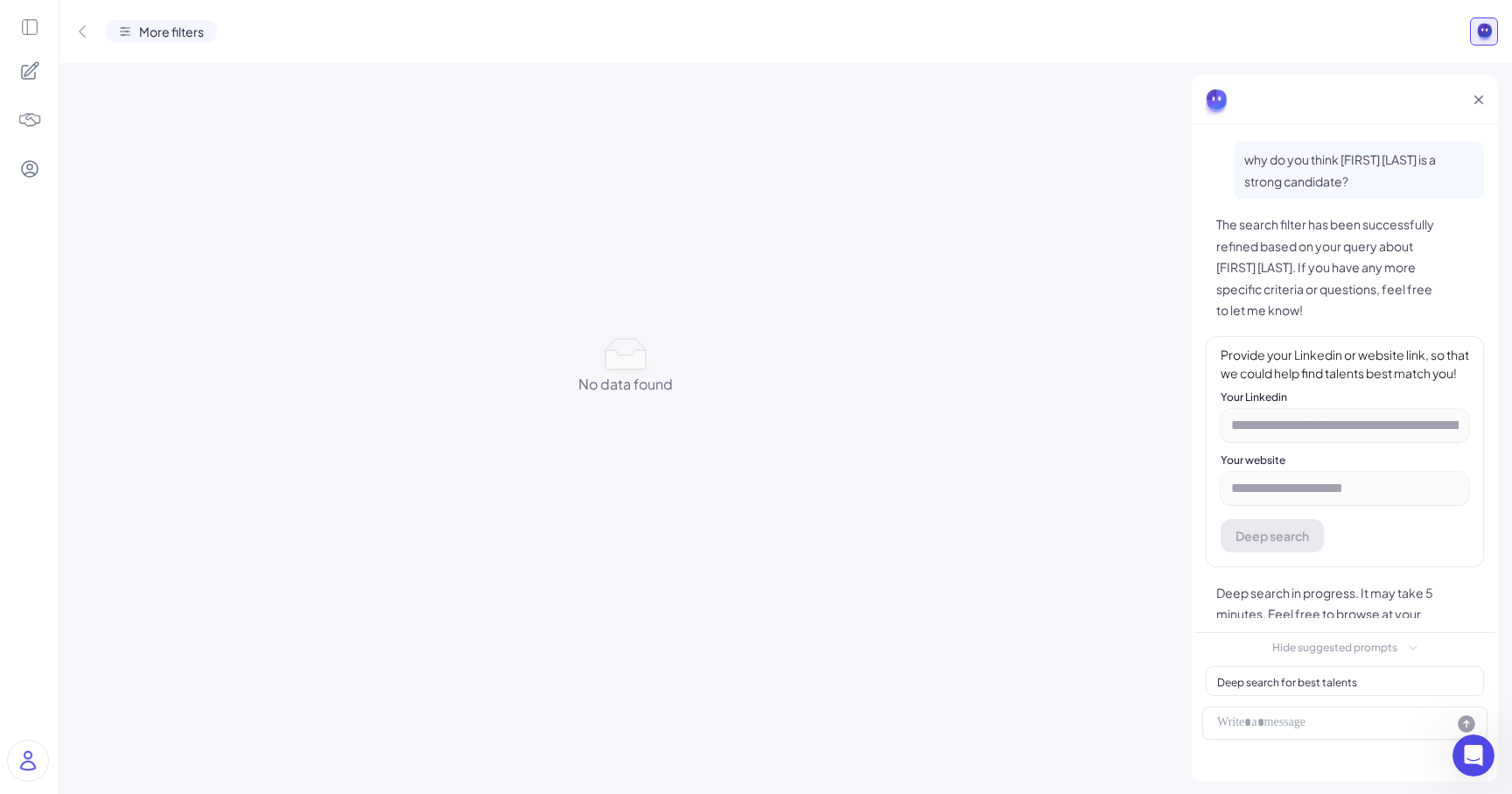 click on "No data found No data found" at bounding box center [626, 428] 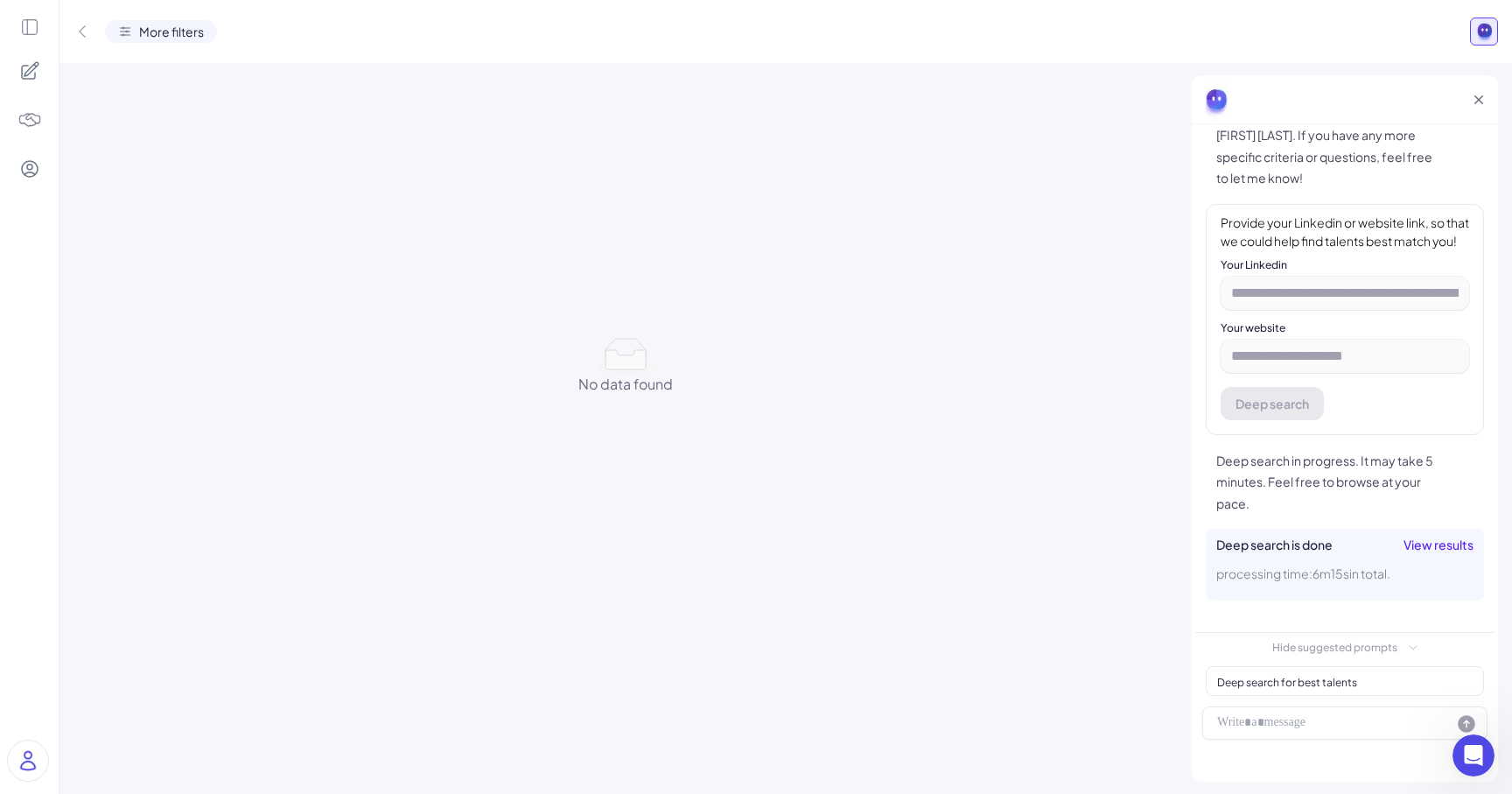 click on "More filters" at bounding box center [172, 32] 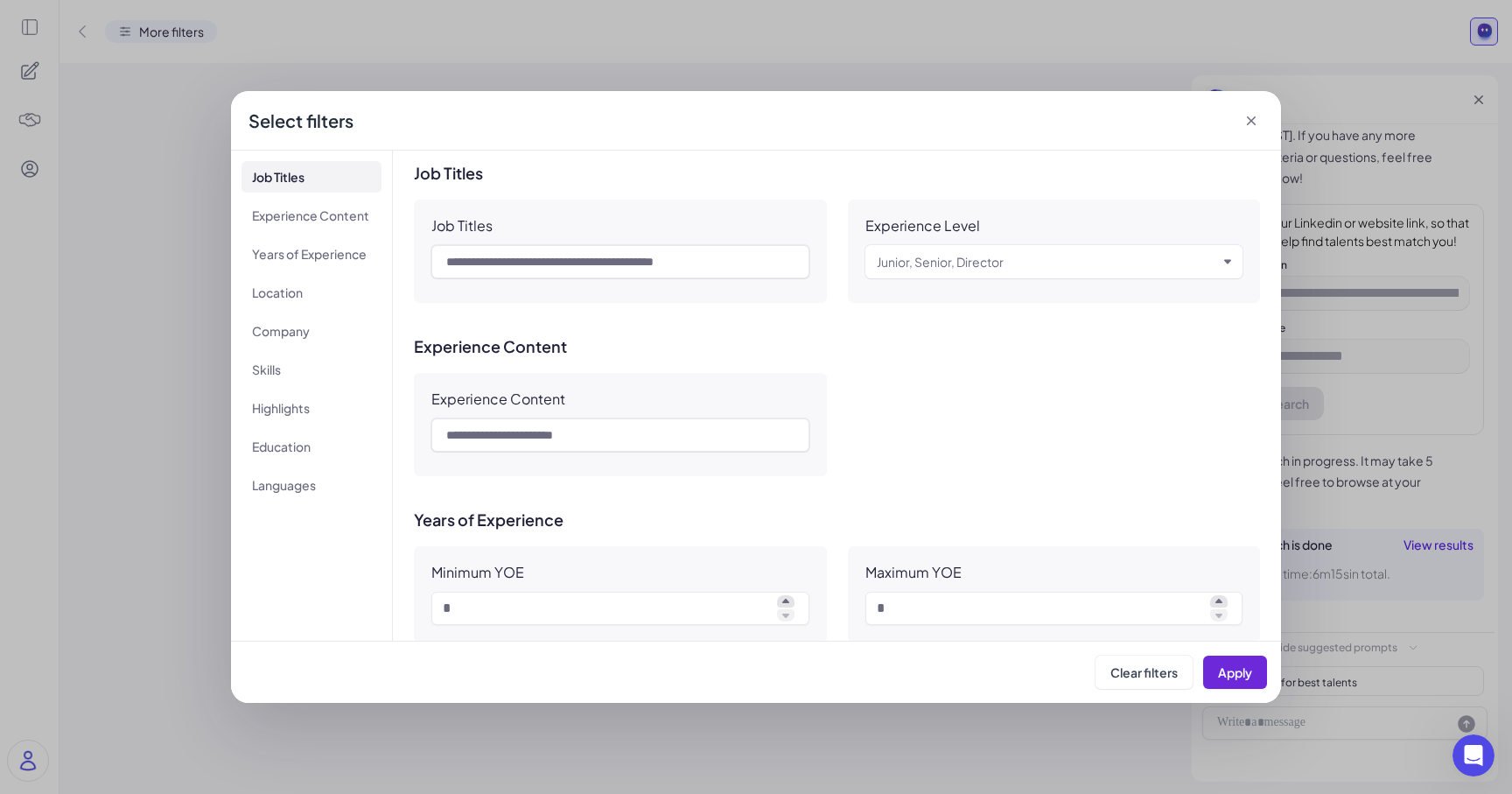 click on "Select filters Job Titles Experience Content Years of Experience Location Company Skills Highlights Education Languages Job Titles Job Titles Experience Level Junior, Senior, Director Experience Content Experience Content Years of Experience Minimum YOE Maximum YOE Location Location Company Companies Funding Stages Select company funding stages Skills Figma, Java, visual design Highlights Include Any of these requirement Start-up experience Big tech experience Growth stage Early stage High average tenure Promoted fast Multilingual International Education Field of Study Schools Degree Requirements Bachelors, Masters, PhD Language Include Any of these requirement Select language Select language Clear filters Apply" at bounding box center [756, 397] 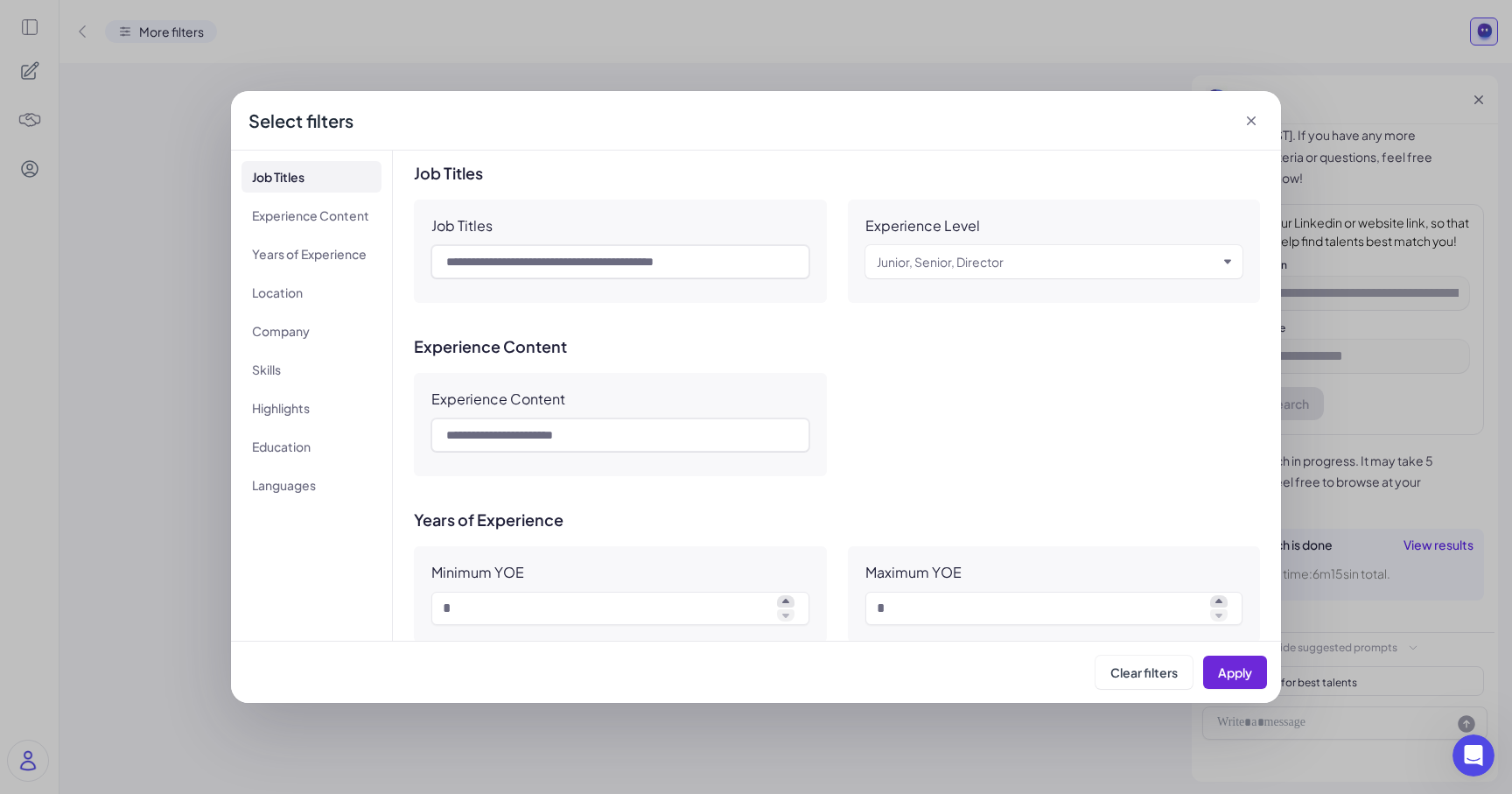 click 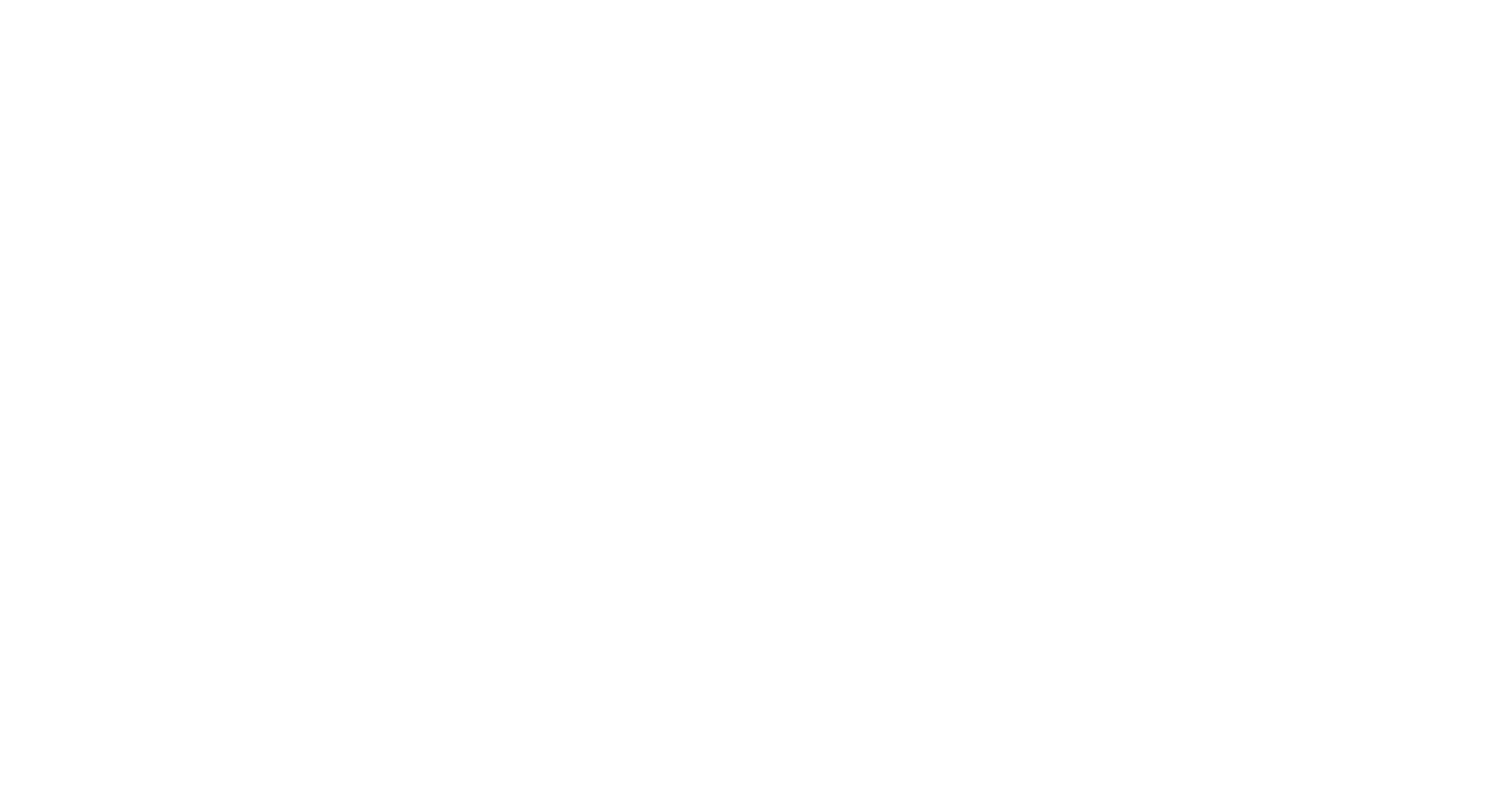 scroll, scrollTop: 0, scrollLeft: 0, axis: both 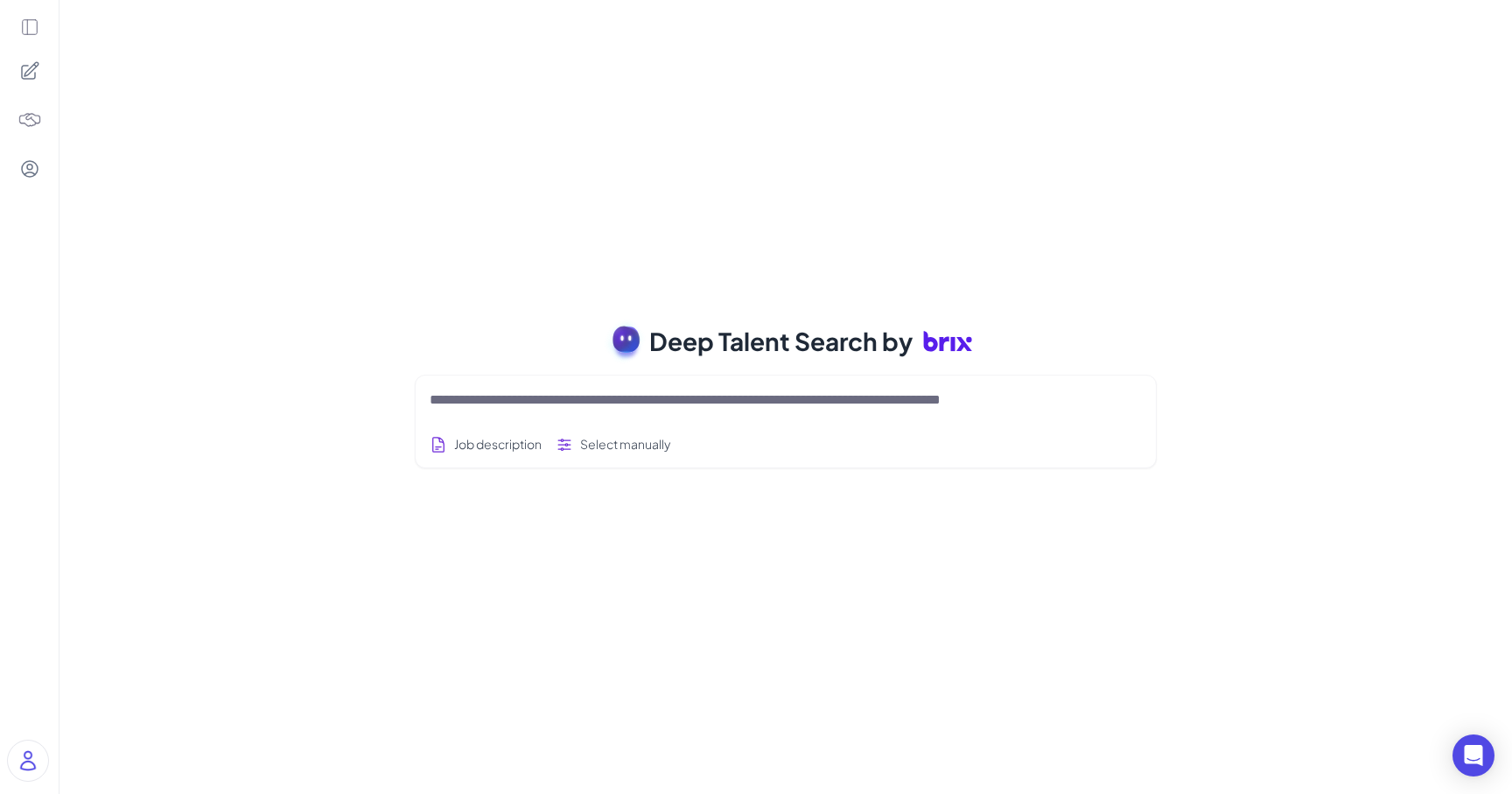 click at bounding box center (765, 400) 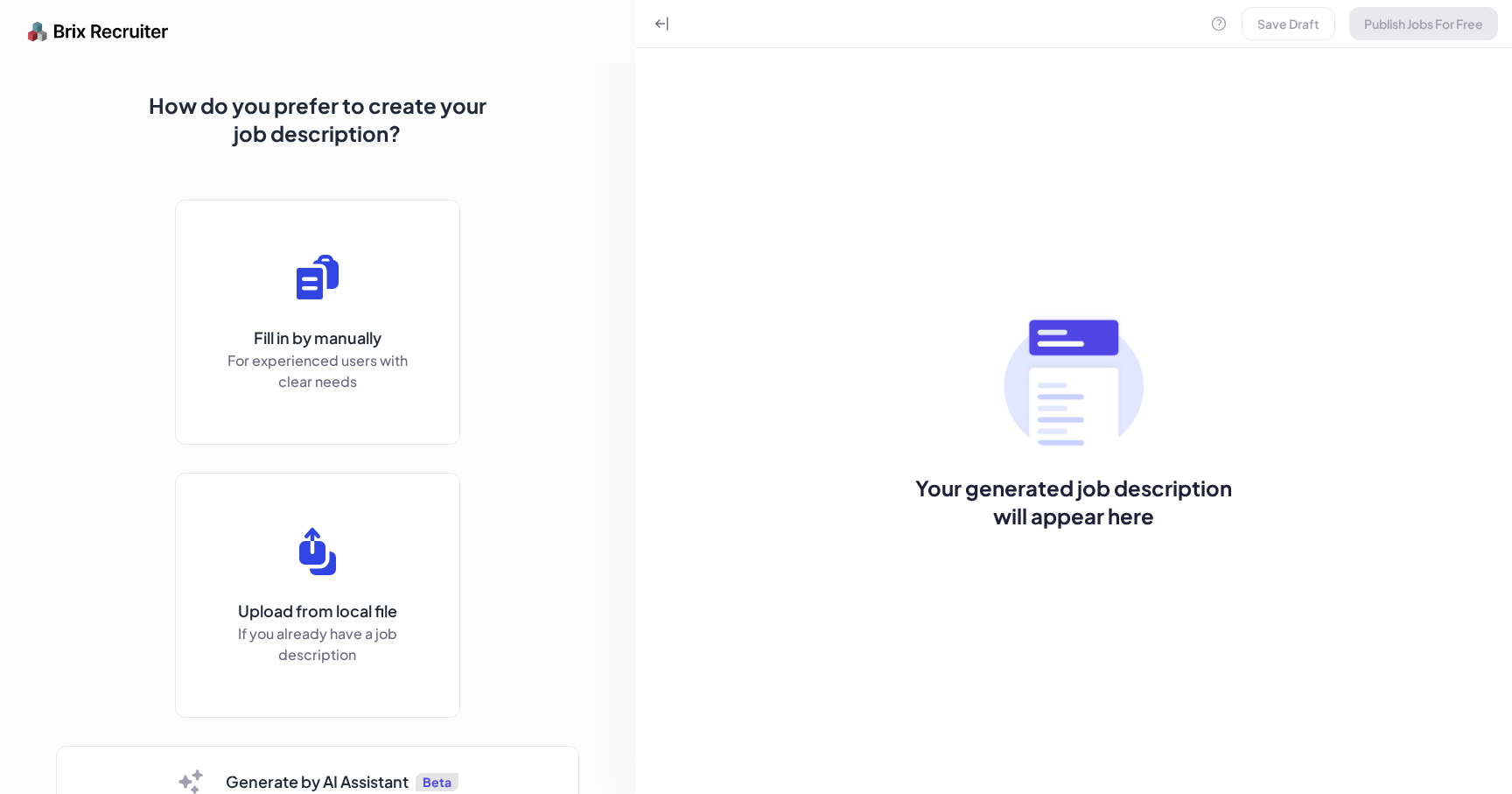 scroll, scrollTop: 0, scrollLeft: 0, axis: both 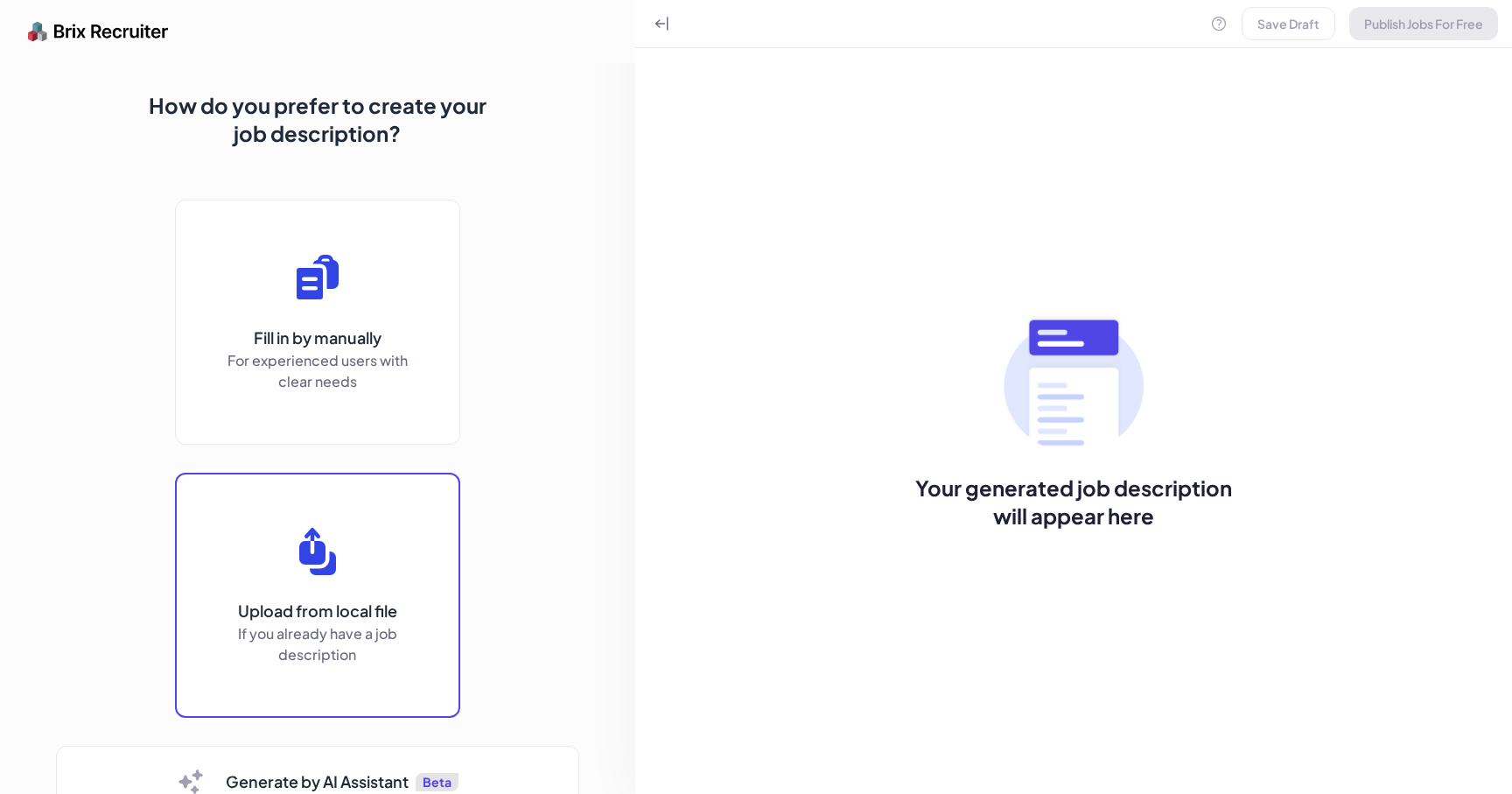 click on "Upload" at bounding box center [318, 595] 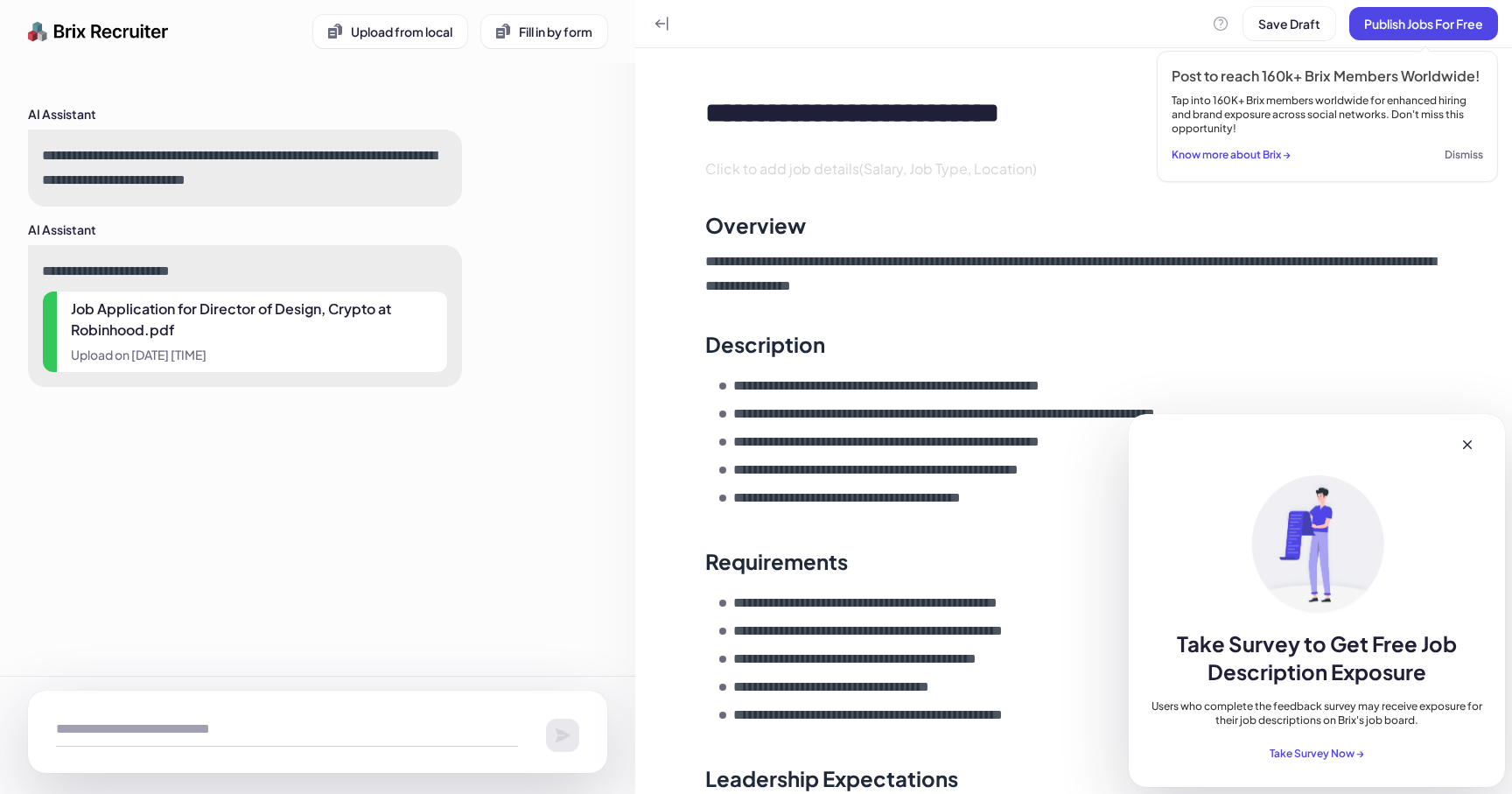 scroll, scrollTop: 0, scrollLeft: 0, axis: both 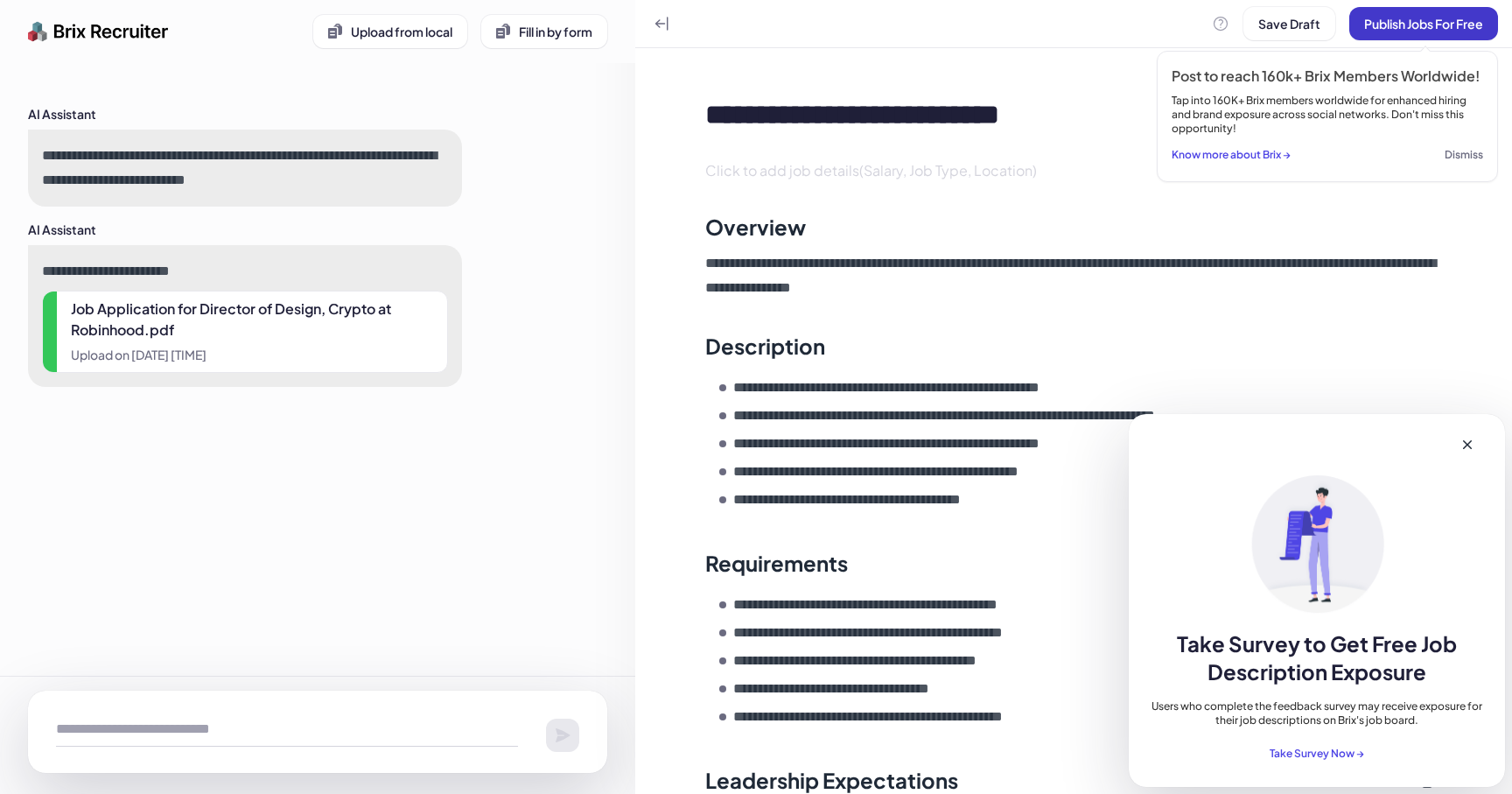 click on "Publish Jobs For Free" at bounding box center [1424, 24] 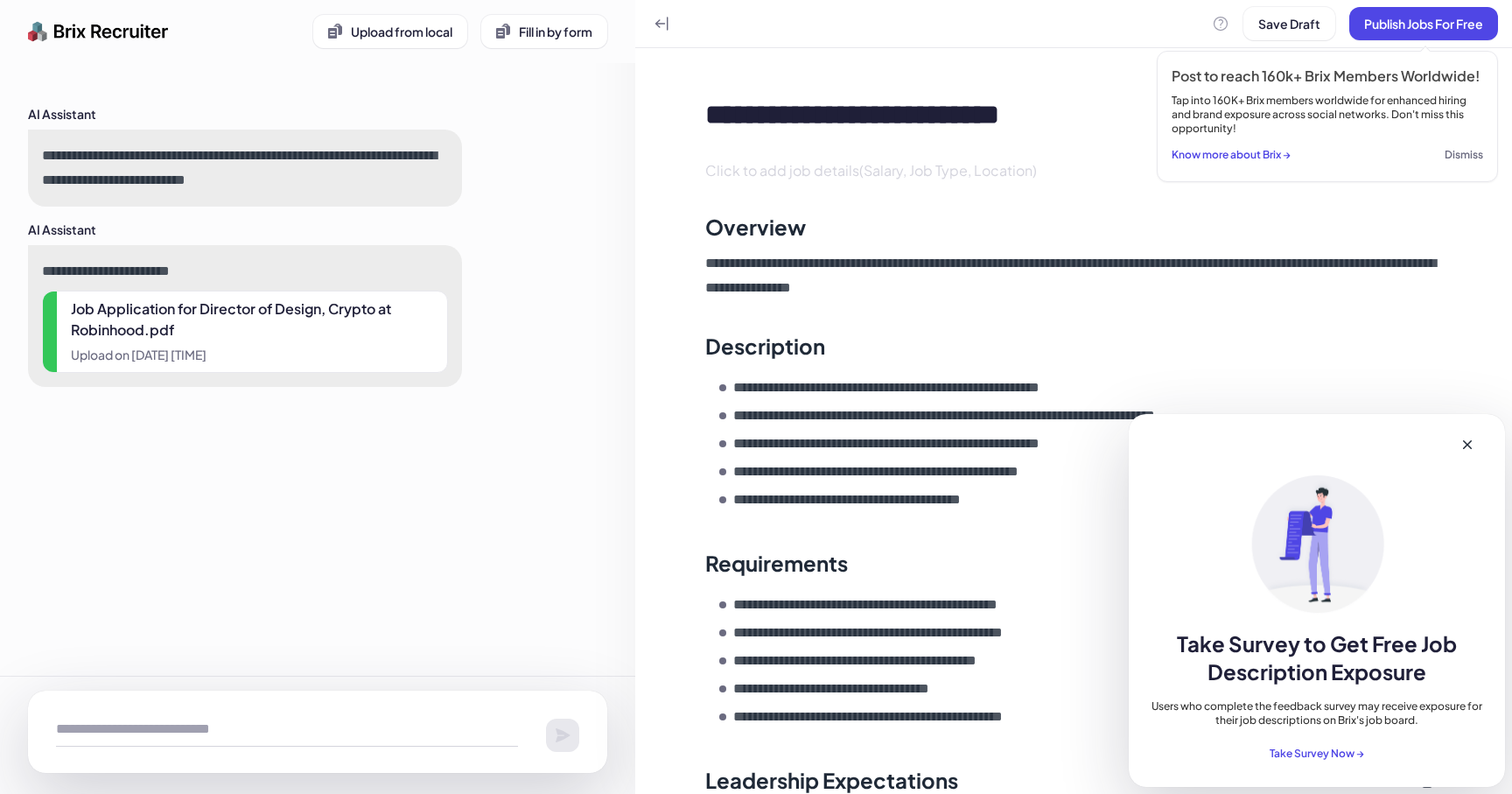 type 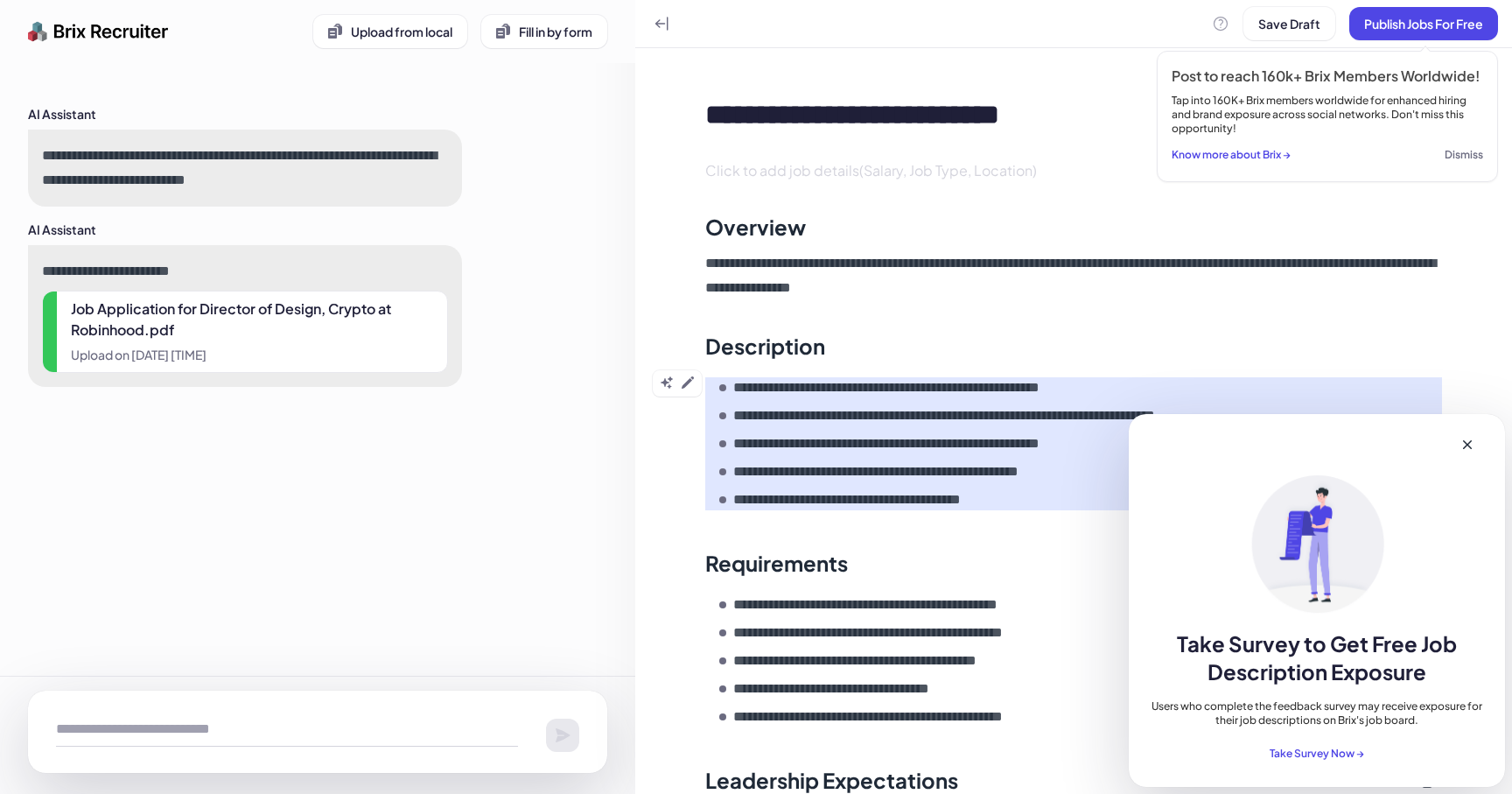 click on "**********" at bounding box center [1074, 423] 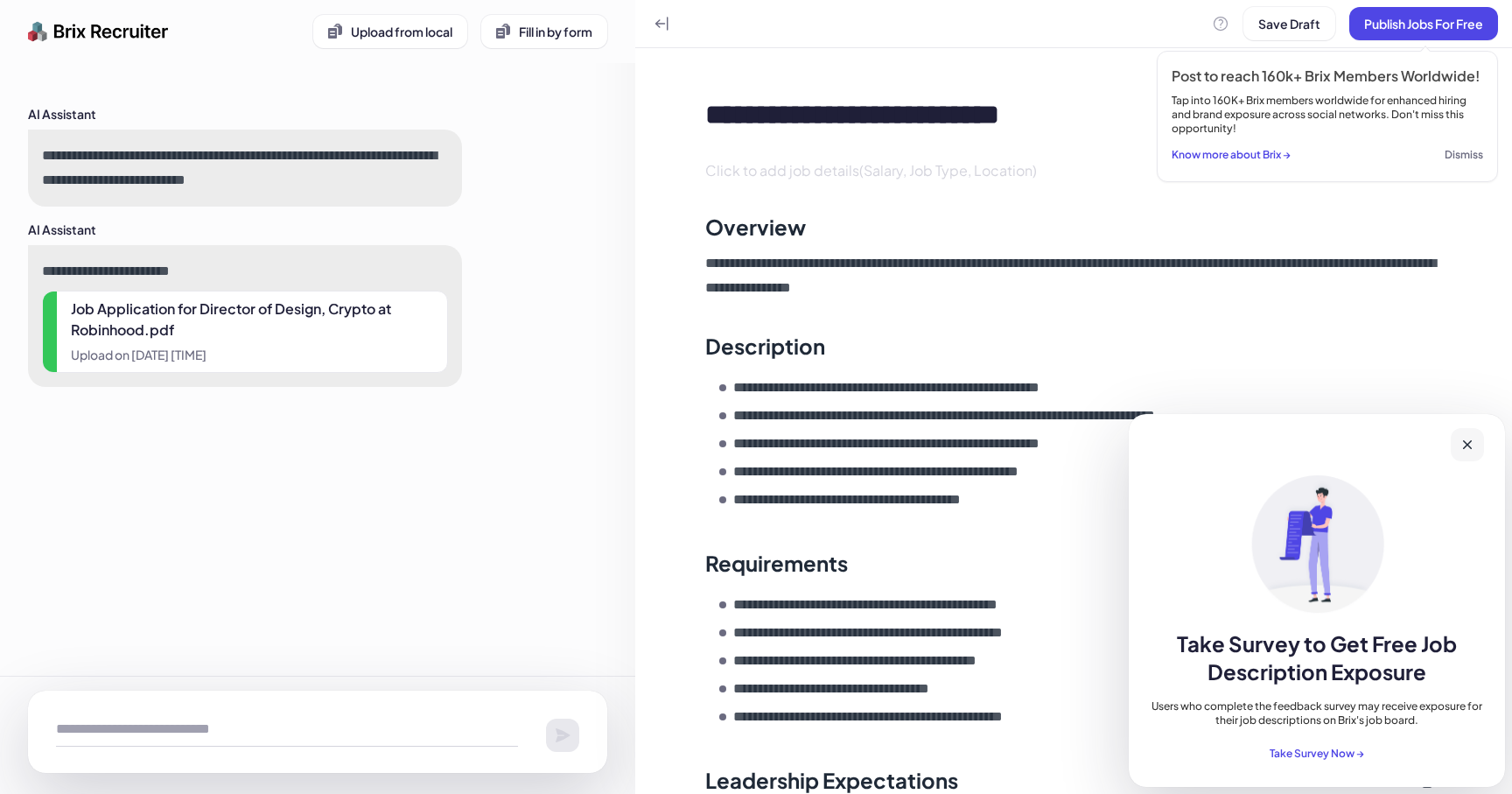 click 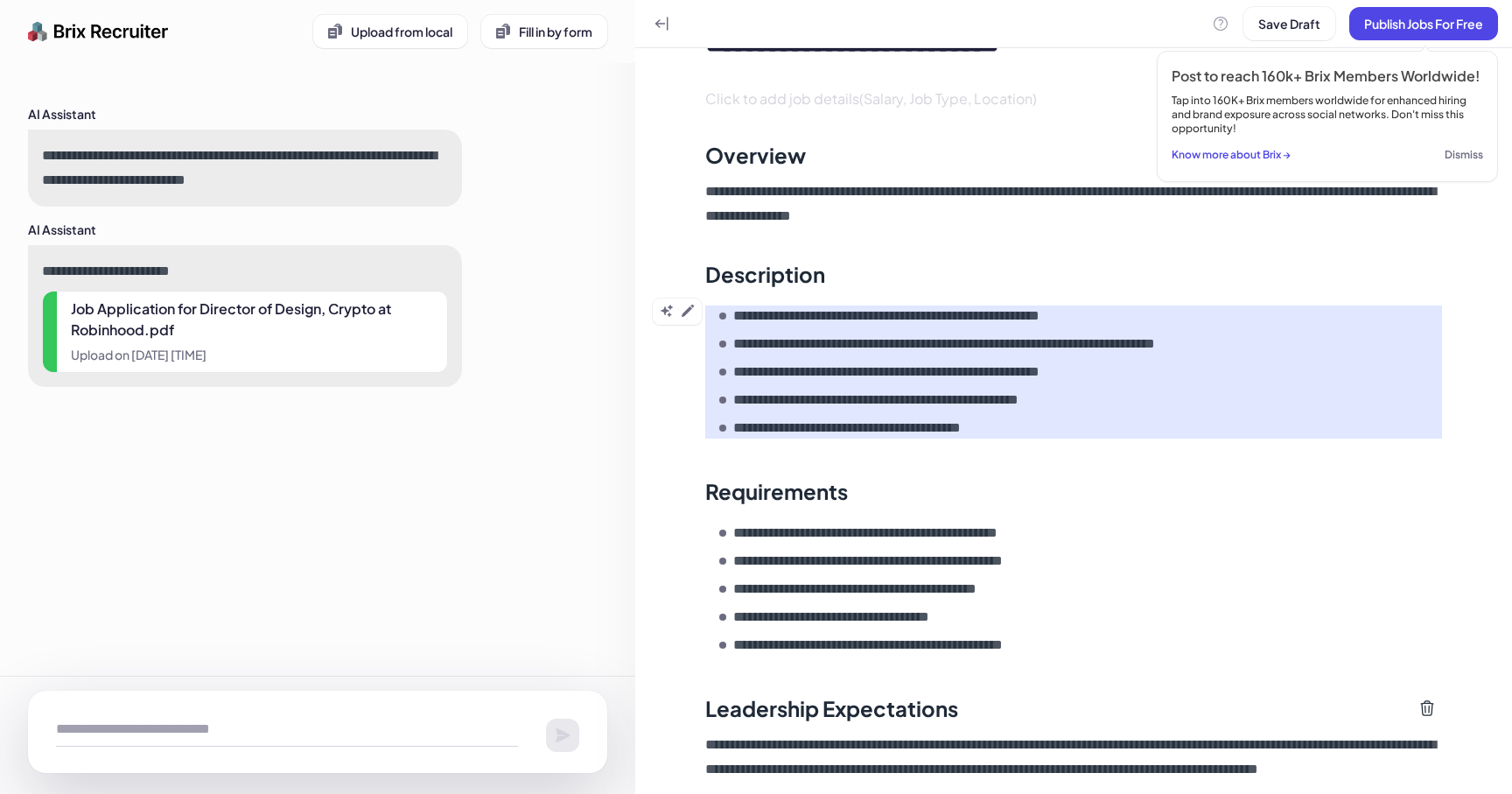 scroll, scrollTop: 0, scrollLeft: 0, axis: both 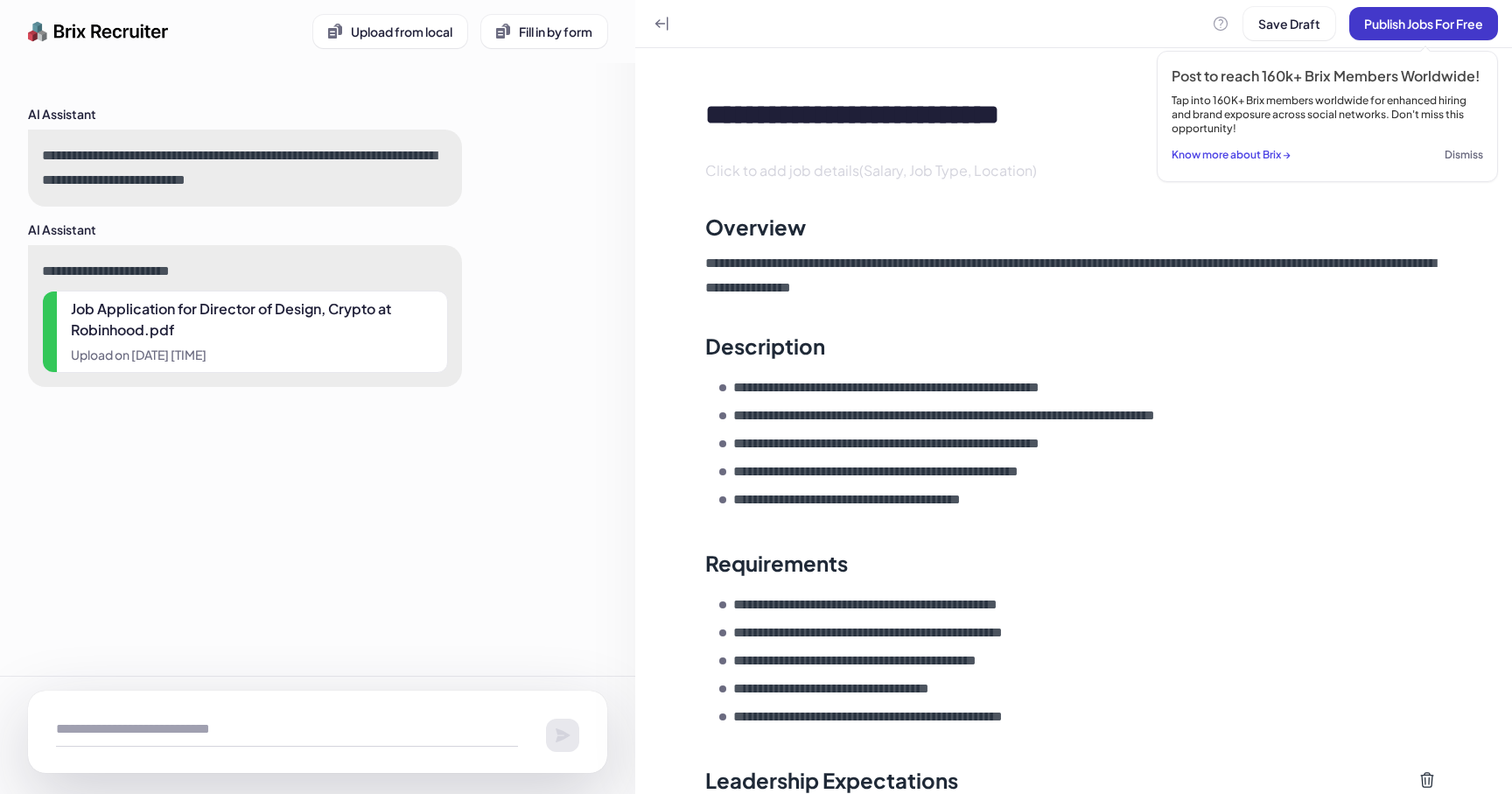 click on "Publish Jobs For Free" at bounding box center (1424, 24) 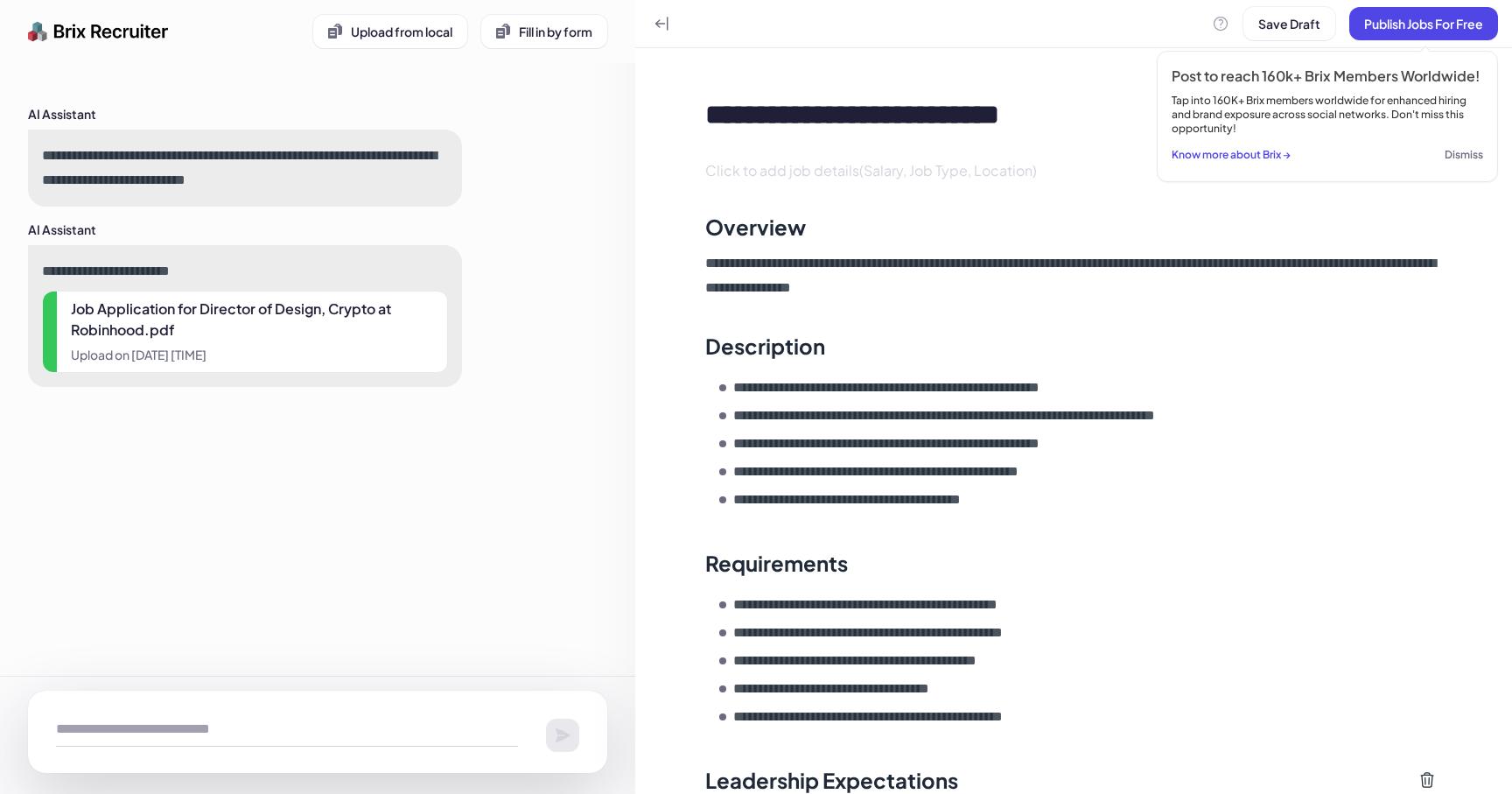 click on "Dismiss" at bounding box center [1464, 155] 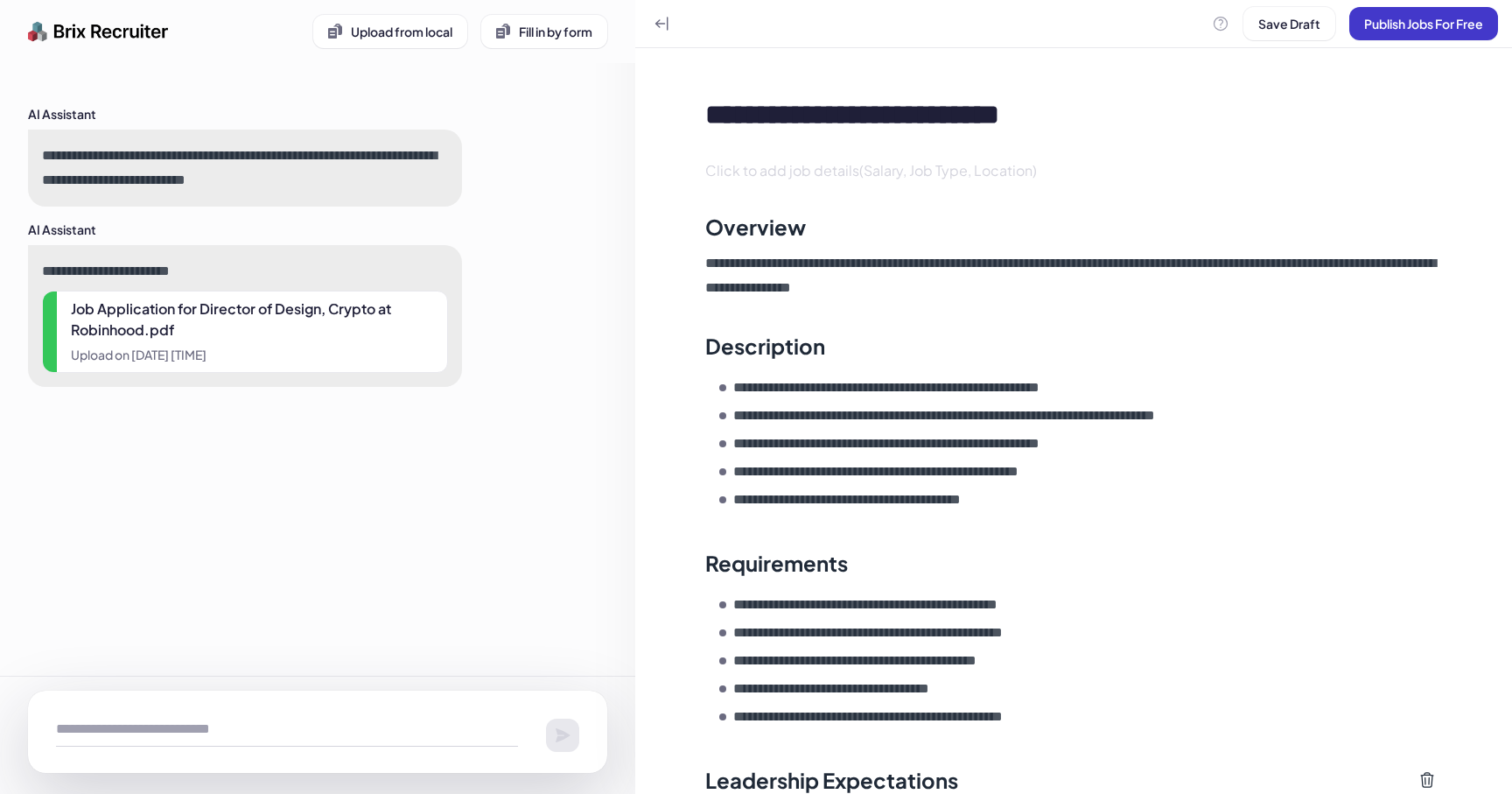 click on "Publish Jobs For Free" at bounding box center (1424, 24) 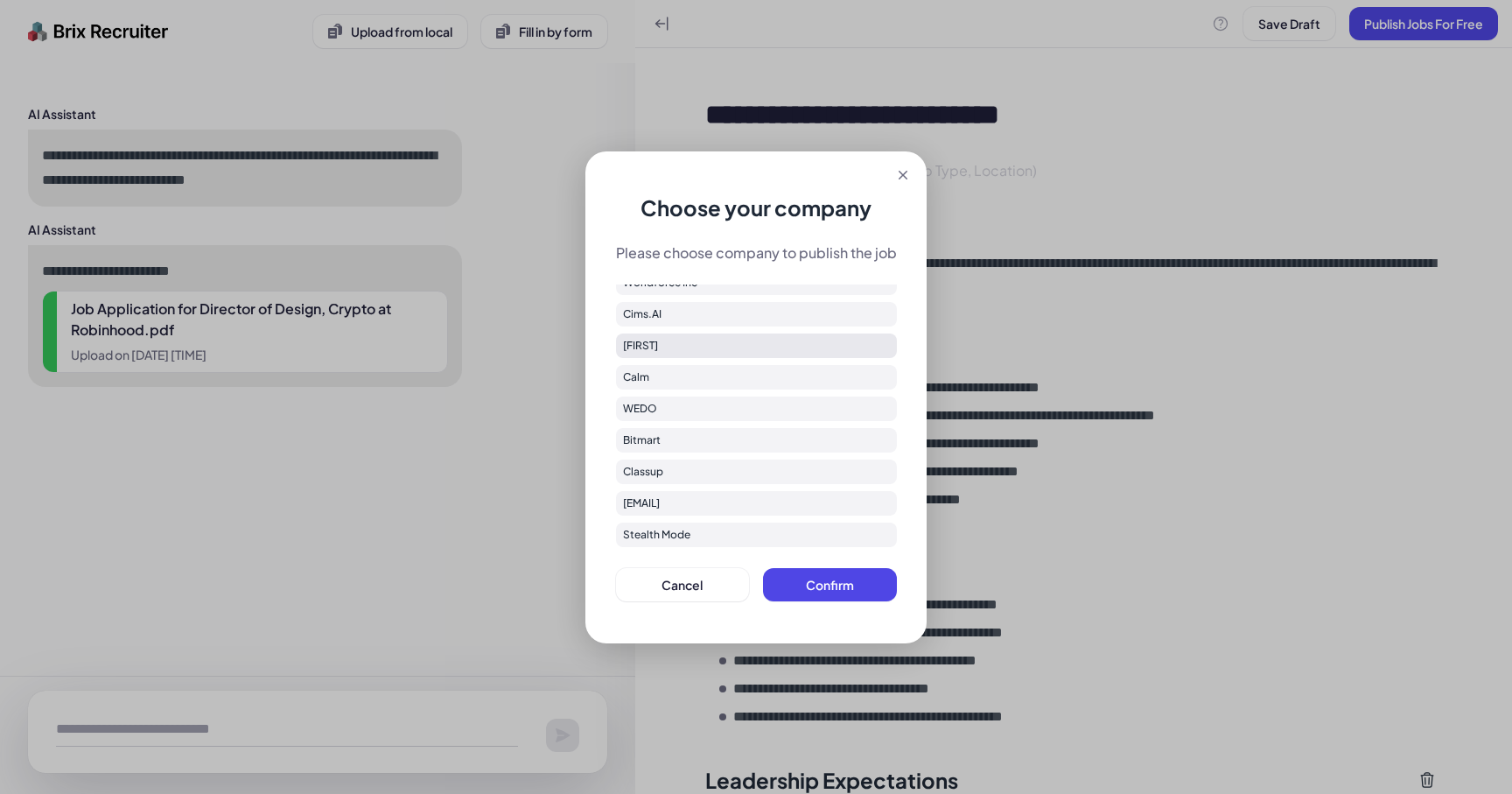 scroll, scrollTop: 0, scrollLeft: 0, axis: both 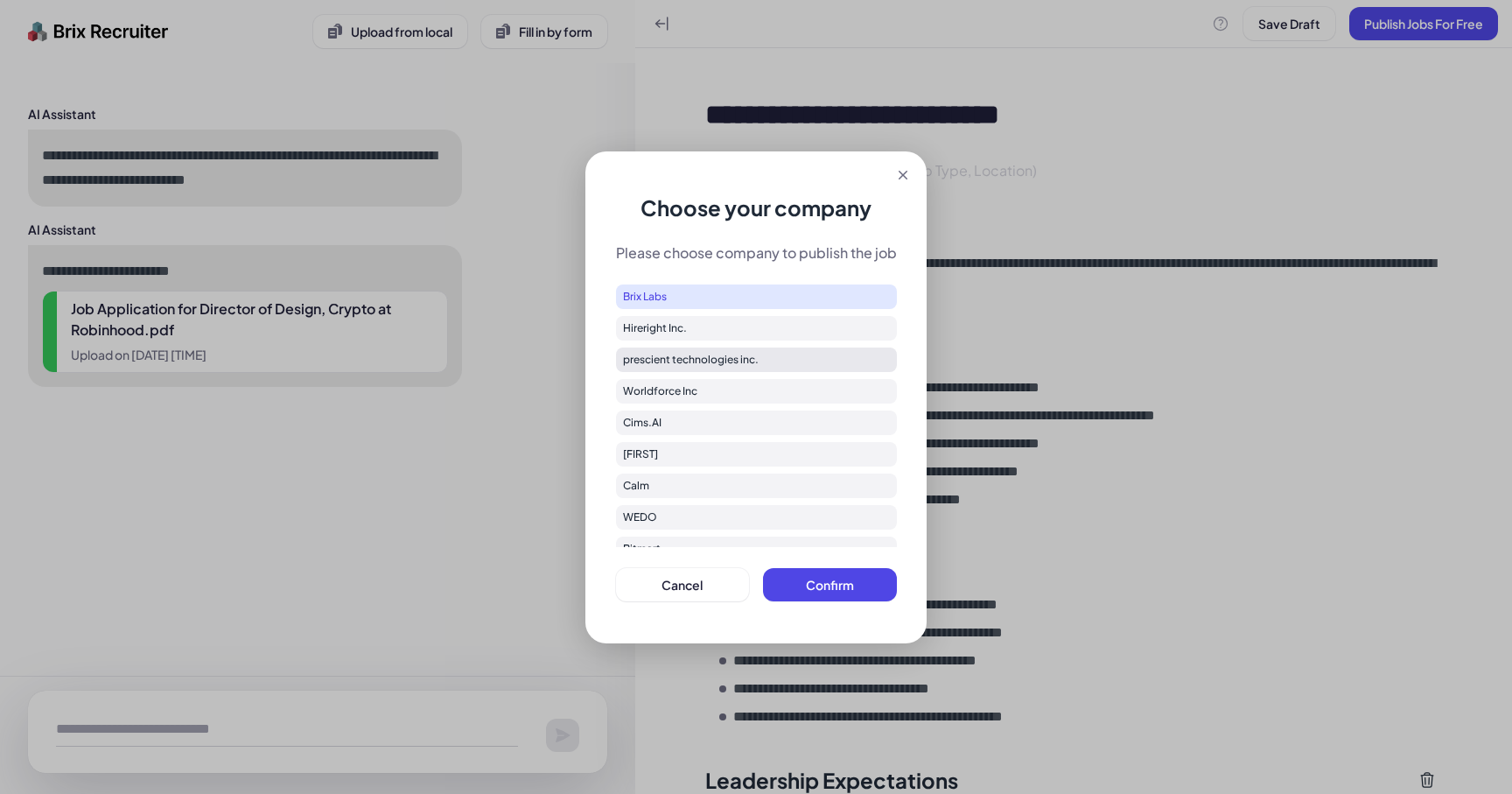type 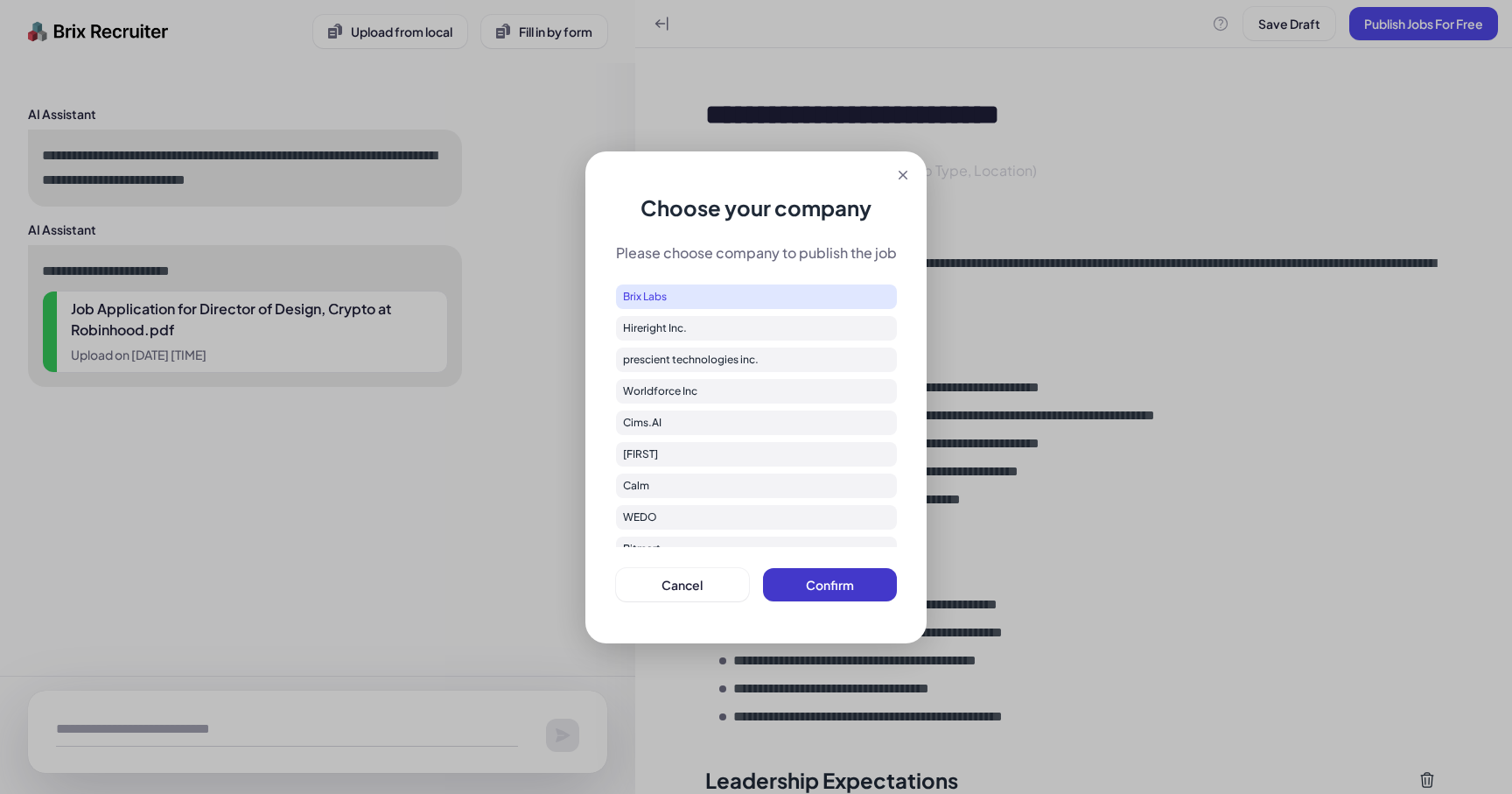 click on "Confirm" at bounding box center (830, 585) 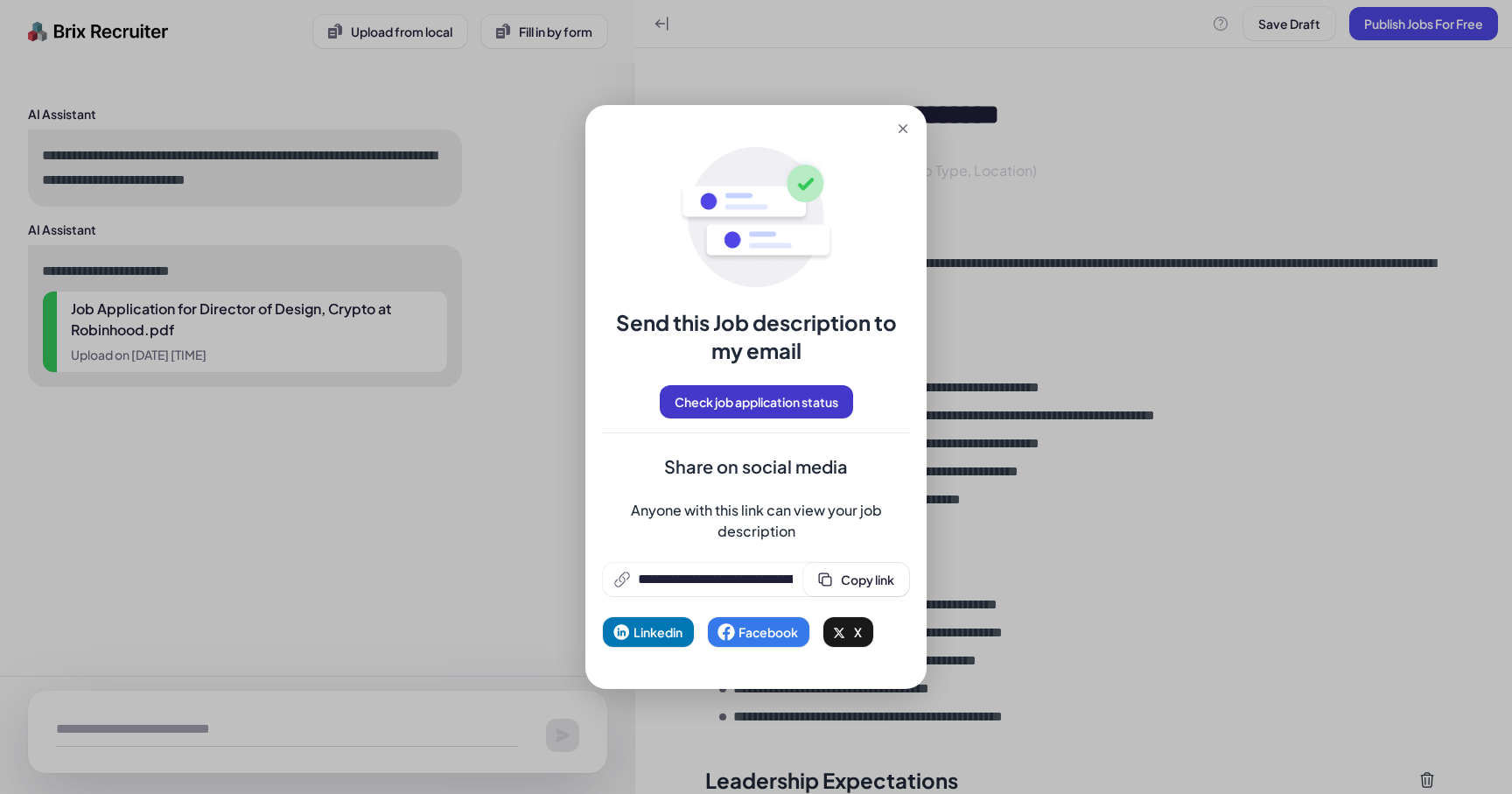 click on "Check job application status" at bounding box center [756, 402] 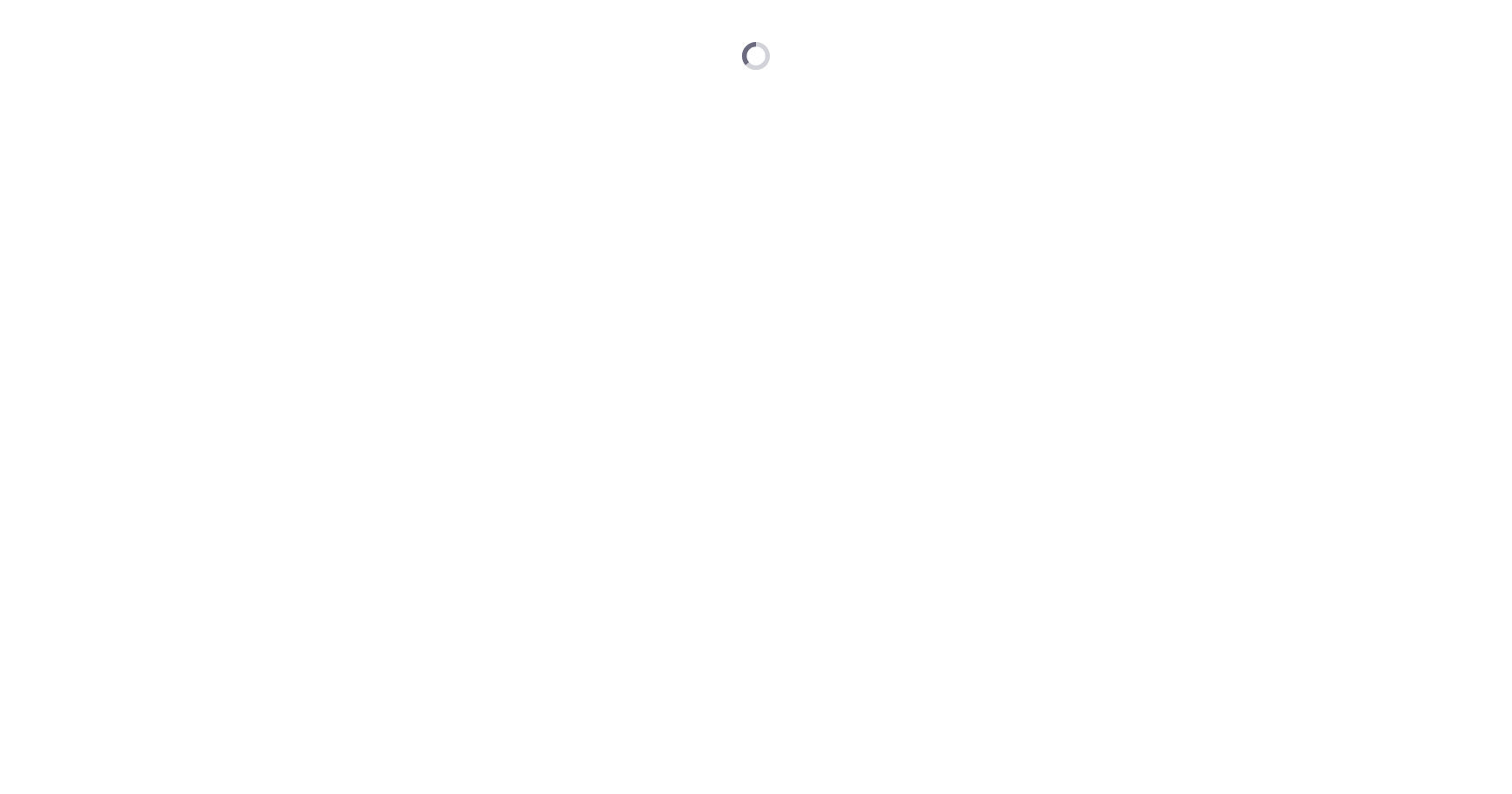 scroll, scrollTop: 0, scrollLeft: 0, axis: both 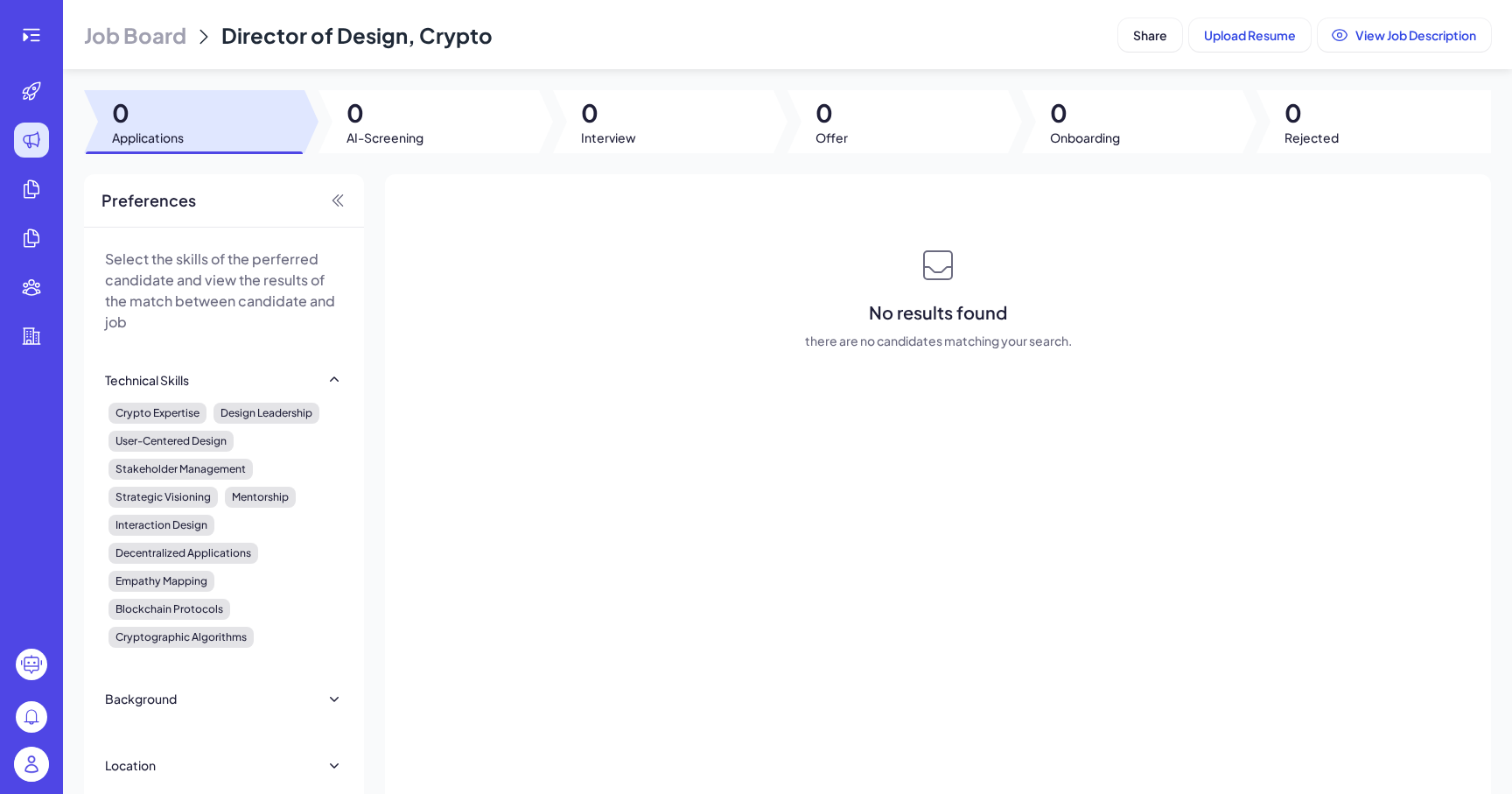 click on "No results found there are no candidates matching your search." at bounding box center (938, 297) 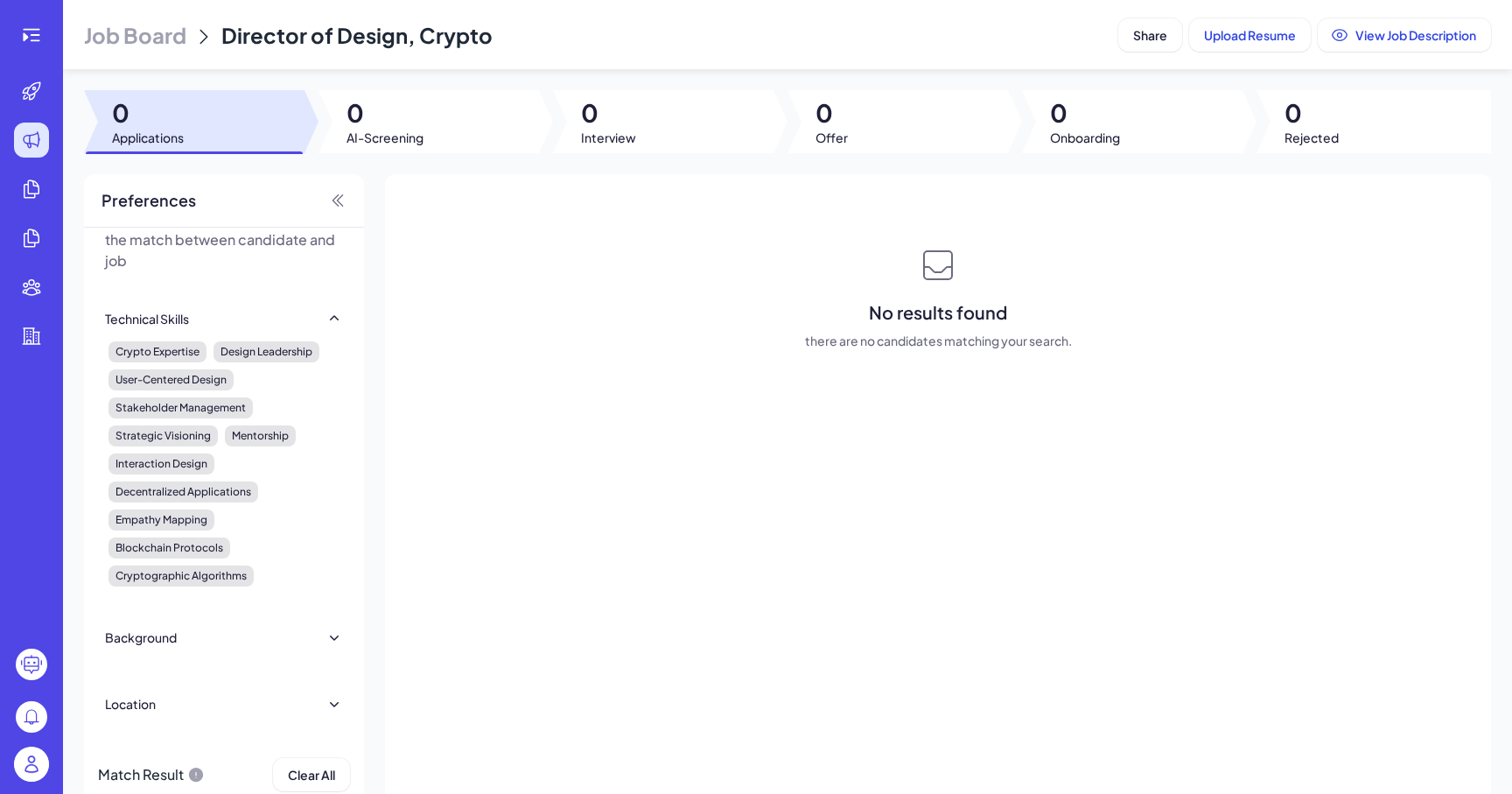 click 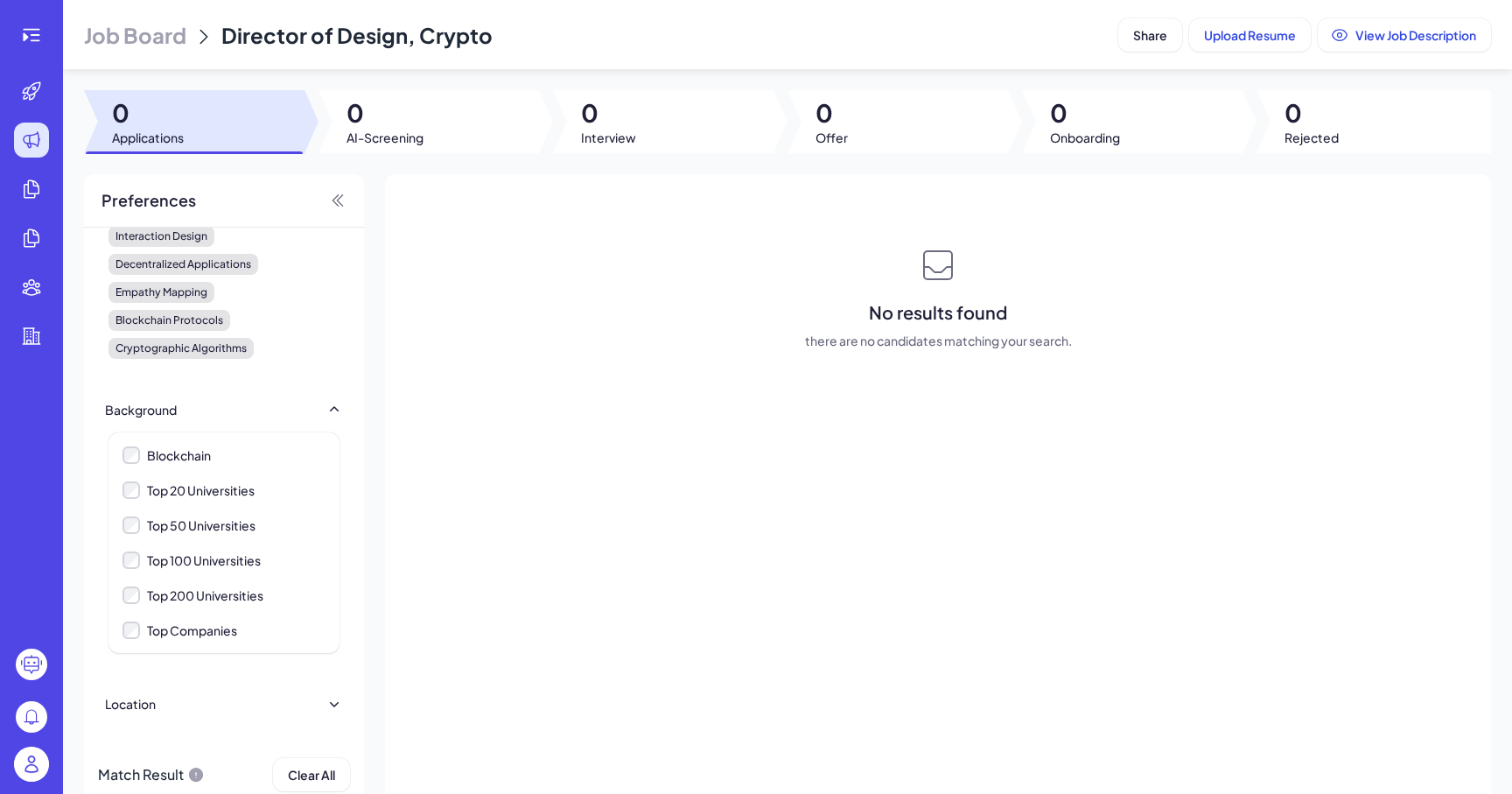 scroll, scrollTop: 0, scrollLeft: 0, axis: both 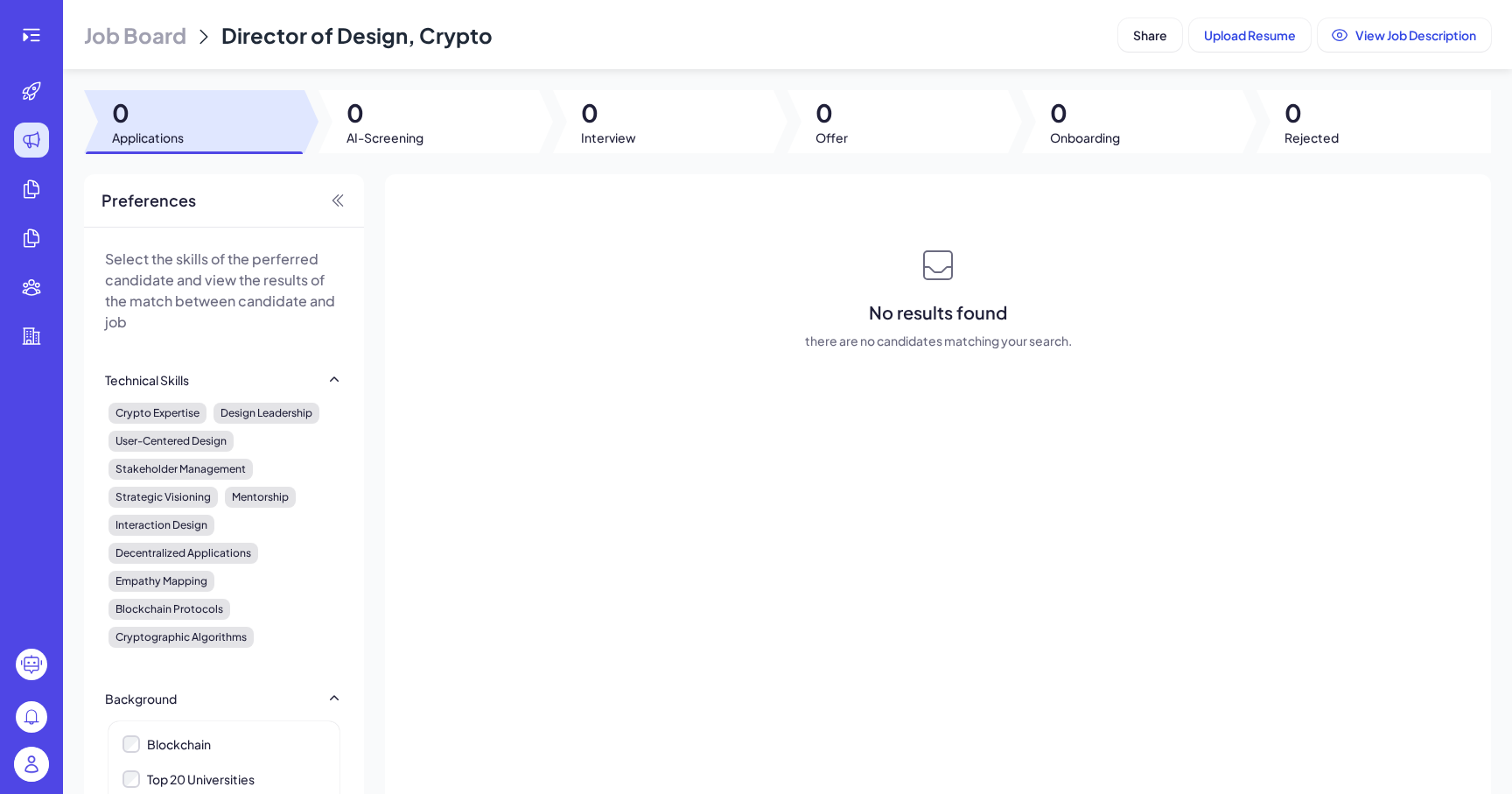 click on "Select the skills of the perferred candidate and view the results of the match between candidate and job" at bounding box center (224, 291) 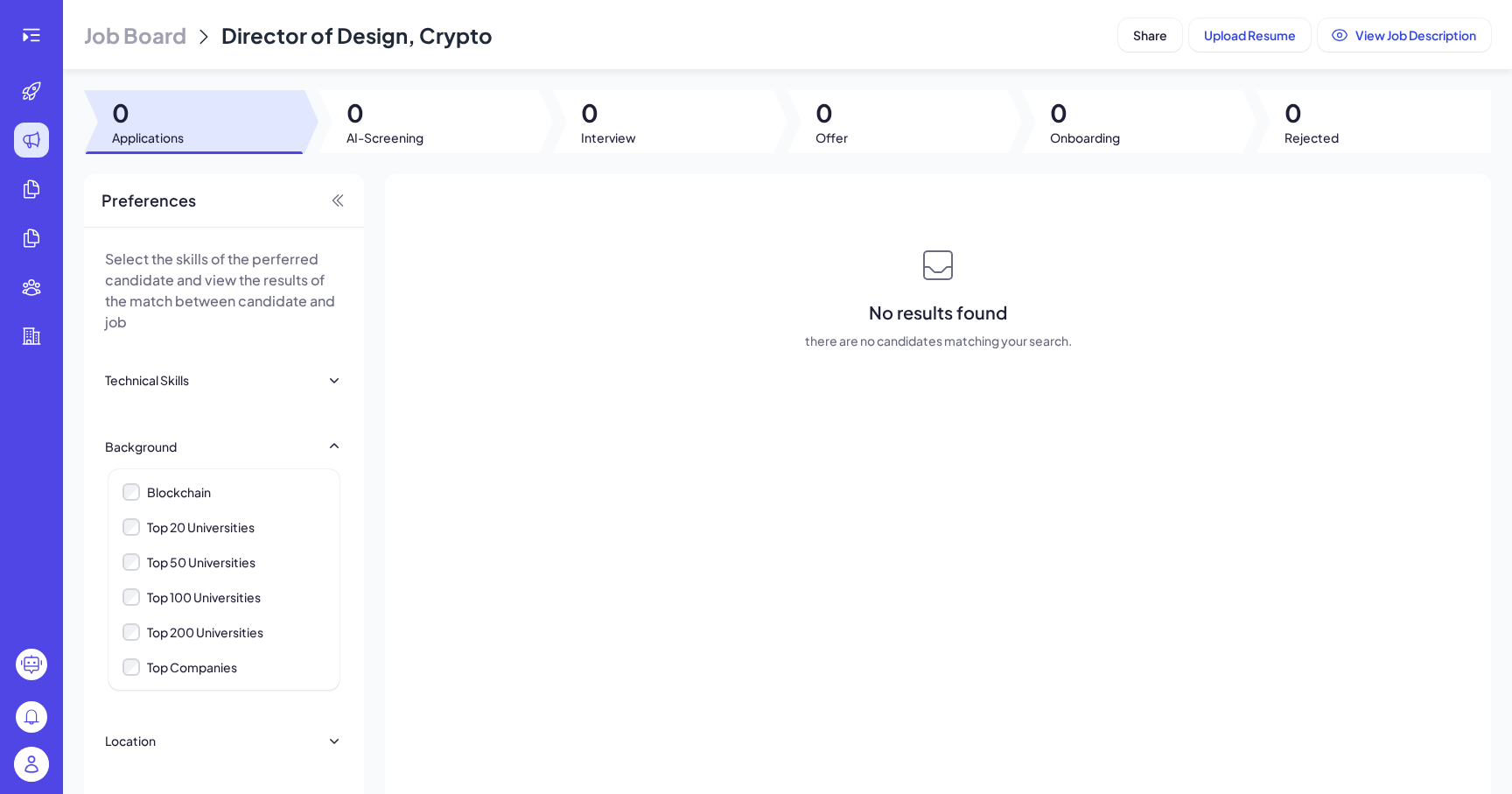 click on "Select the skills of the perferred candidate and view the results of the match between candidate and job" at bounding box center (224, 291) 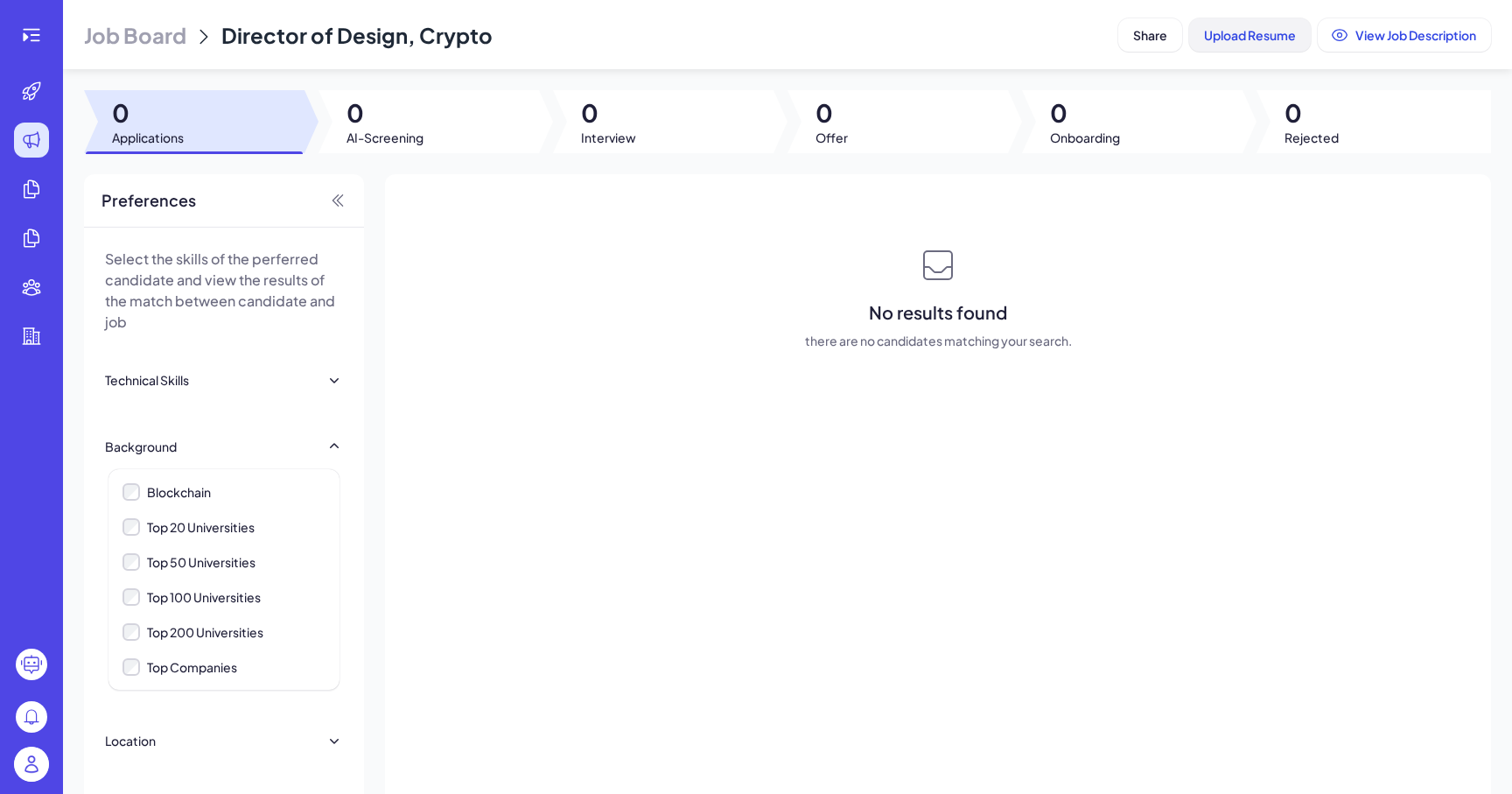 click on "Upload Resume" at bounding box center (1250, 35) 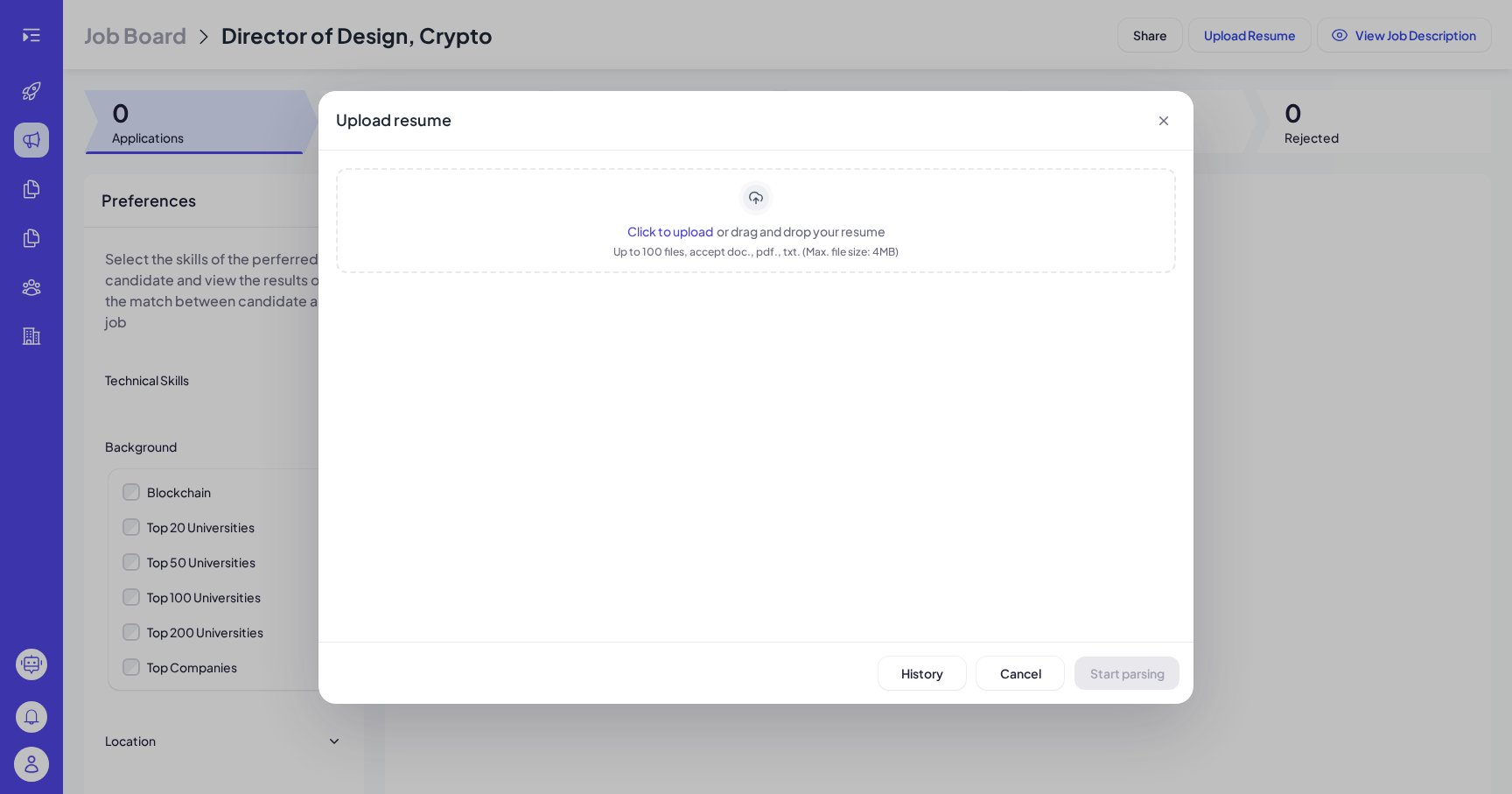 click on "Up to 100 files, accept doc., pdf., txt. (Max. file size: 4MB)" at bounding box center (756, 252) 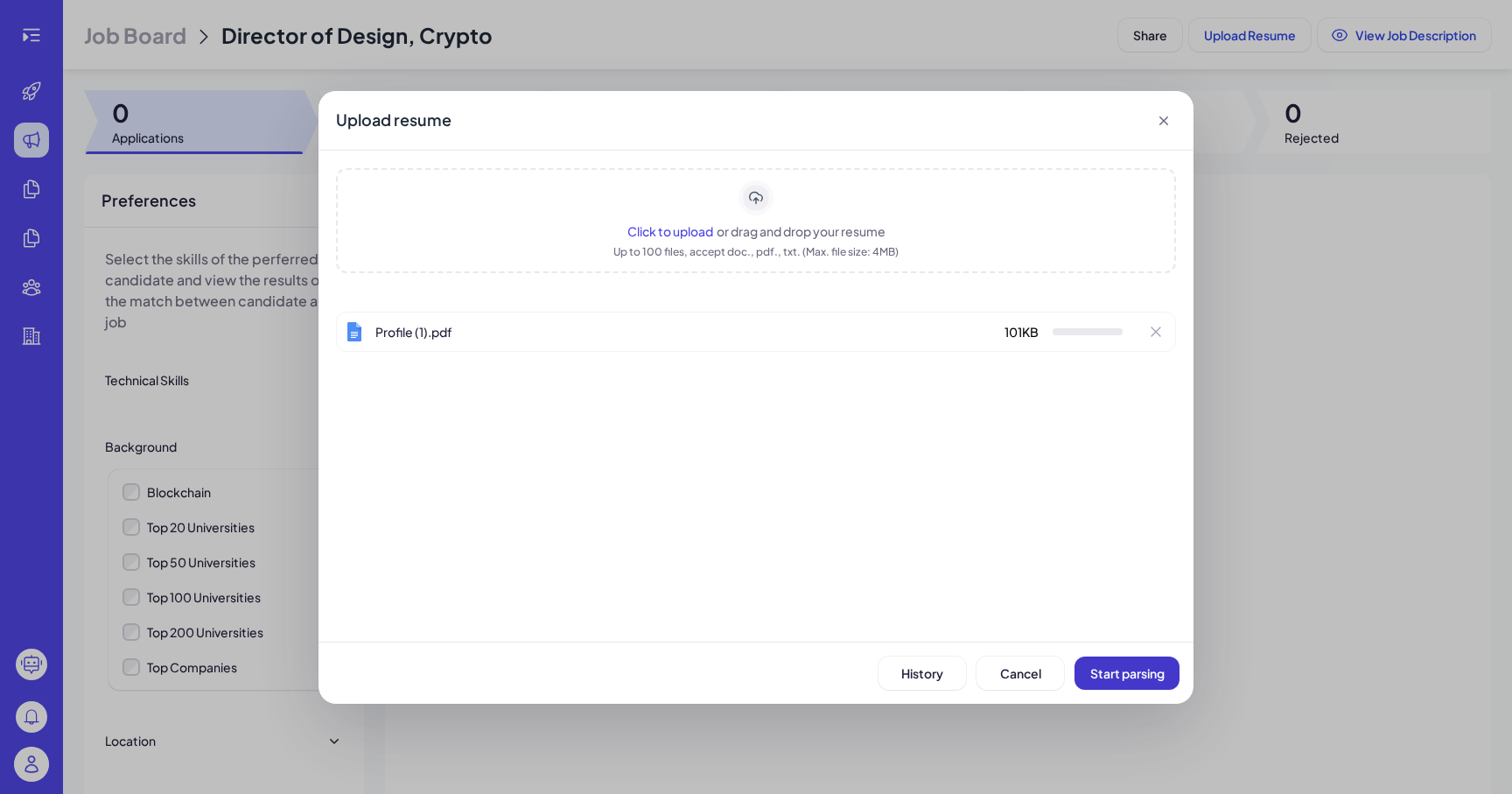 click on "Start parsing" at bounding box center (1127, 673) 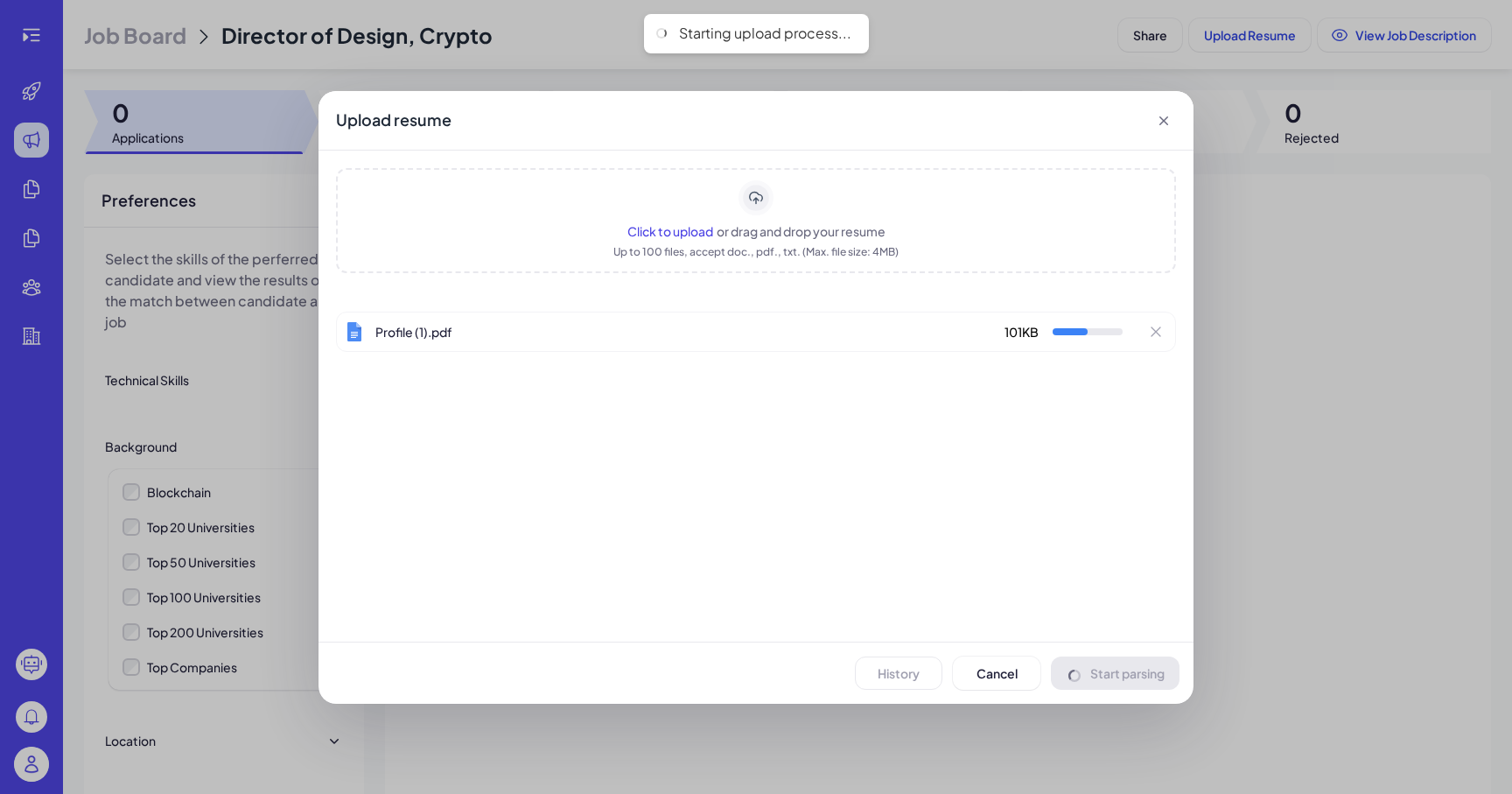 type 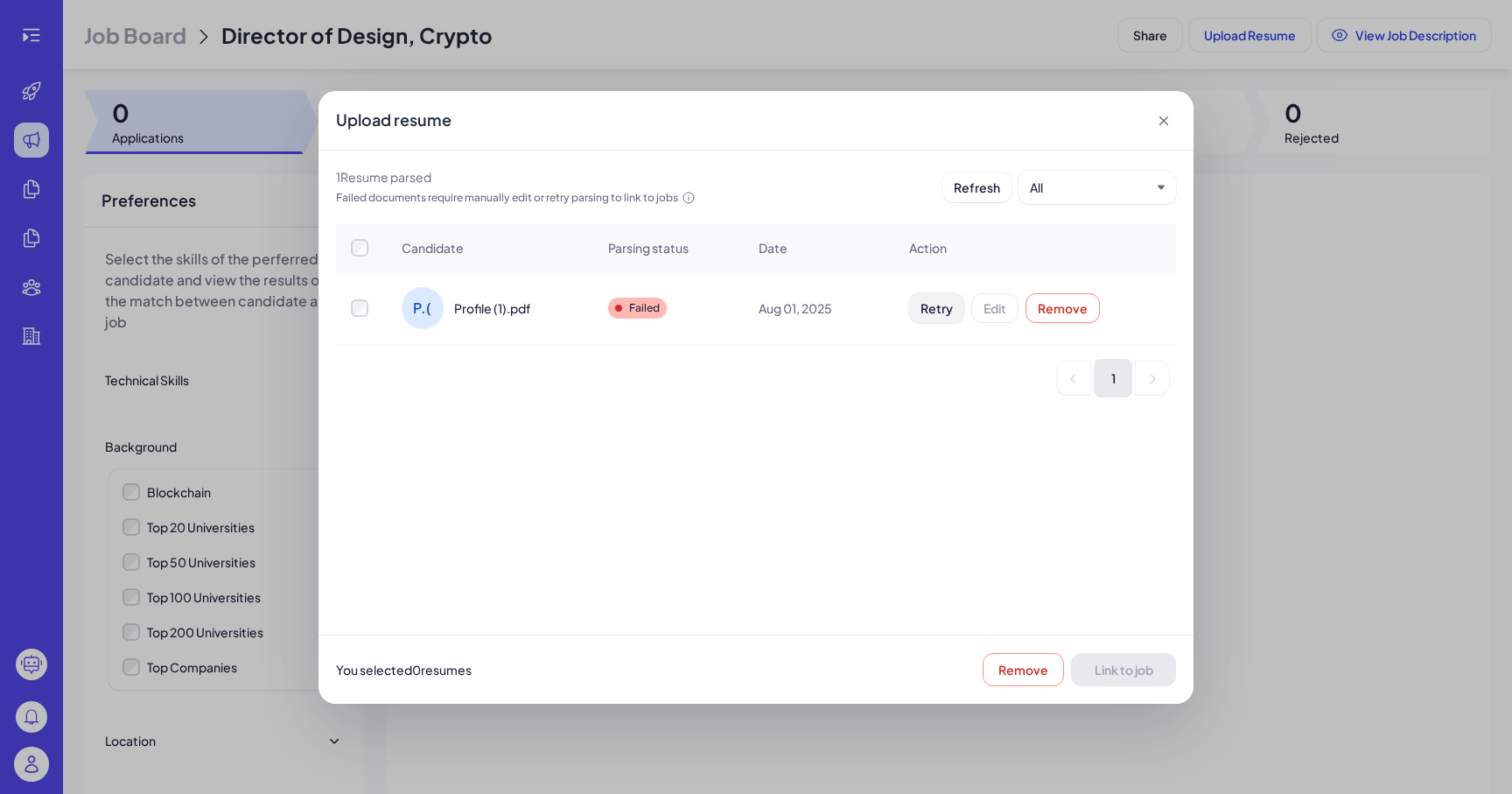 click on "Retry" at bounding box center [936, 308] 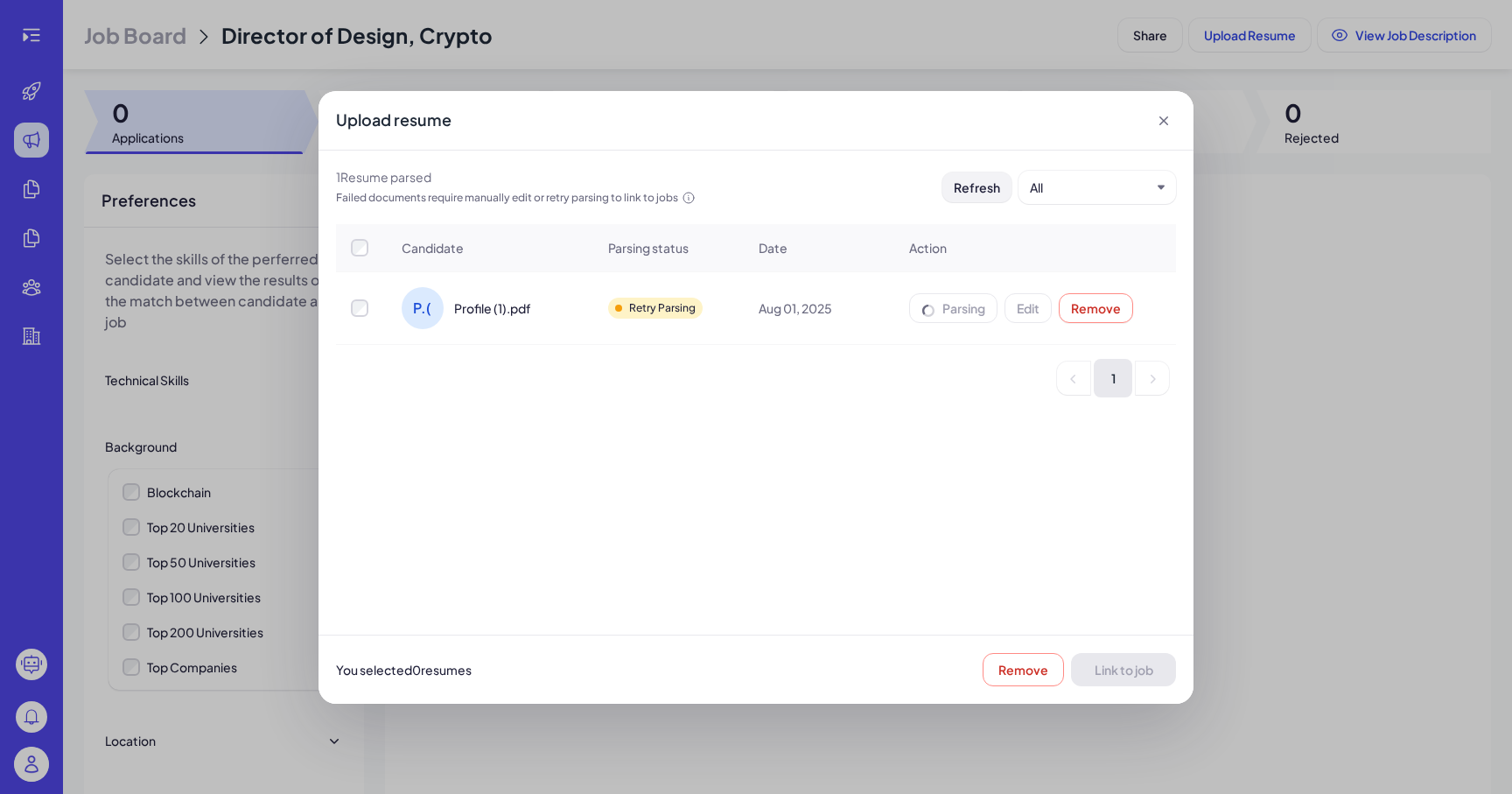 click on "Refresh" at bounding box center [976, 187] 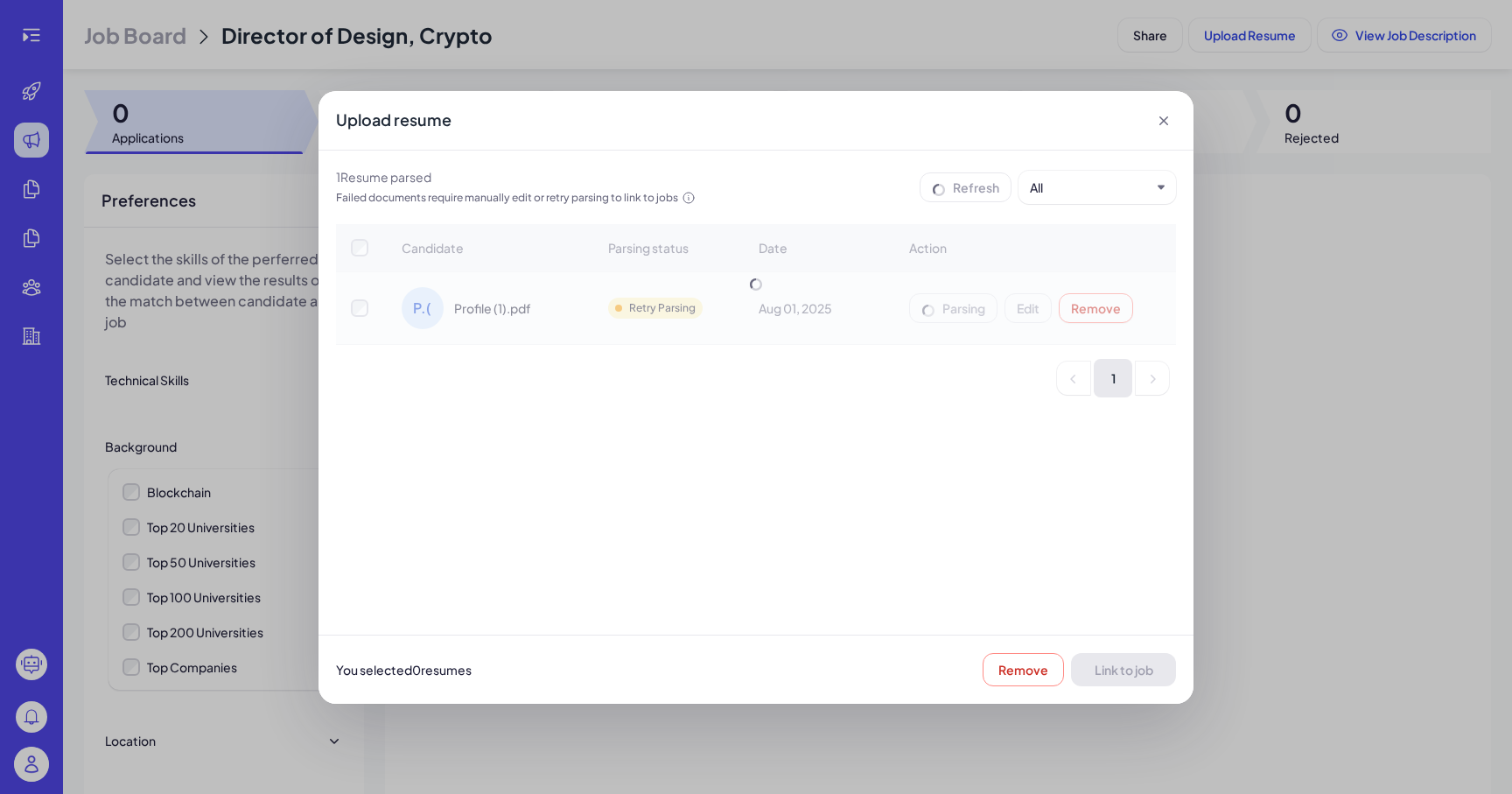 click on "Refresh All" at bounding box center (1047, 187) 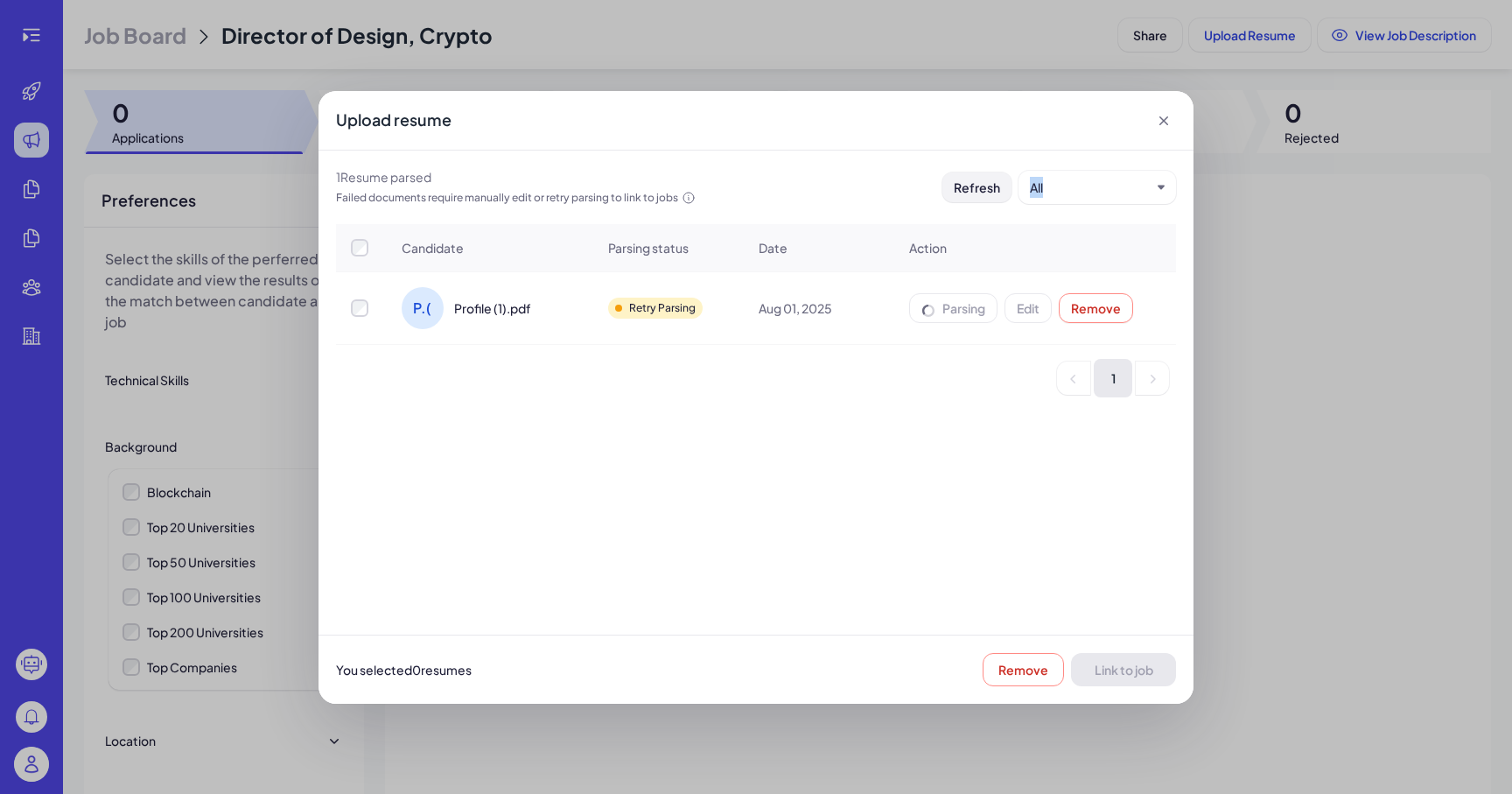 click on "Refresh" at bounding box center [976, 187] 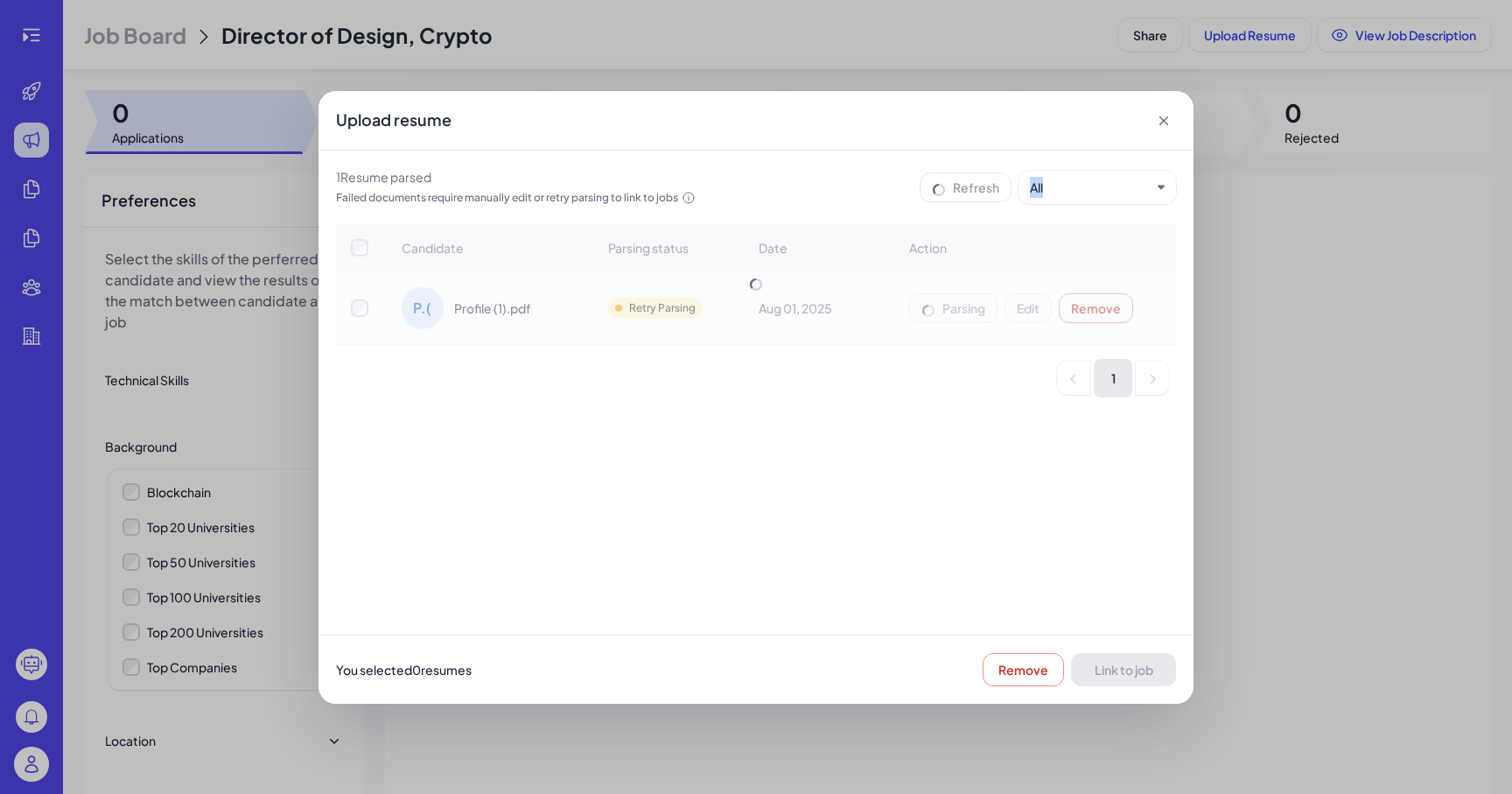 click on "Refresh All" at bounding box center [1047, 187] 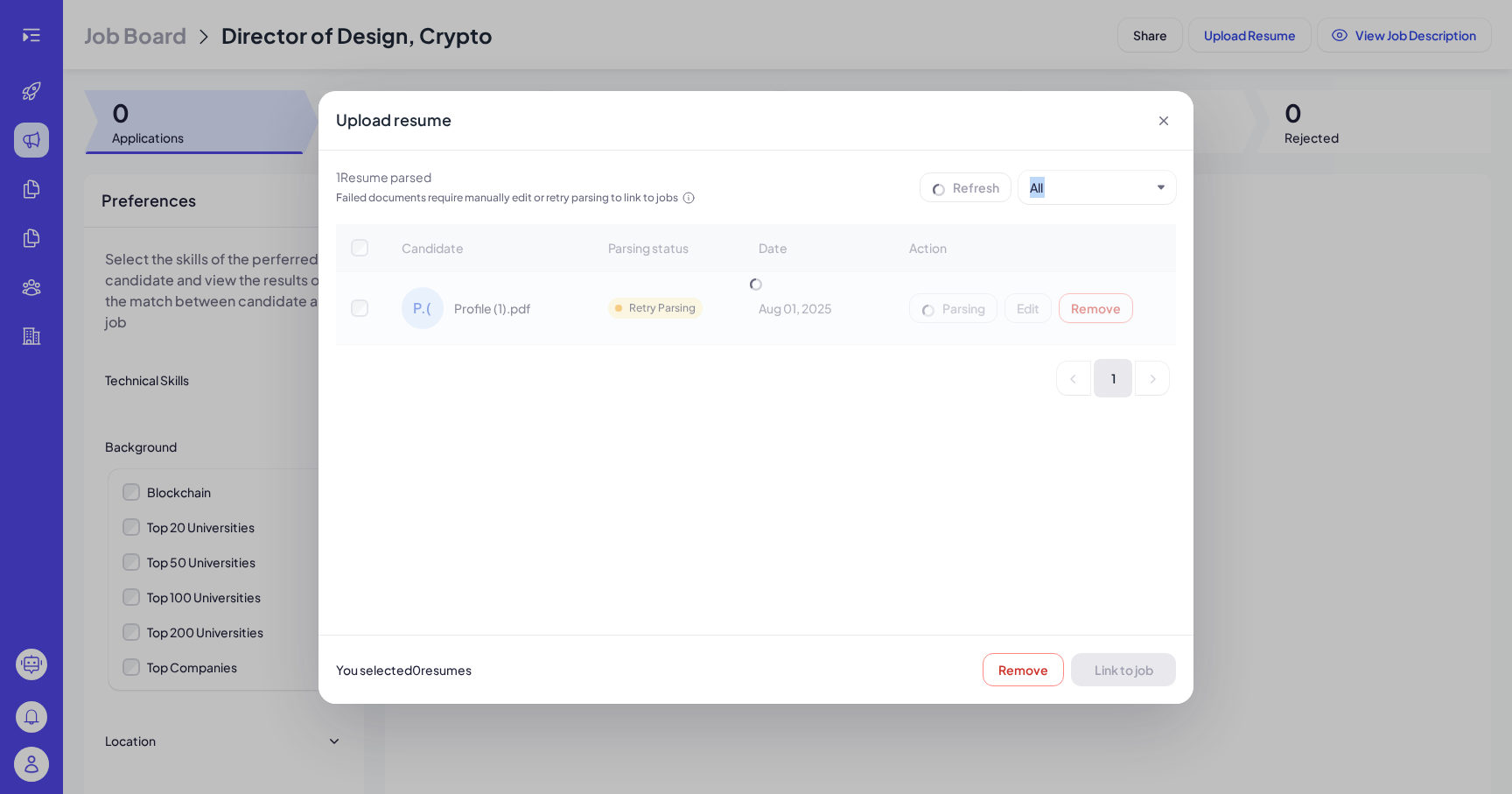 click on "Refresh" at bounding box center (965, 187) 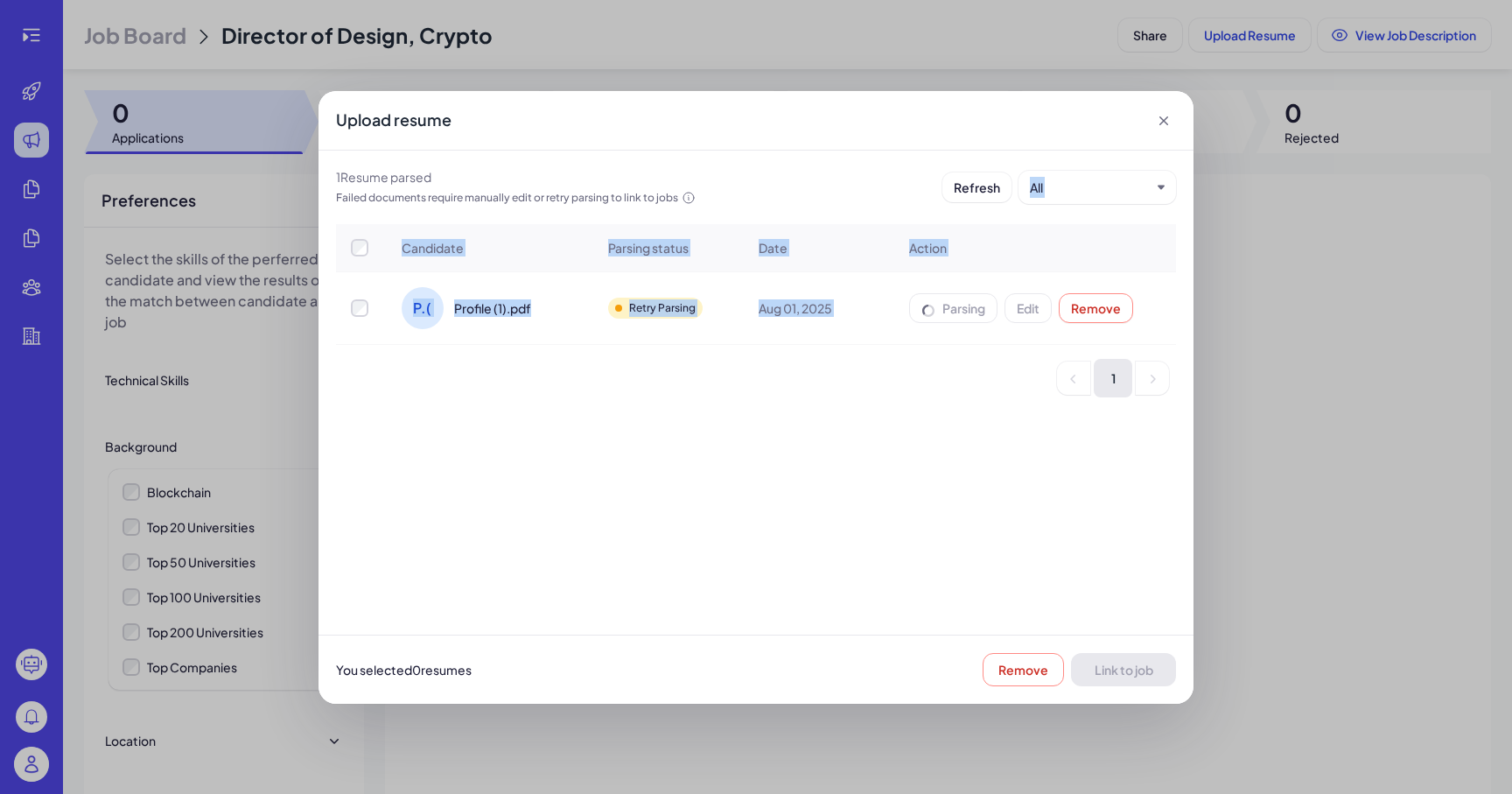 click on "1  Resume   parsed" at bounding box center [515, 177] 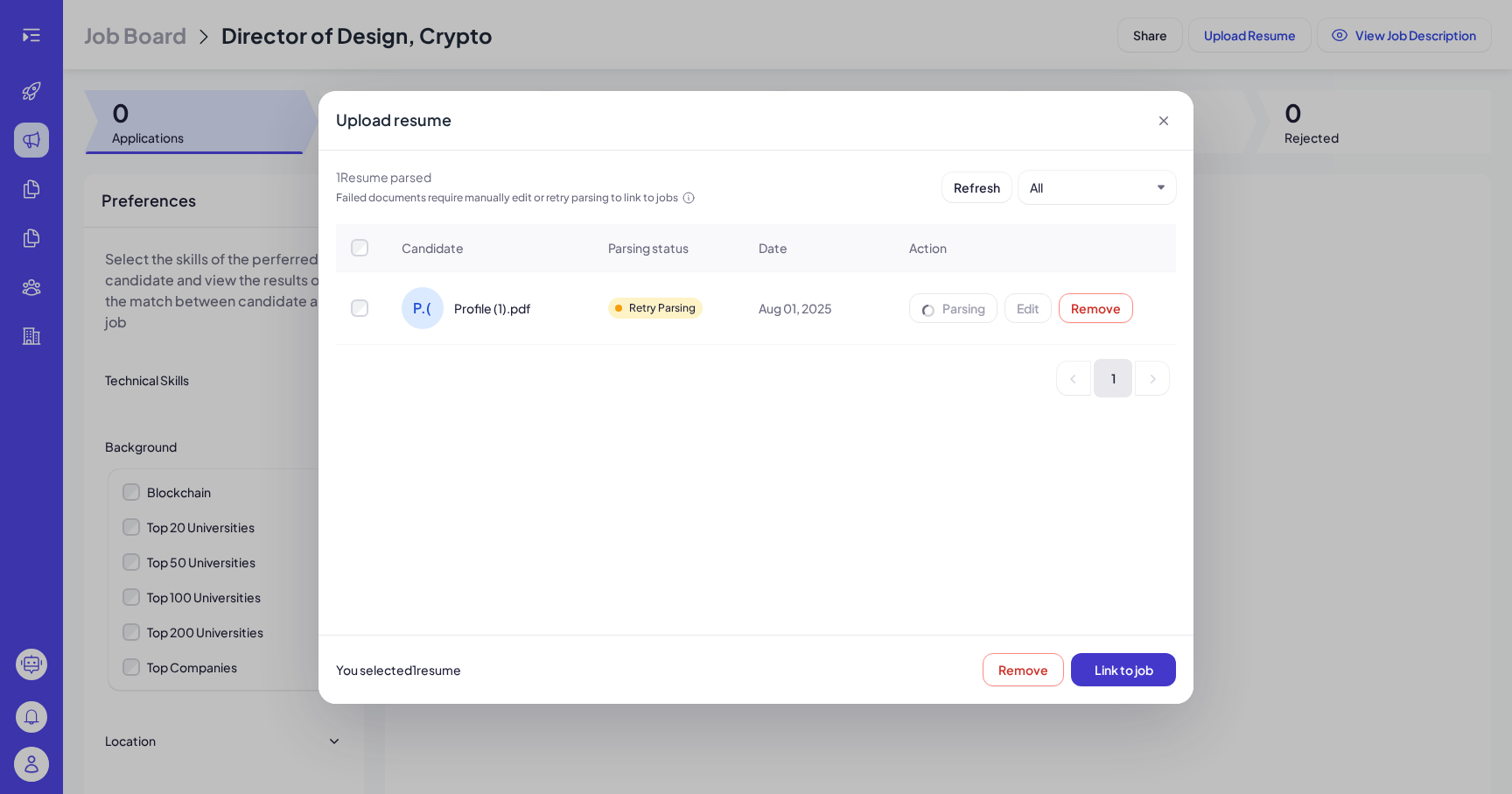 click on "Link to job" at bounding box center (1124, 670) 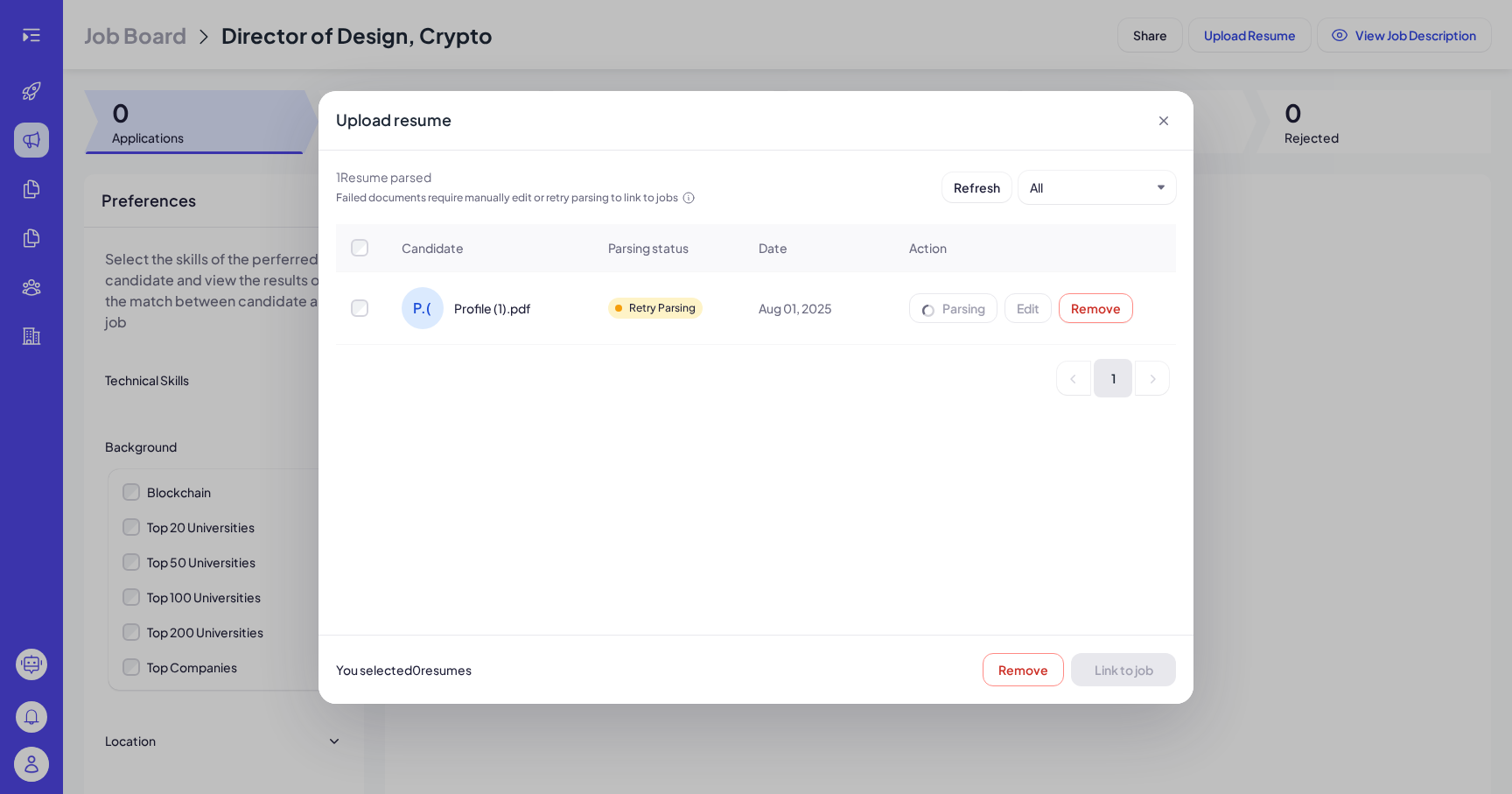 type 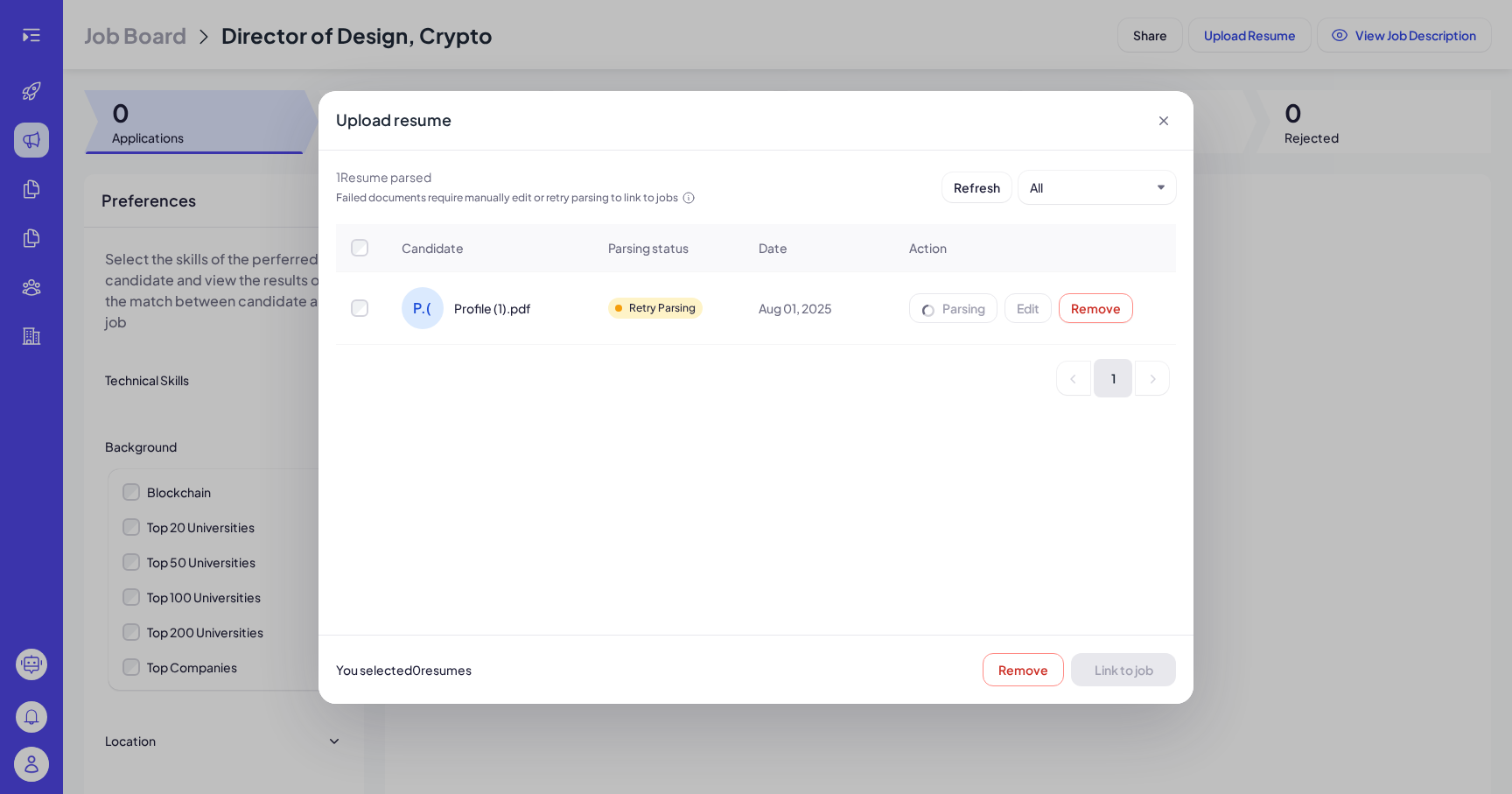 click 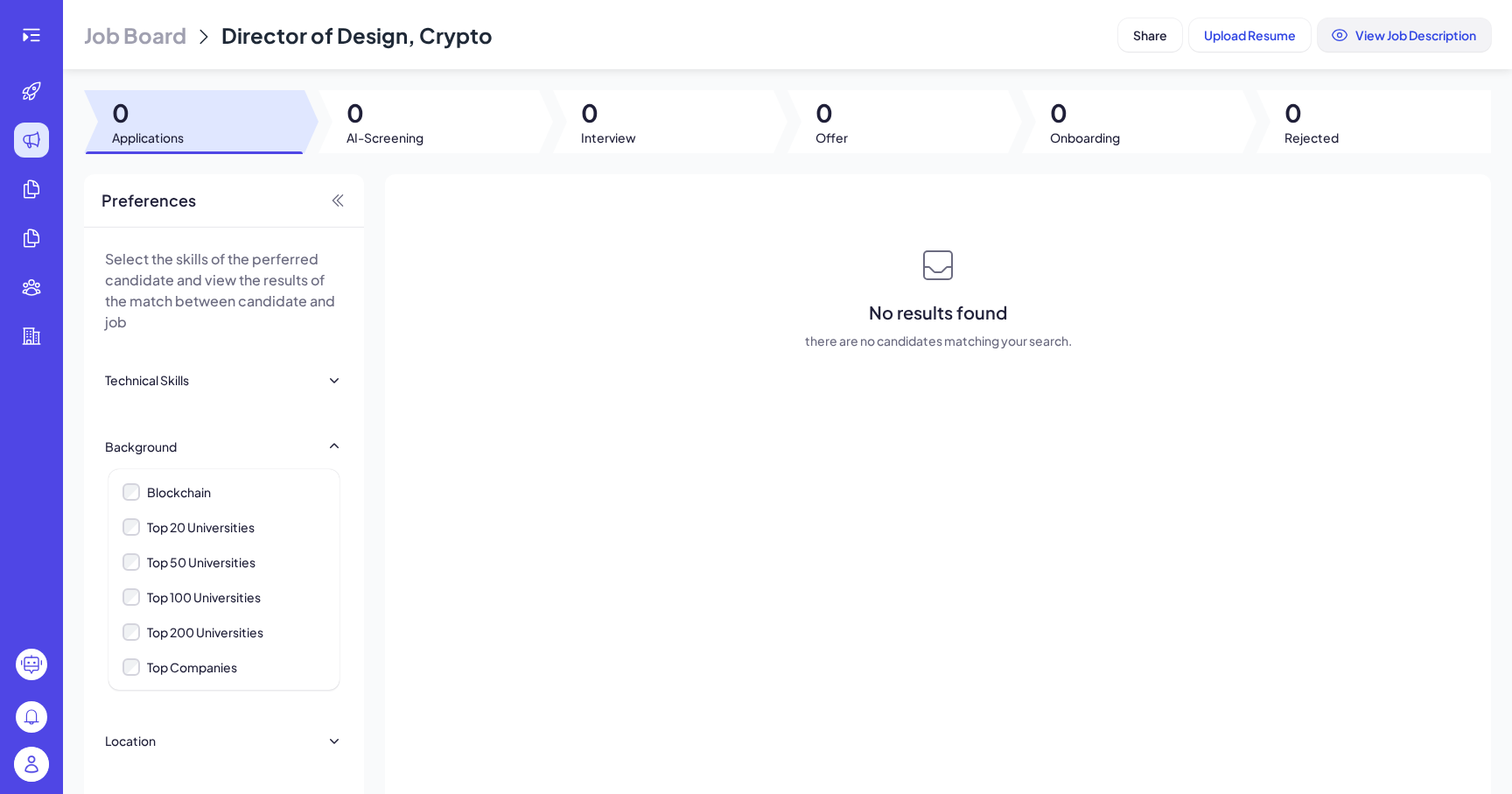 click on "View Job Description" at bounding box center [1404, 35] 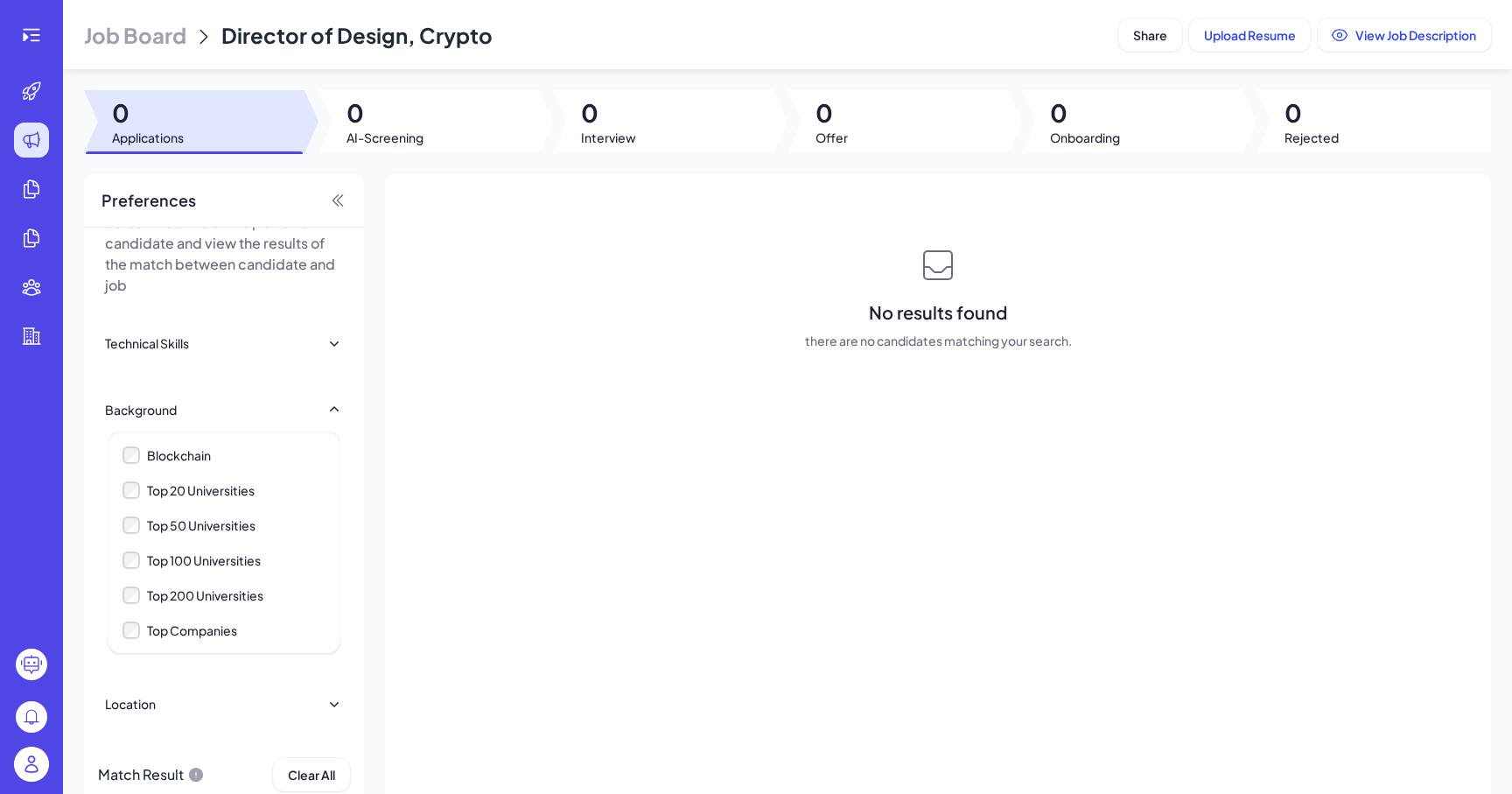 scroll, scrollTop: 0, scrollLeft: 0, axis: both 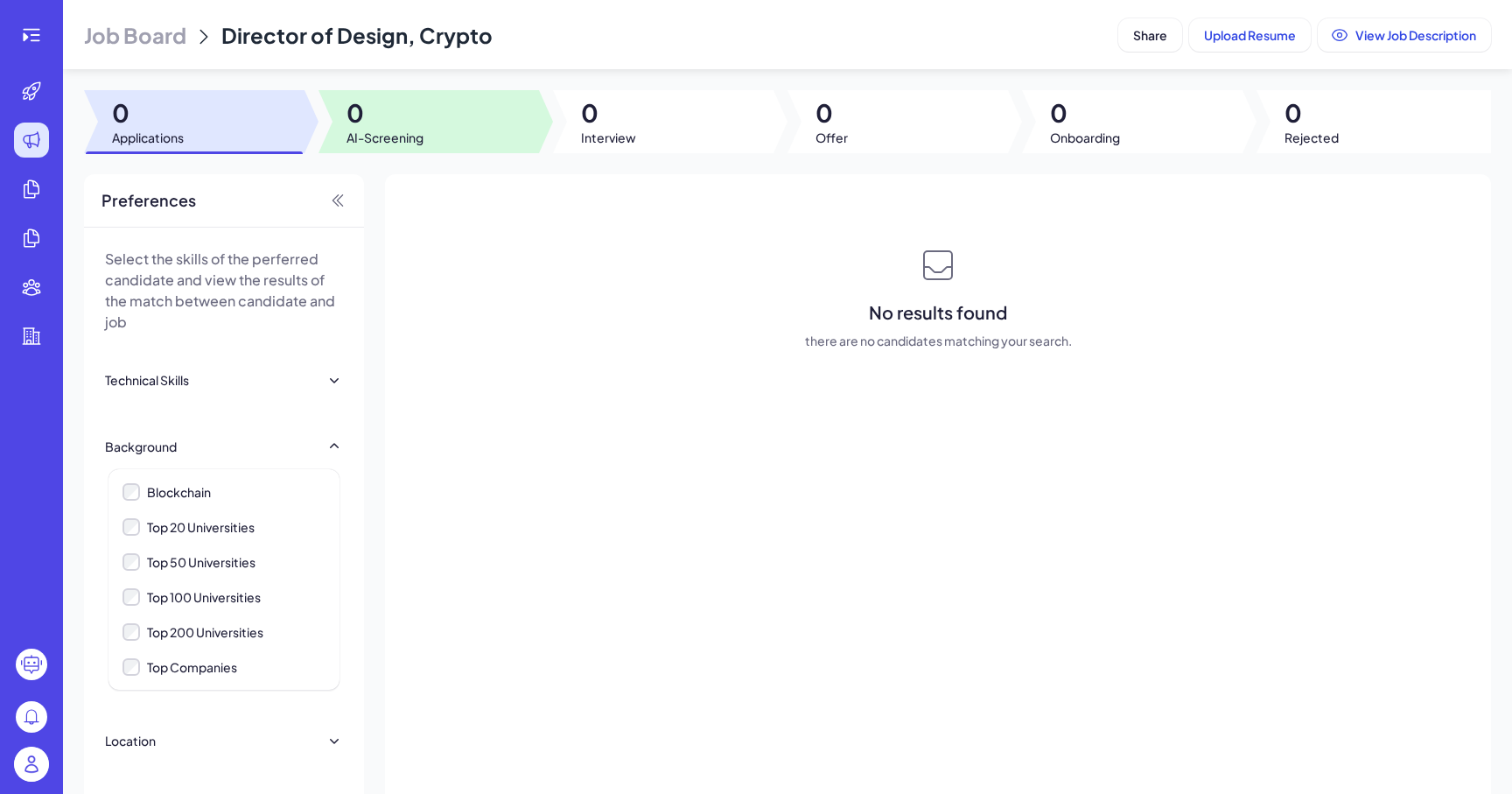 click on "AI-Screening" at bounding box center (385, 137) 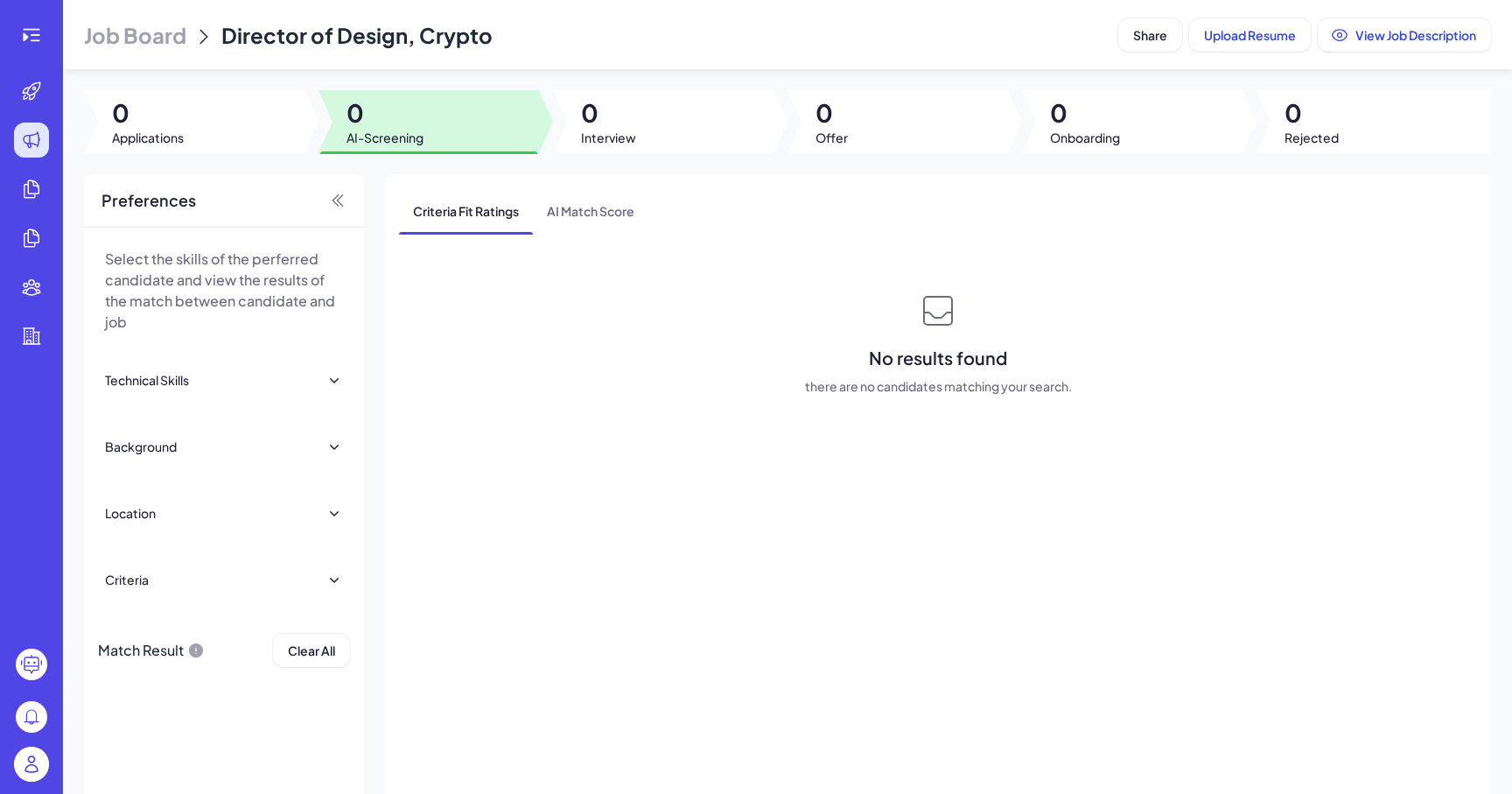 click on "Technical Skills" at bounding box center [224, 380] 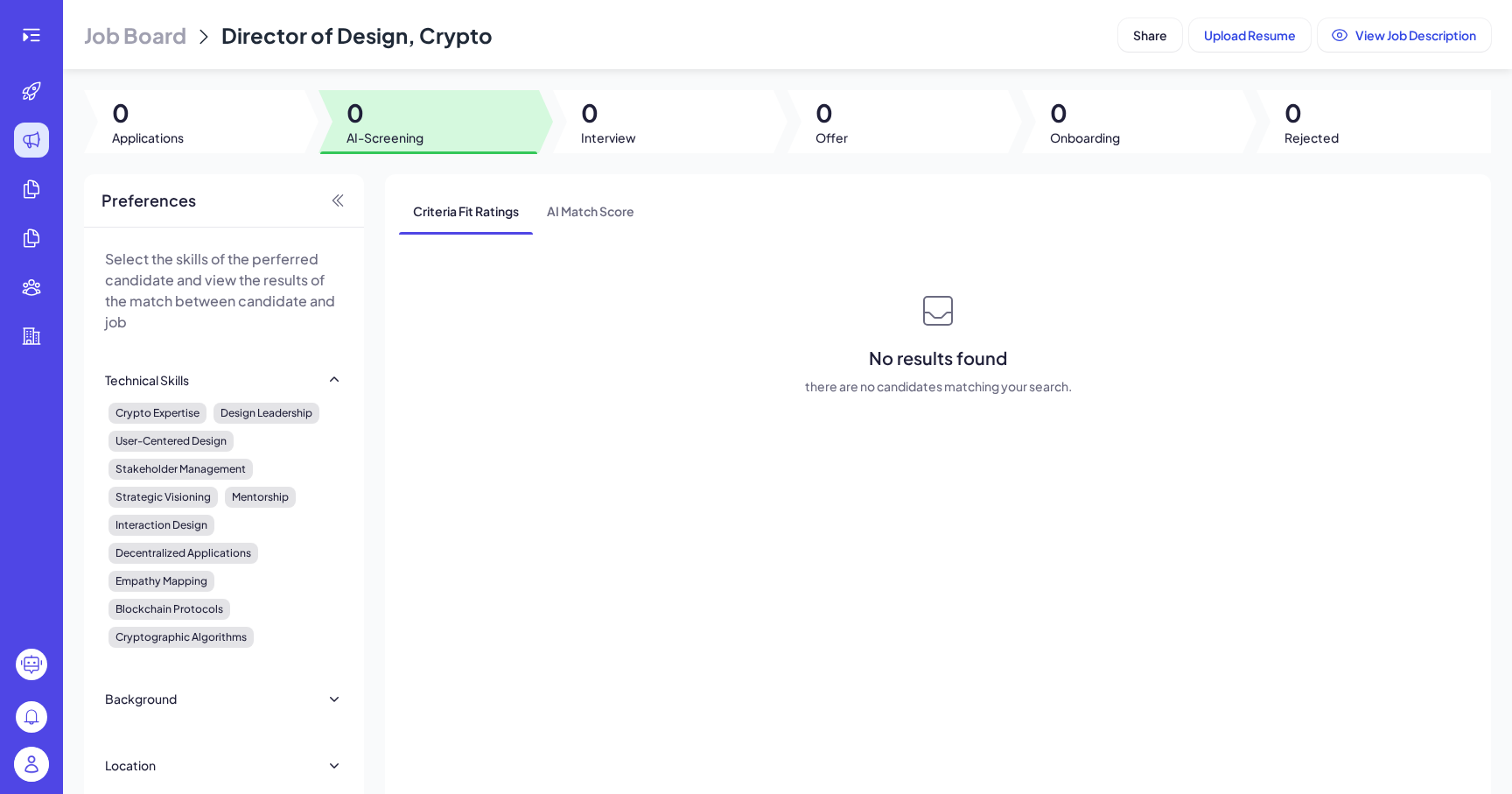 click on "Technical Skills" at bounding box center [224, 380] 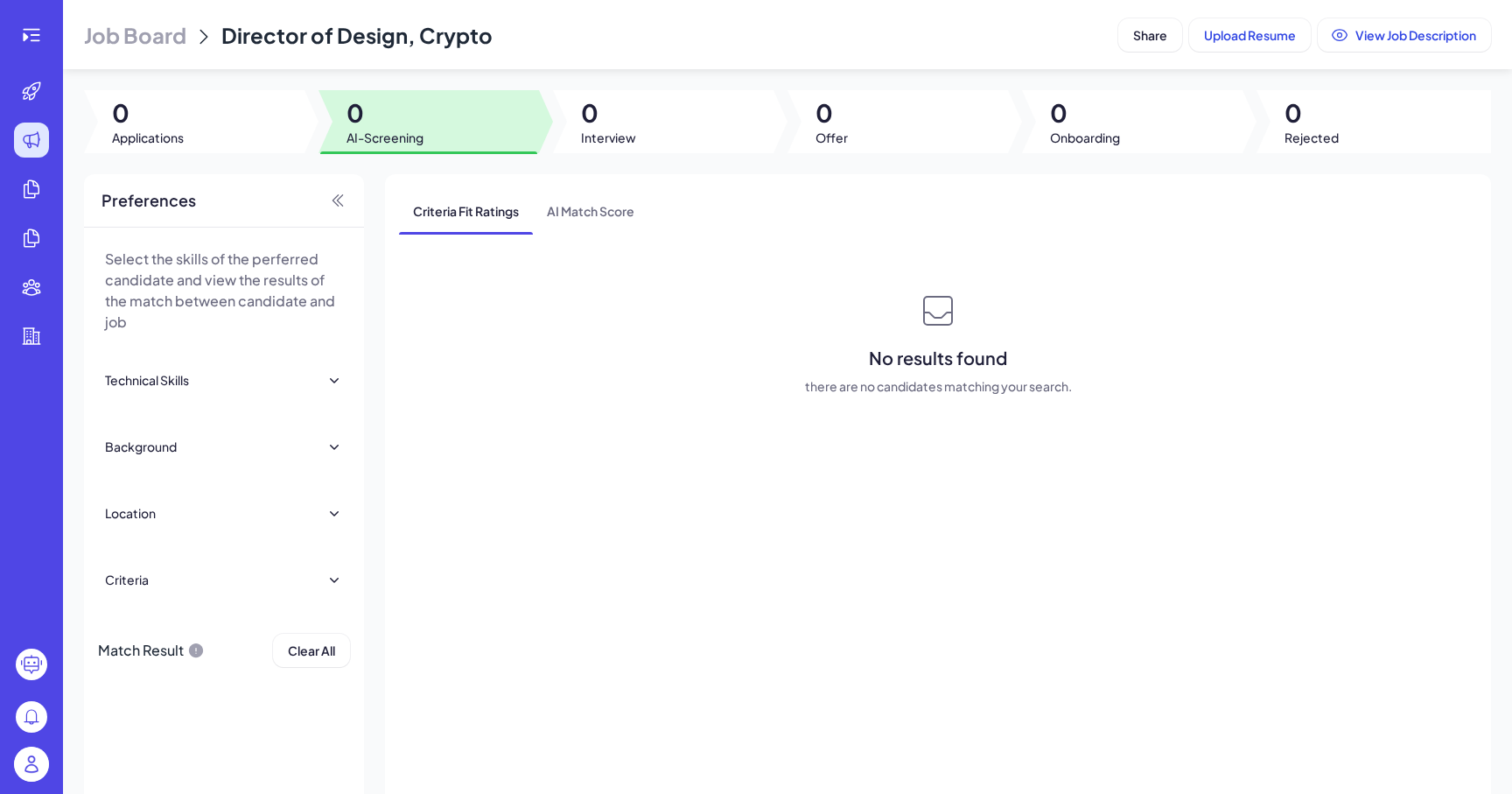 click on "Technical Skills" at bounding box center (224, 380) 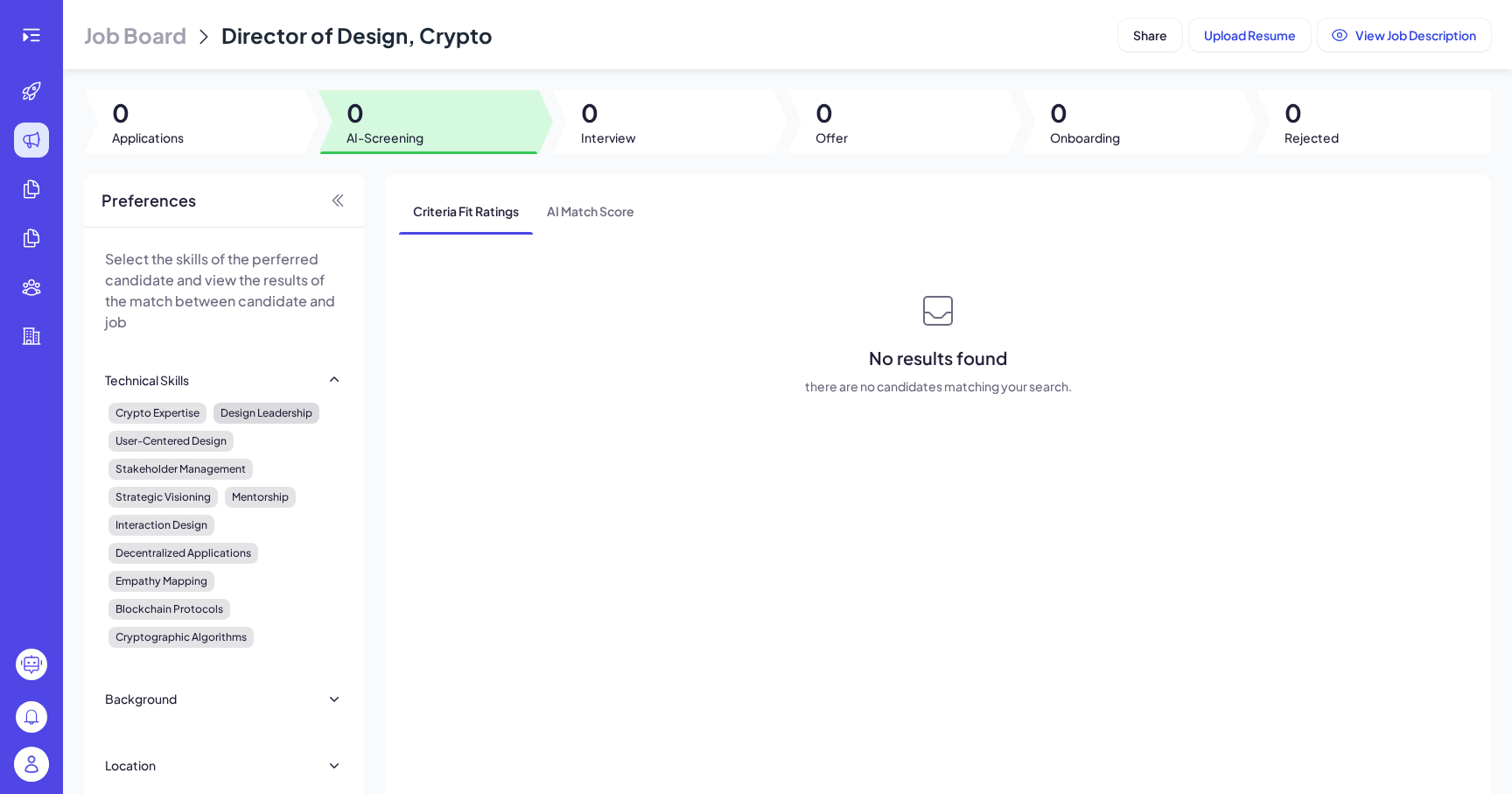 drag, startPoint x: 273, startPoint y: 423, endPoint x: 285, endPoint y: 423, distance: 12 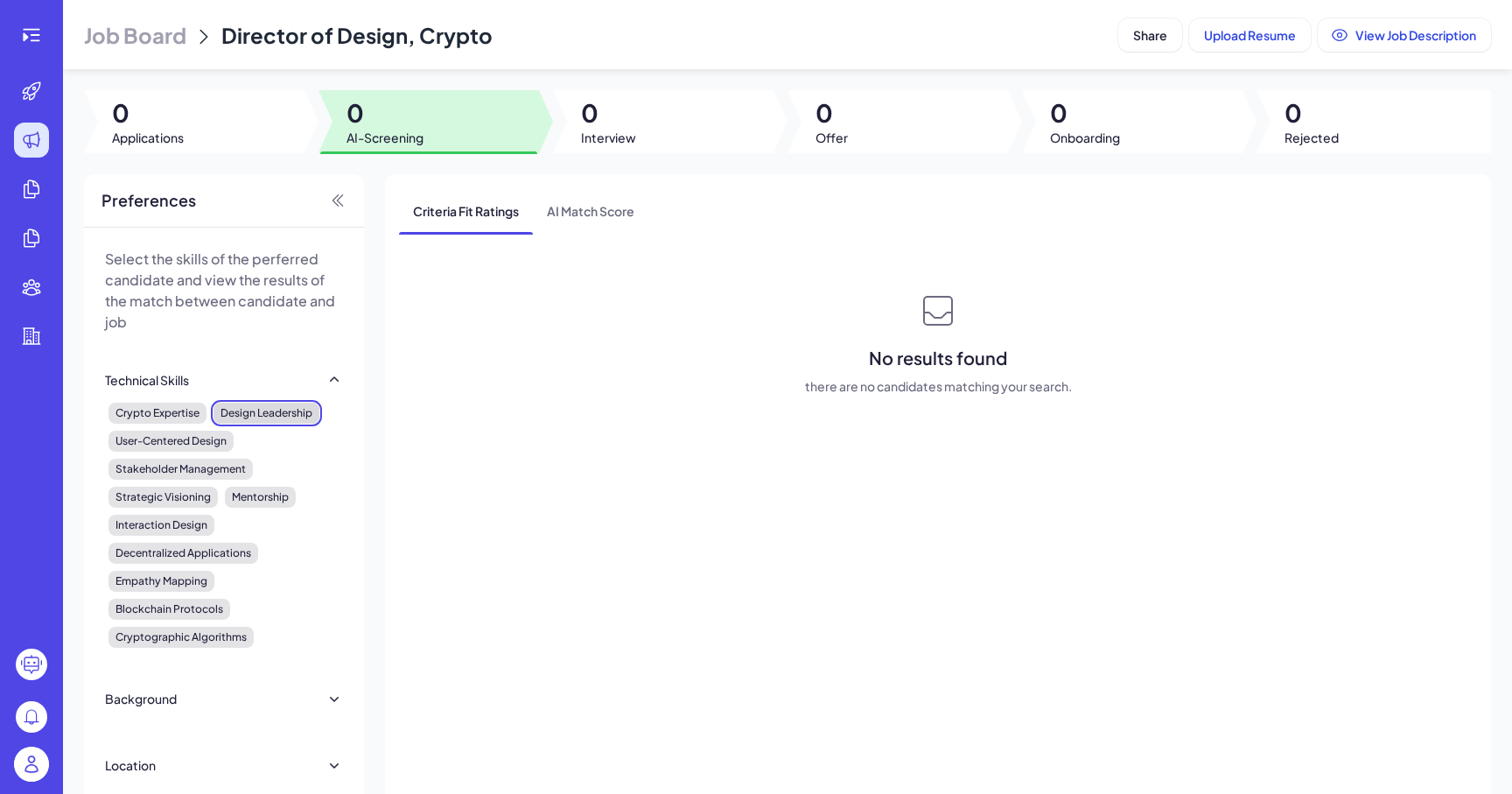 click on "Design Leadership" at bounding box center (266, 413) 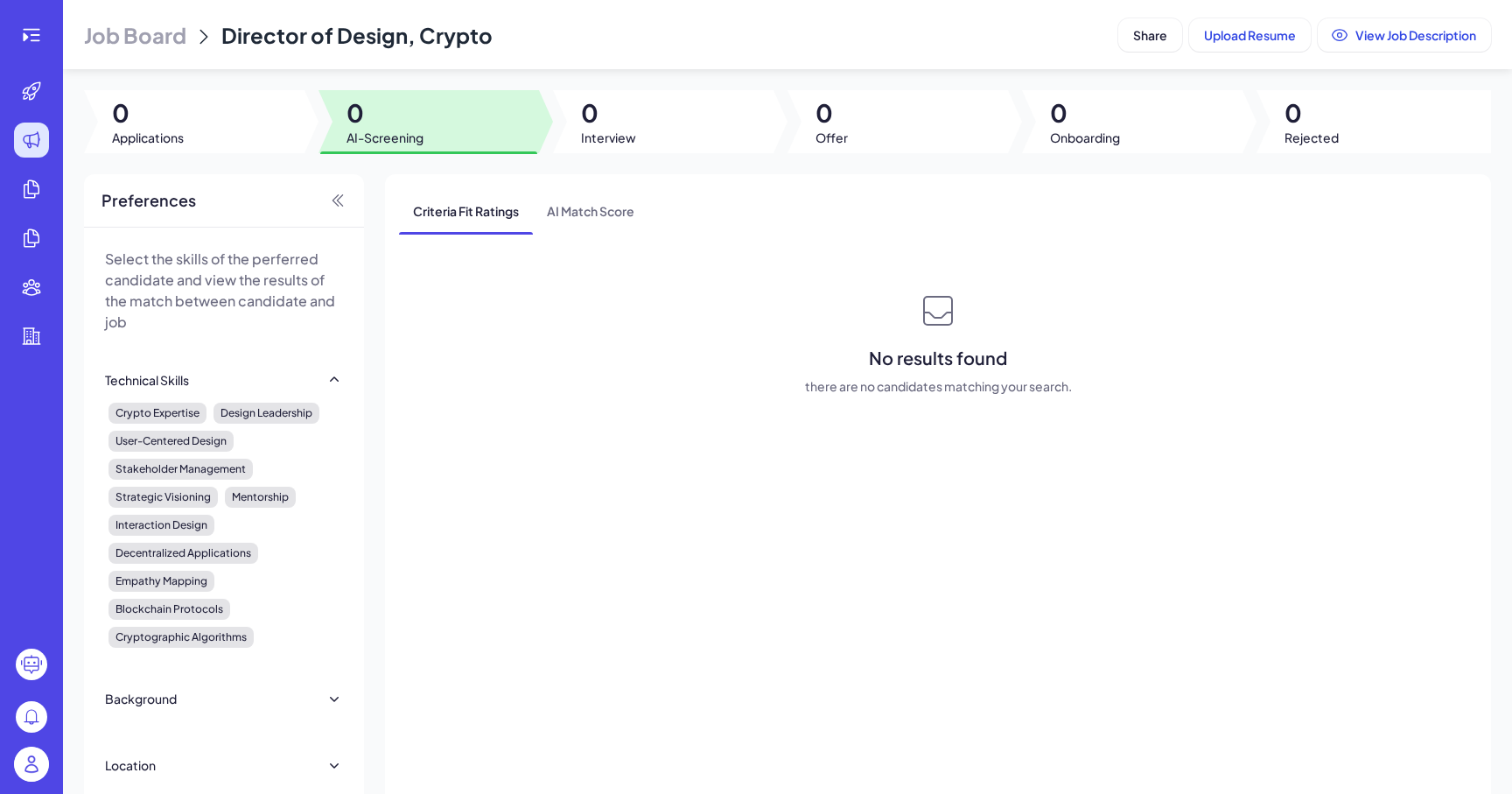 click 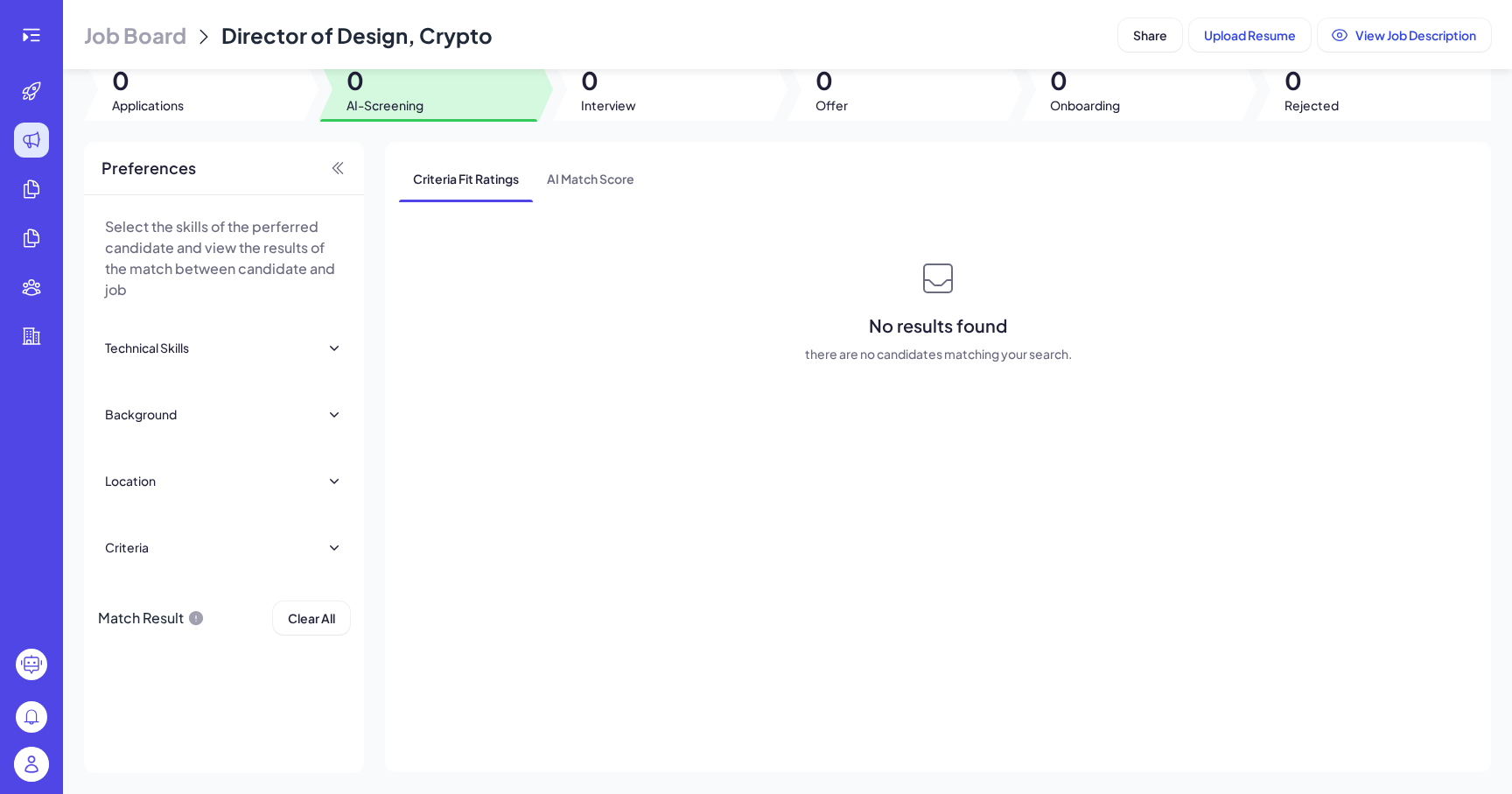 scroll, scrollTop: 0, scrollLeft: 0, axis: both 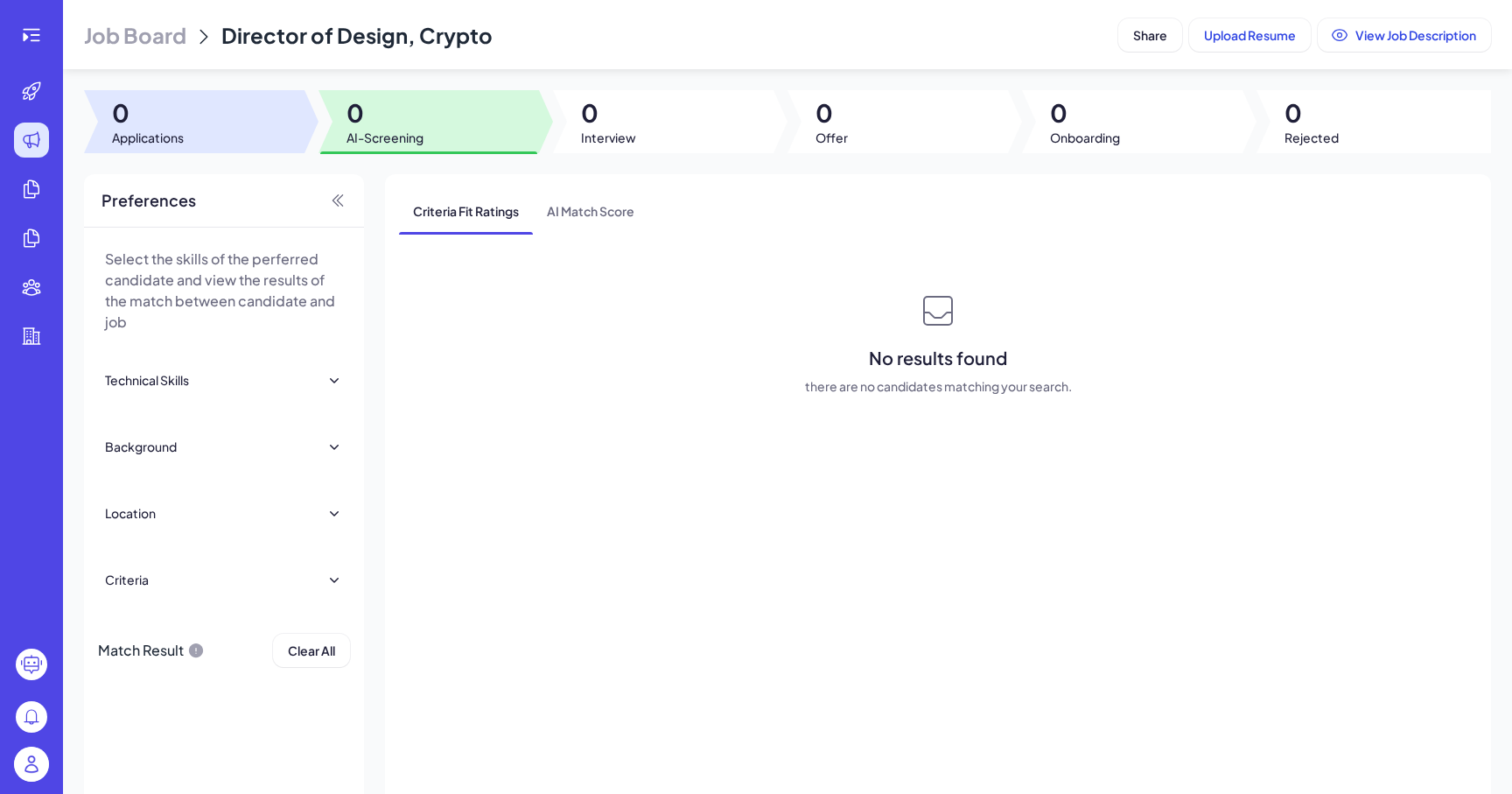 click at bounding box center (194, 122) 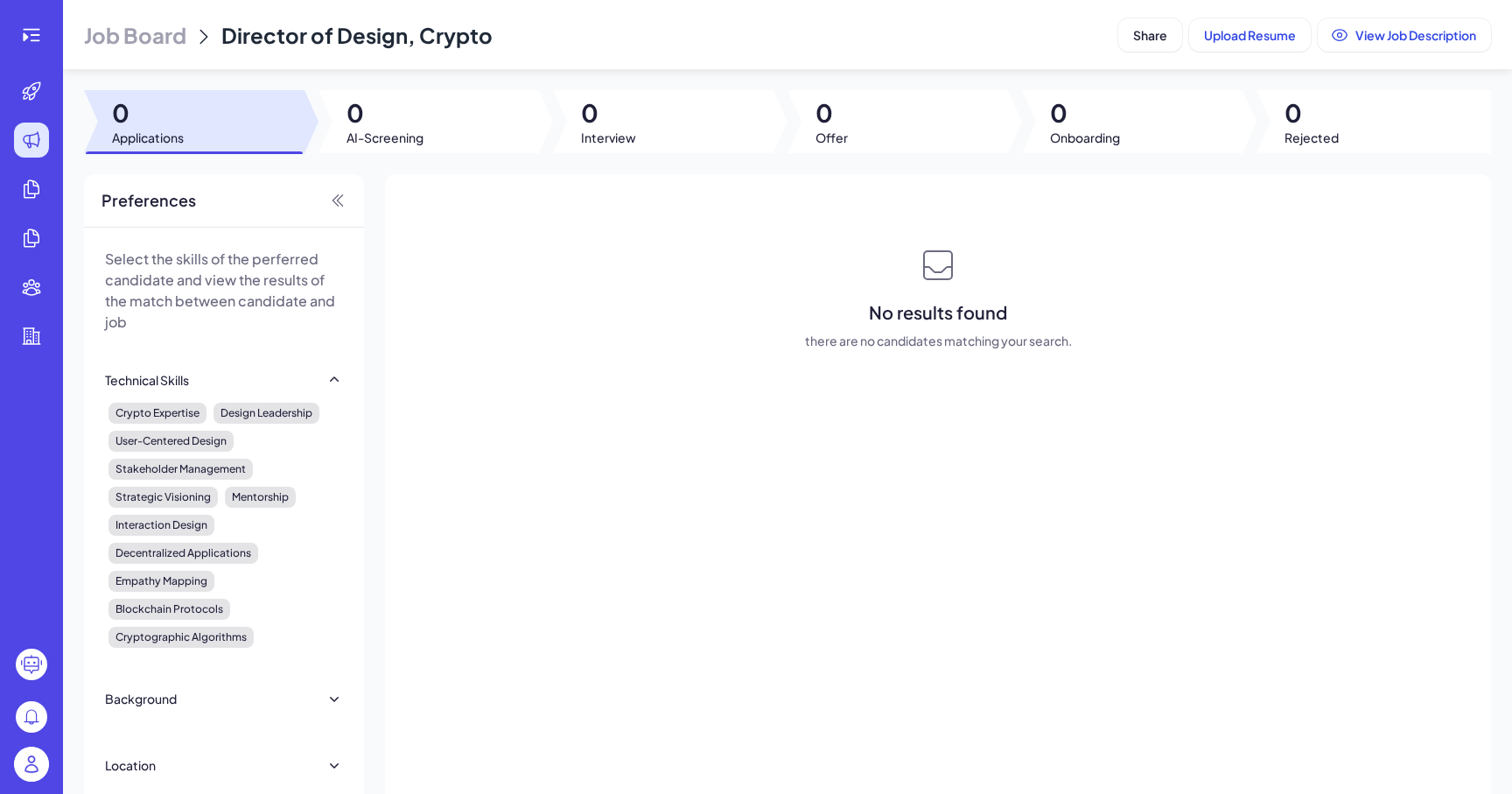 click 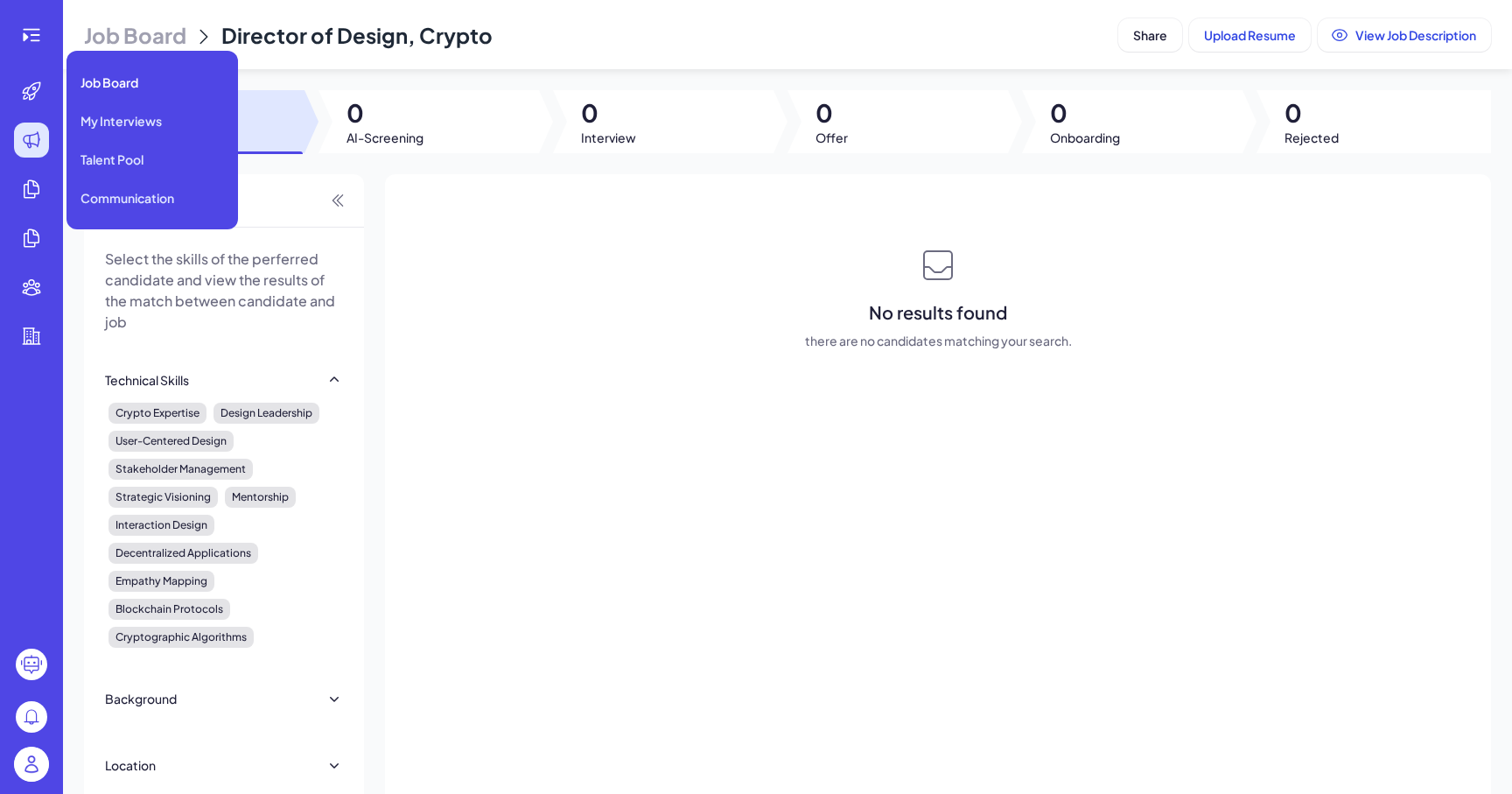 click 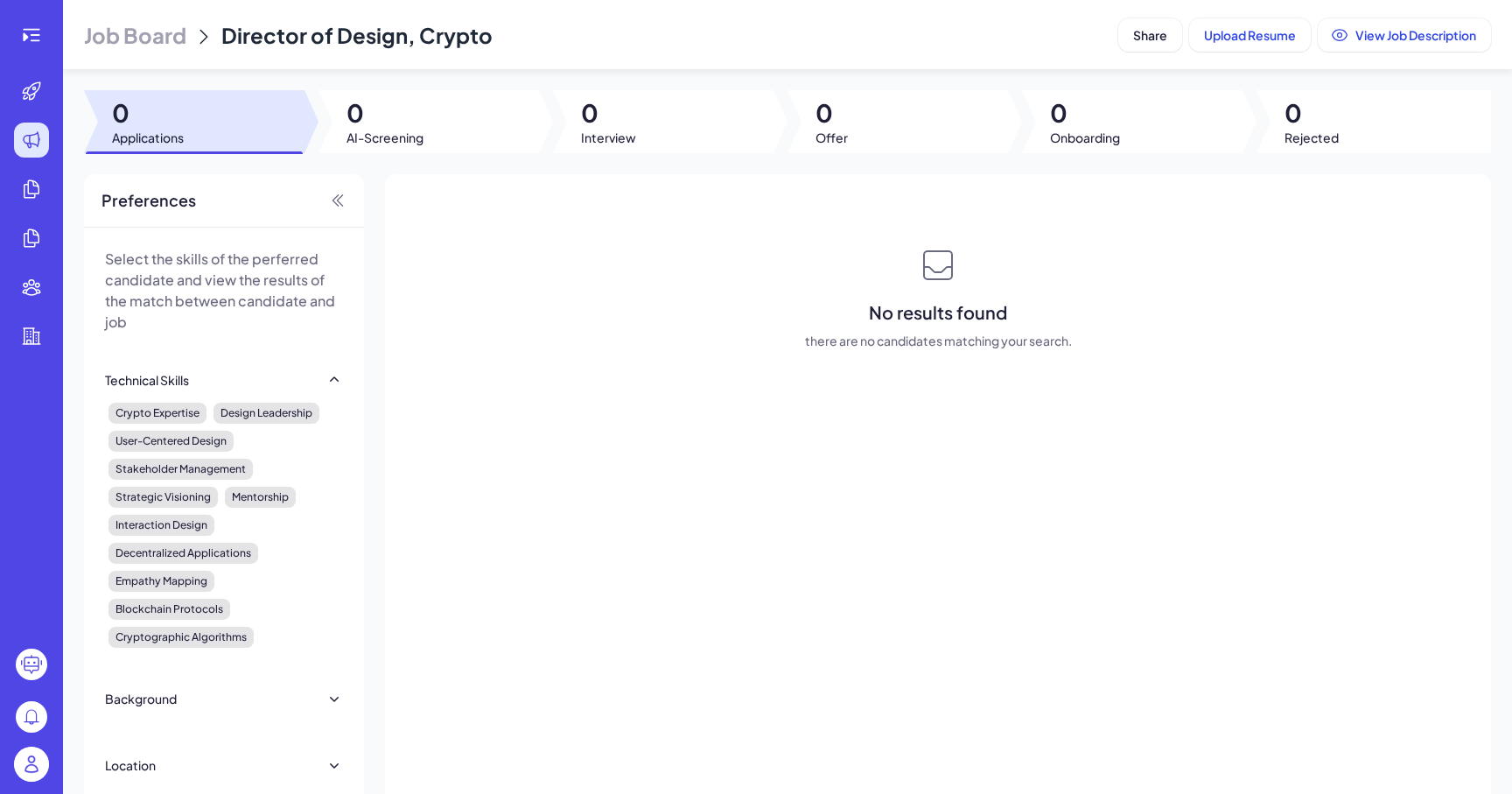 click on "Job Board" at bounding box center (135, 35) 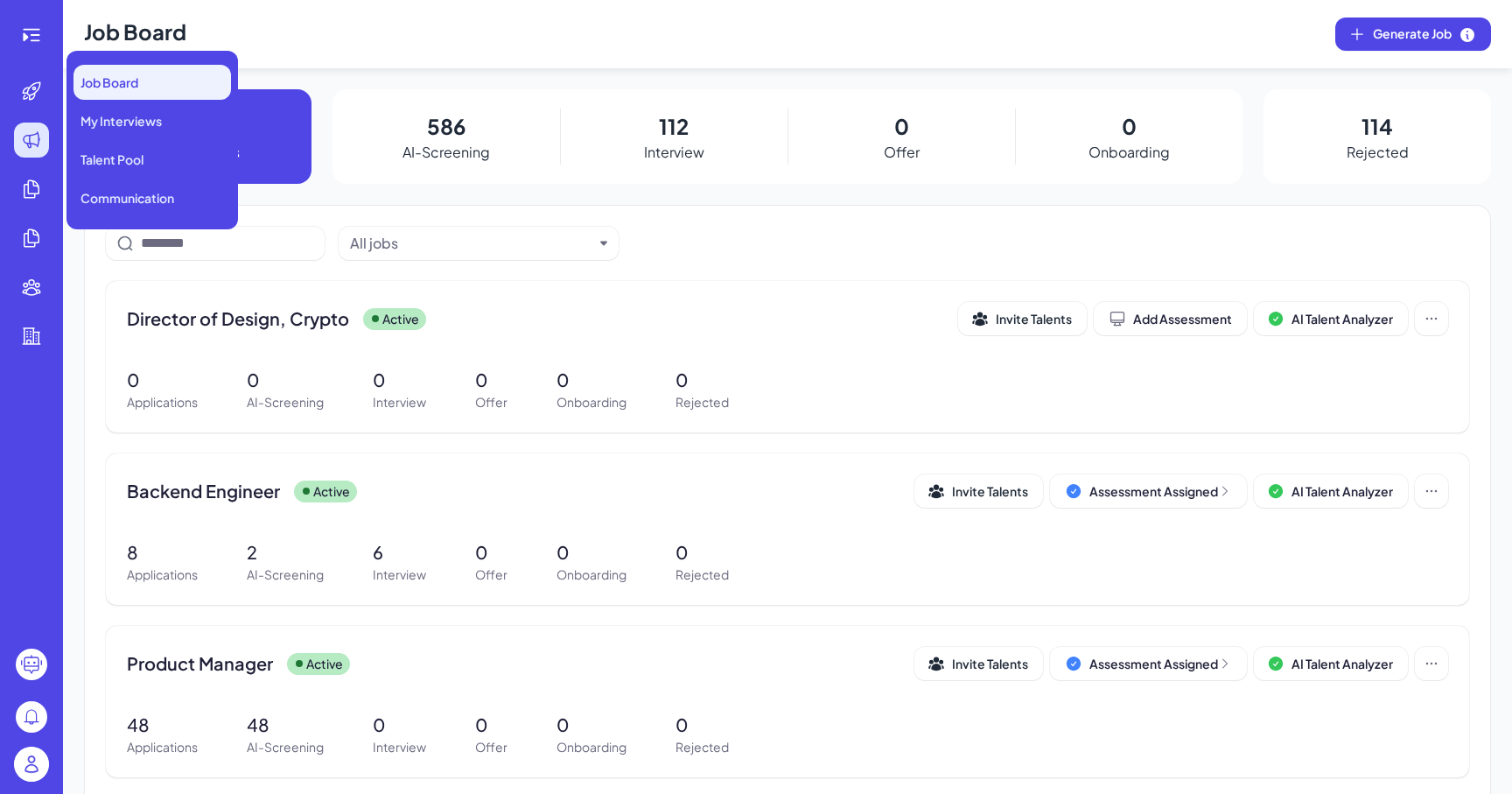 click 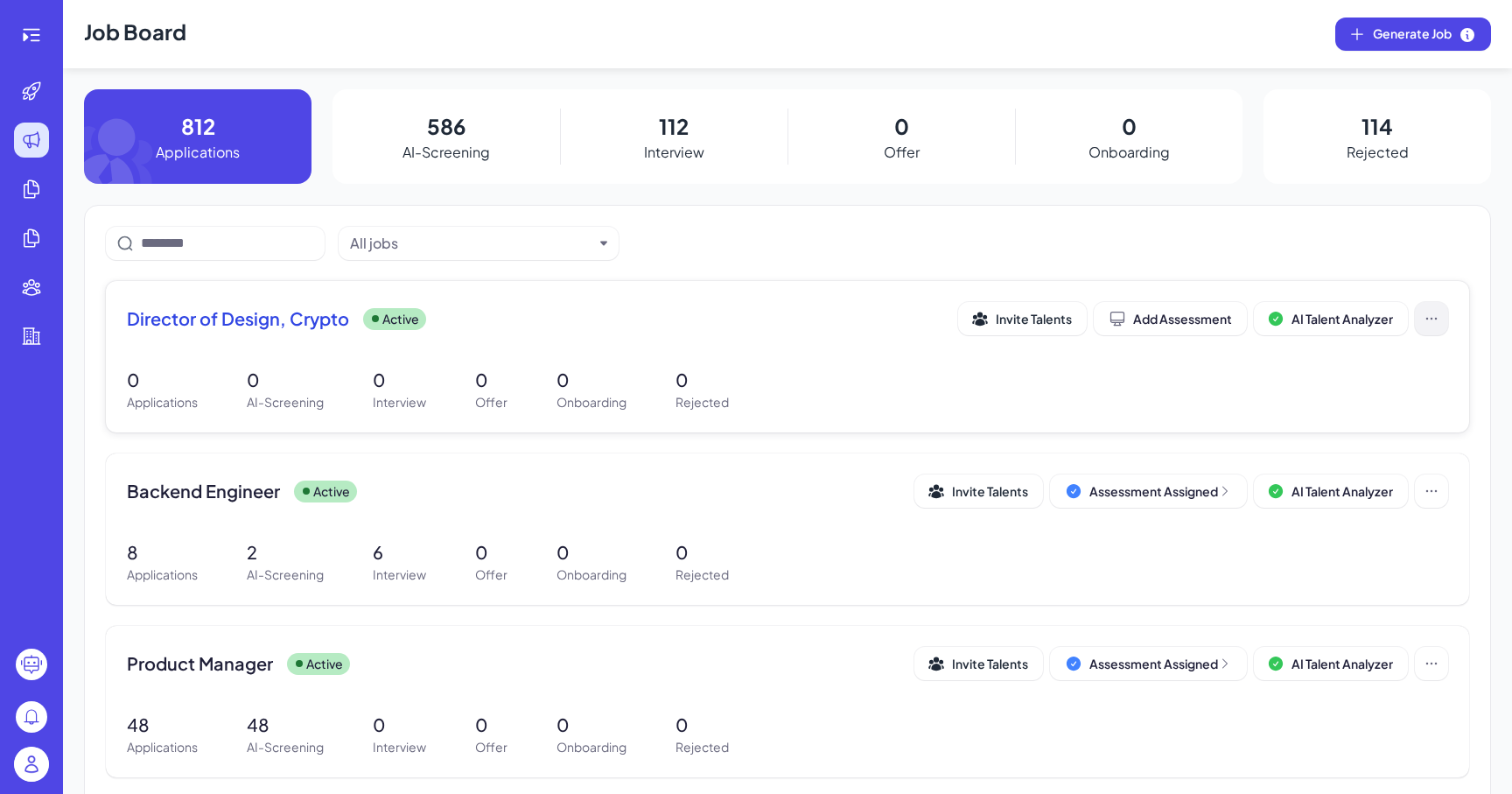 click at bounding box center (1432, 319) 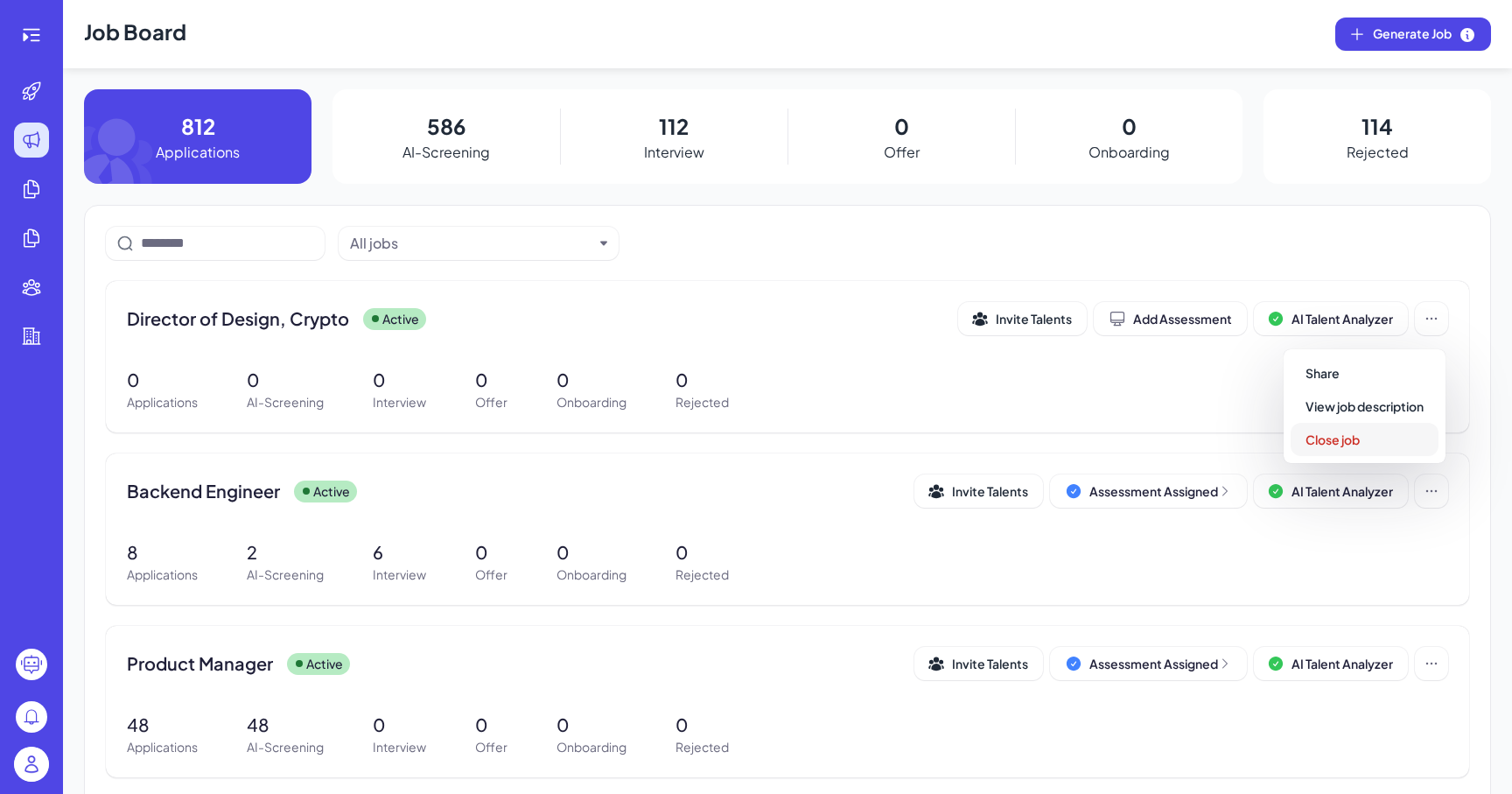 click on "Close job" at bounding box center [1364, 439] 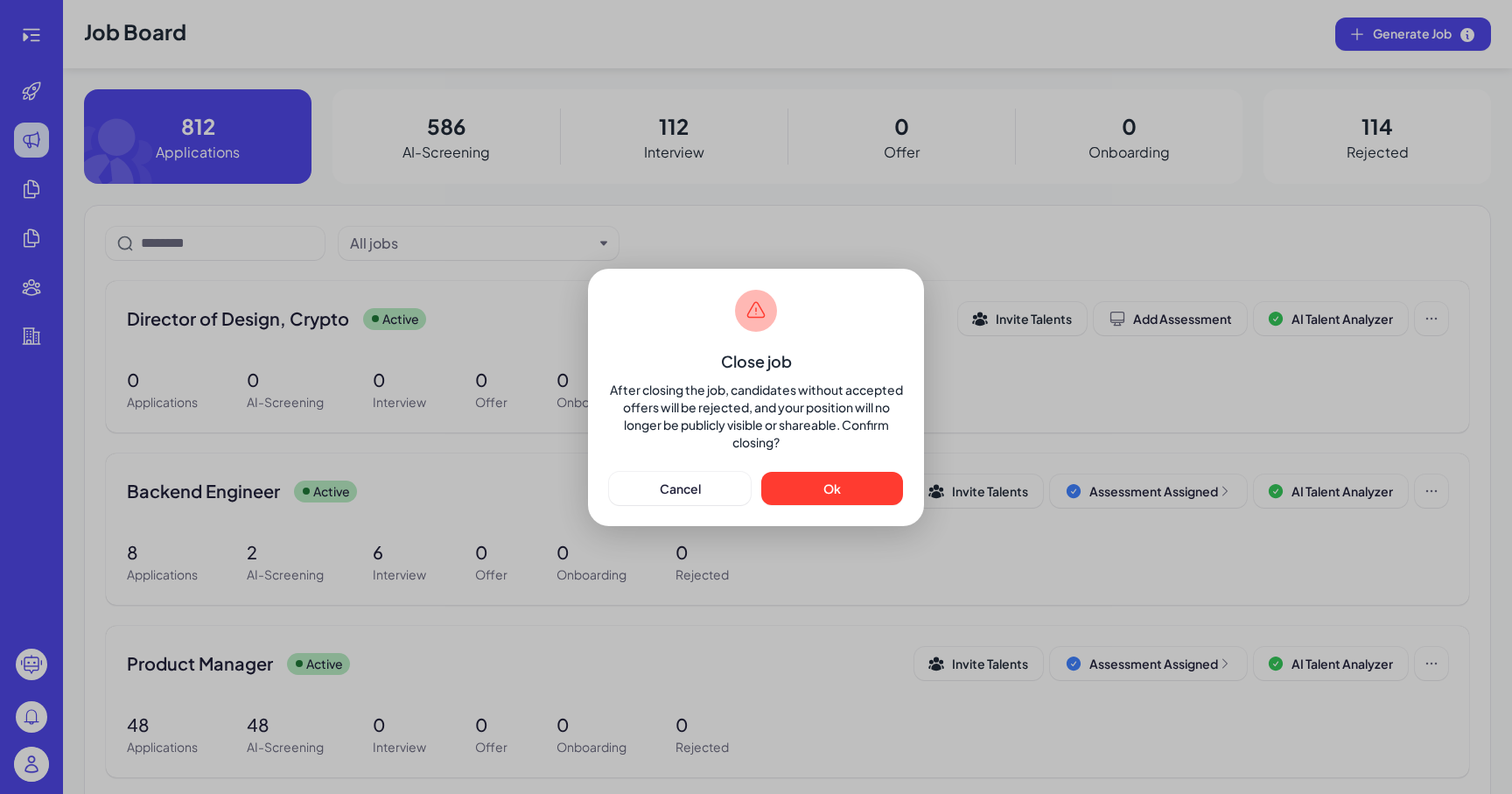 click on "Close job After closing the job, candidates without accepted offers will be rejected, and your position will no longer be publicly visible or shareable.  Confirm closing?" at bounding box center [756, 370] 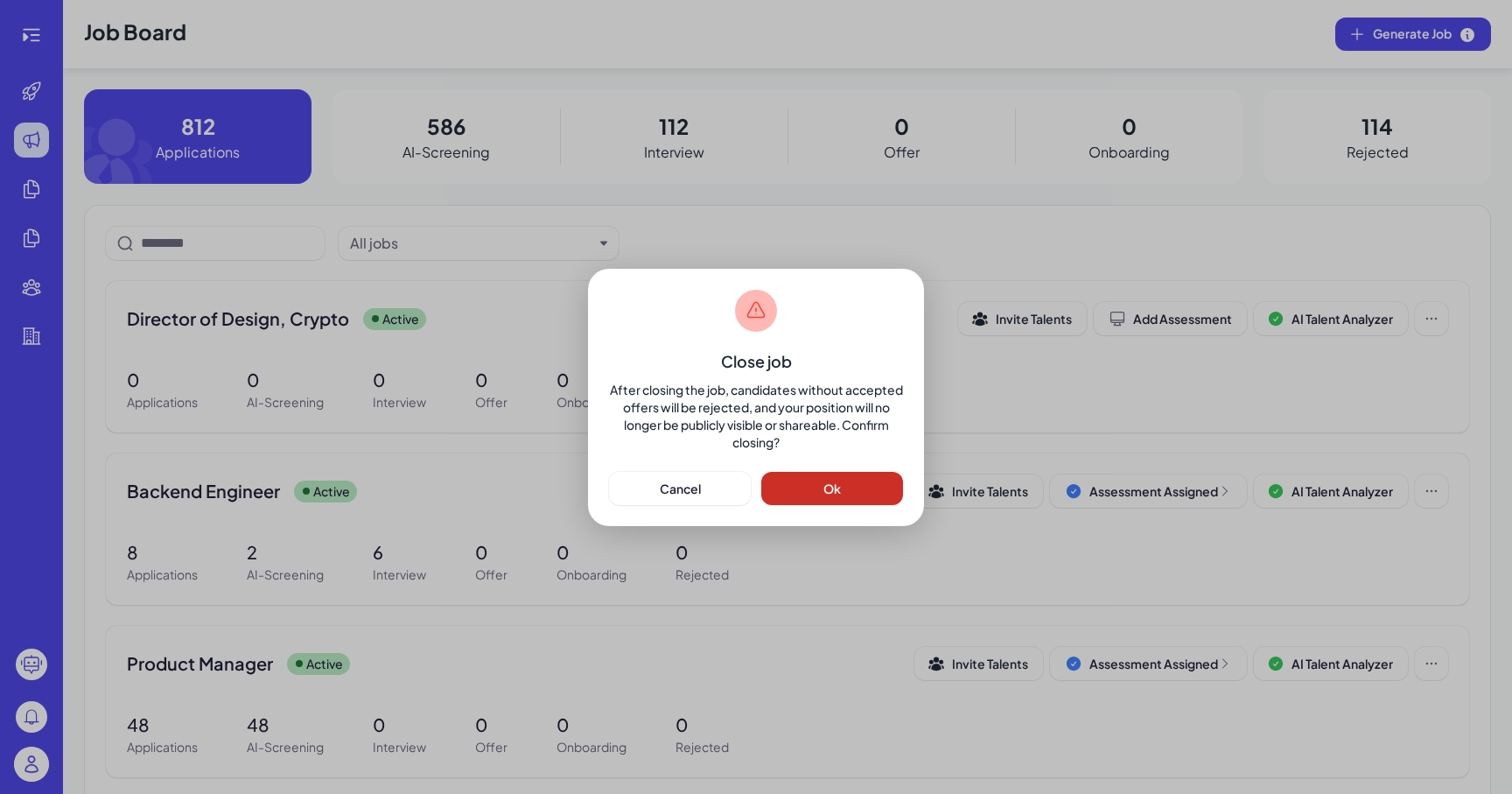 click on "Ok" at bounding box center [832, 488] 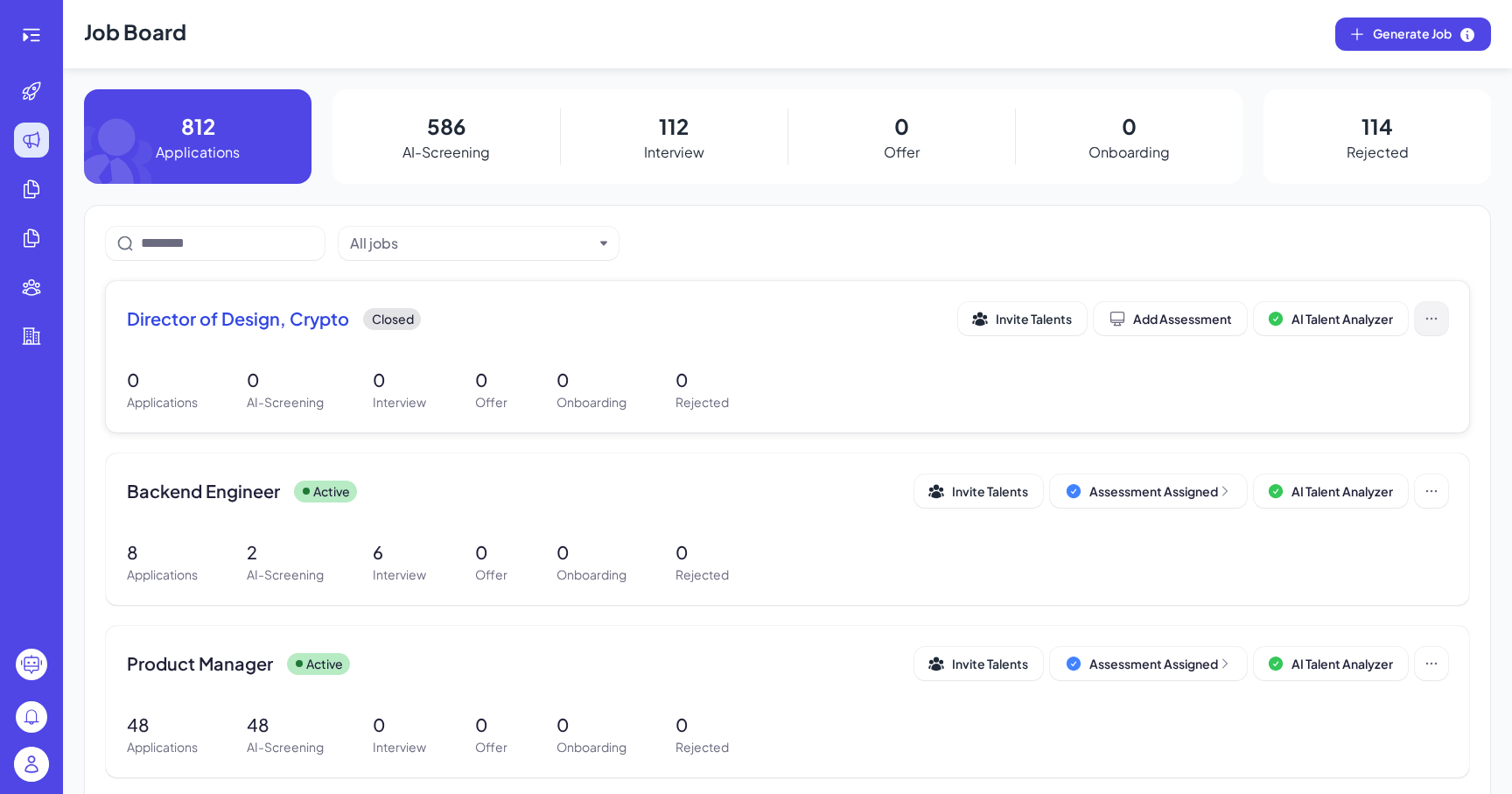 click at bounding box center (1432, 319) 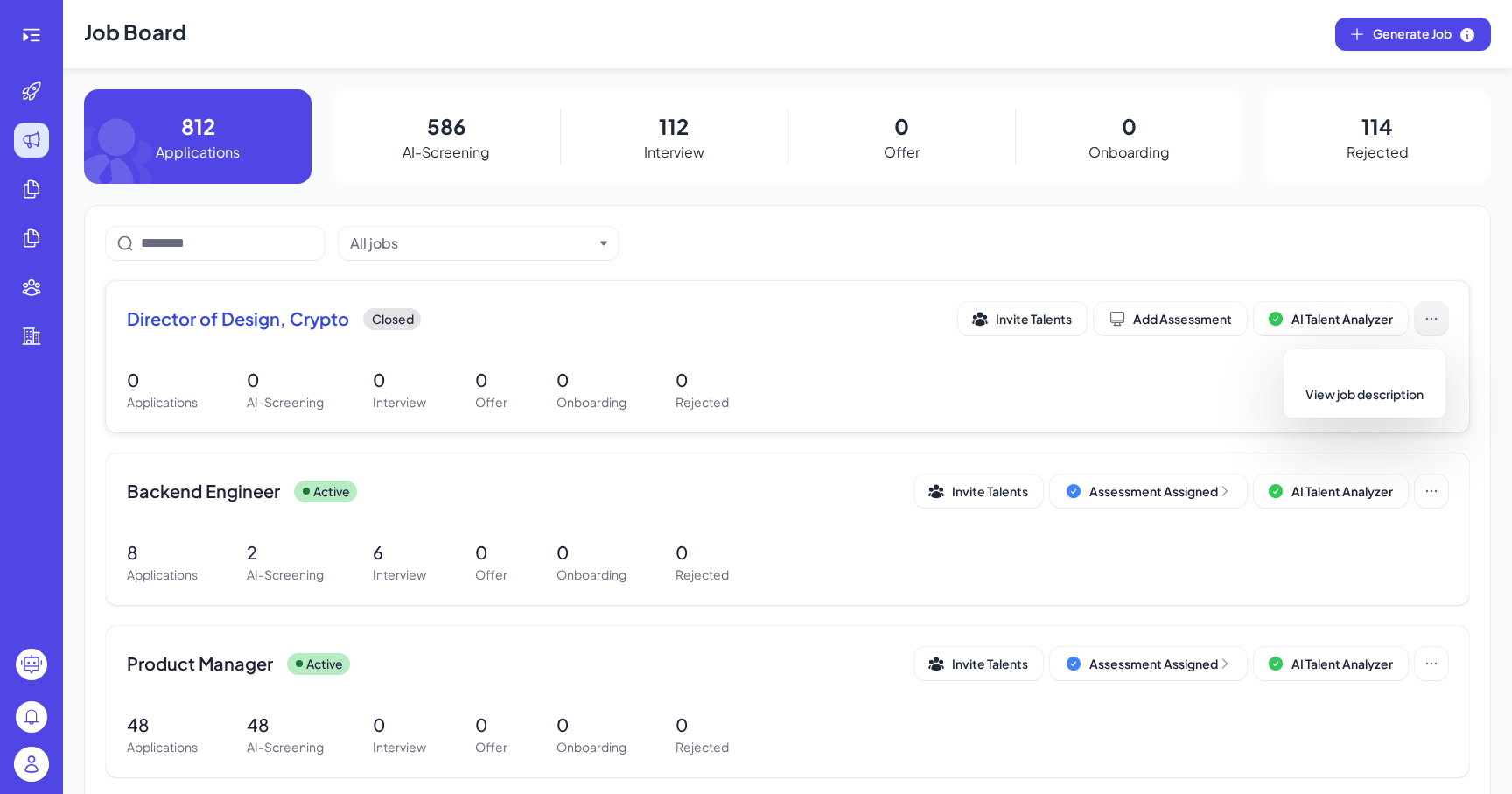 click at bounding box center (1432, 319) 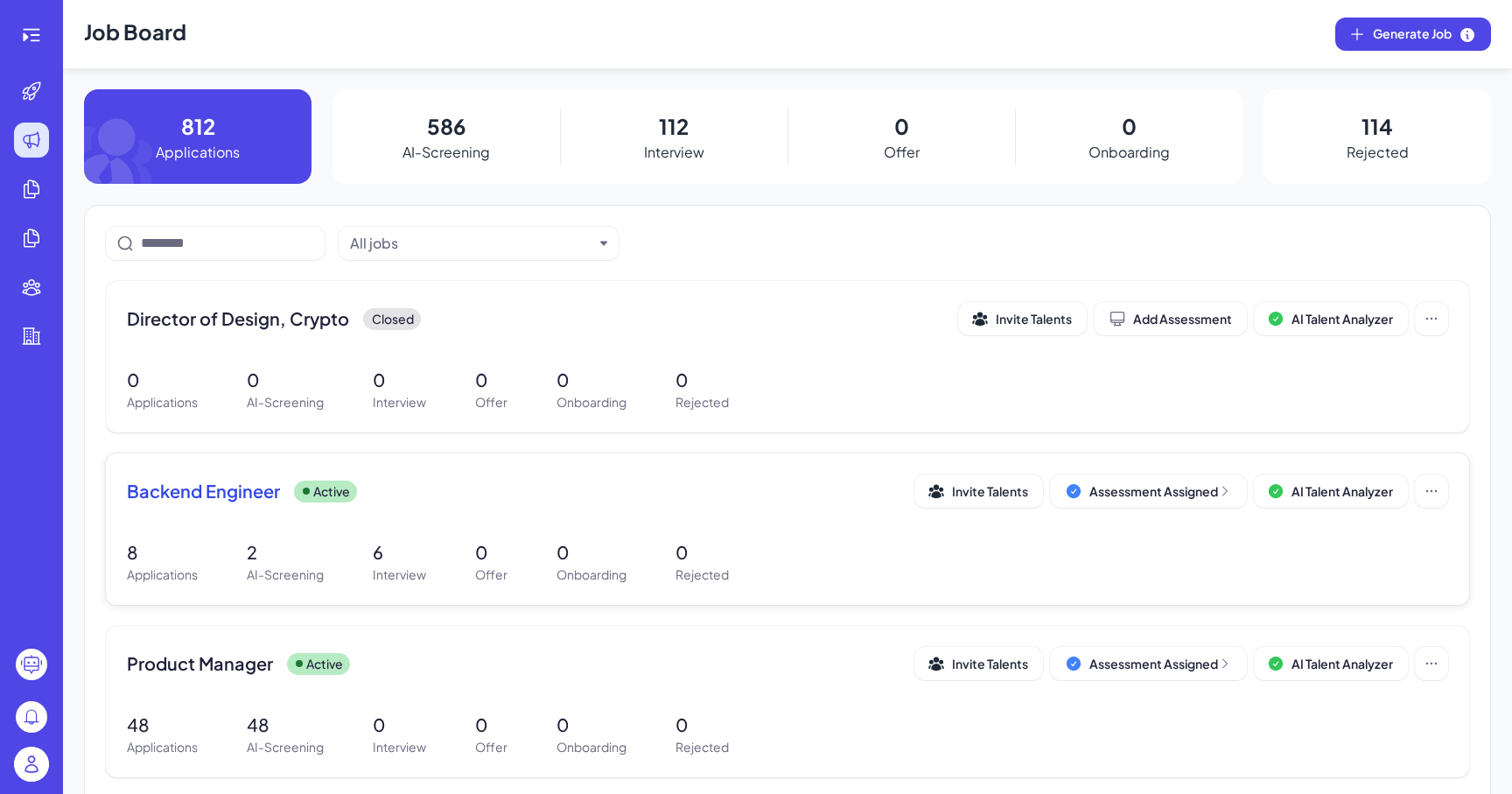 click on "8   Applications 2 AI-Screening 6 Interview 0 Offer 0 Onboarding 0 Rejected" at bounding box center [788, 561] 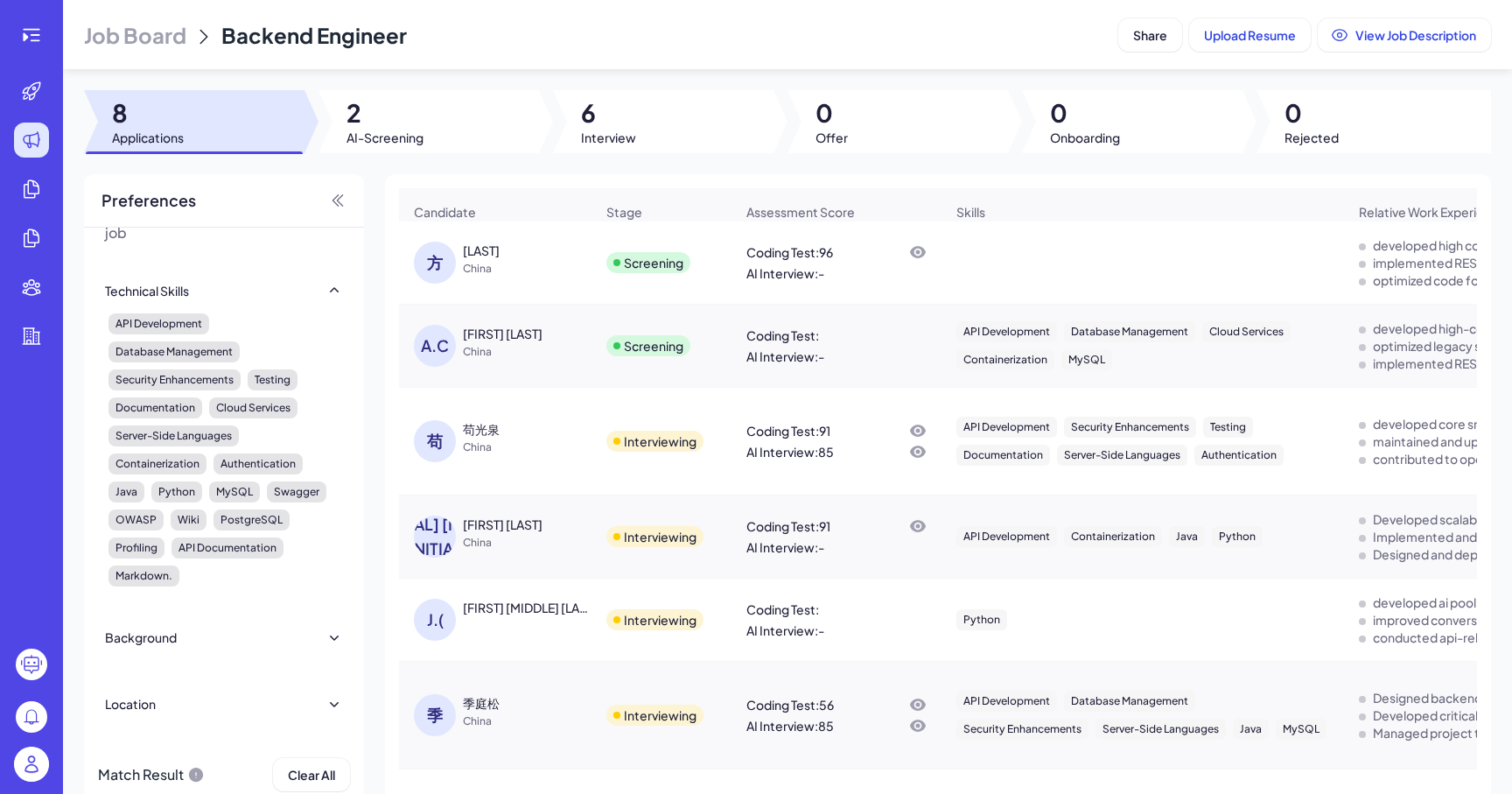 scroll, scrollTop: 0, scrollLeft: 0, axis: both 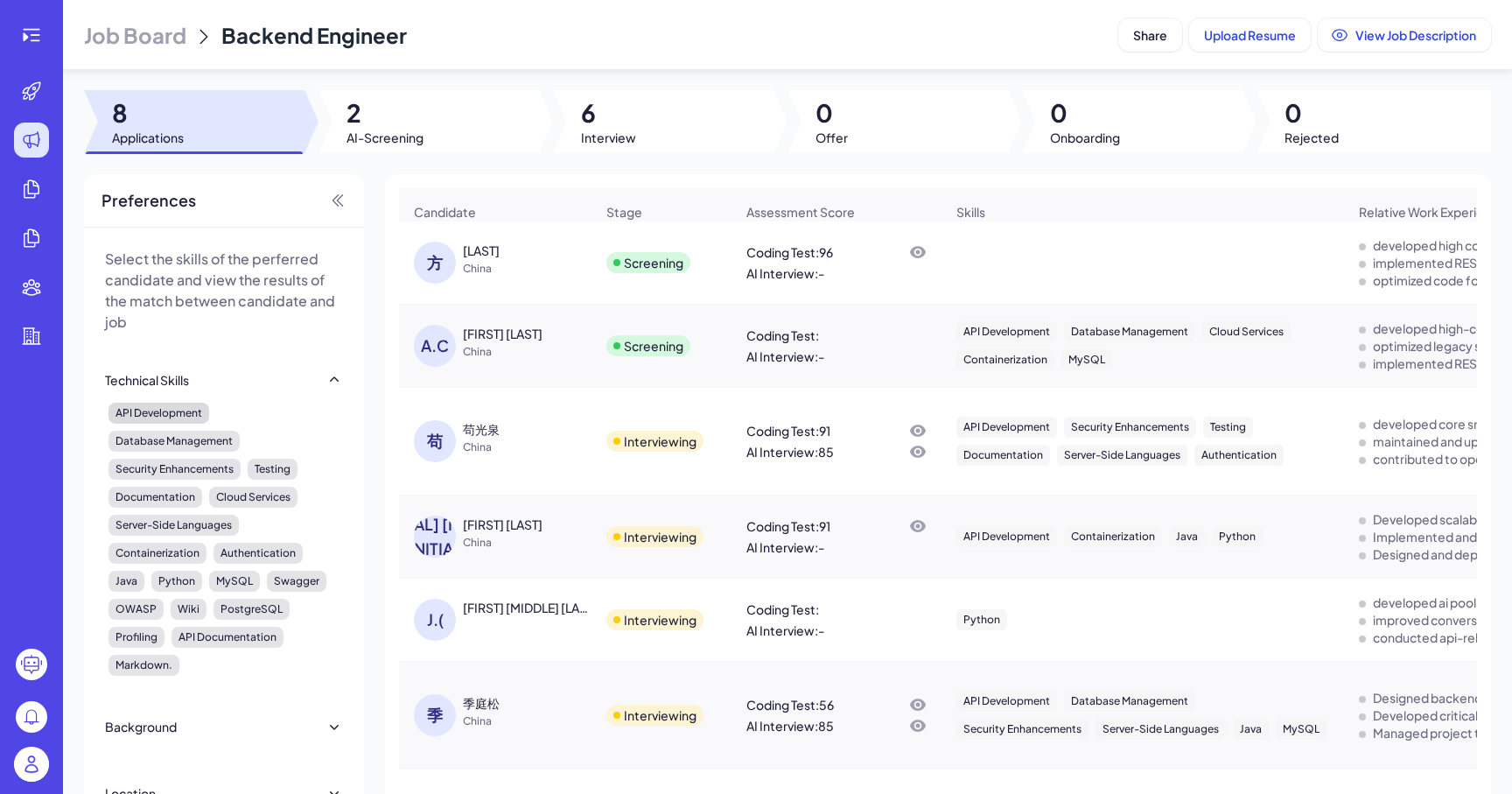 click on "API Development" at bounding box center (158, 413) 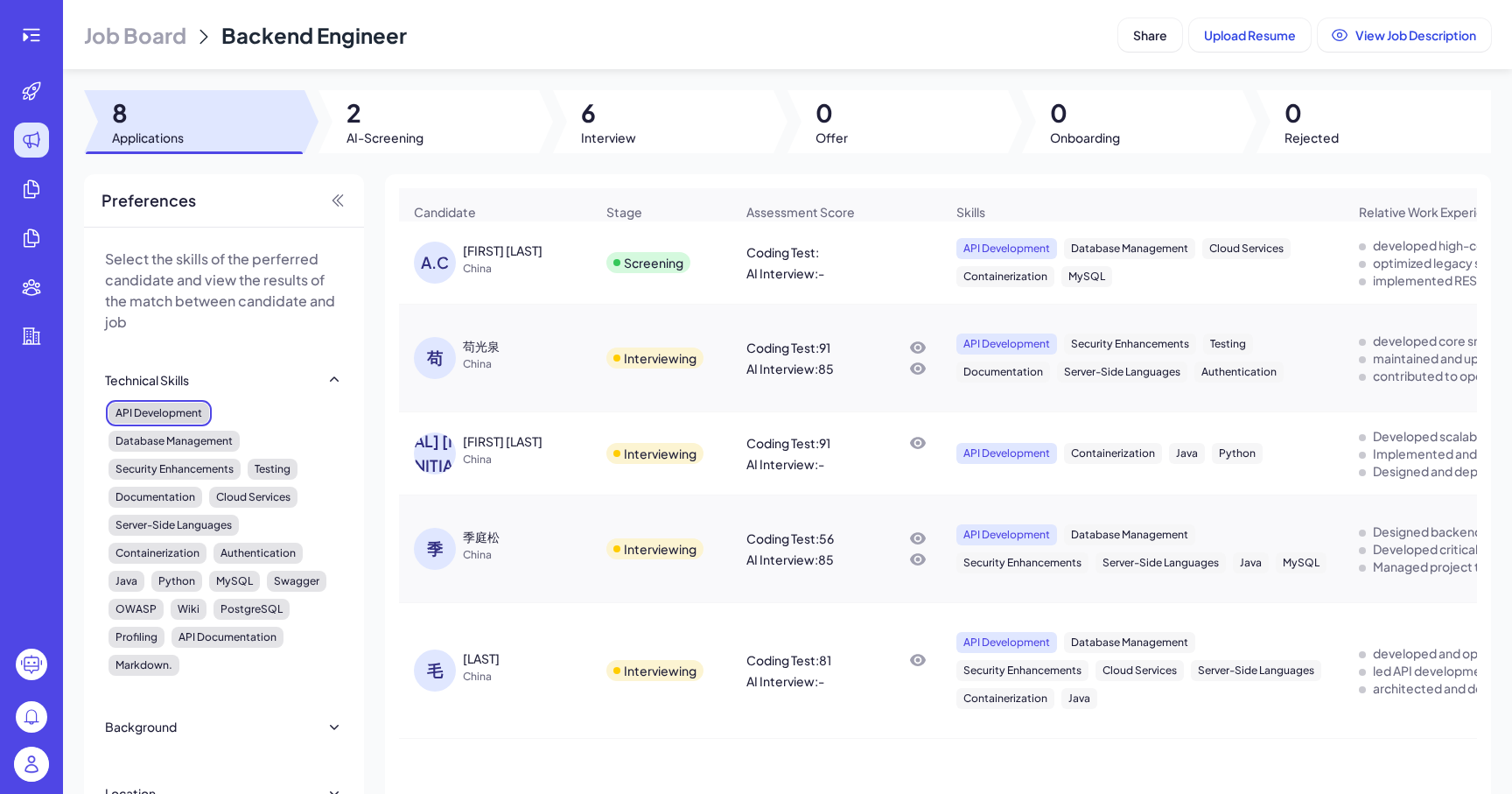 click on "API Development" at bounding box center (158, 413) 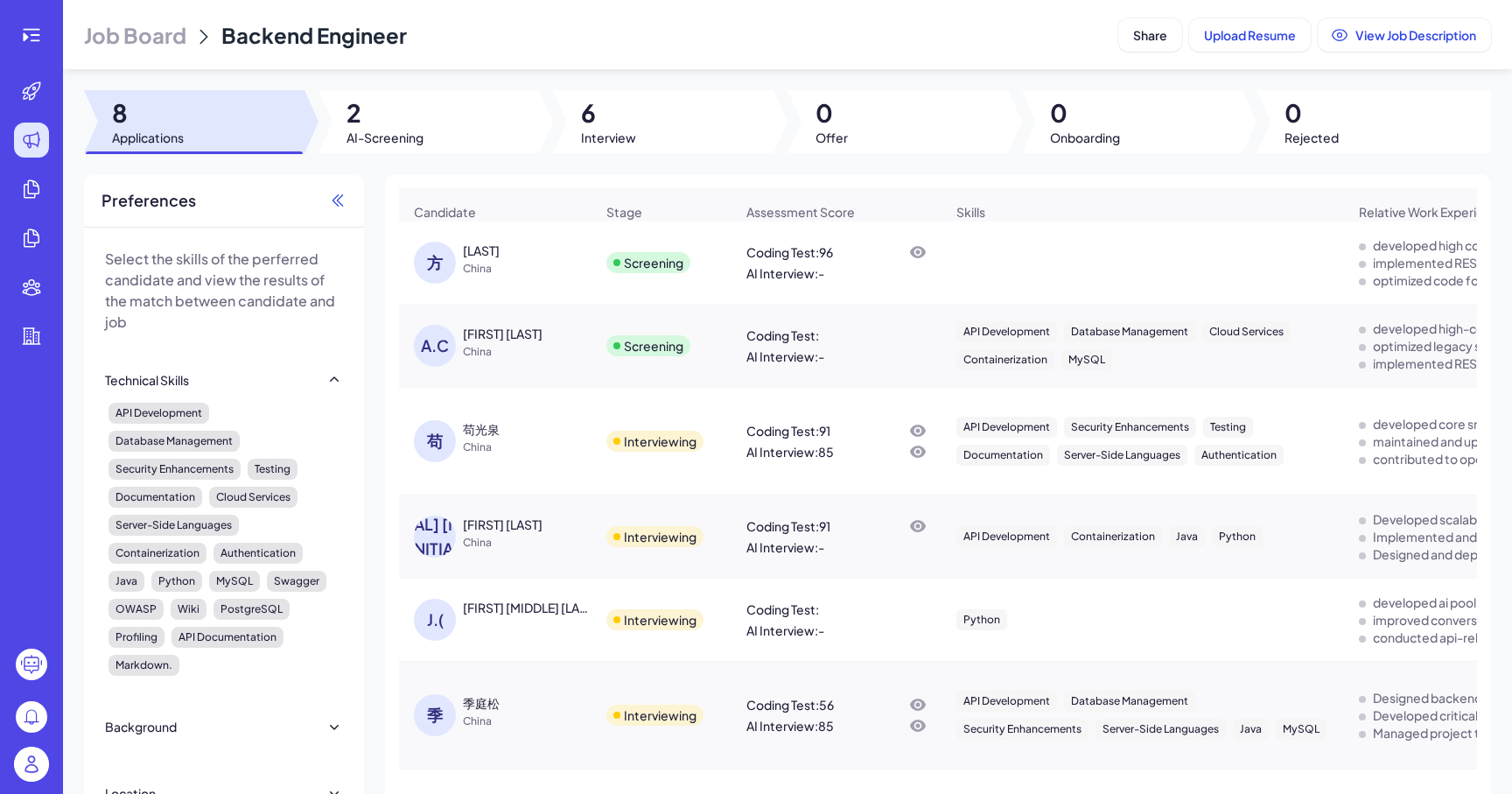click 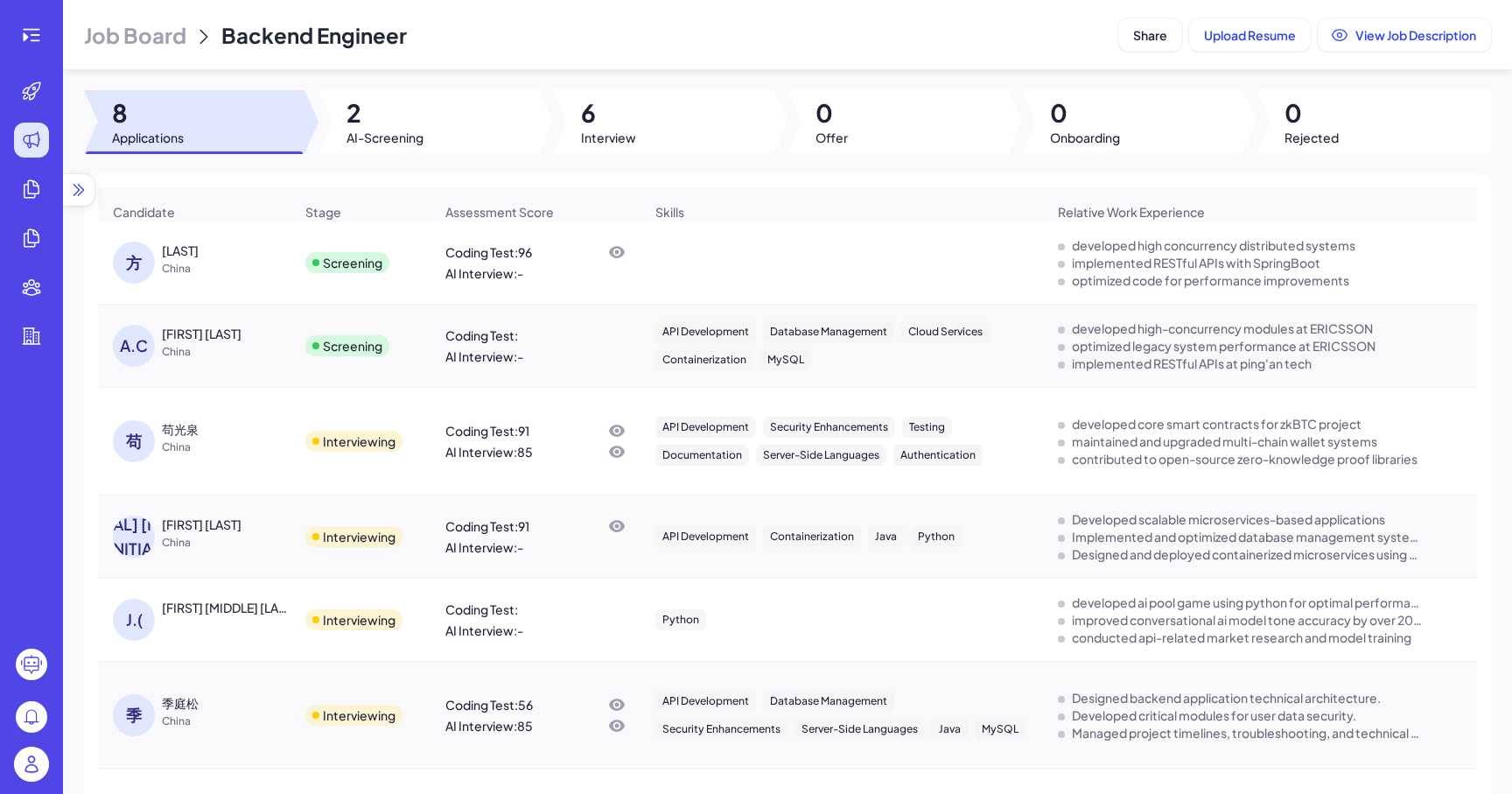click 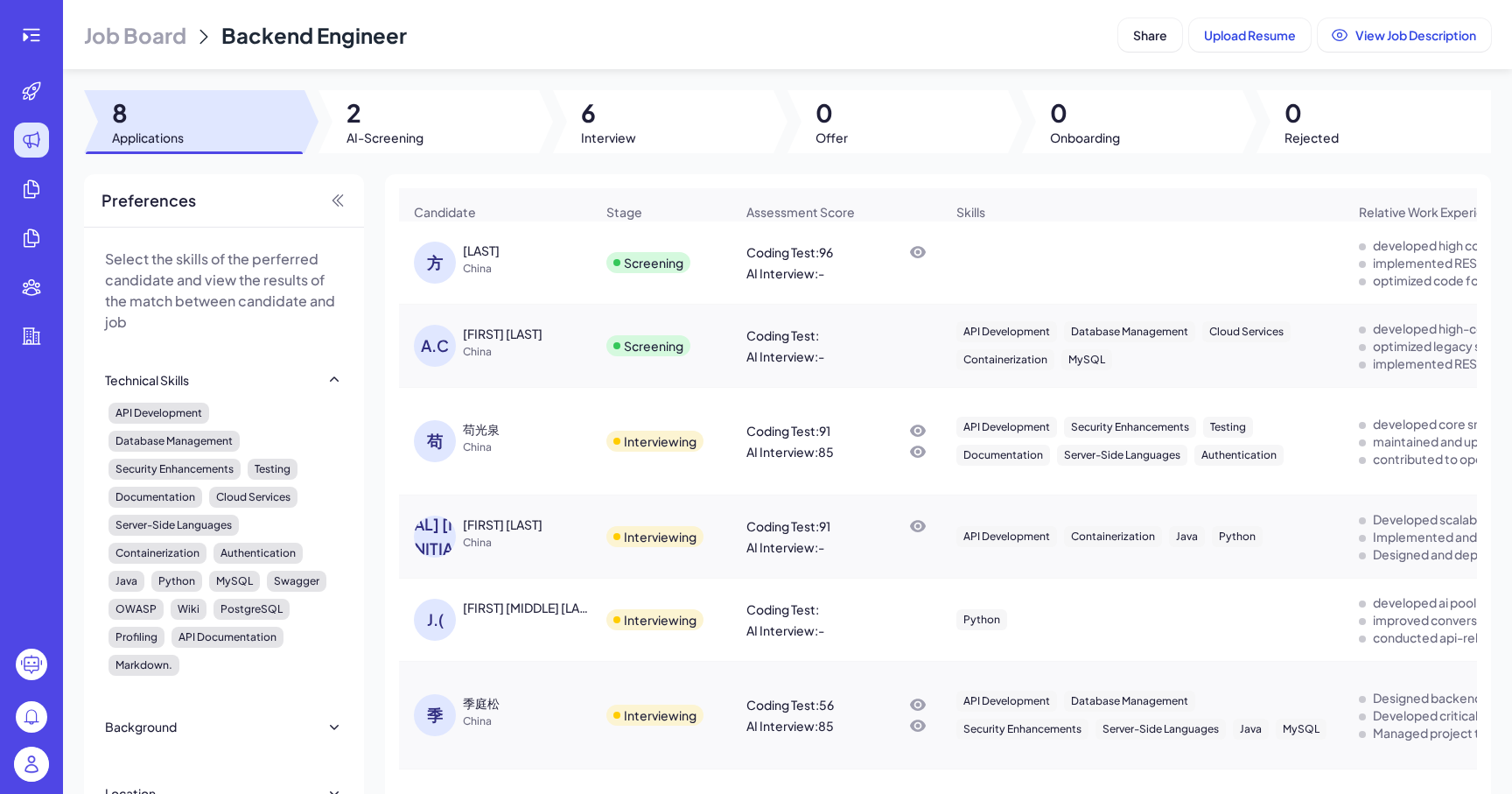 scroll, scrollTop: 240, scrollLeft: 0, axis: vertical 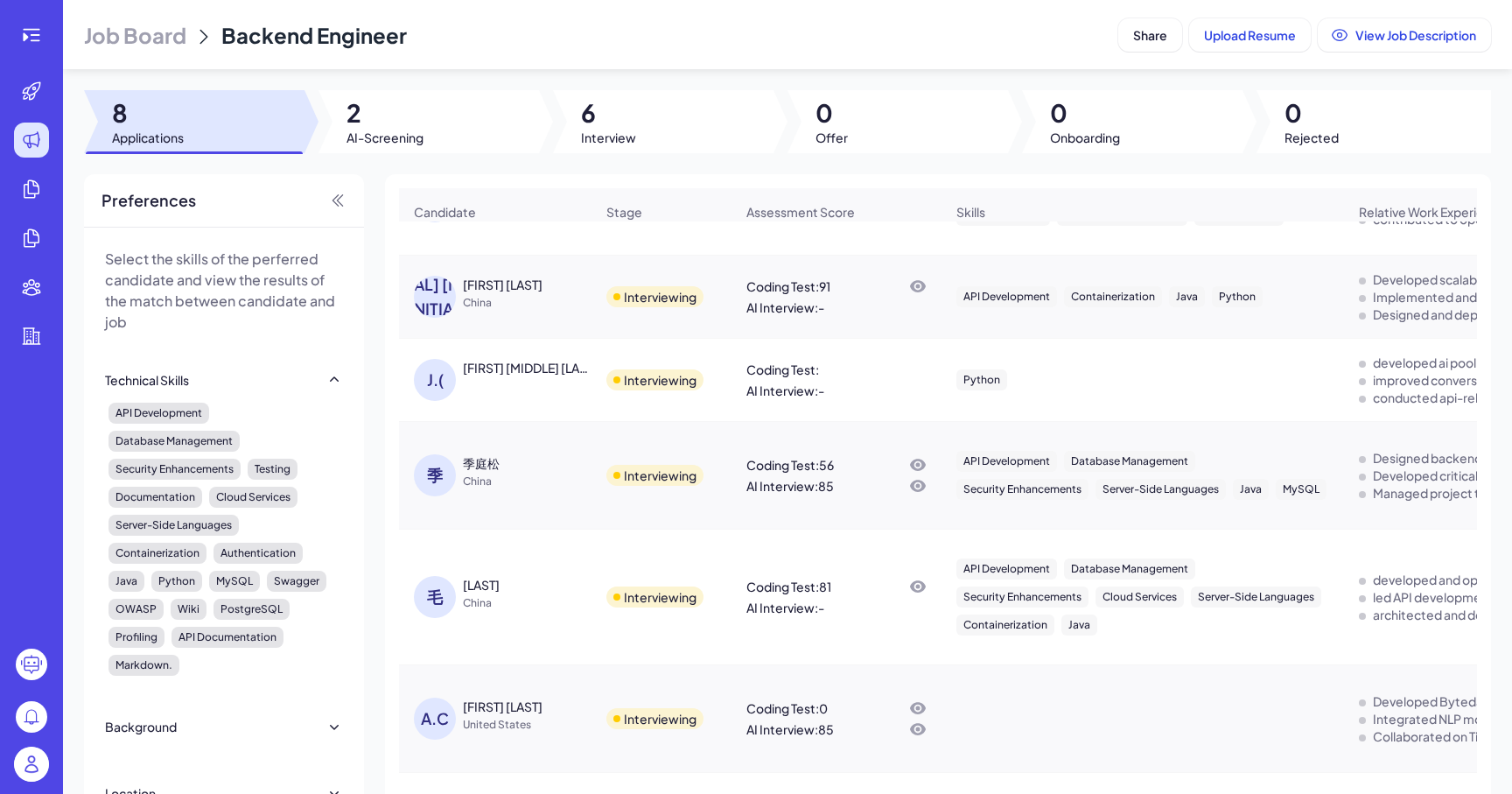 click on "Interviewing" at bounding box center [660, 597] 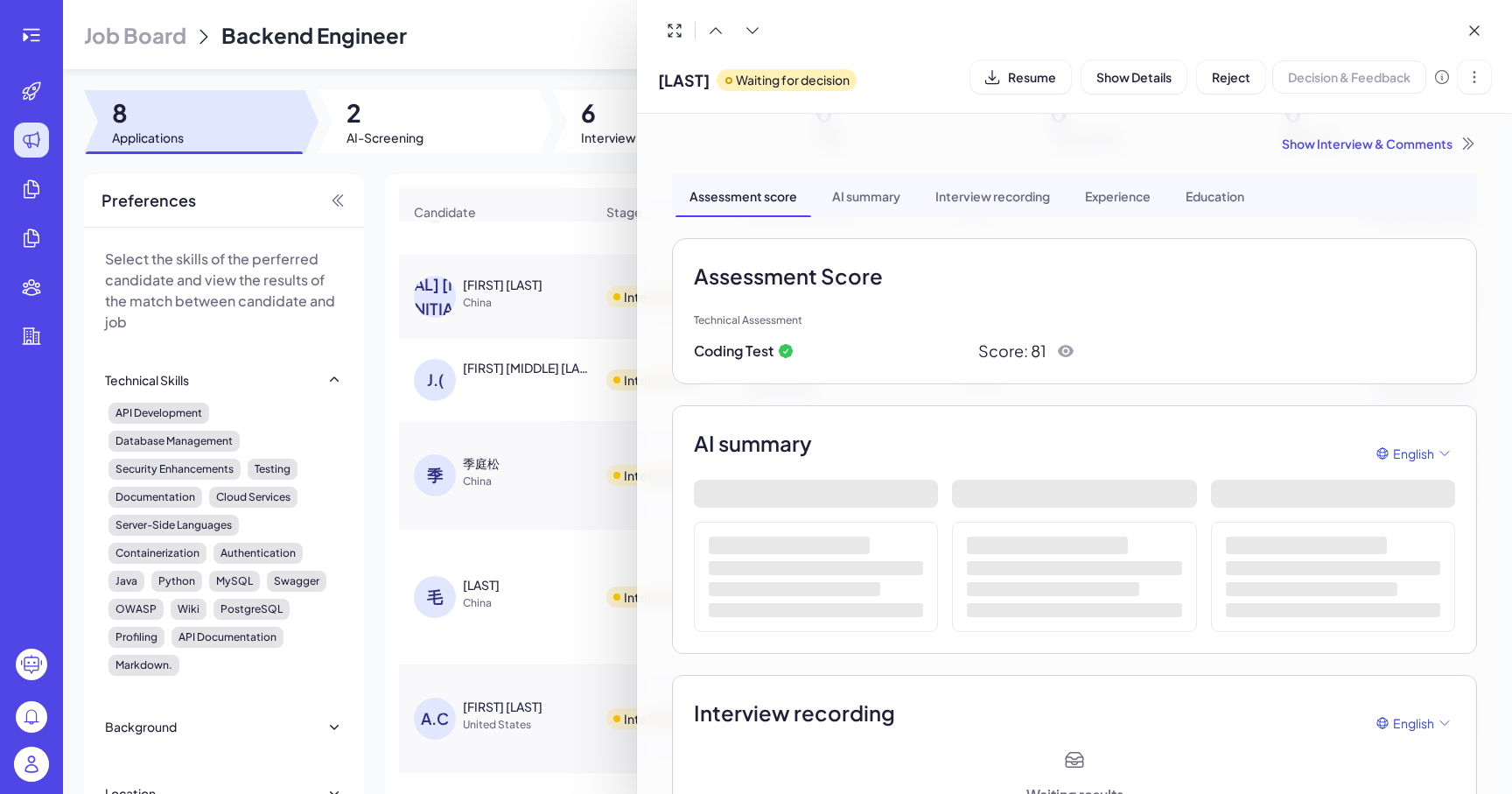 click at bounding box center (756, 397) 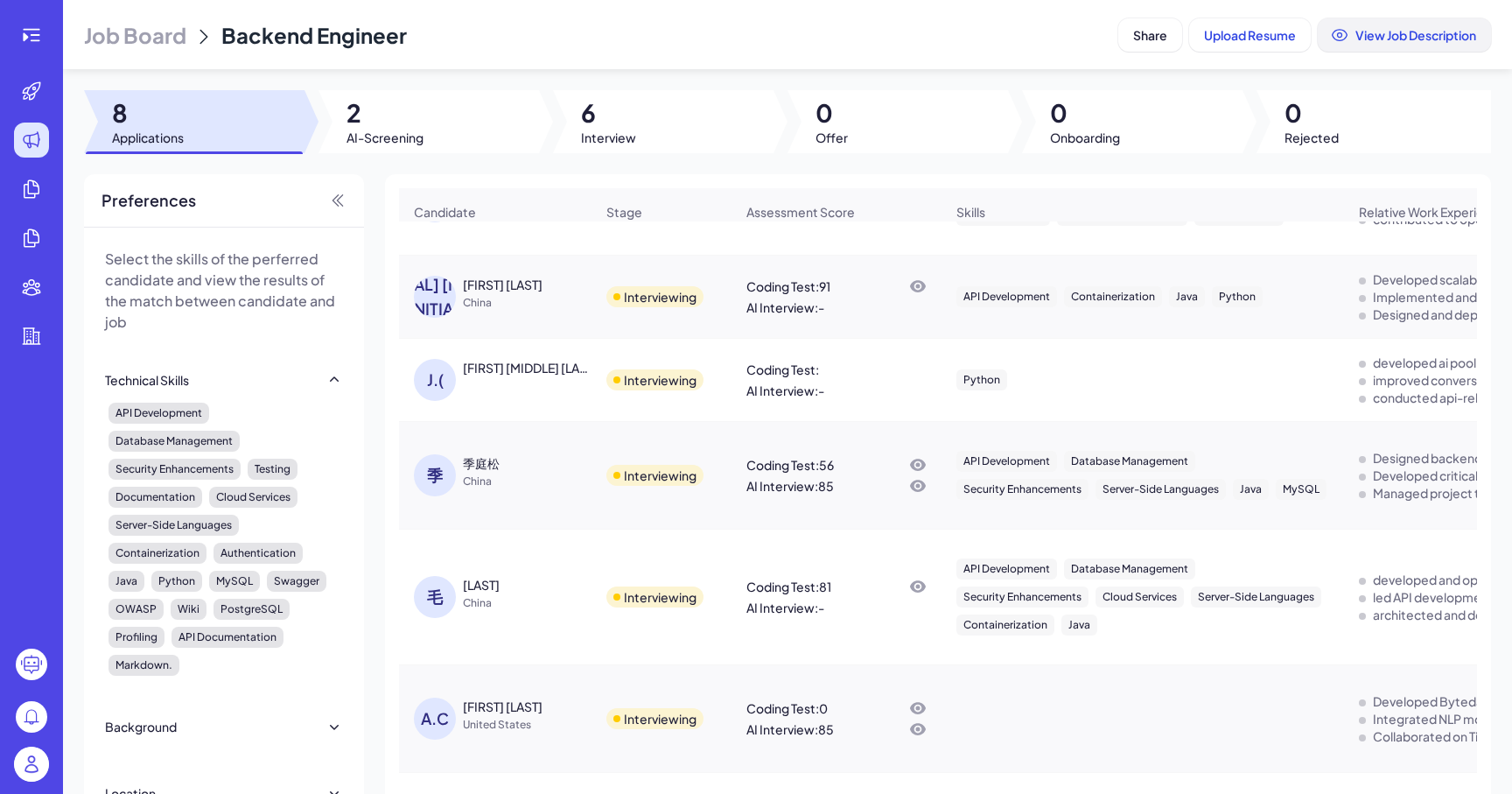 click on "View Job Description" at bounding box center (1416, 35) 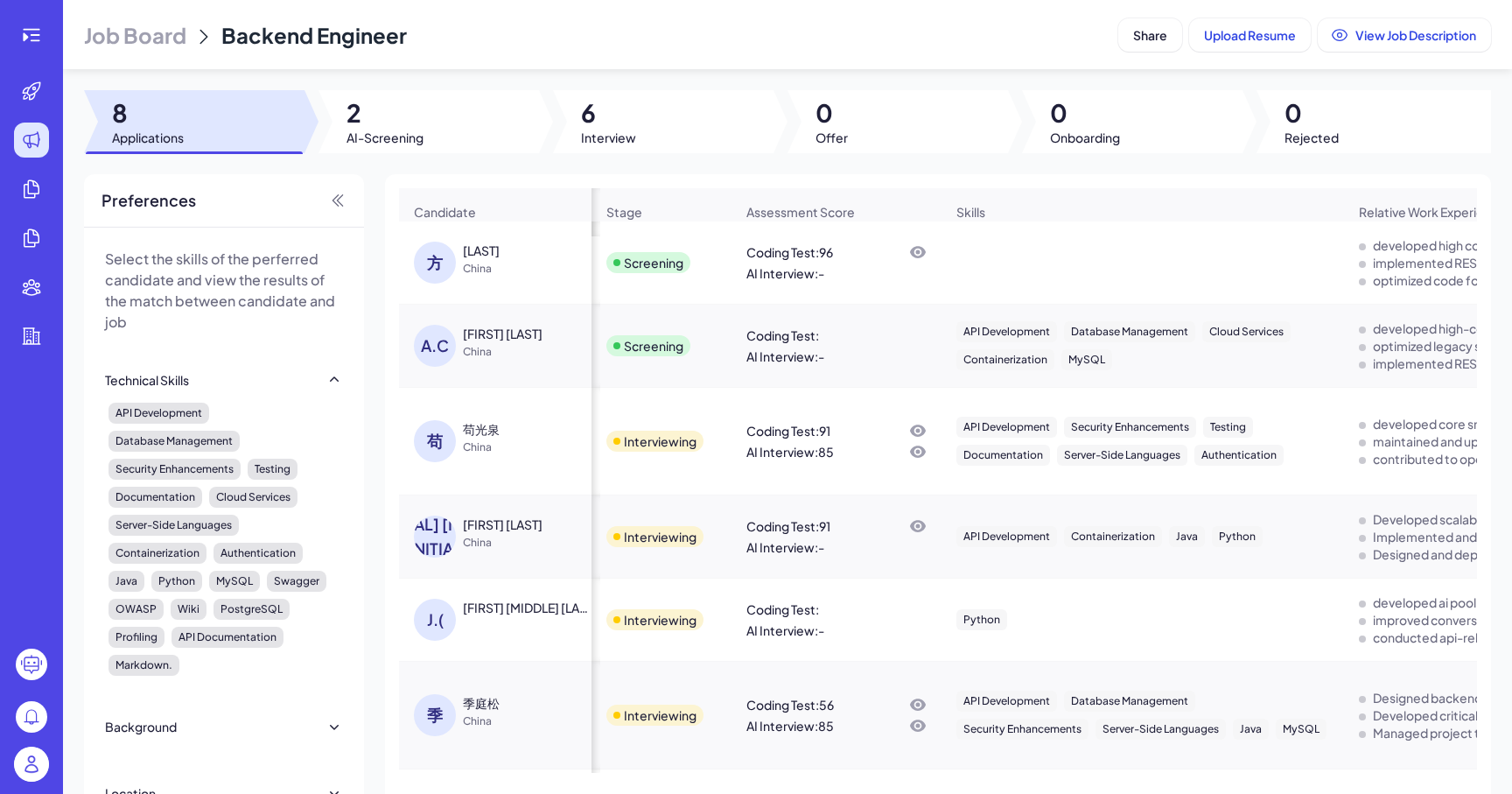 scroll, scrollTop: 0, scrollLeft: 47, axis: horizontal 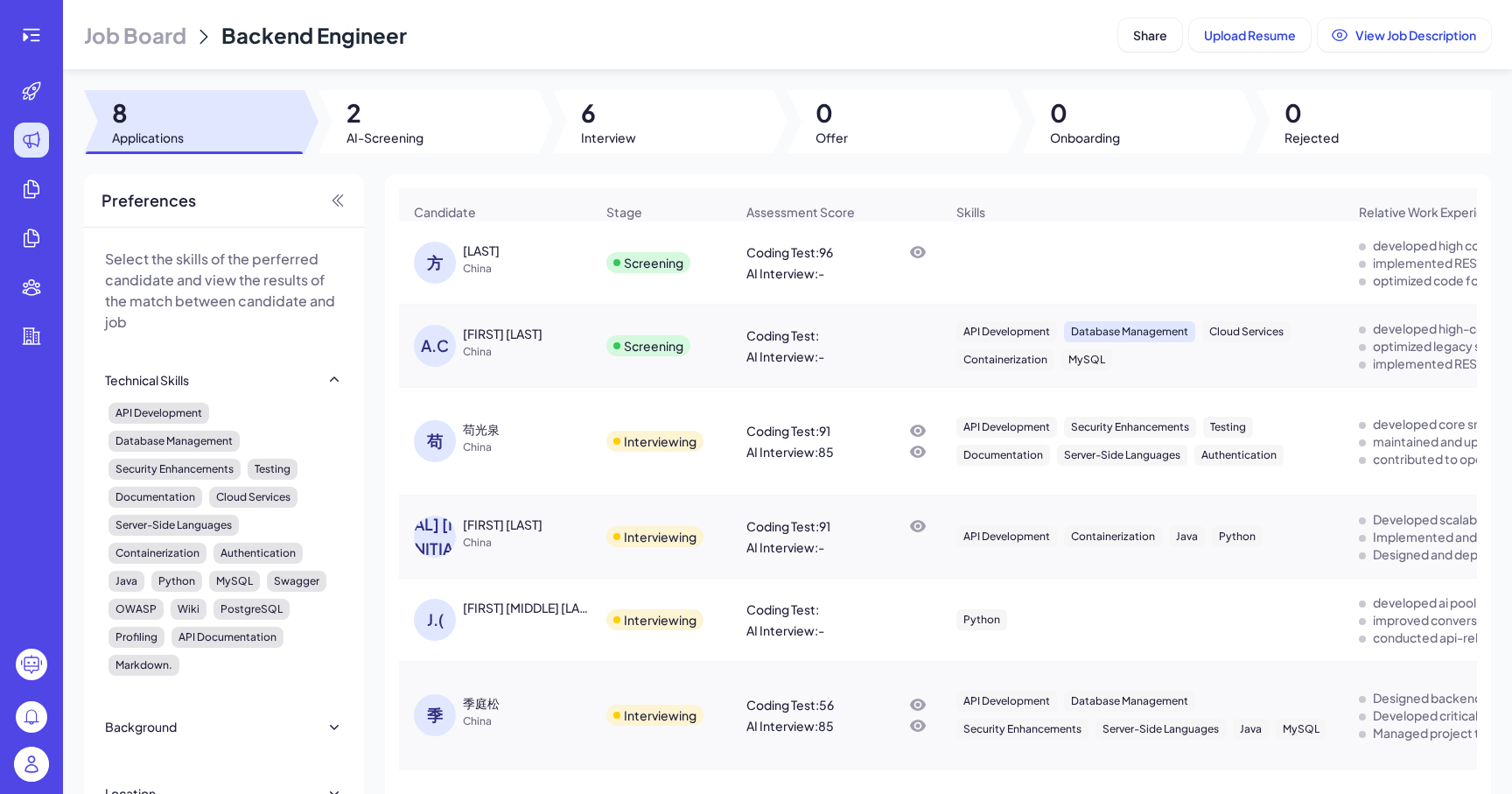 type 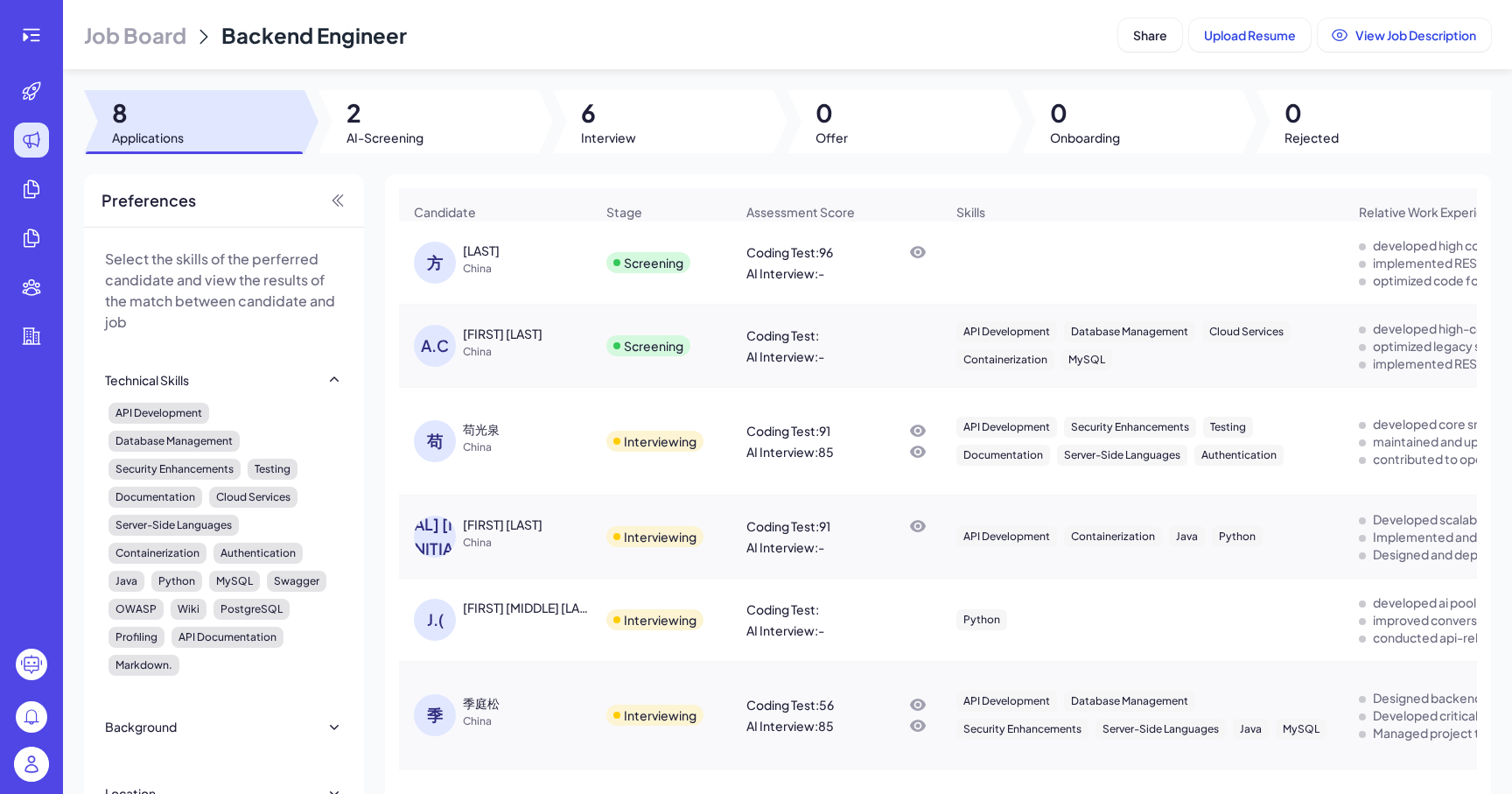 click 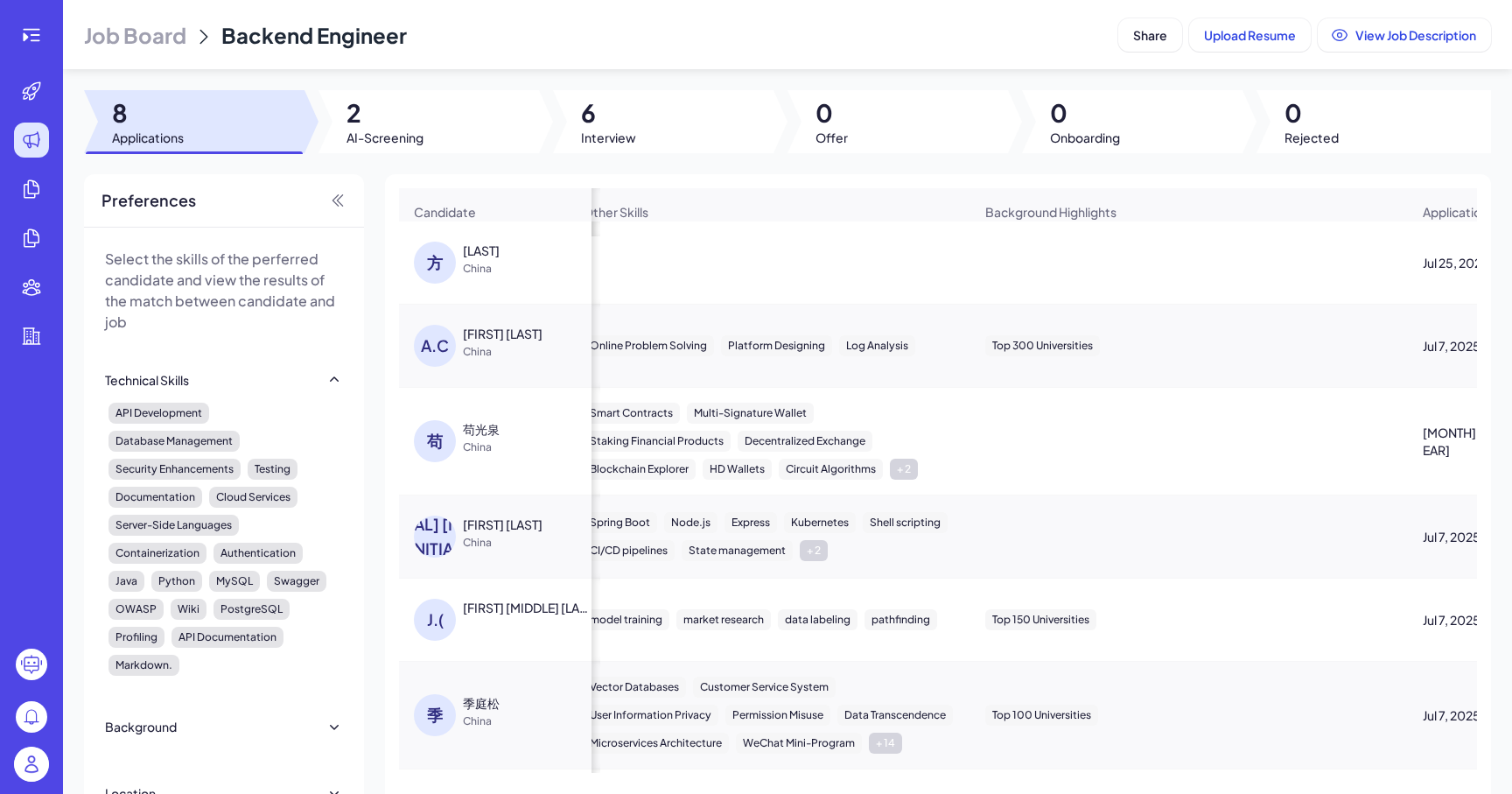 click on "方" at bounding box center (435, 263) 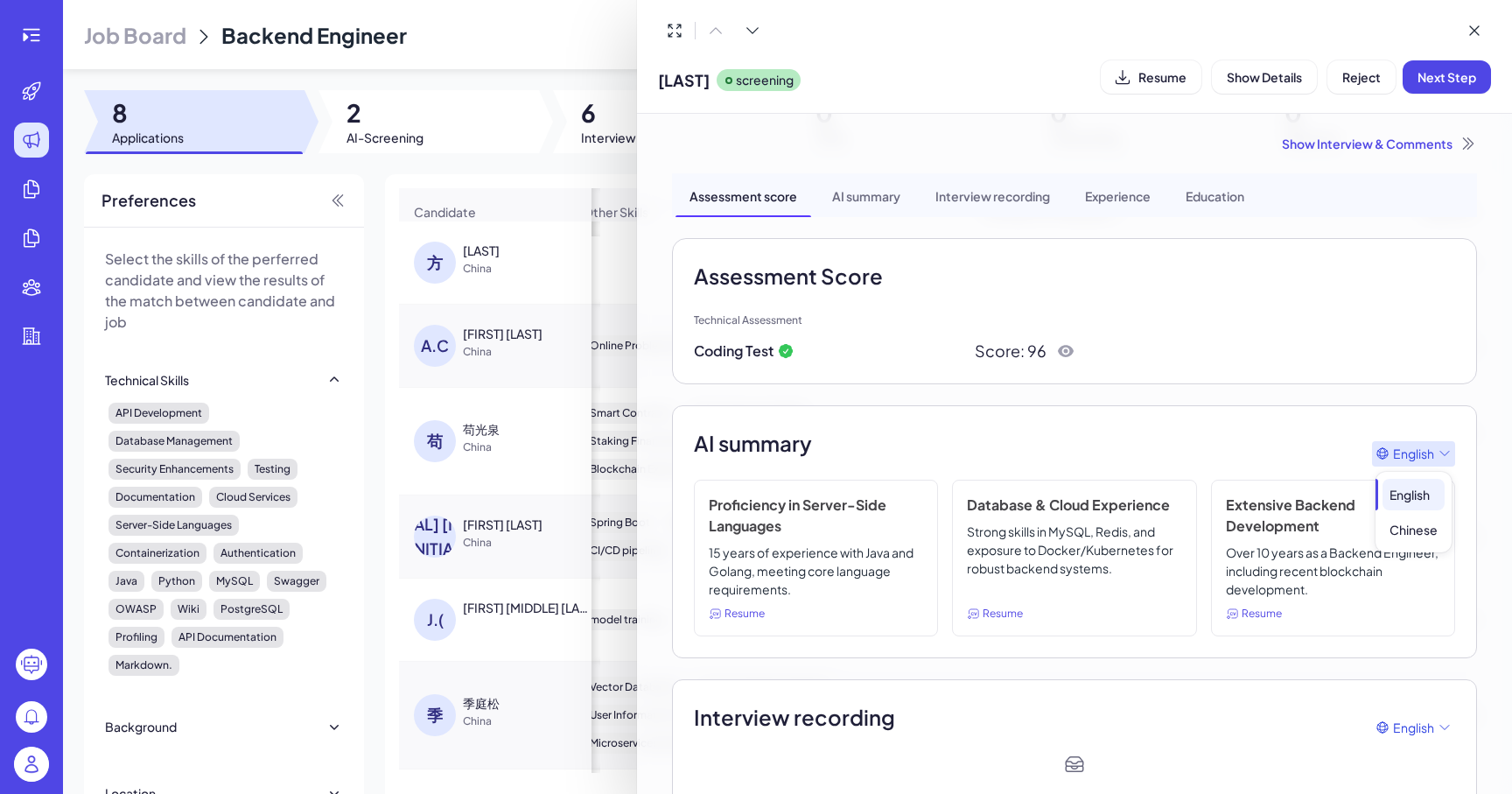 click on "English" at bounding box center [1413, 453] 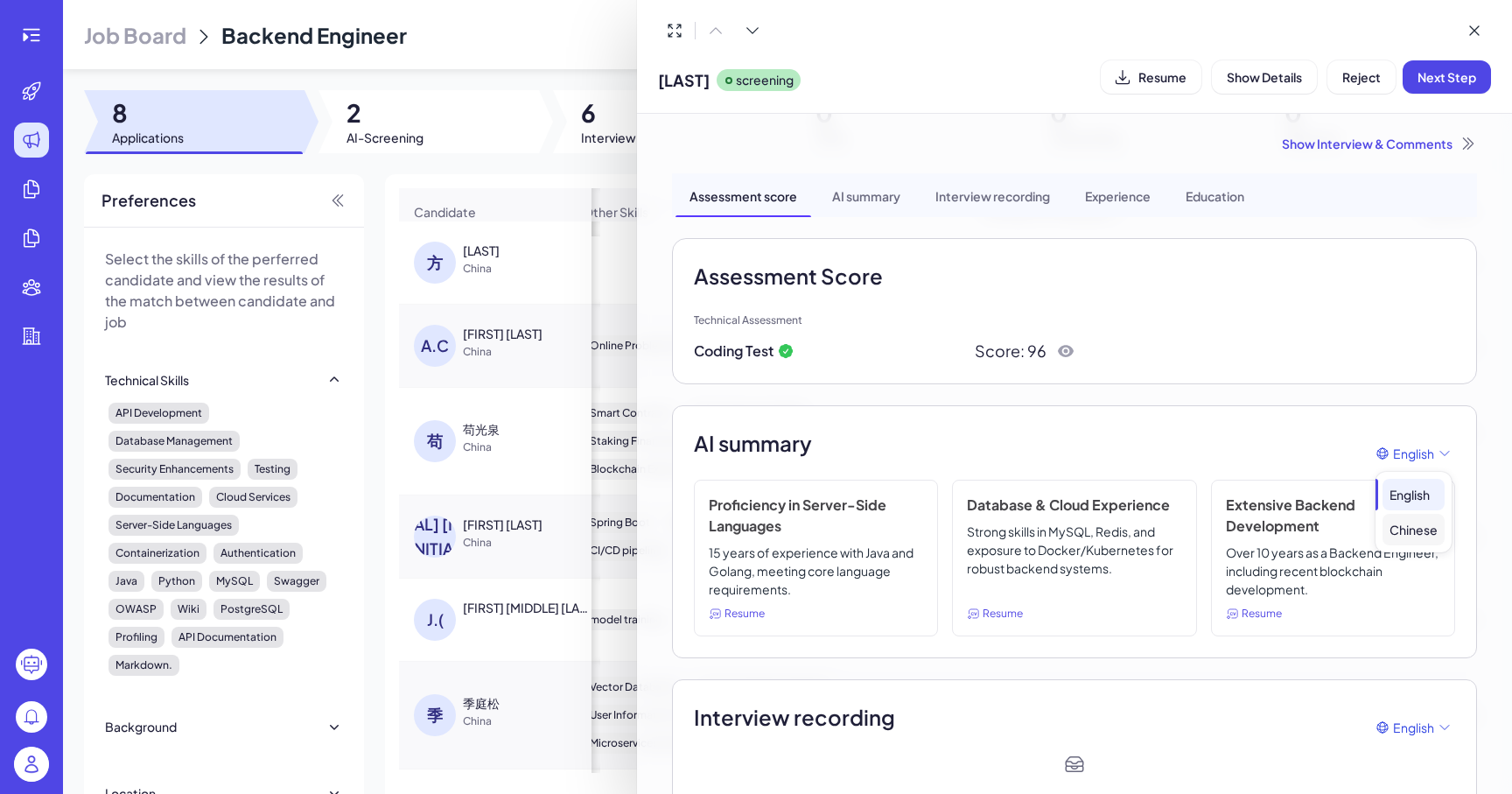 click on "Chinese" at bounding box center (1413, 530) 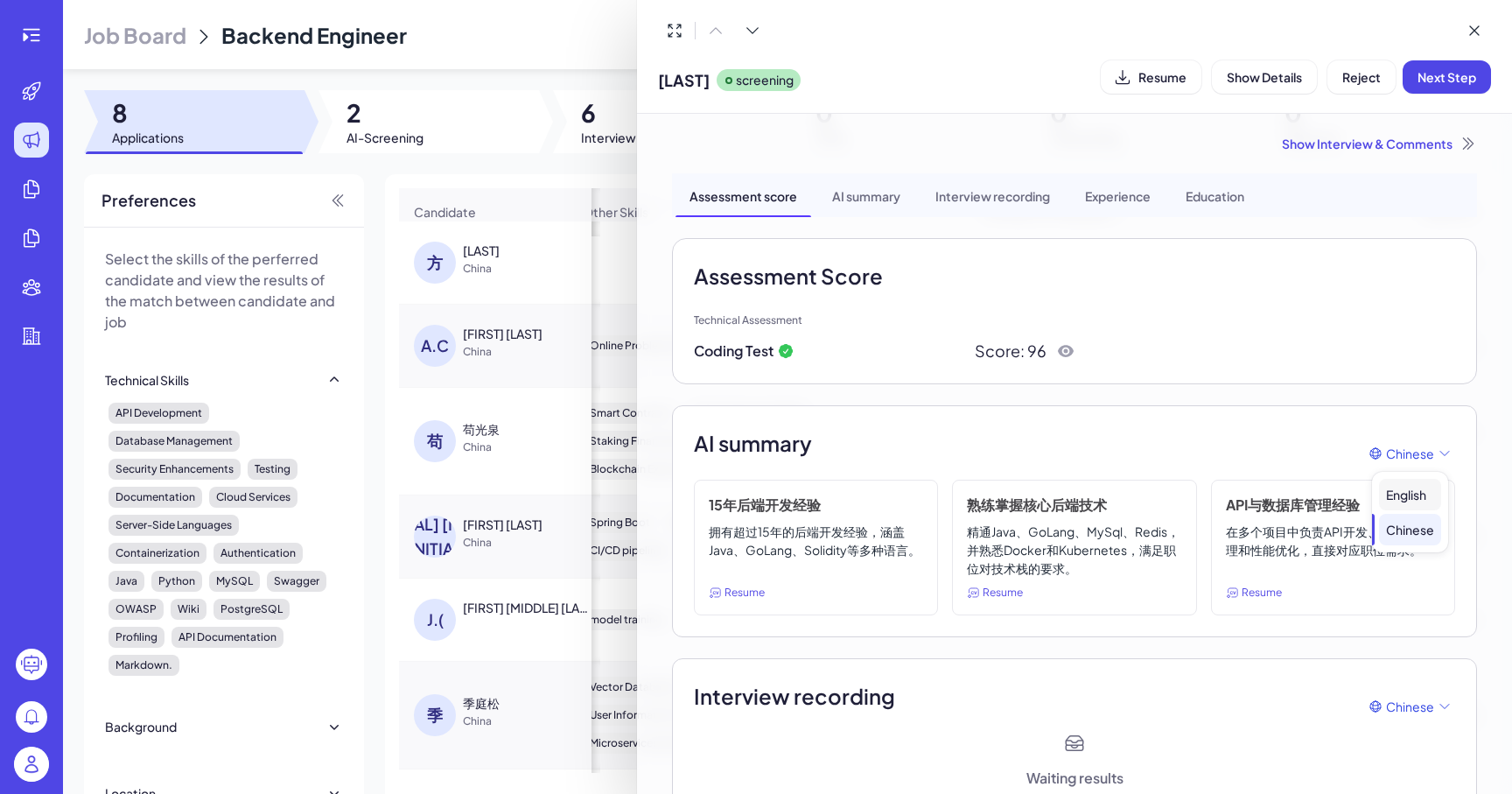 click on "English" at bounding box center (1410, 495) 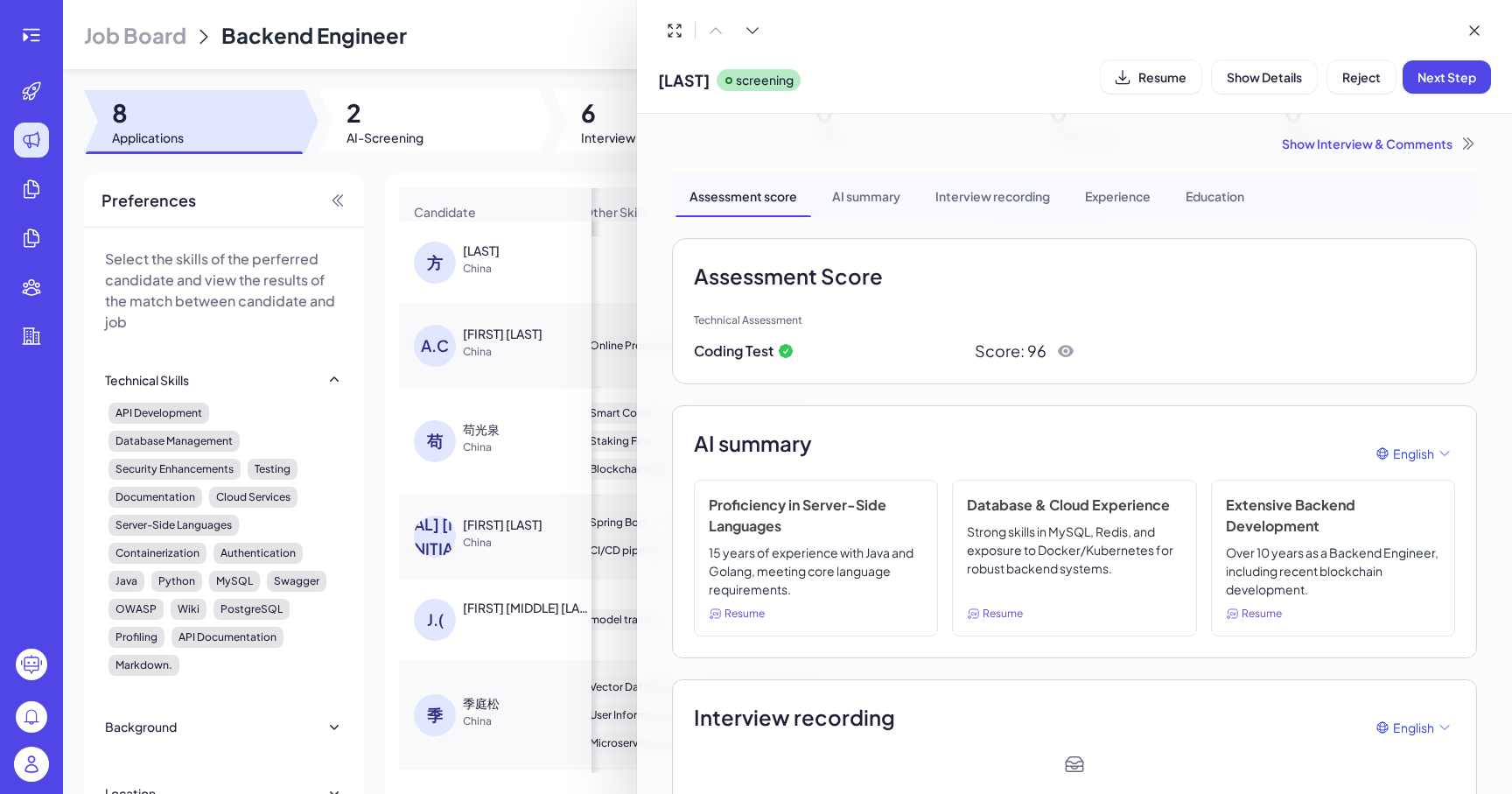 click at bounding box center (756, 397) 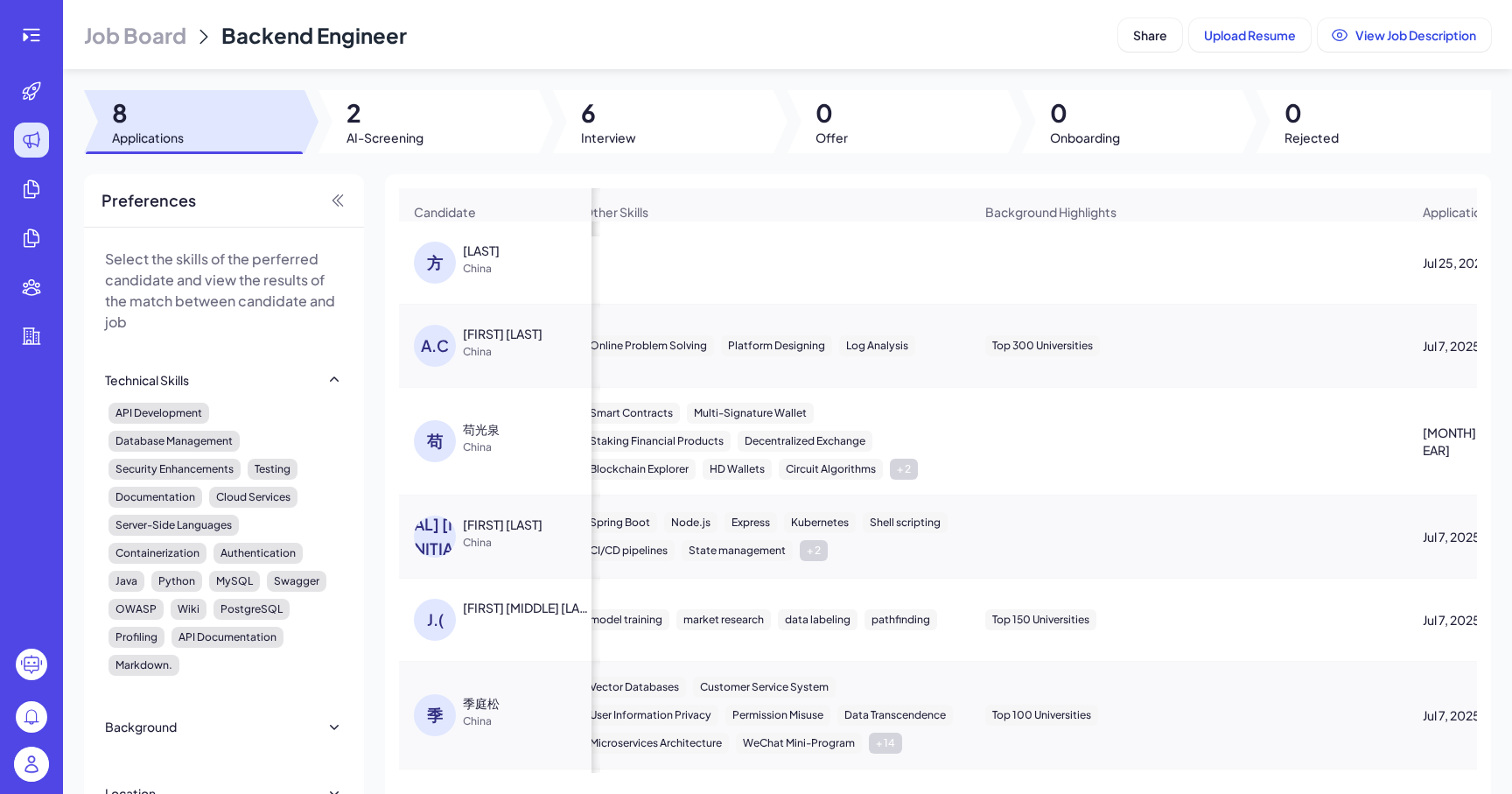 click on "苟光泉" at bounding box center (481, 429) 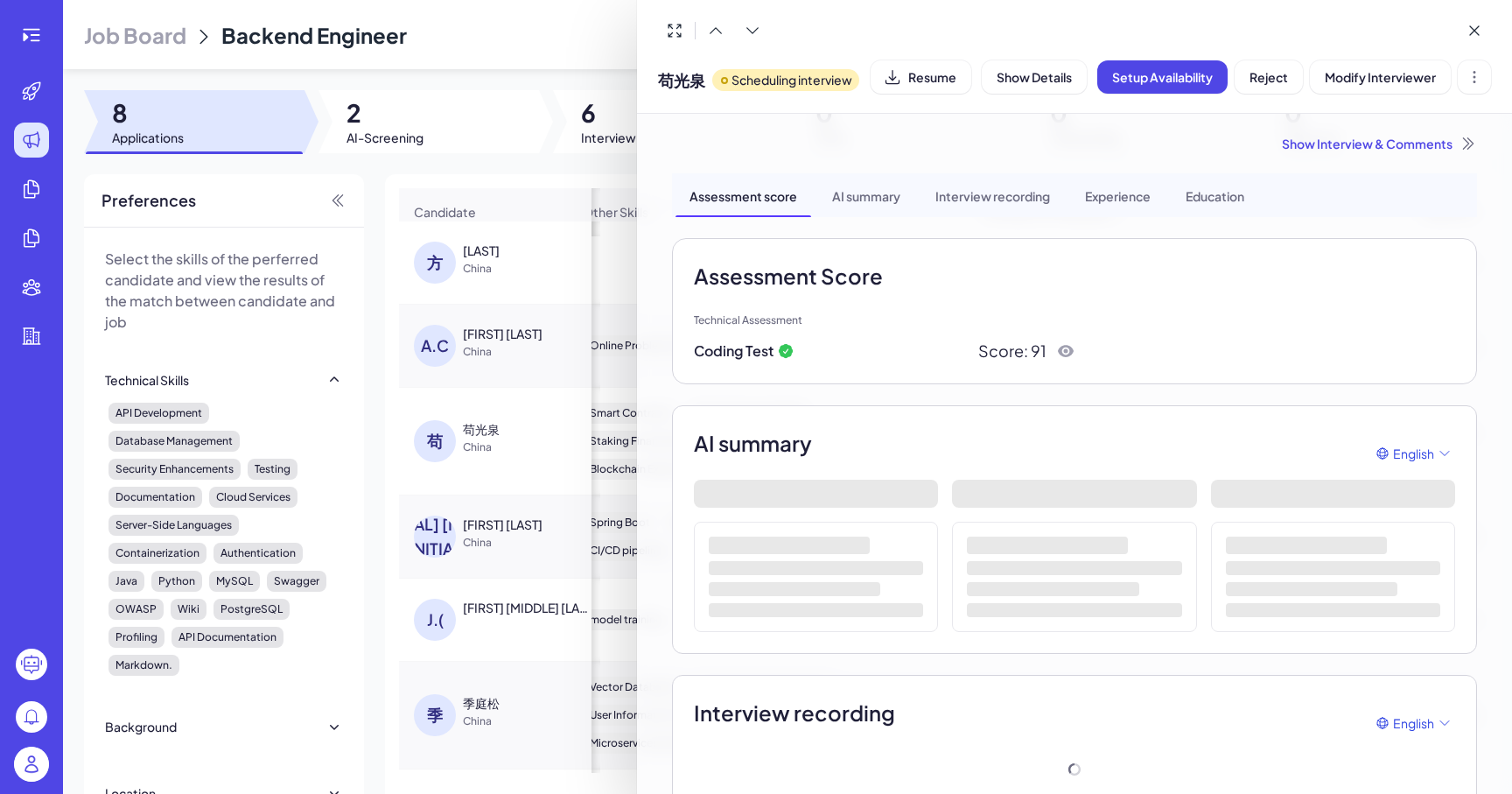 click at bounding box center (756, 397) 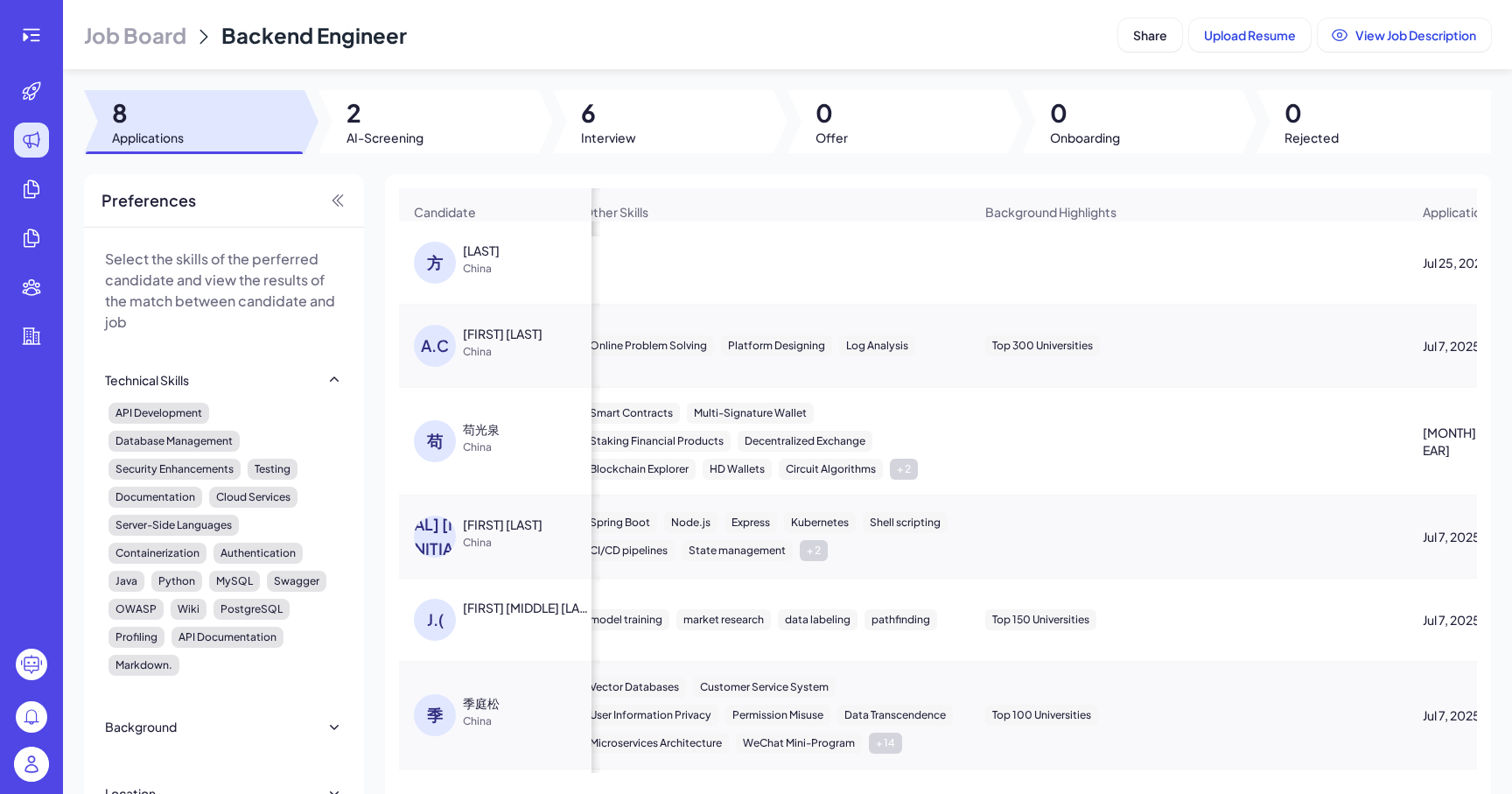 click on "[FIRST] ([MIDDLE]) [LAST]" at bounding box center [528, 608] 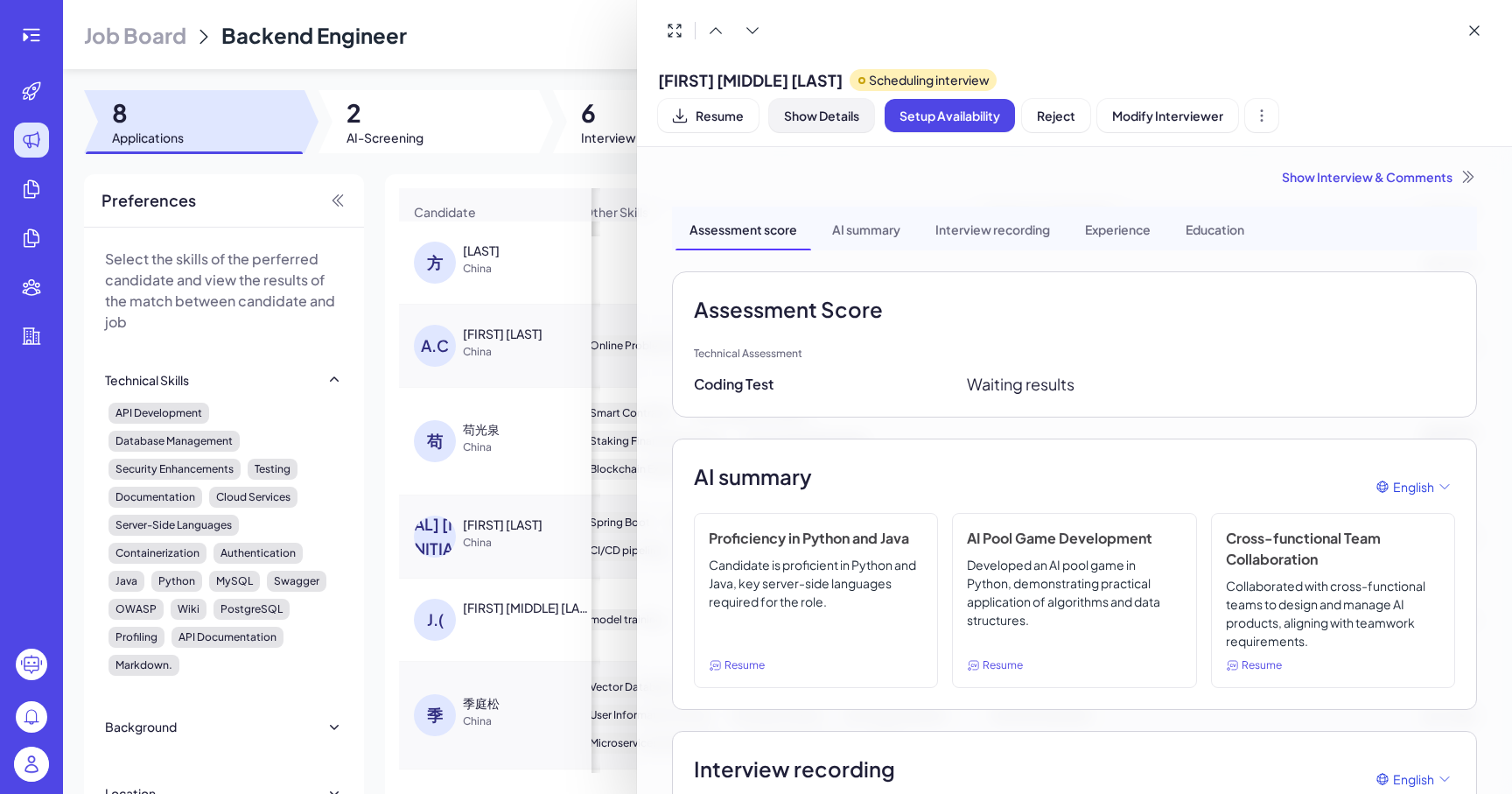 click on "Show Details" at bounding box center [822, 116] 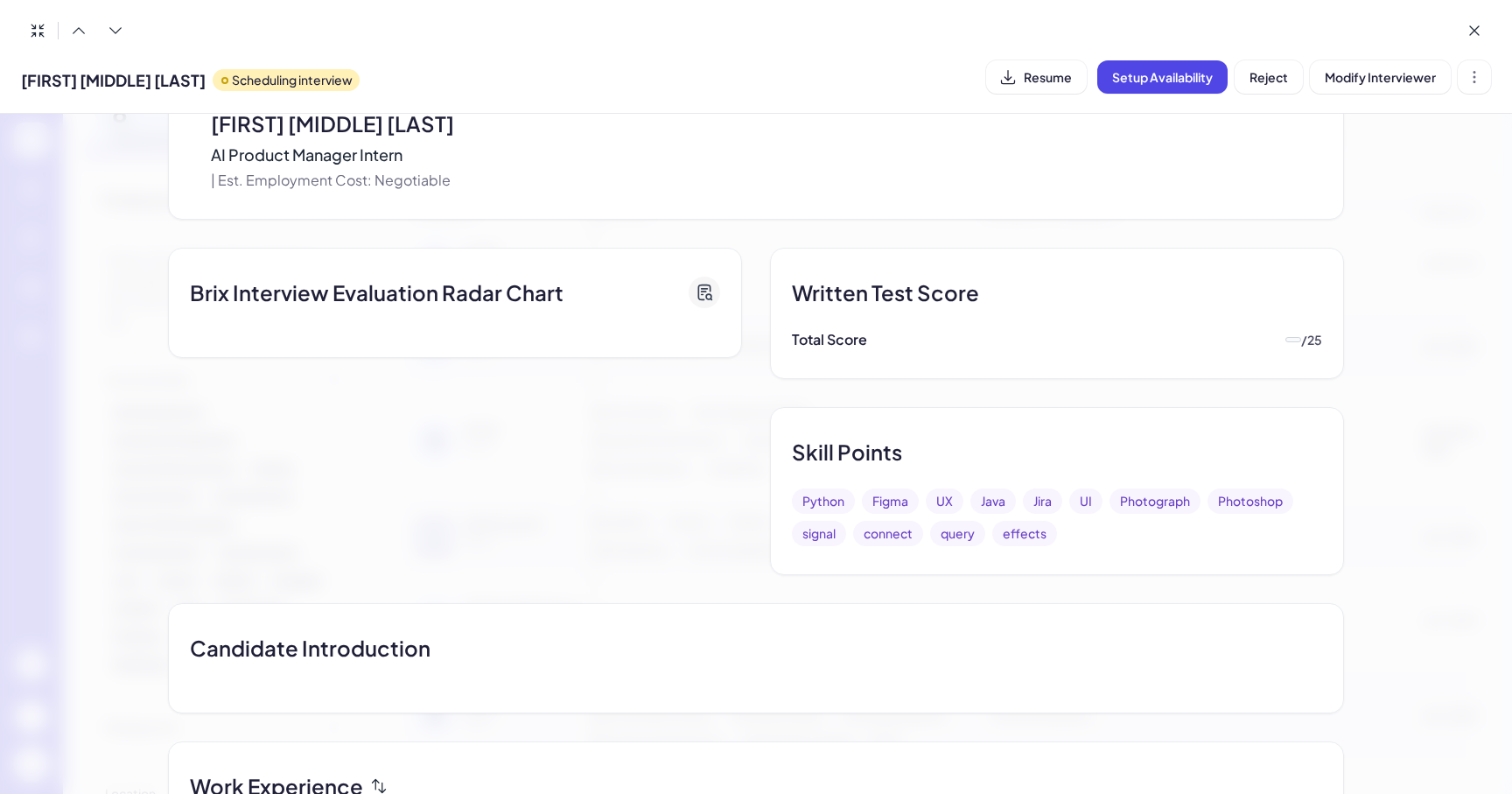 scroll, scrollTop: 0, scrollLeft: 0, axis: both 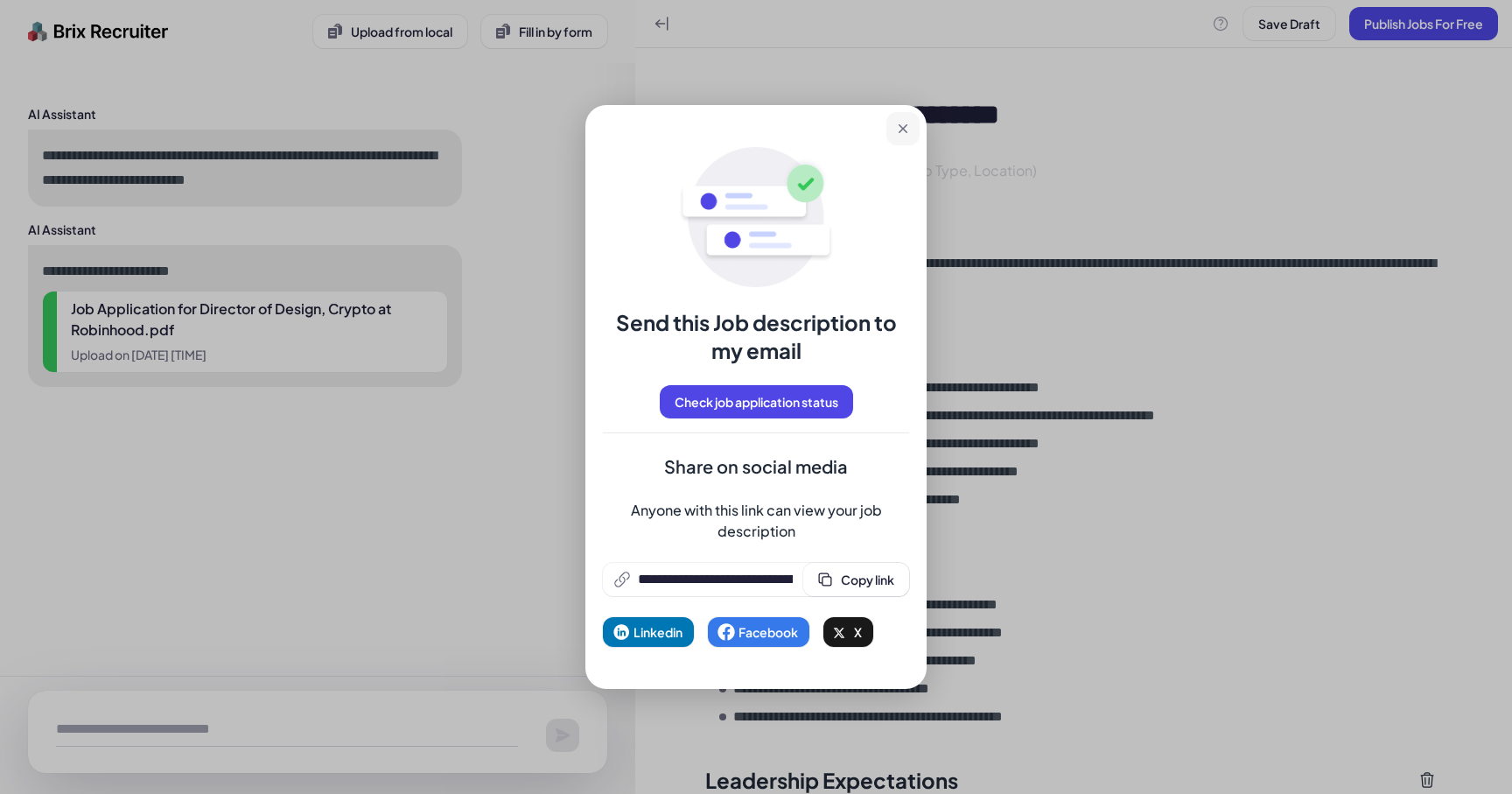 click 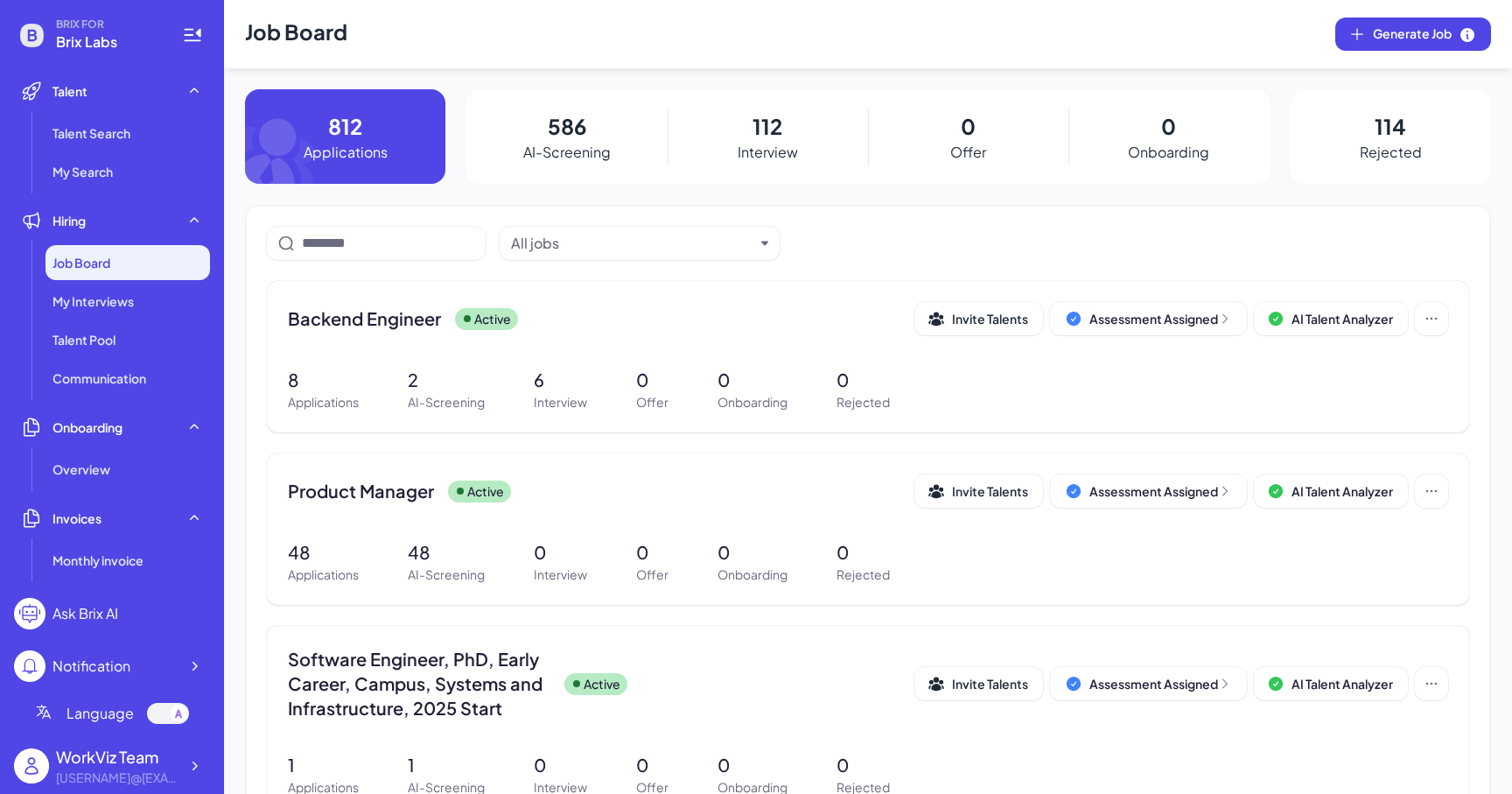 scroll, scrollTop: 0, scrollLeft: 0, axis: both 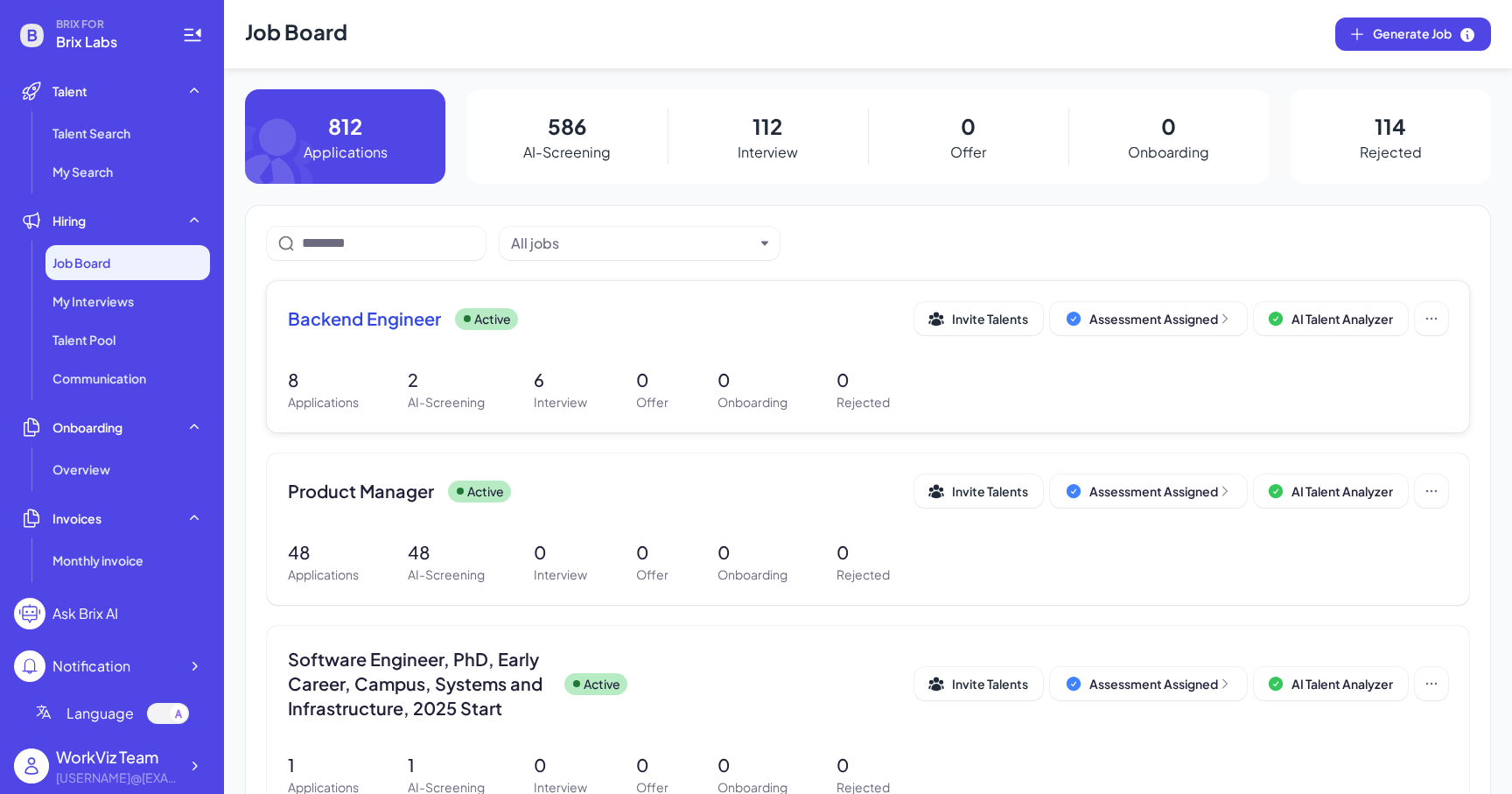 click on "Backend Engineer" at bounding box center [364, 319] 